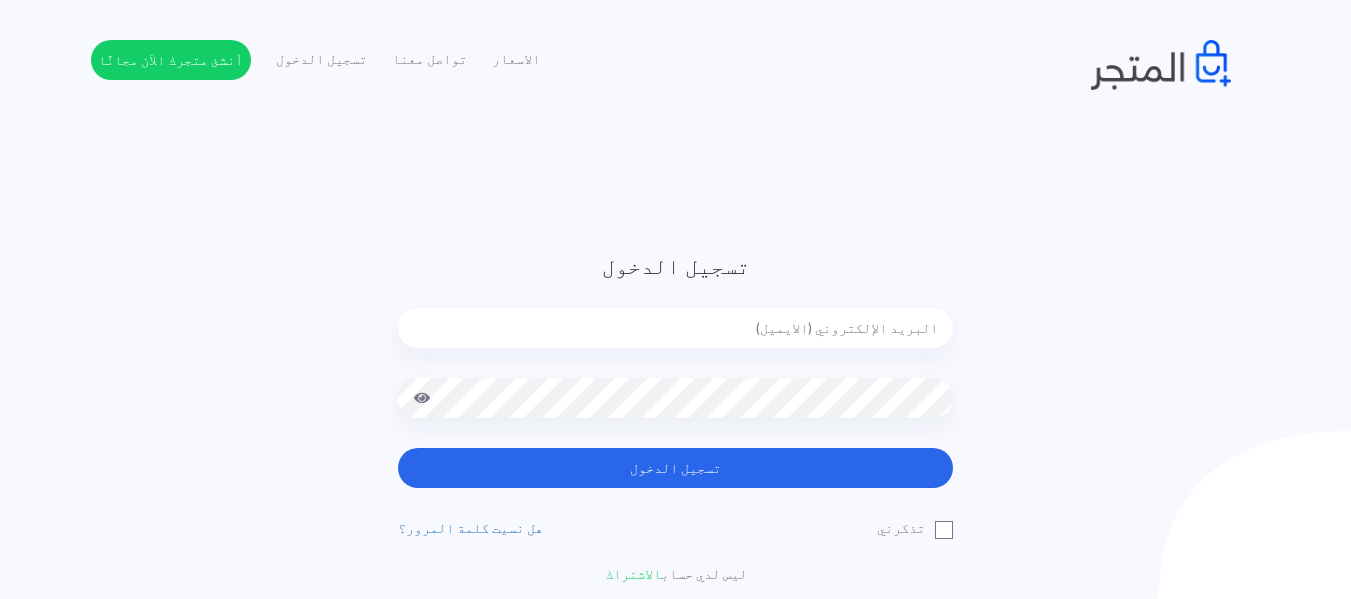 scroll, scrollTop: 0, scrollLeft: 0, axis: both 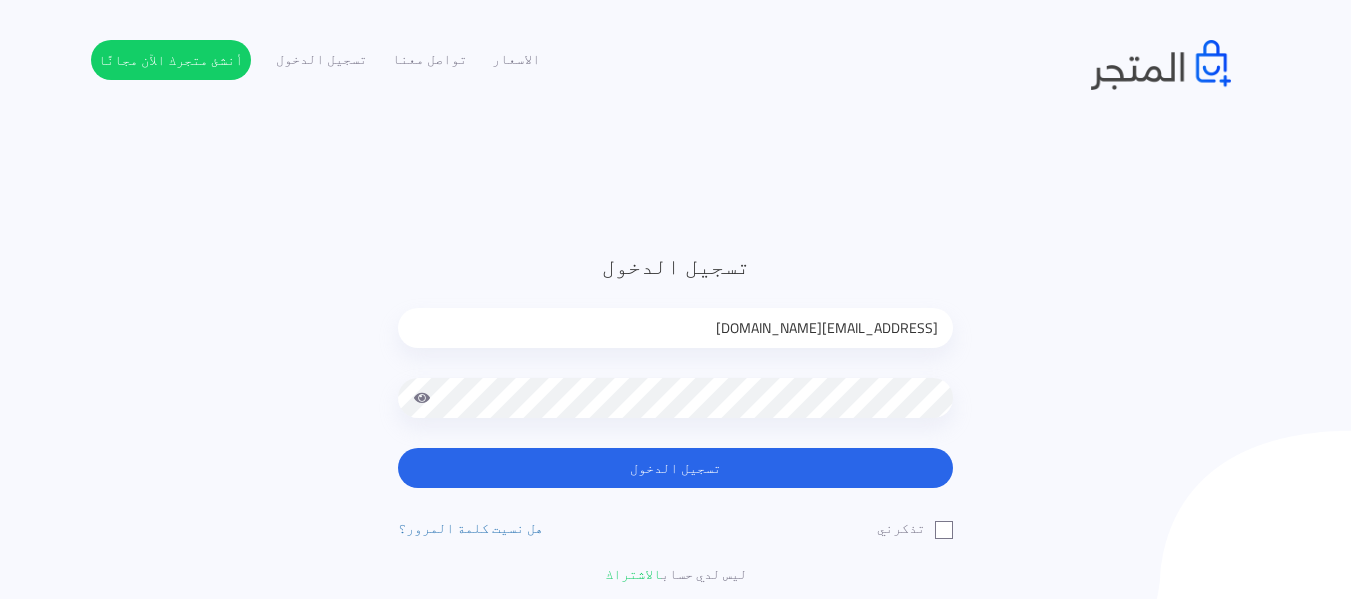 click at bounding box center (422, 398) 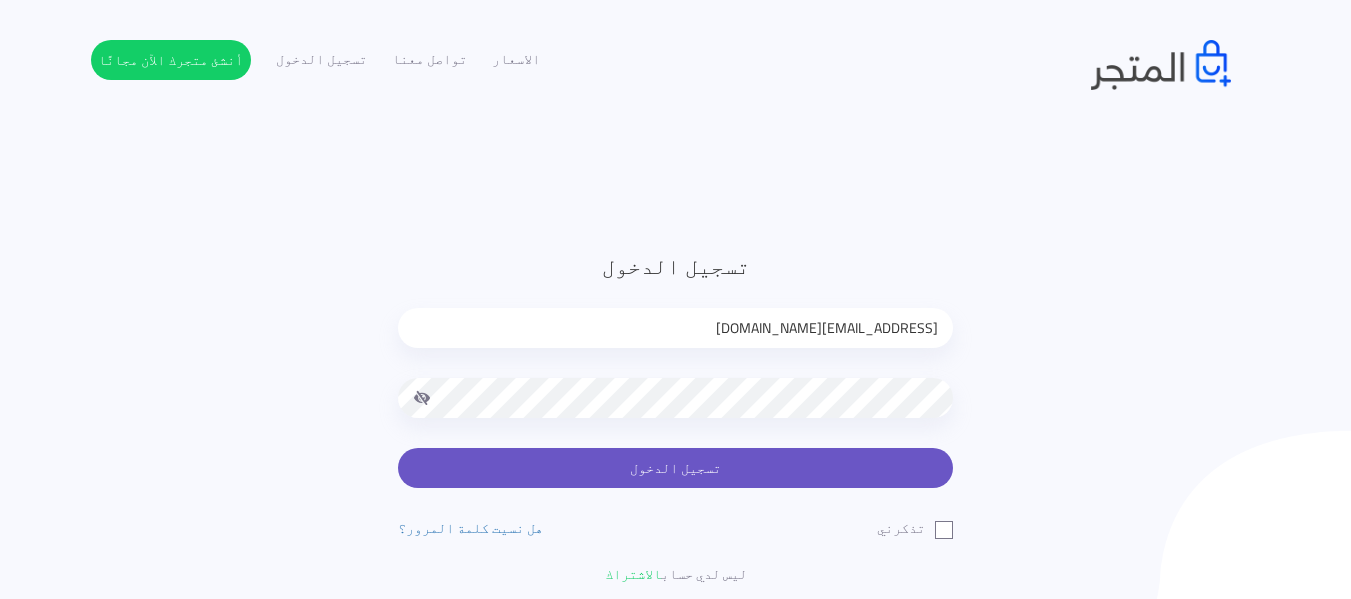 click on "تسجيل الدخول" at bounding box center [675, 468] 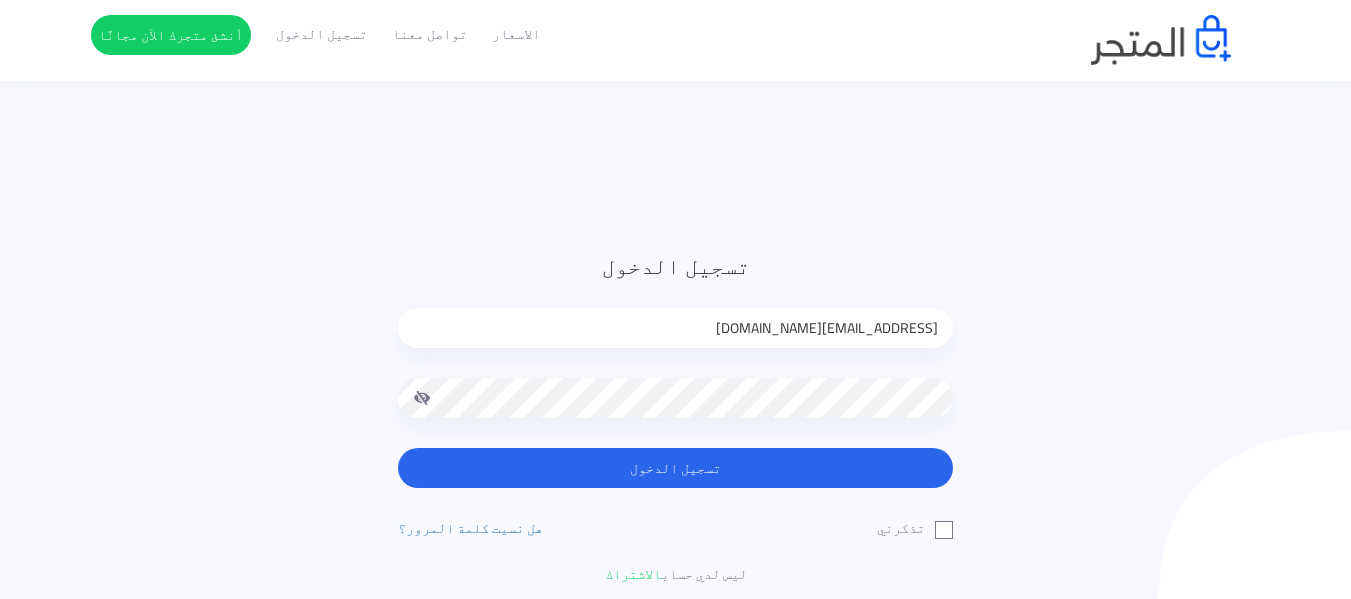 scroll, scrollTop: 200, scrollLeft: 0, axis: vertical 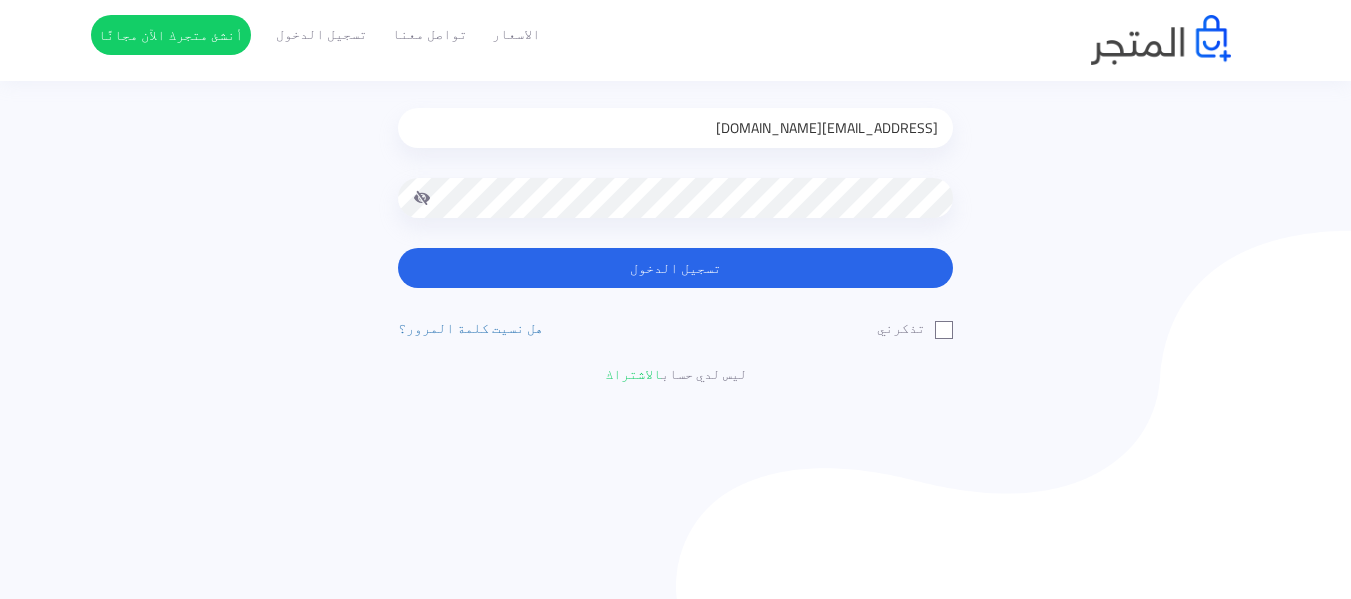 click on "تذكرني" at bounding box center [915, 328] 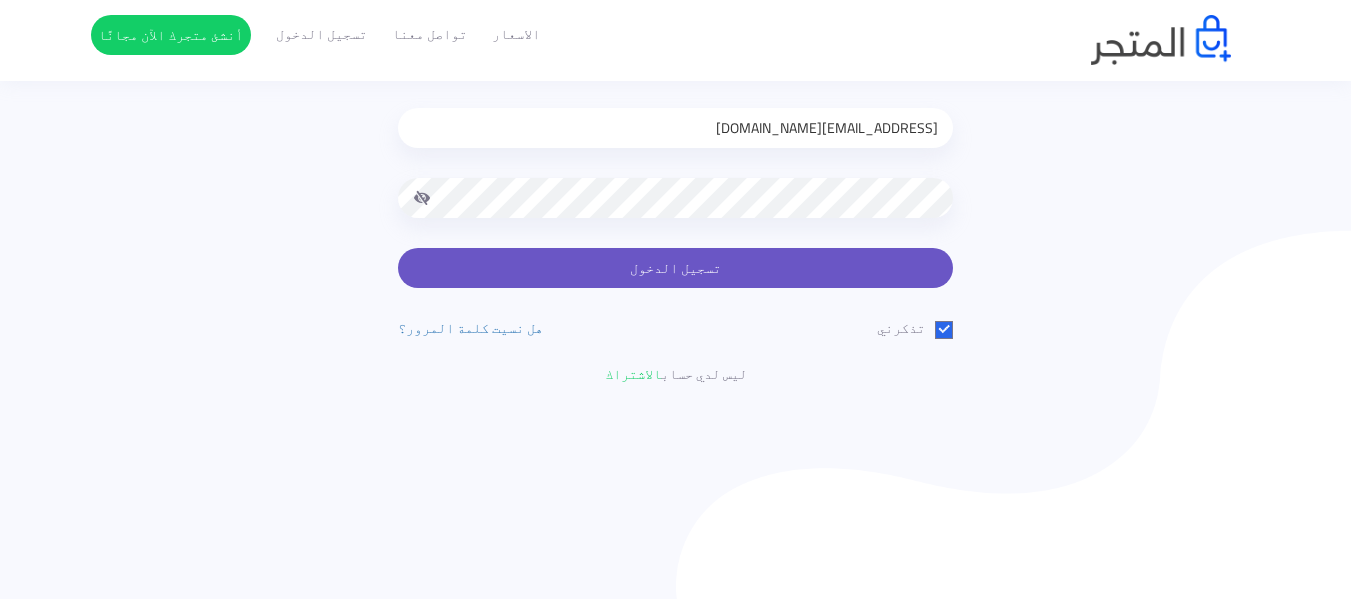 click on "تسجيل الدخول" at bounding box center [675, 268] 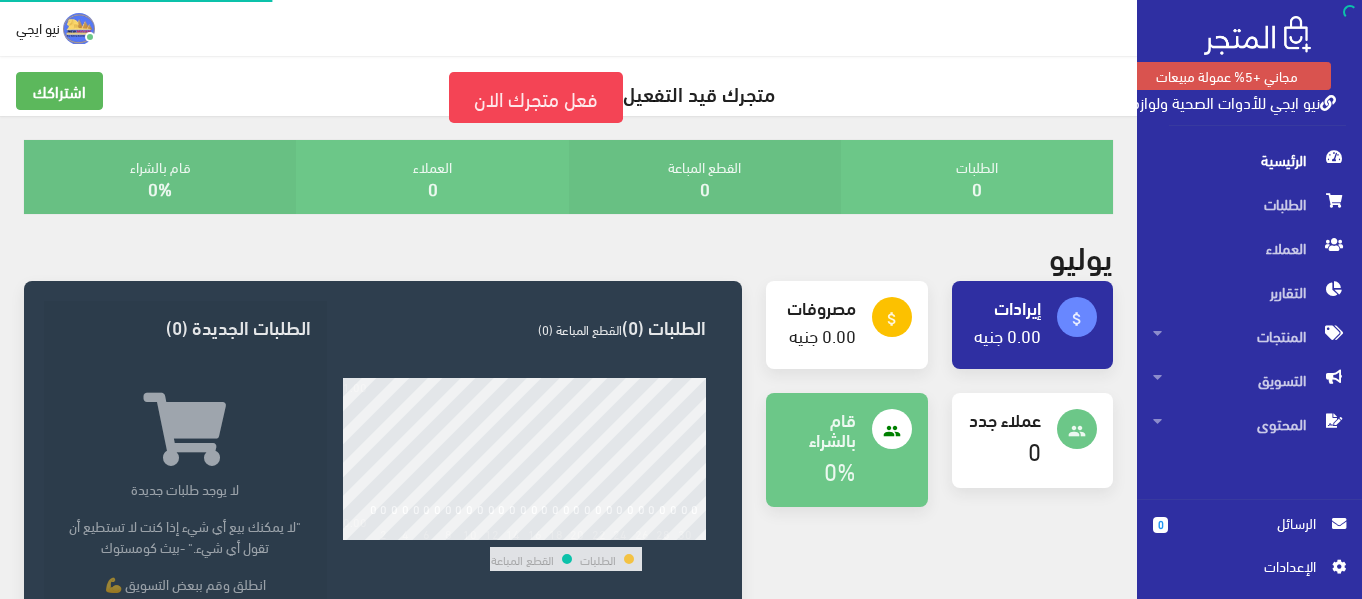 scroll, scrollTop: 0, scrollLeft: 0, axis: both 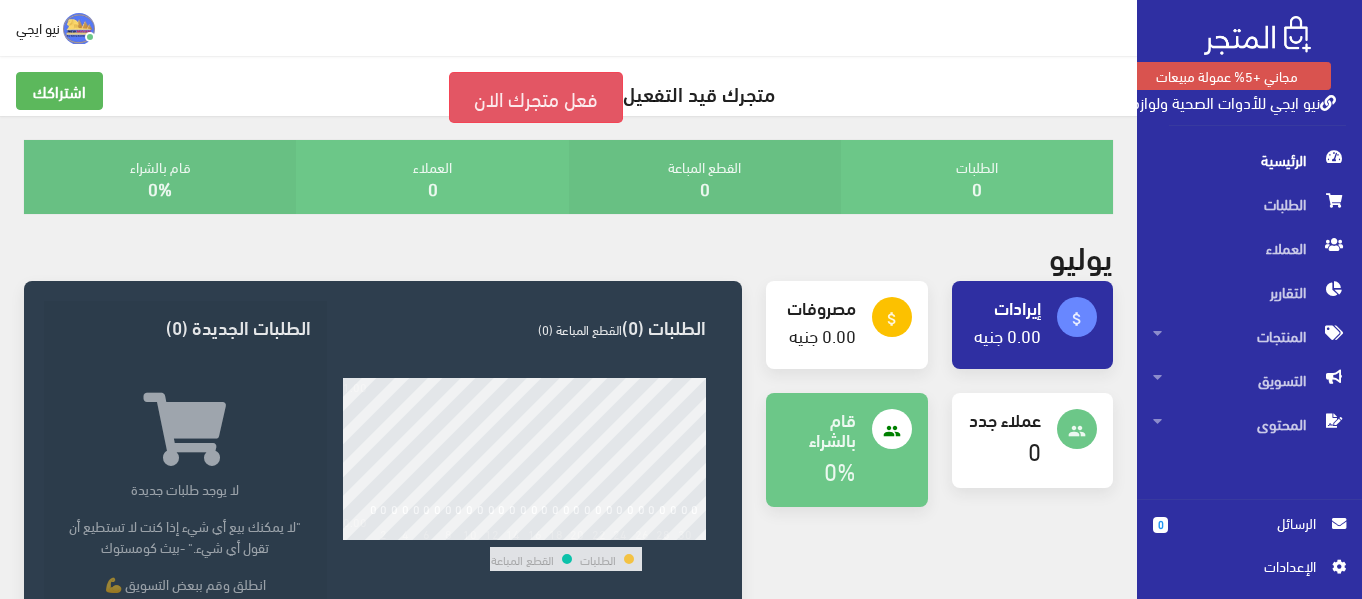 click on "فعل متجرك الان" at bounding box center [536, 97] 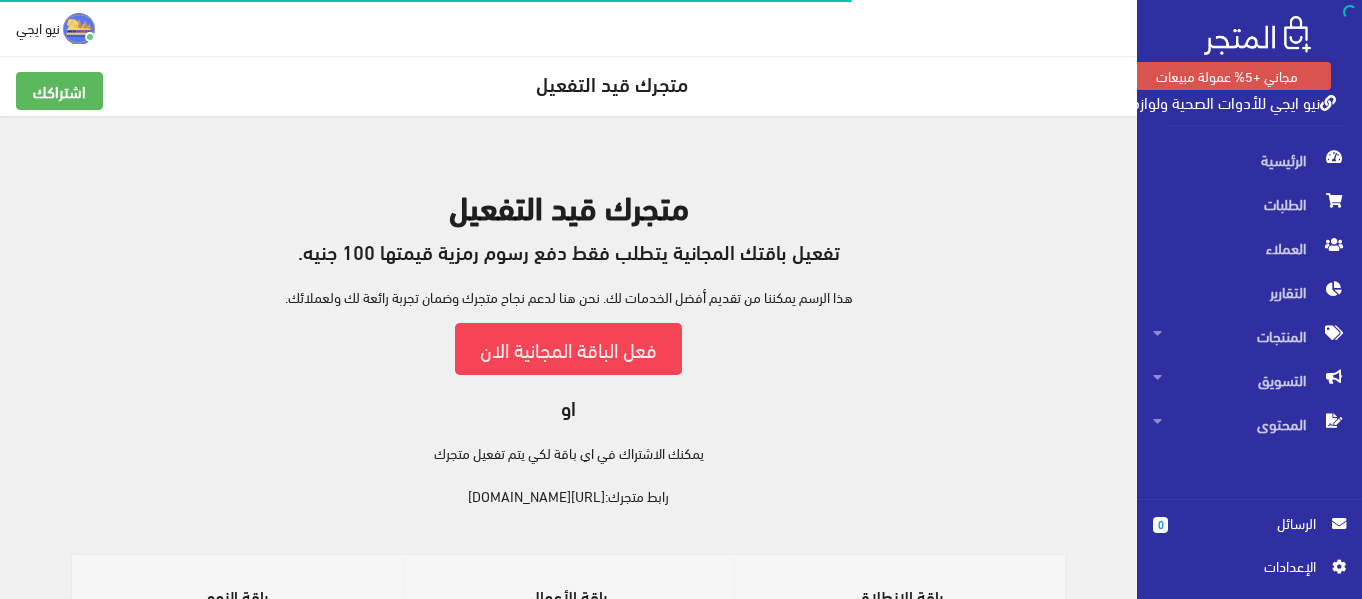scroll, scrollTop: 0, scrollLeft: 0, axis: both 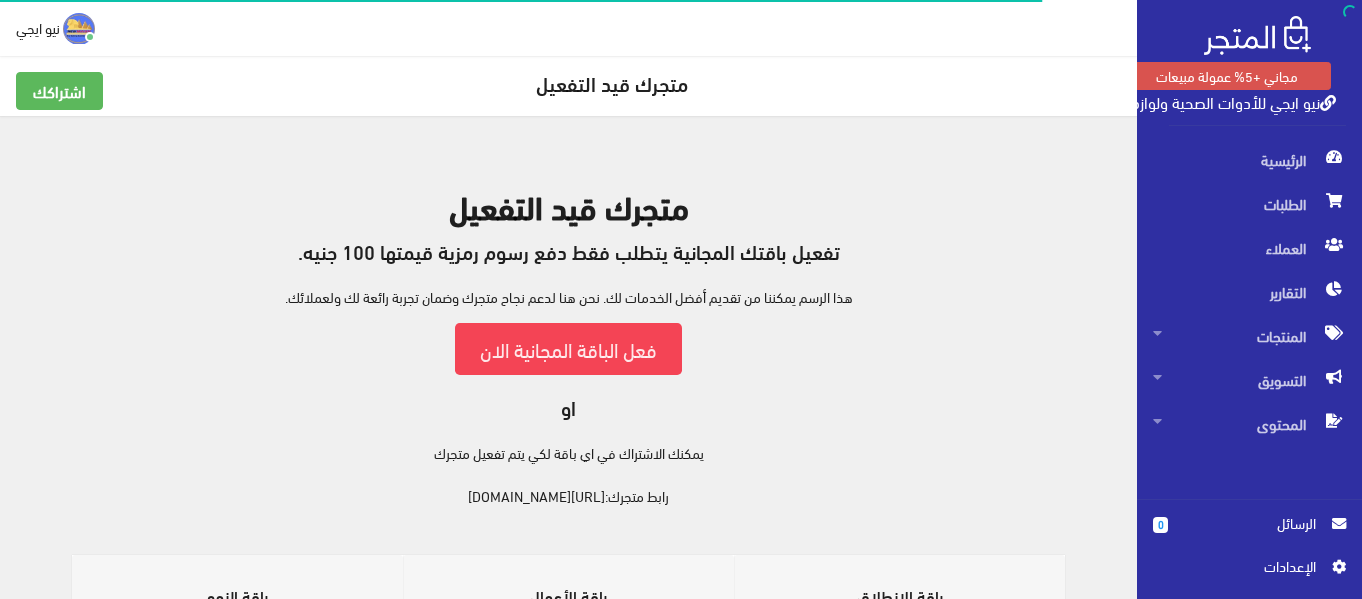 click at bounding box center (79, 29) 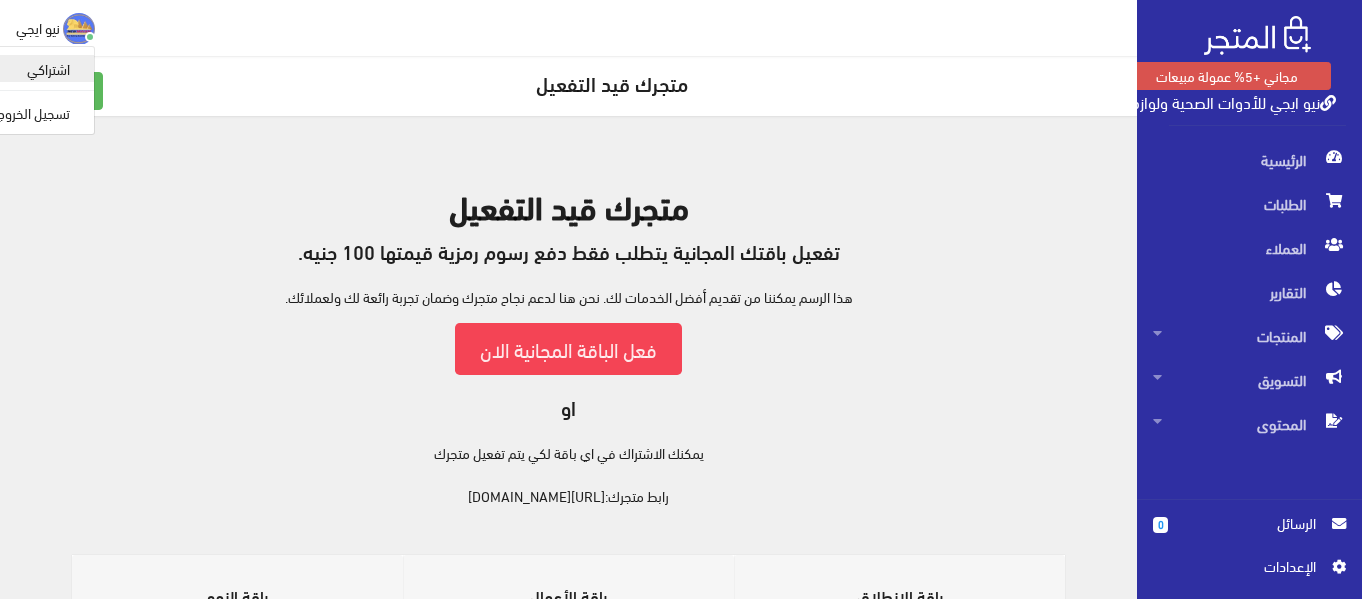 click on "اشتراكي" at bounding box center [15, 68] 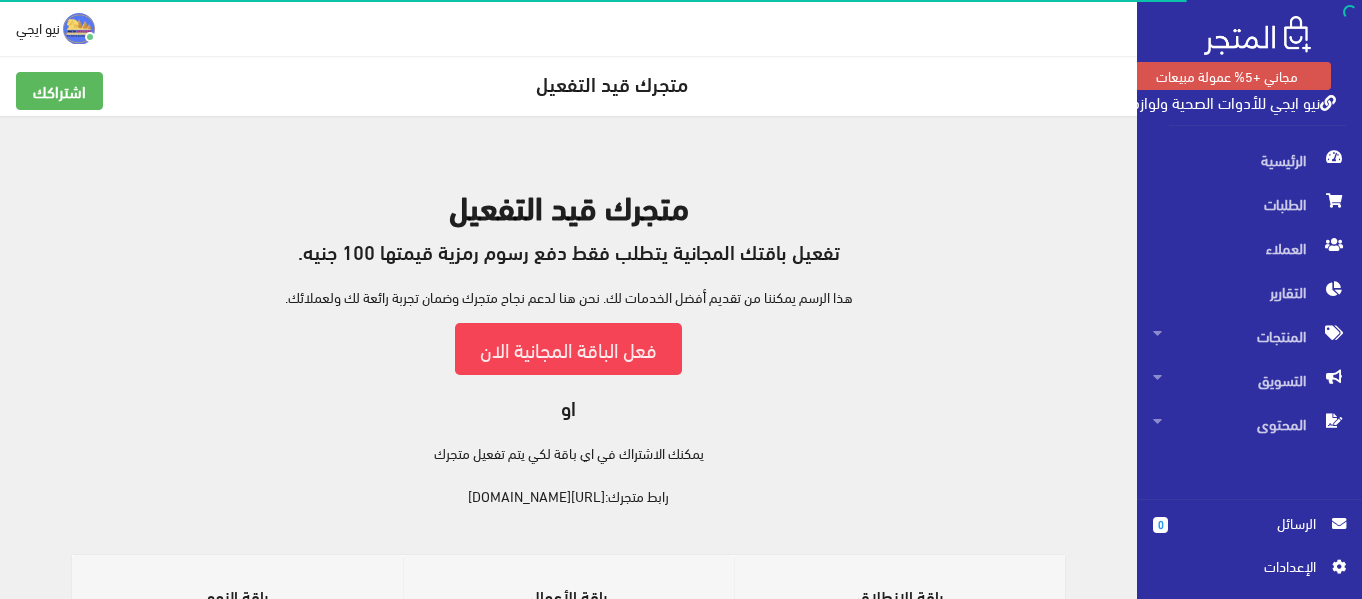 scroll, scrollTop: 0, scrollLeft: 0, axis: both 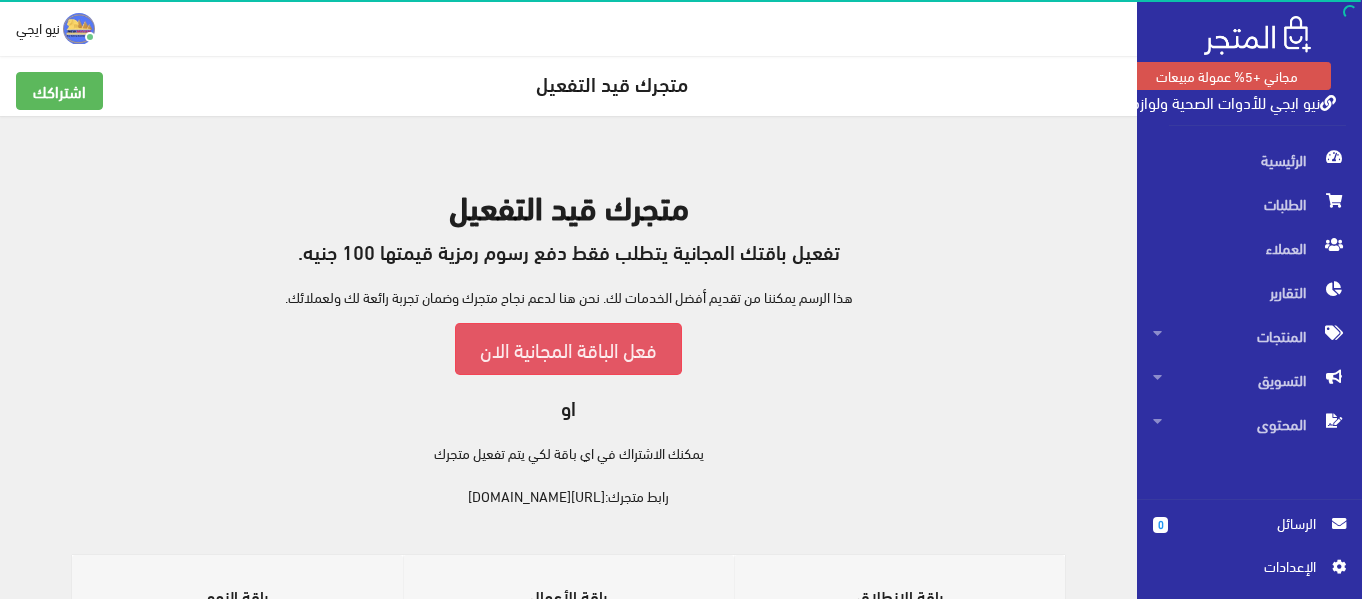 click on "فعل الباقة المجانية الان" at bounding box center (568, 348) 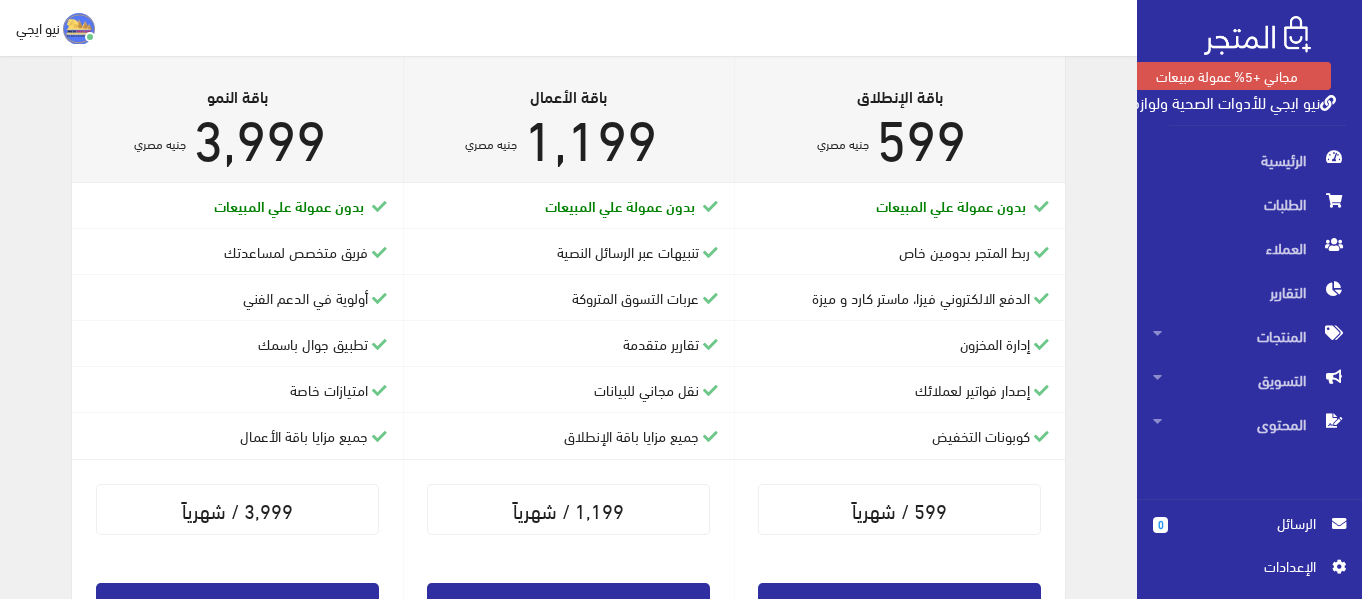 scroll, scrollTop: 600, scrollLeft: 0, axis: vertical 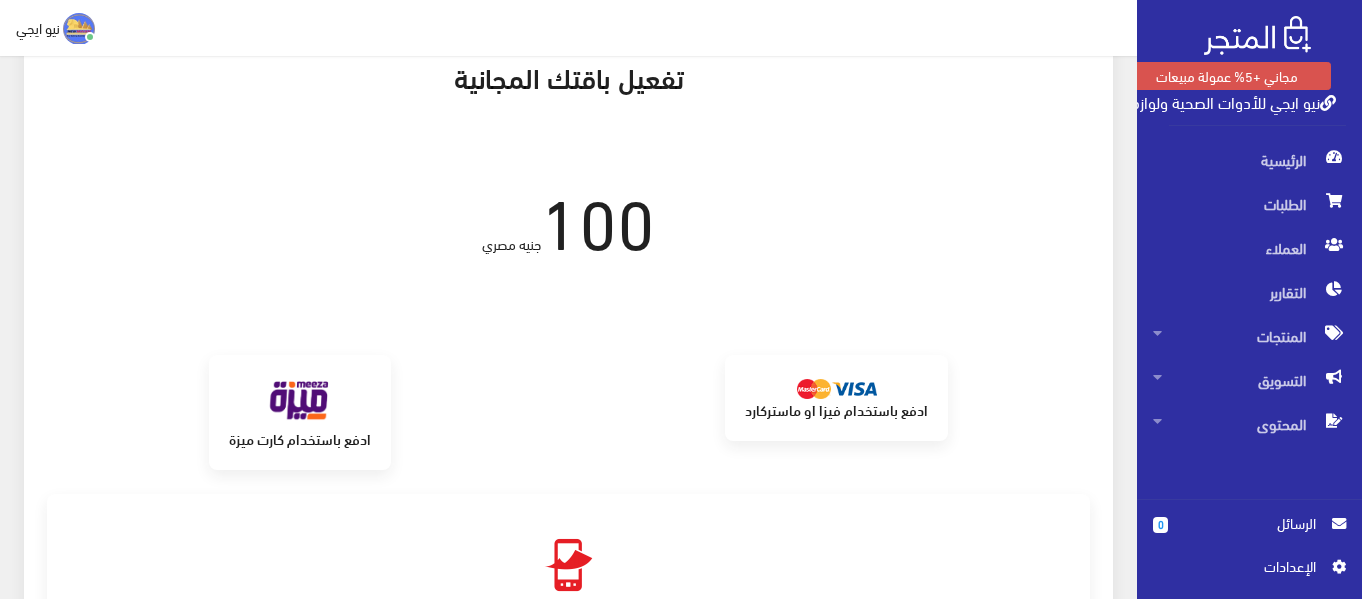 click on "ادفع باستخدام فيزا او ماستركارد" at bounding box center (836, 409) 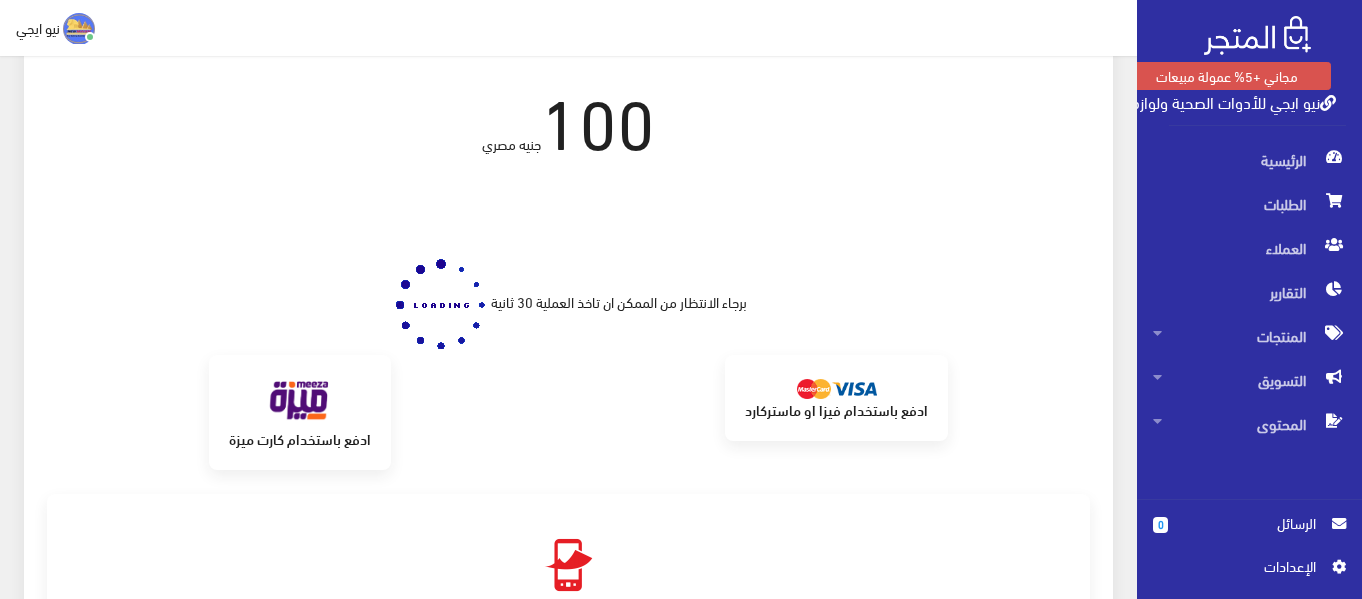scroll, scrollTop: 438, scrollLeft: 0, axis: vertical 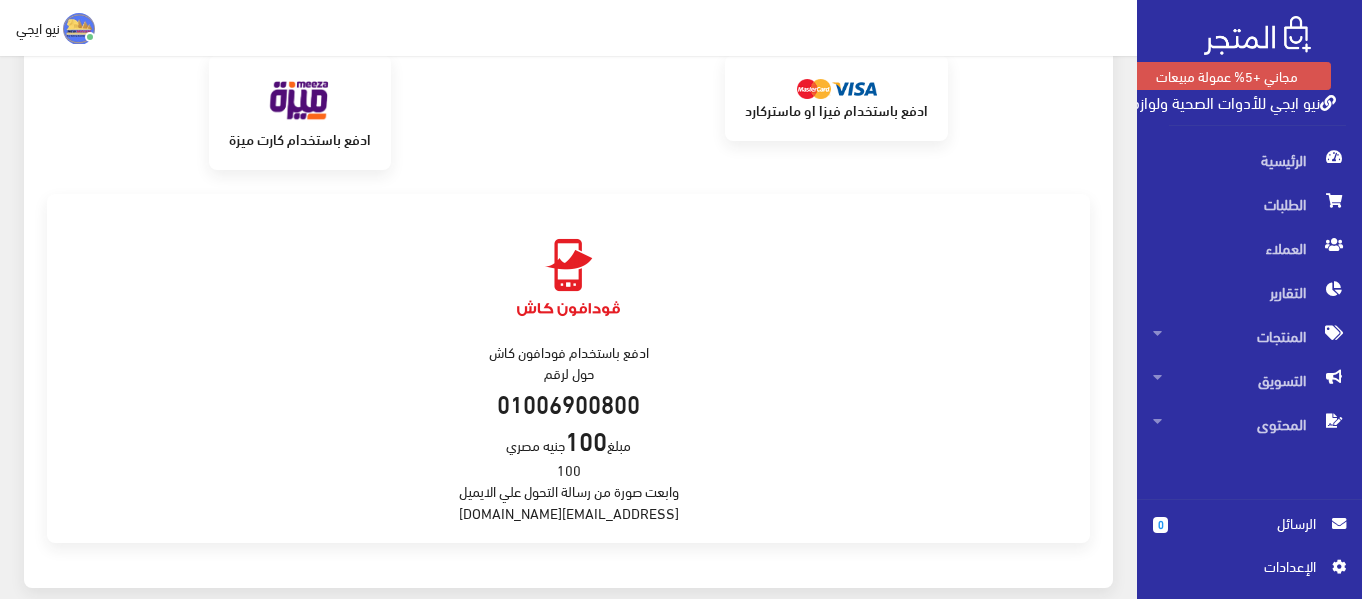 click on "ادفع باستخدام فيزا او ماستركارد" at bounding box center (836, 109) 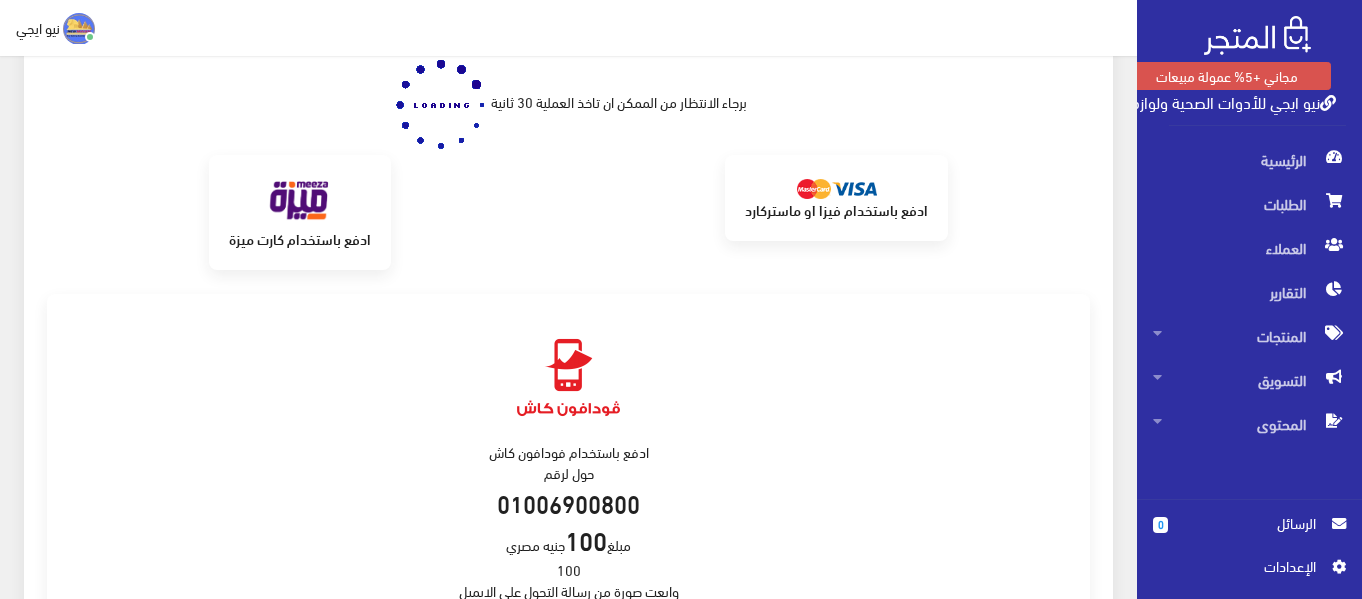 click at bounding box center [300, 201] 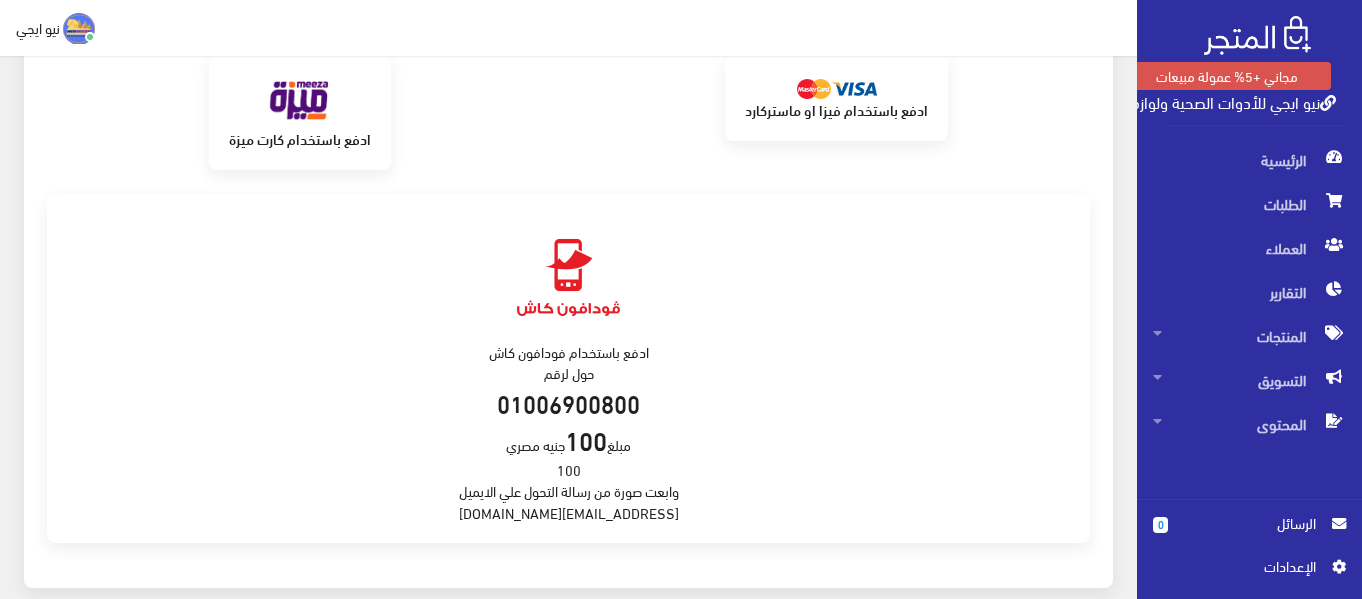 scroll, scrollTop: 238, scrollLeft: 0, axis: vertical 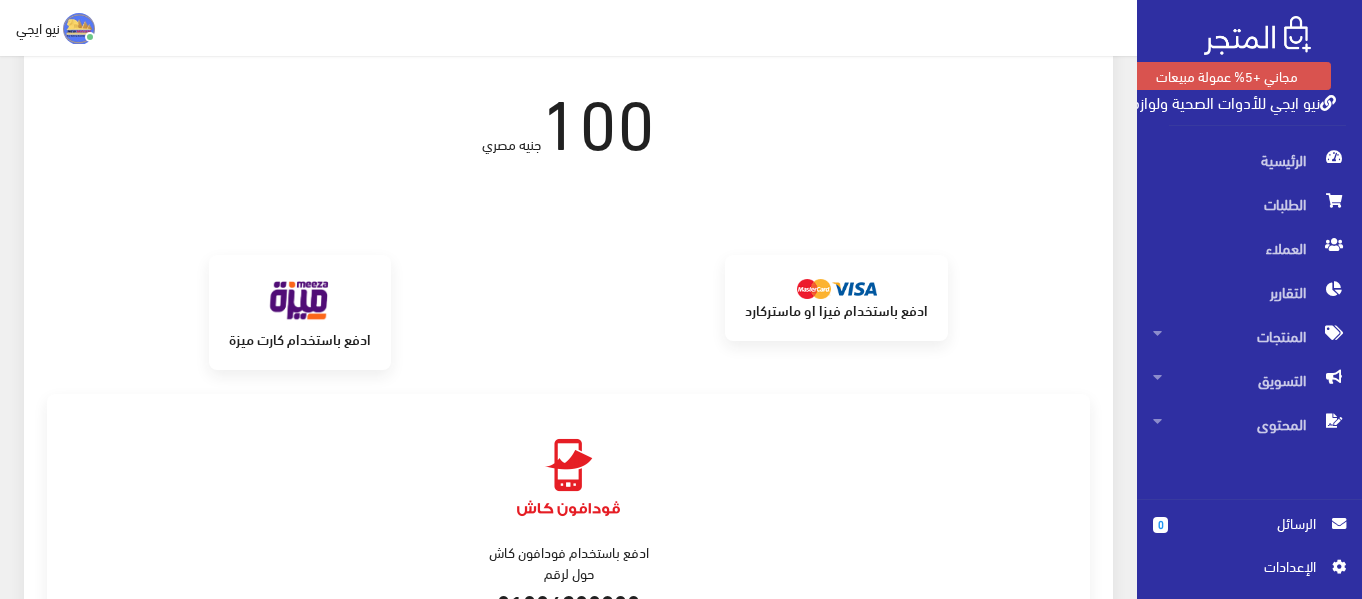 click at bounding box center (300, 301) 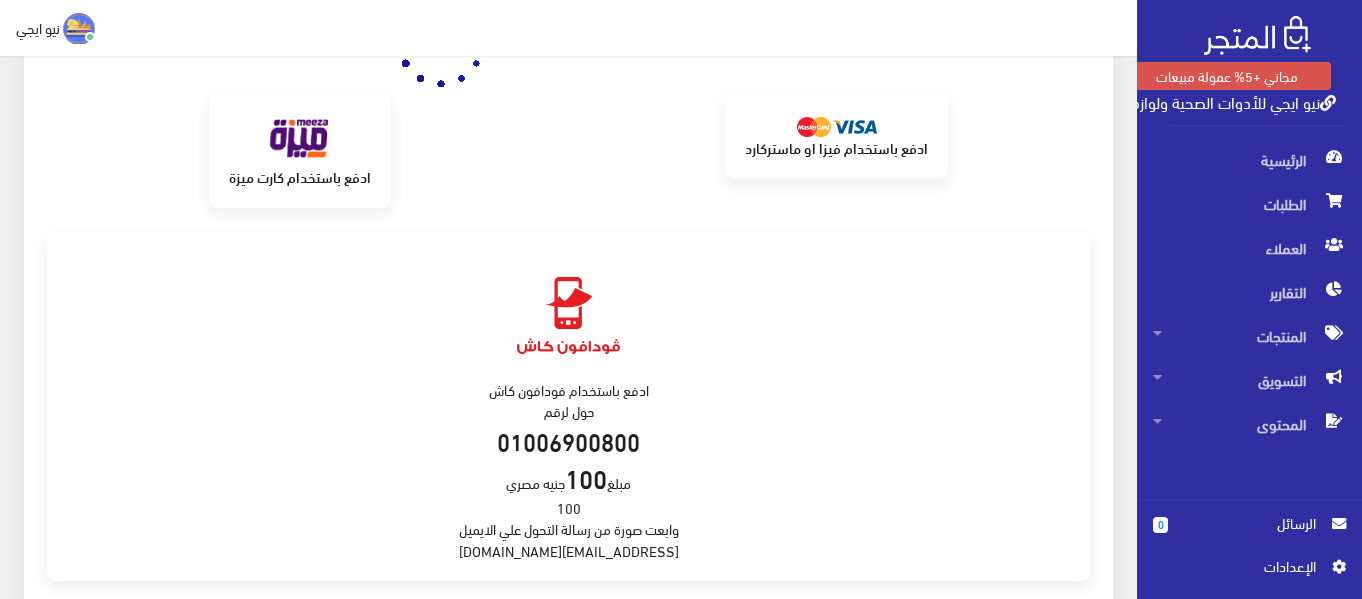 scroll, scrollTop: 600, scrollLeft: 0, axis: vertical 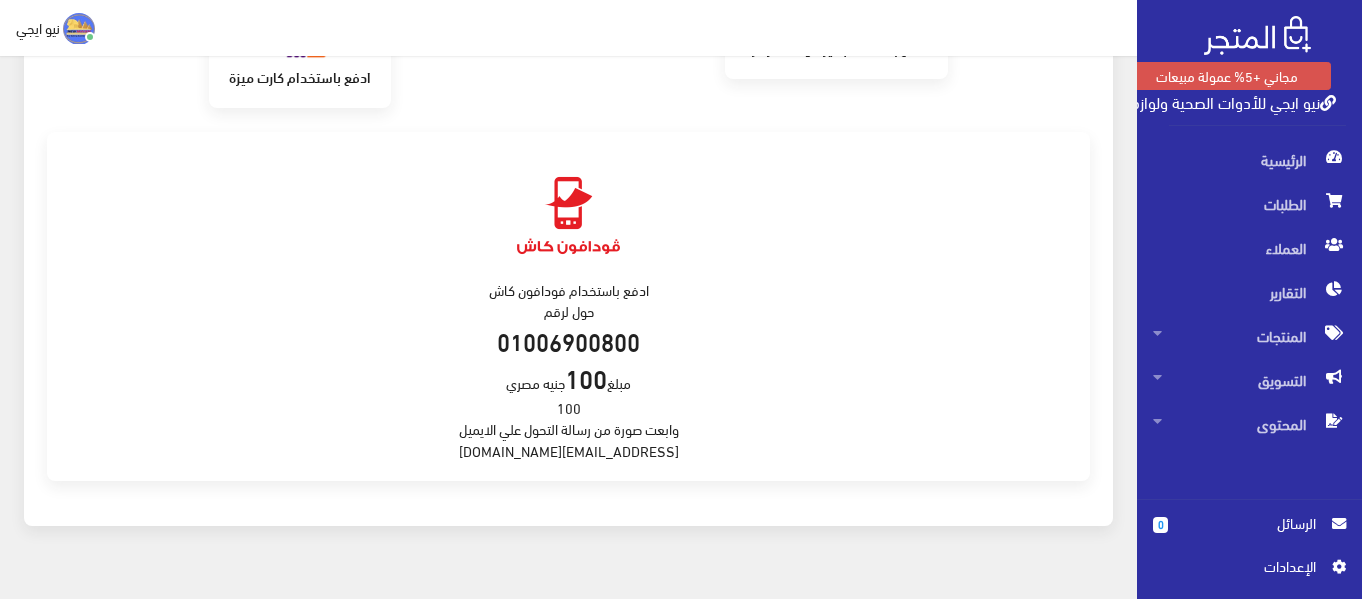 click on "ادفع باستخدام فودافون كاش
حول لرقم
01006900800
مبلغ
100
جنيه مصري
100
وابعت صورة من رسالة التحول علي الايميل
[EMAIL_ADDRESS][DOMAIN_NAME]" at bounding box center (568, 307) 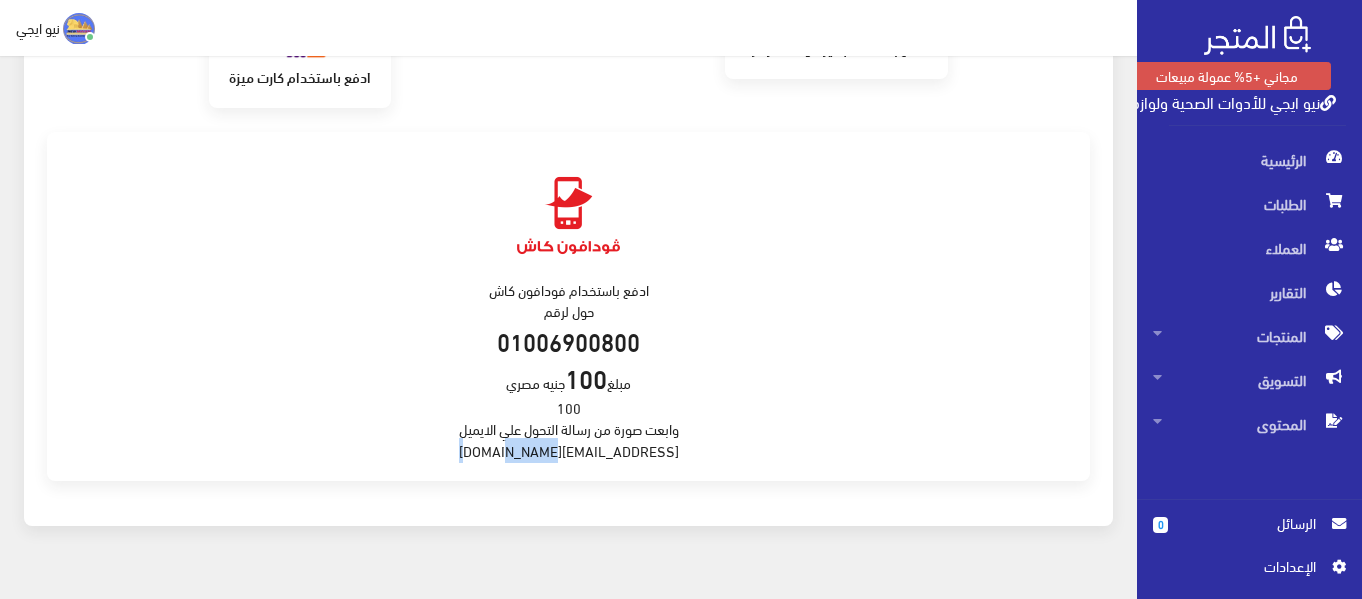 click on "ادفع باستخدام فودافون كاش
حول لرقم
01006900800
مبلغ
100
جنيه مصري
100
وابعت صورة من رسالة التحول علي الايميل
support@almatjar.store" at bounding box center (568, 307) 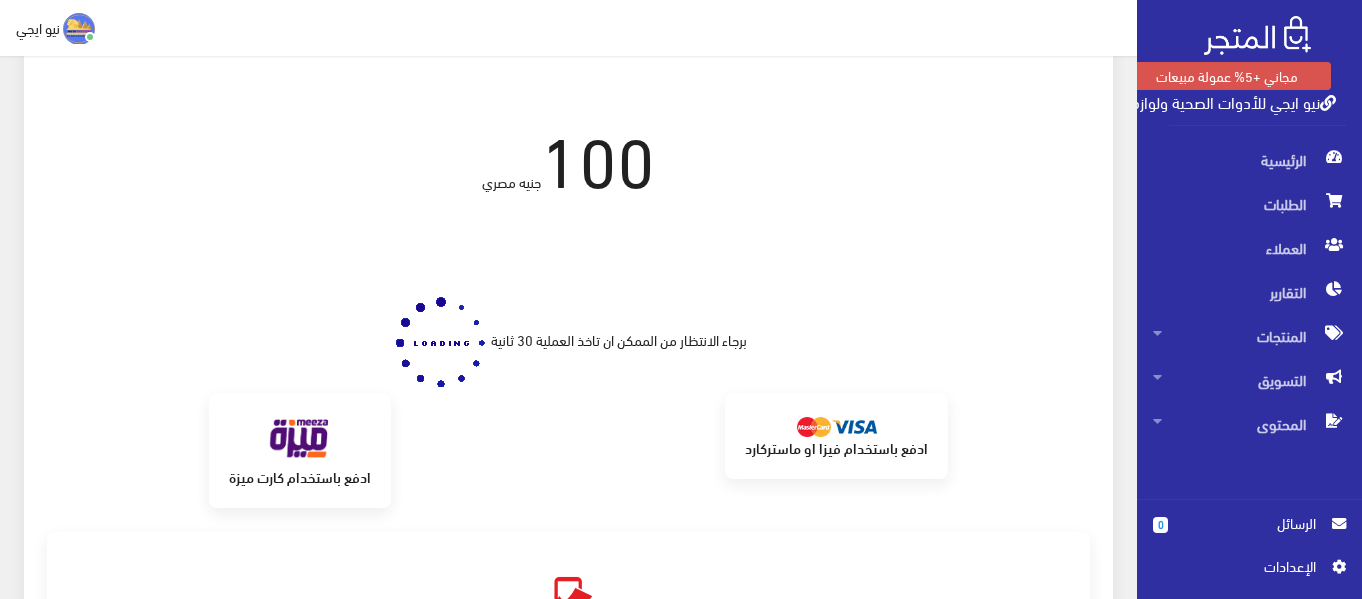 scroll, scrollTop: 0, scrollLeft: 0, axis: both 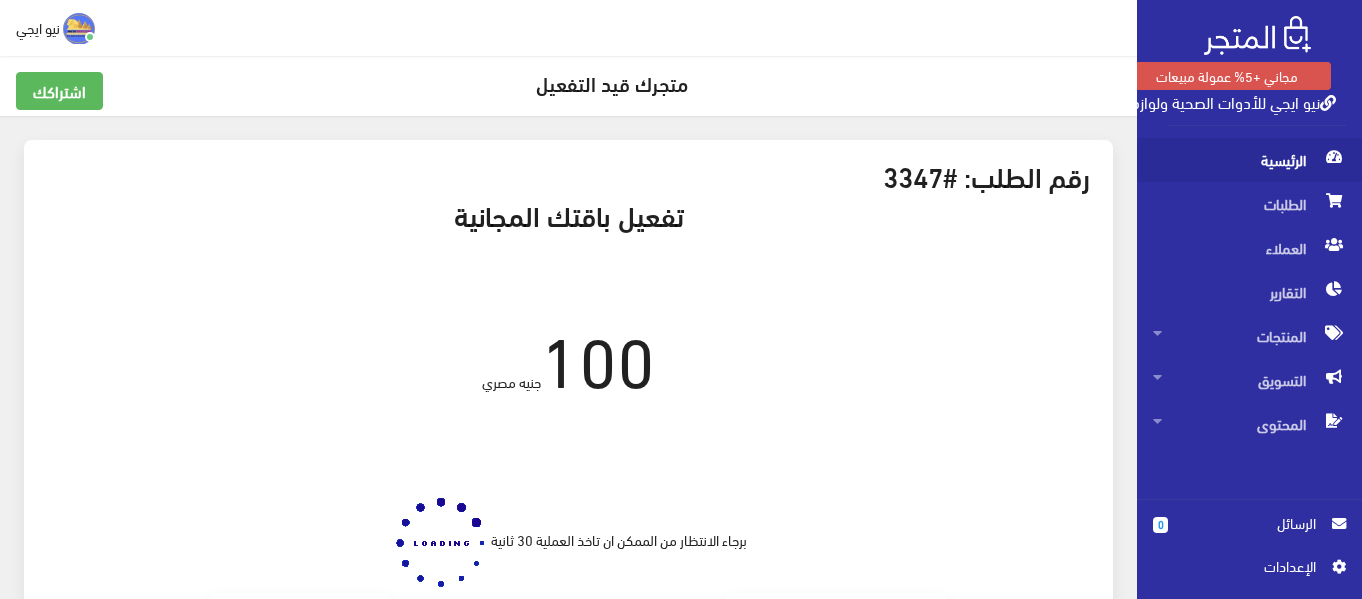 click on "الرئيسية" at bounding box center (1249, 160) 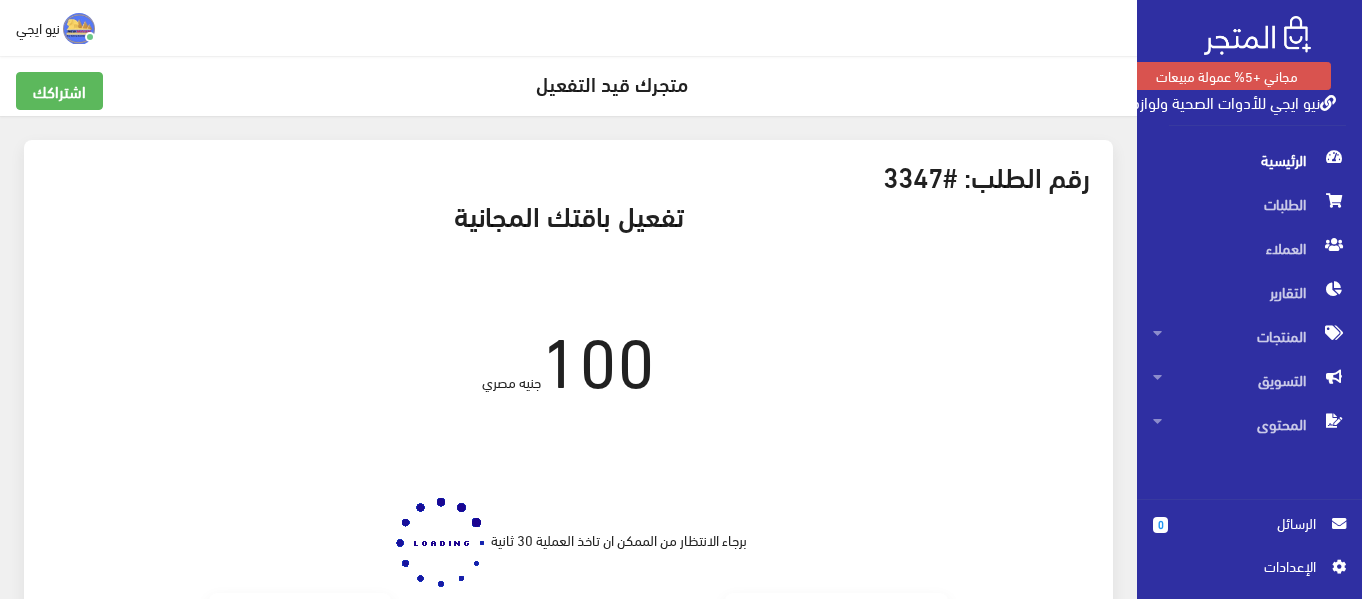 click on "نيو ايجي للأدوات الصحية ولوازمها" at bounding box center [1227, 101] 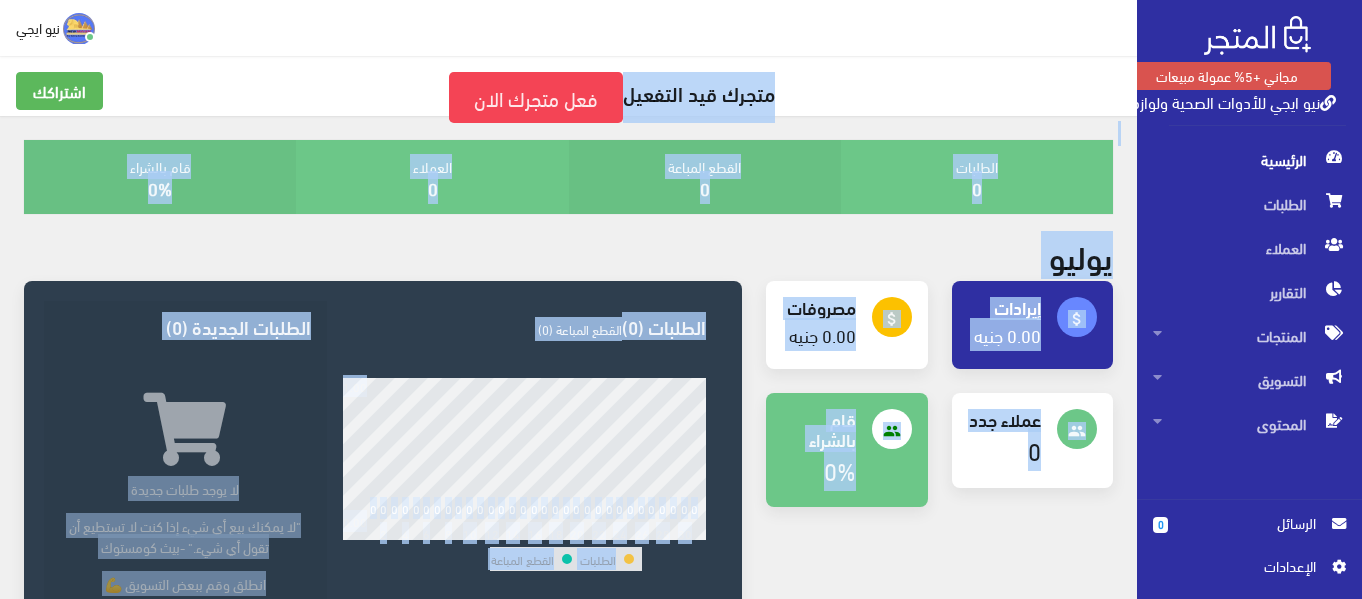 click on "متجرك قيد التفعيل
فعل متجرك الان" at bounding box center [568, 97] 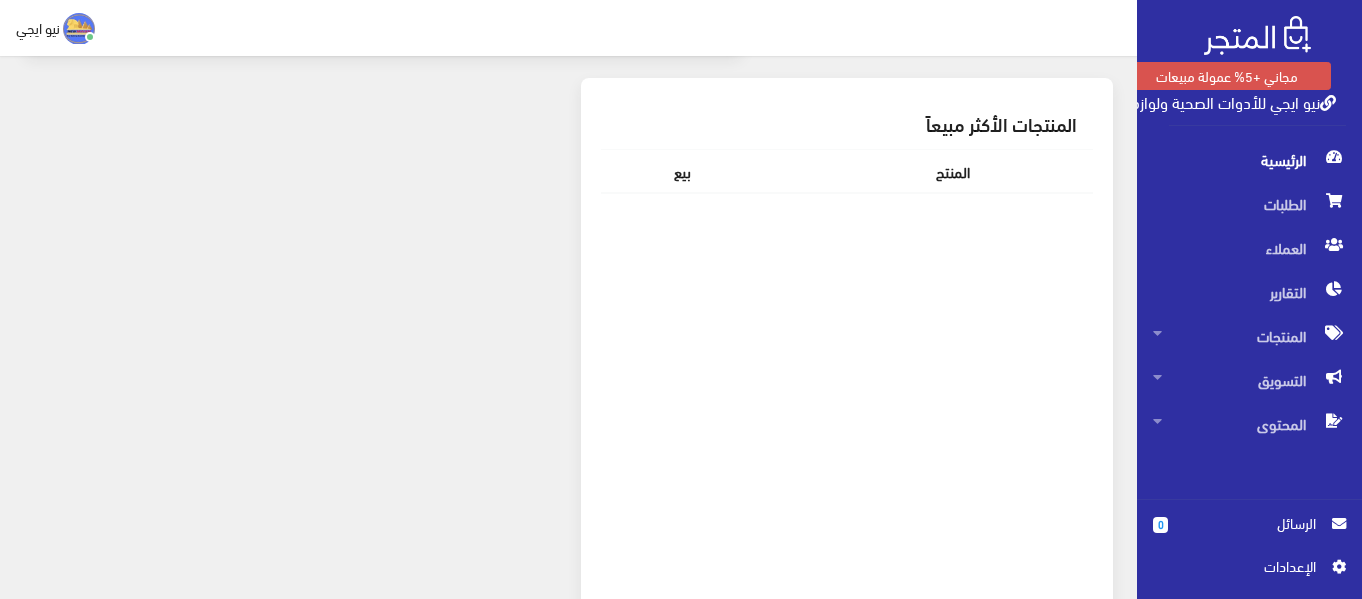 scroll, scrollTop: 700, scrollLeft: 0, axis: vertical 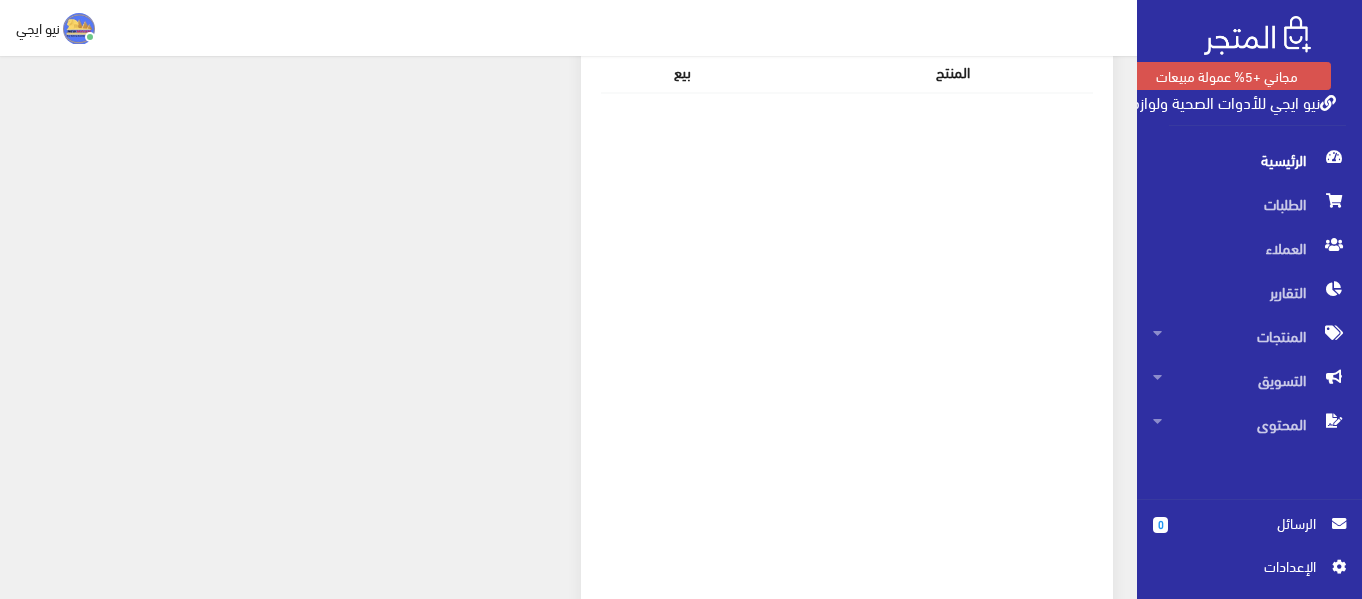 click on "اﻹعدادات" at bounding box center [1242, 566] 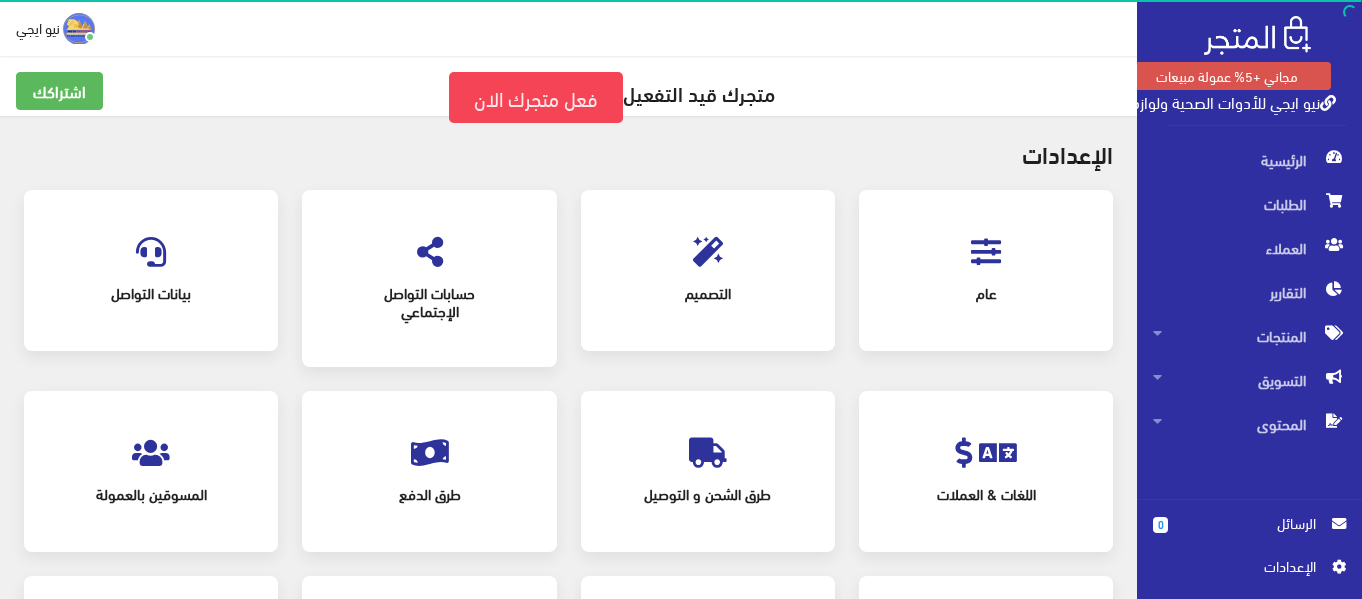 scroll, scrollTop: 0, scrollLeft: 0, axis: both 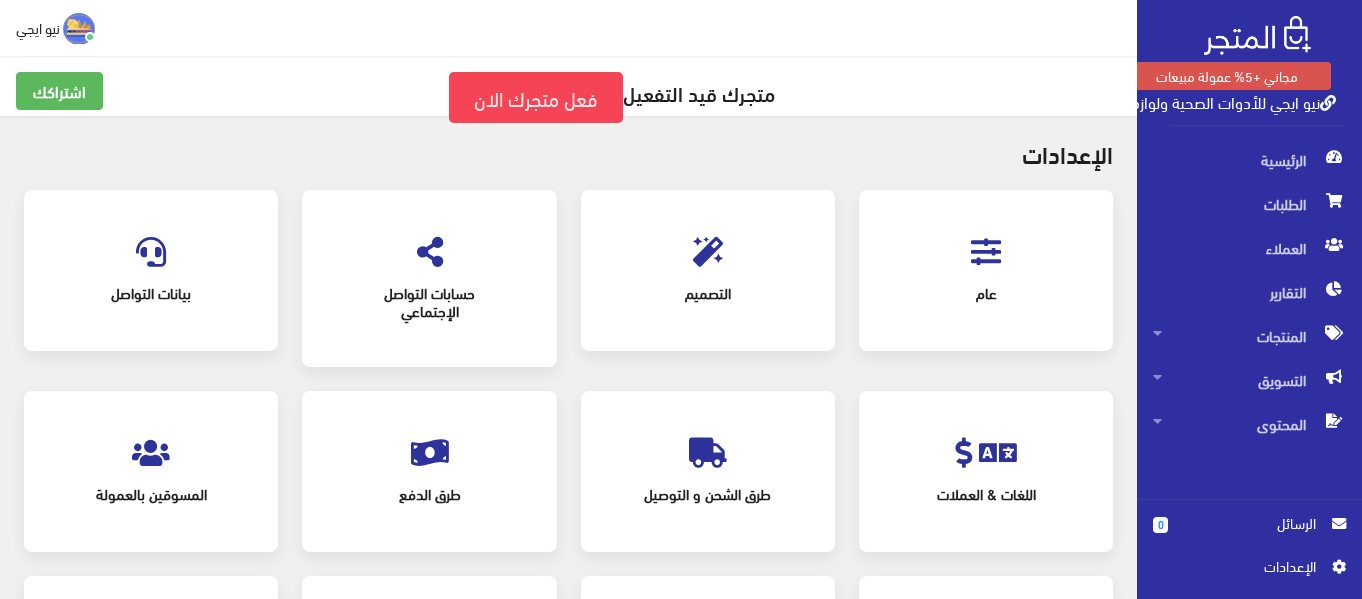 click on "عام" at bounding box center [986, 293] 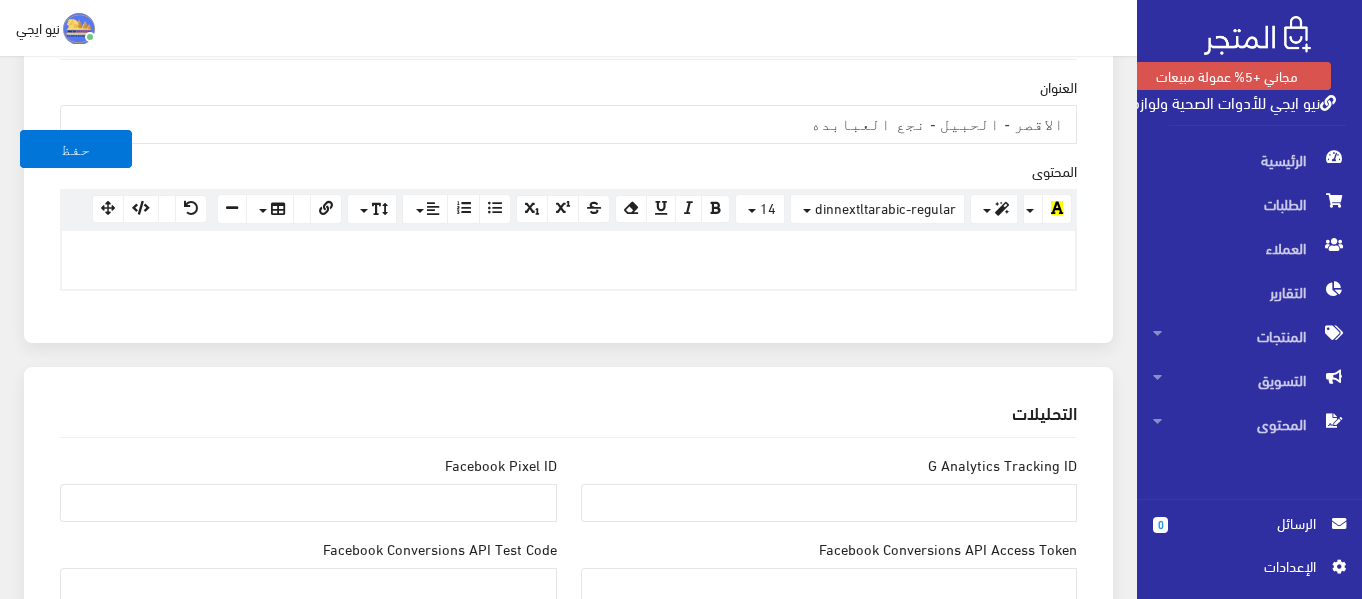 scroll, scrollTop: 0, scrollLeft: 0, axis: both 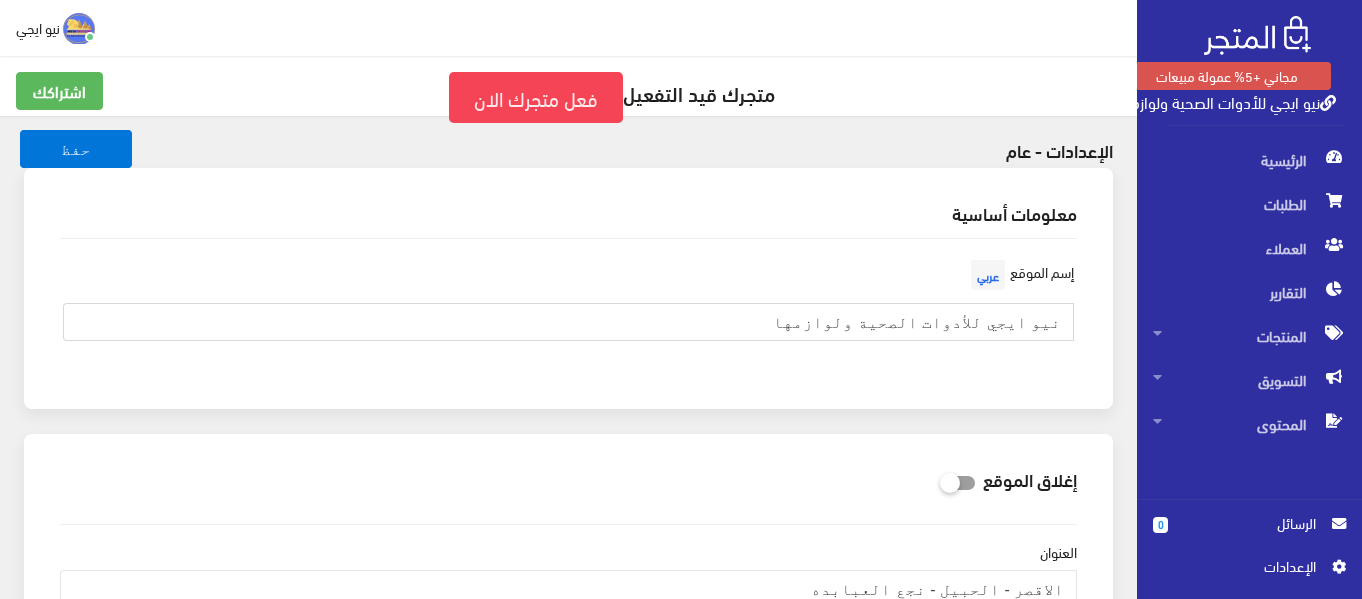 drag, startPoint x: 802, startPoint y: 323, endPoint x: 1136, endPoint y: 310, distance: 334.2529 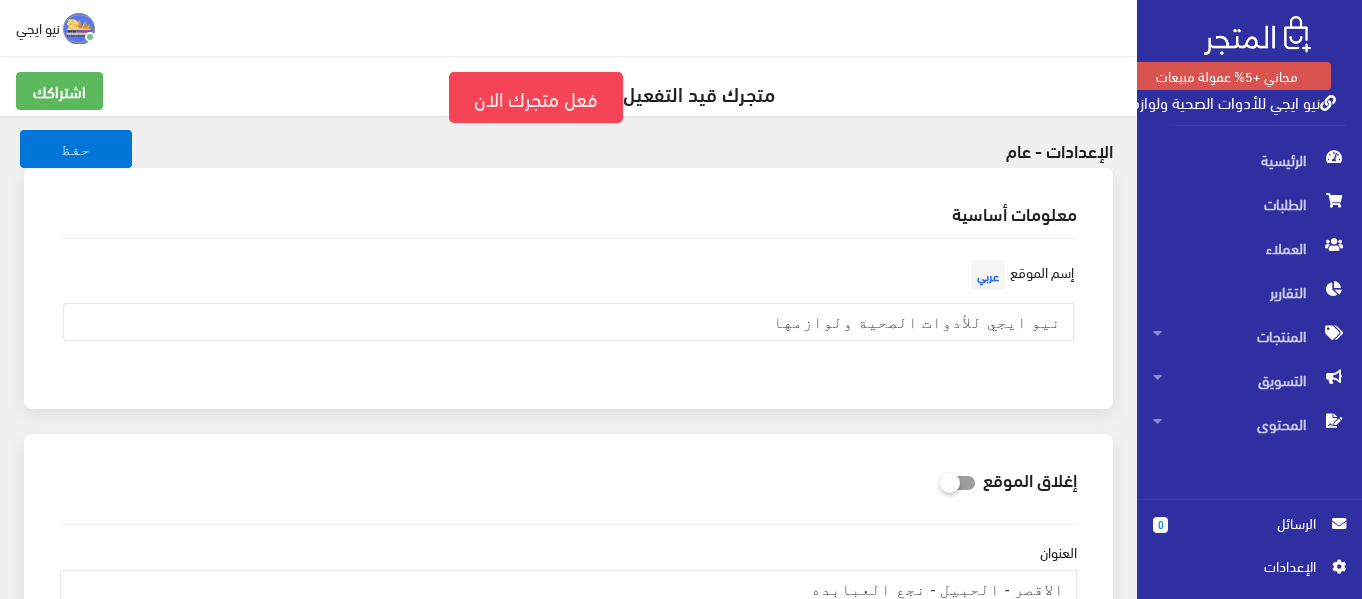 click on "اﻹعدادات" at bounding box center (1242, 566) 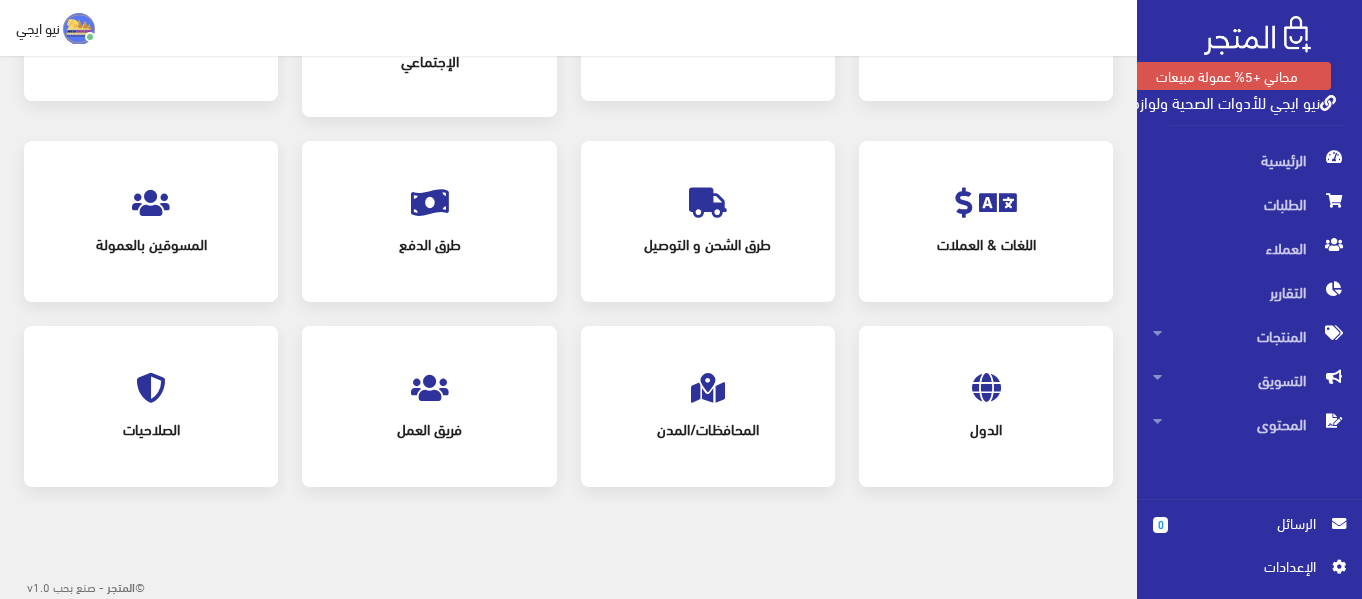 scroll, scrollTop: 0, scrollLeft: 0, axis: both 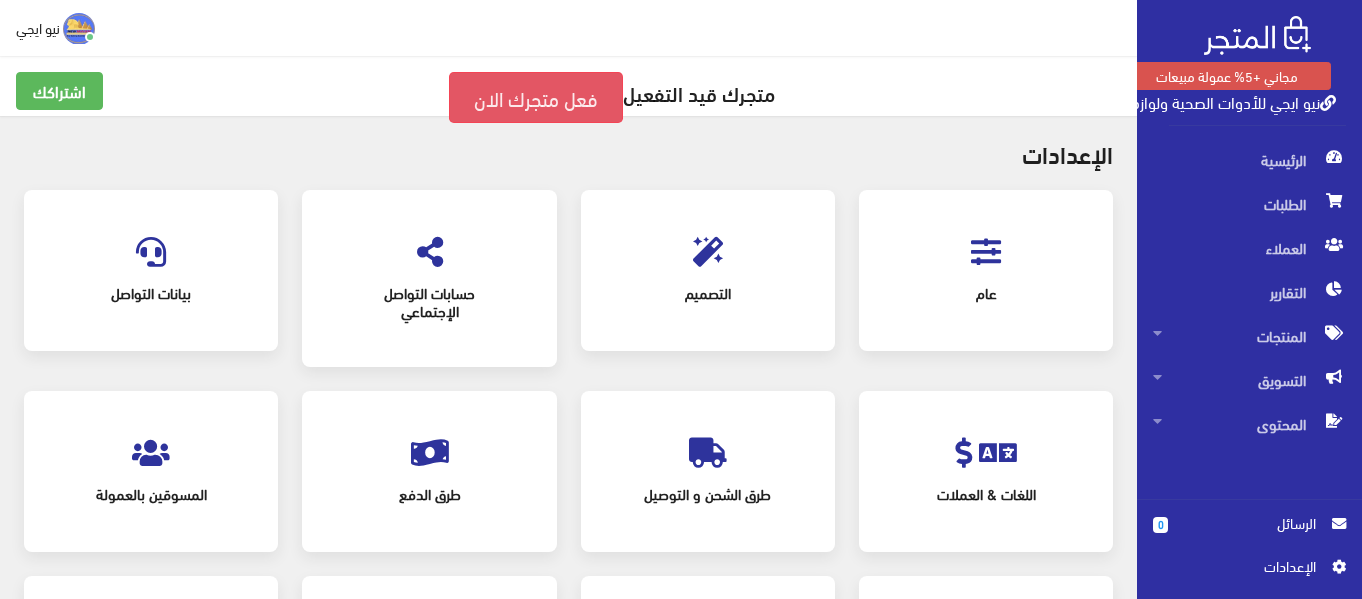 click on "فعل متجرك الان" at bounding box center (536, 97) 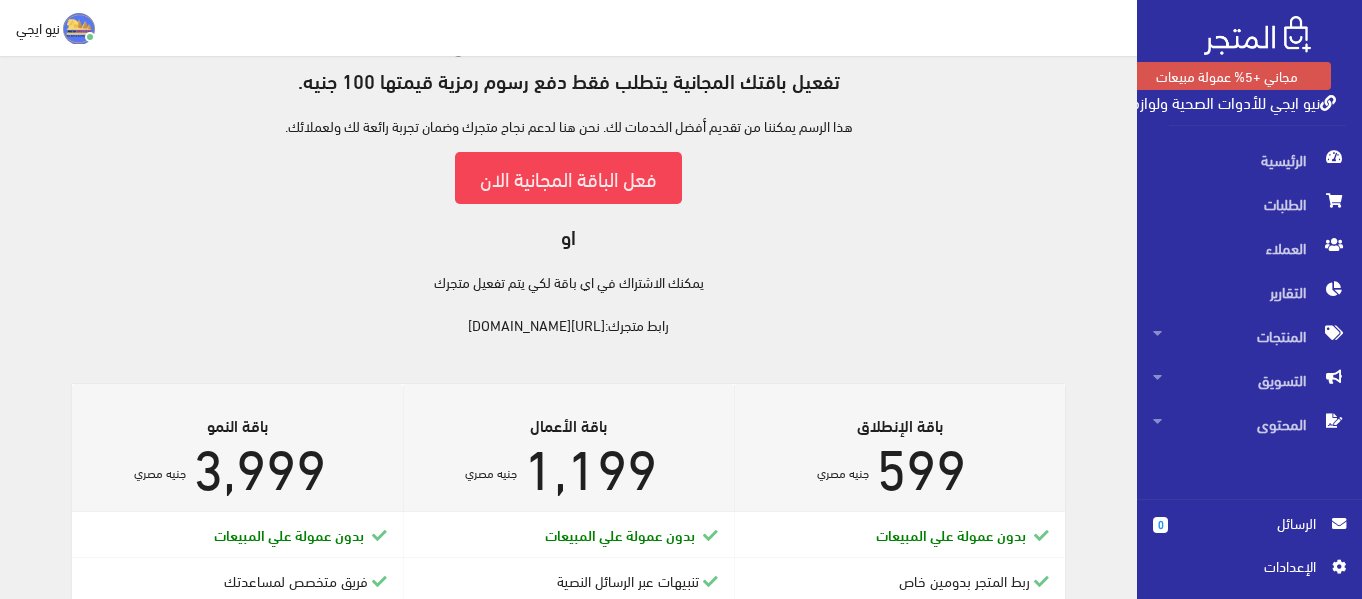 scroll, scrollTop: 0, scrollLeft: 0, axis: both 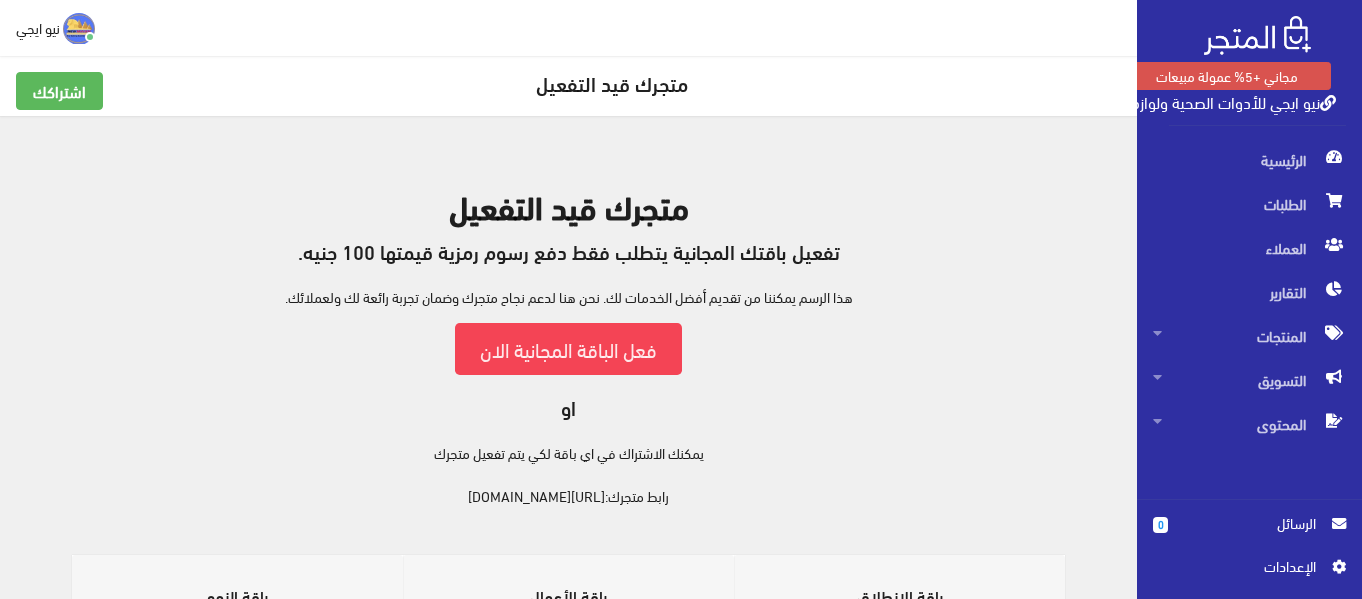 click on "متجرك قيد التفعيل
تفعيل باقتك المجانية يتطلب فقط دفع رسوم رمزية قيمتها 100 جنيه.
هذا الرسم يمكننا من تقديم أفضل الخدمات لك. نحن هنا لدعم نجاح متجرك وضمان تجربة رائعة لك
ولعملائك.
فعل الباقة المجانية الان
او
يمكنك الاشتراك في اي باقة لكي يتم تفعيل متجرك
رابط متجرك:
https://nyo-aygy-lladoat-alshy-oloaz.almatjar.store" at bounding box center (568, 347) 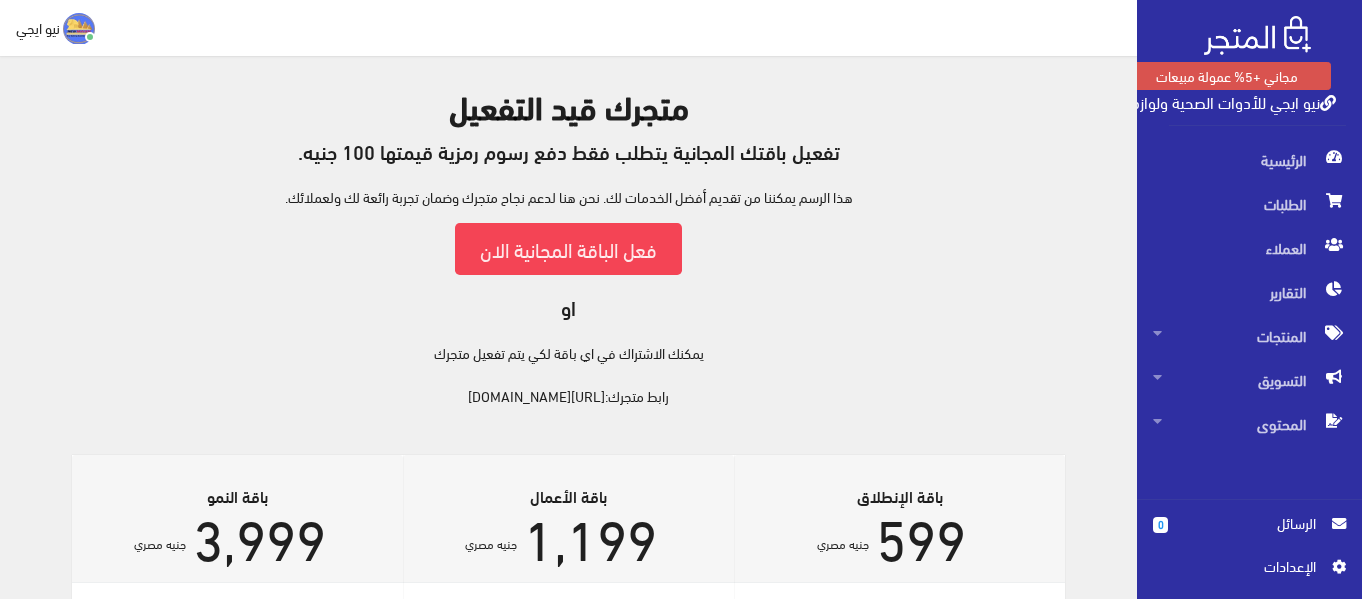scroll, scrollTop: 300, scrollLeft: 0, axis: vertical 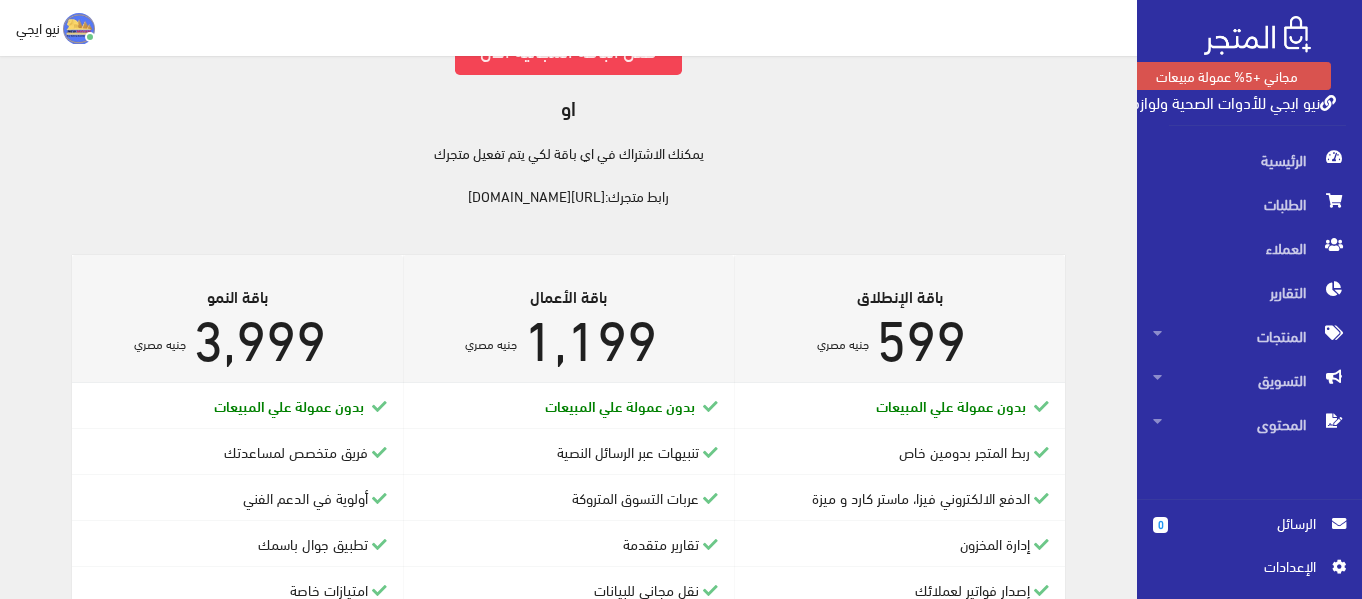 click on "متجرك قيد التفعيل
تفعيل باقتك المجانية يتطلب فقط دفع رسوم رمزية قيمتها 100 جنيه.
هذا الرسم يمكننا من تقديم أفضل الخدمات لك. نحن هنا لدعم نجاح متجرك وضمان تجربة رائعة لك
ولعملائك.
فعل الباقة المجانية الان
او
يمكنك الاشتراك في اي باقة لكي يتم تفعيل متجرك
رابط متجرك:
https://nyo-aygy-lladoat-alshy-oloaz.almatjar.store" at bounding box center (568, 47) 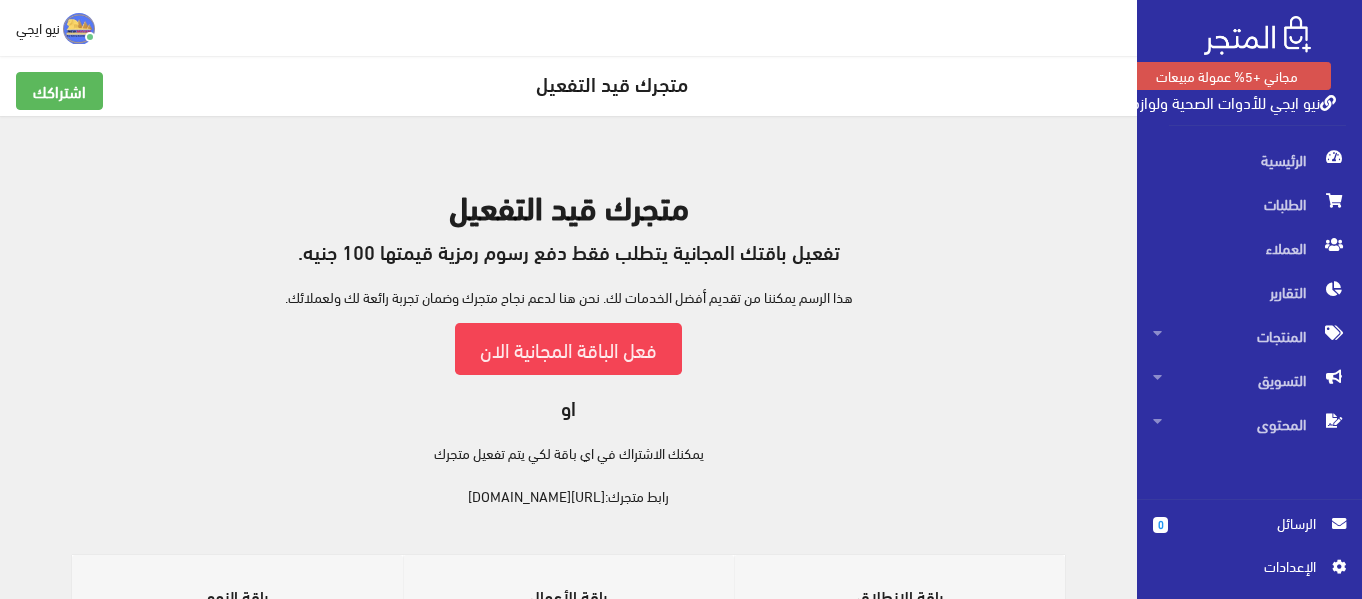 scroll, scrollTop: 100, scrollLeft: 0, axis: vertical 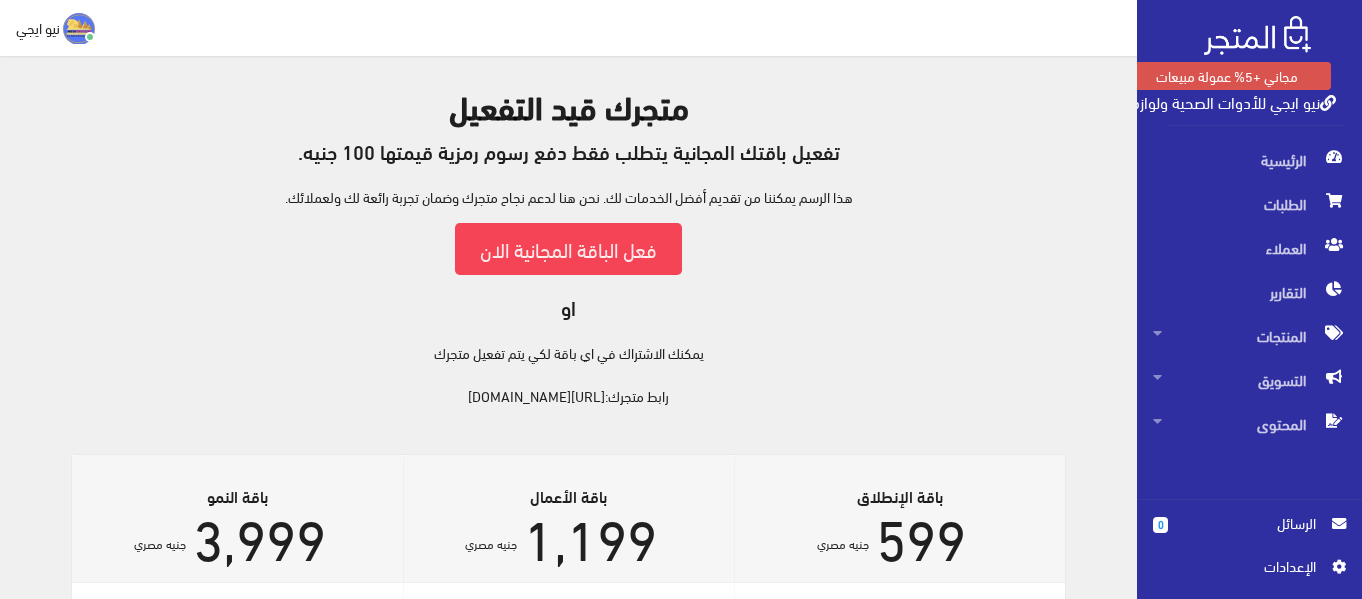 click on "الرسائل" at bounding box center [1250, 523] 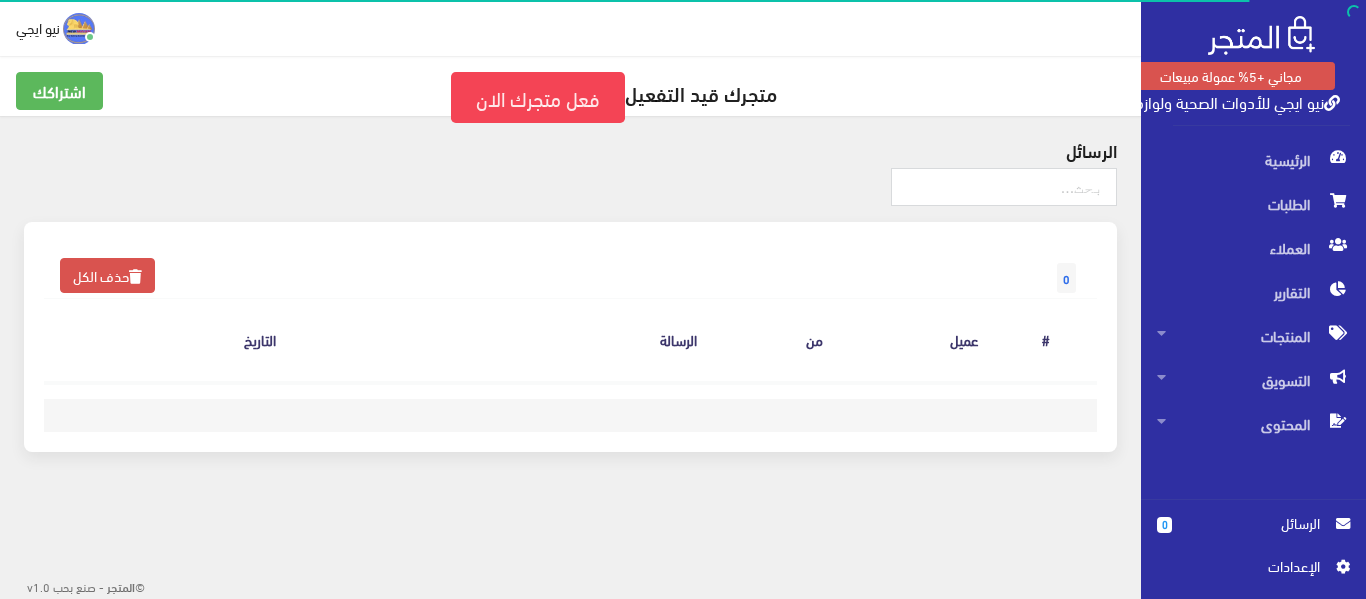 scroll, scrollTop: 0, scrollLeft: 0, axis: both 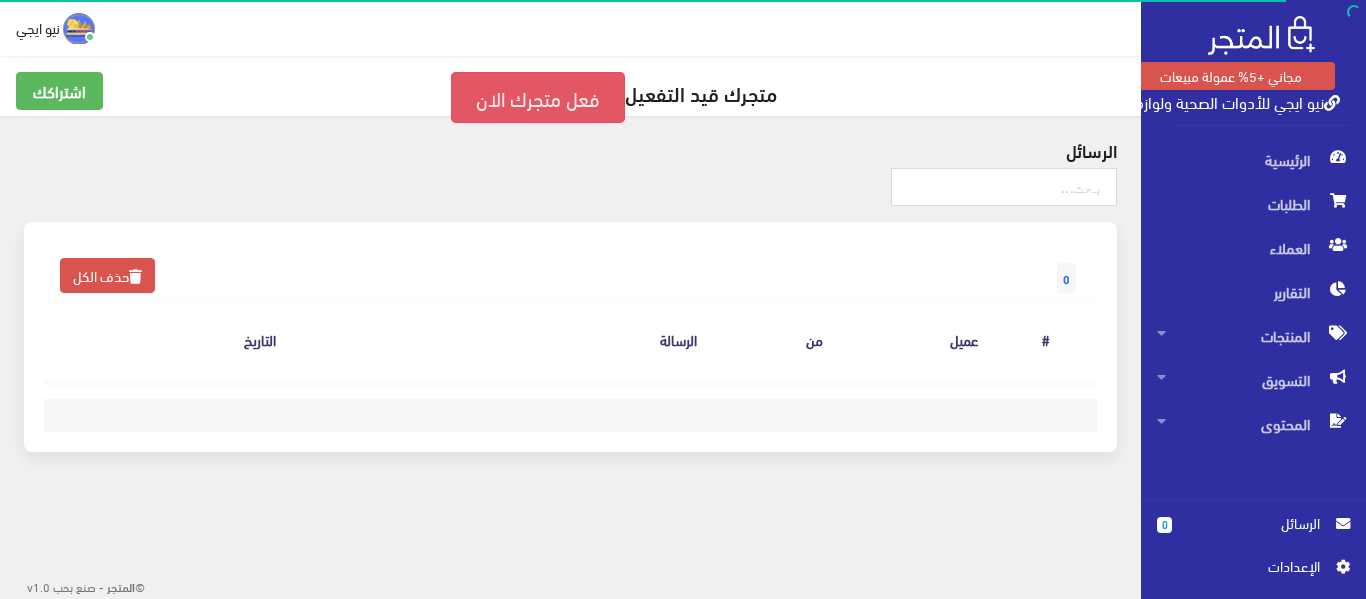click on "فعل متجرك الان" at bounding box center (538, 97) 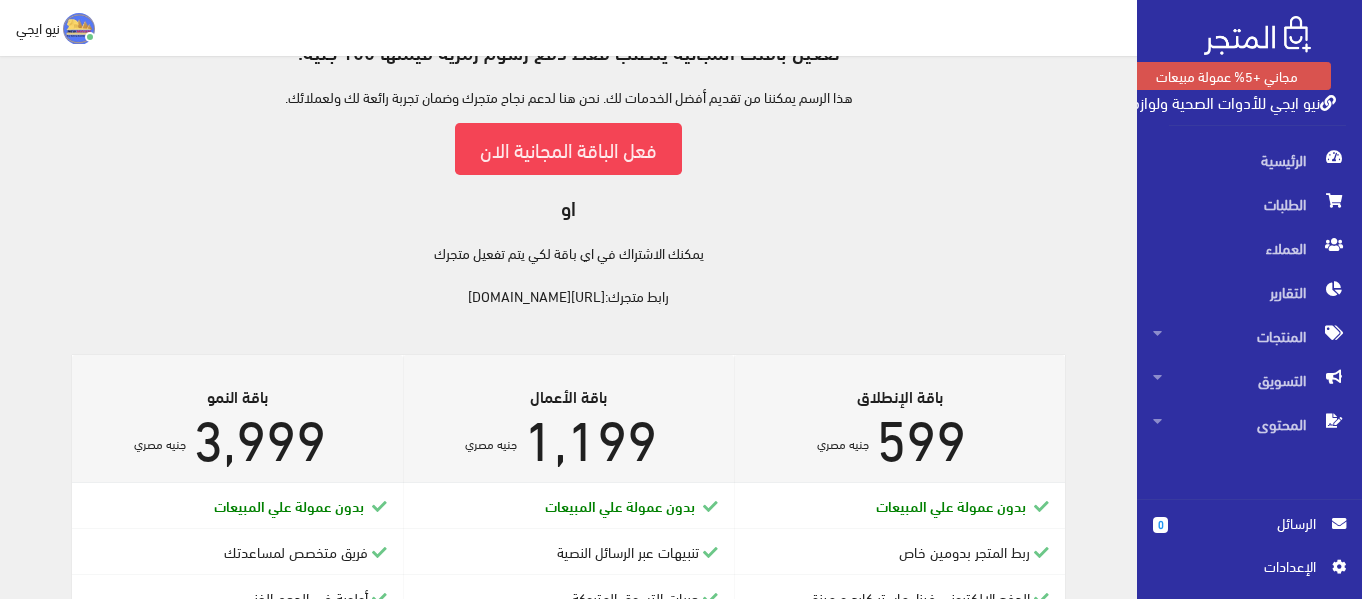 scroll, scrollTop: 0, scrollLeft: 0, axis: both 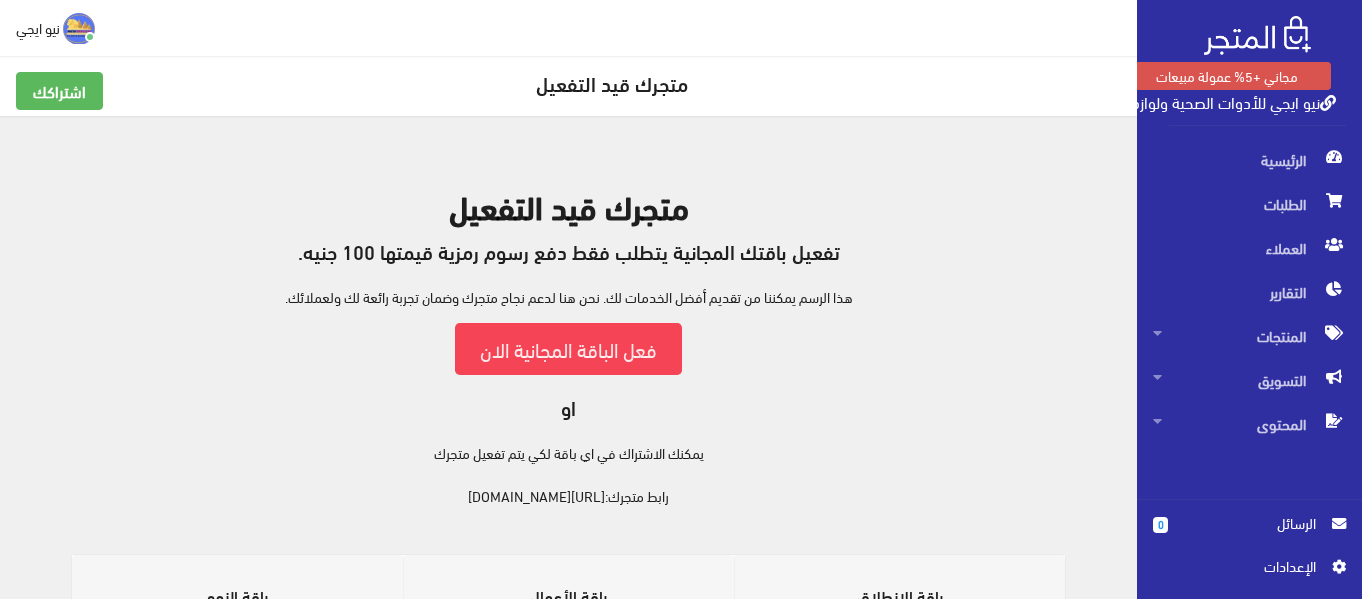 click on "اﻹعدادات" at bounding box center [1242, 566] 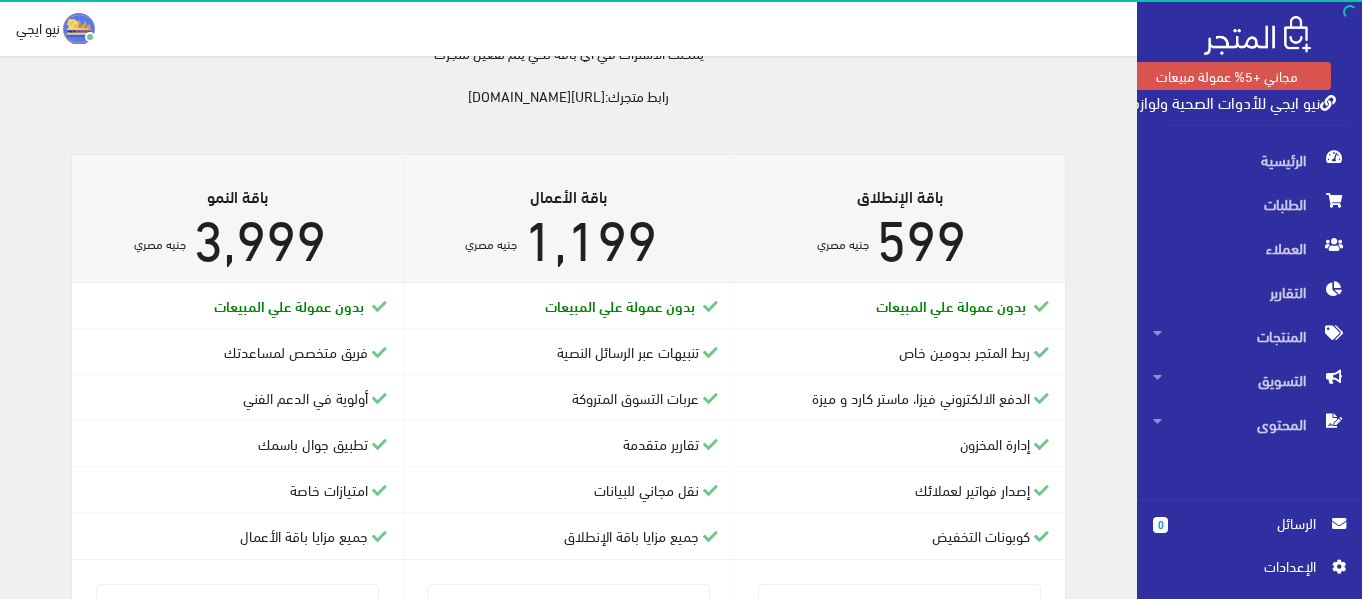scroll, scrollTop: 0, scrollLeft: 0, axis: both 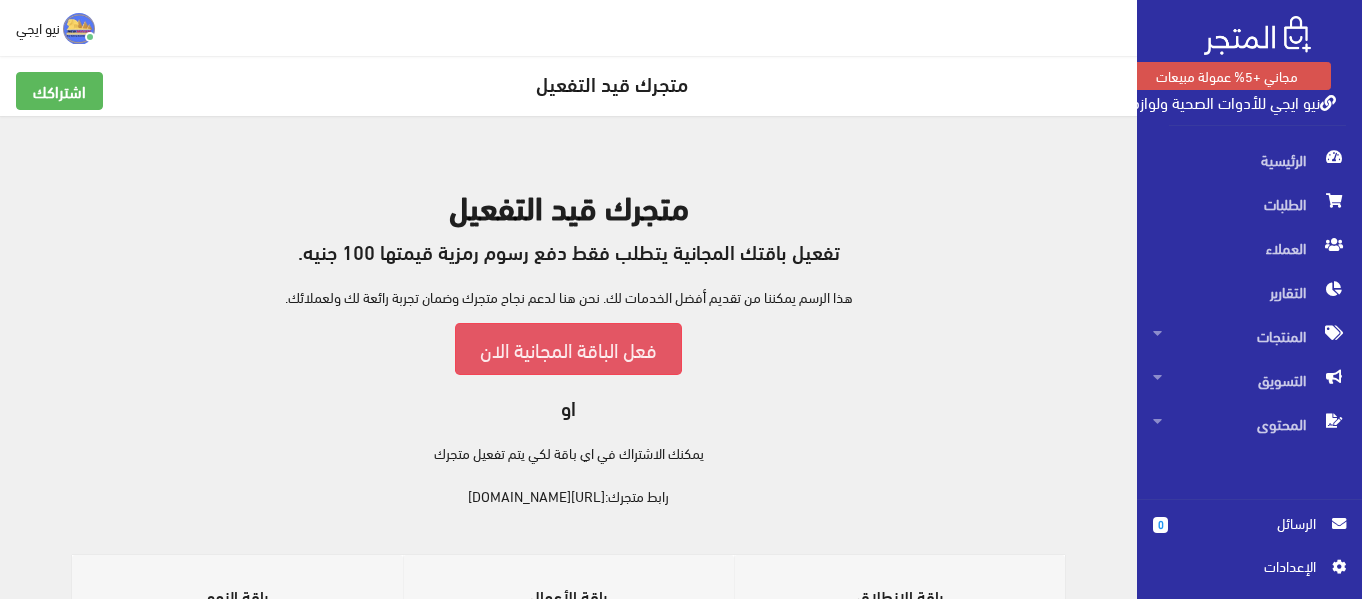 click on "فعل الباقة المجانية الان" at bounding box center (568, 348) 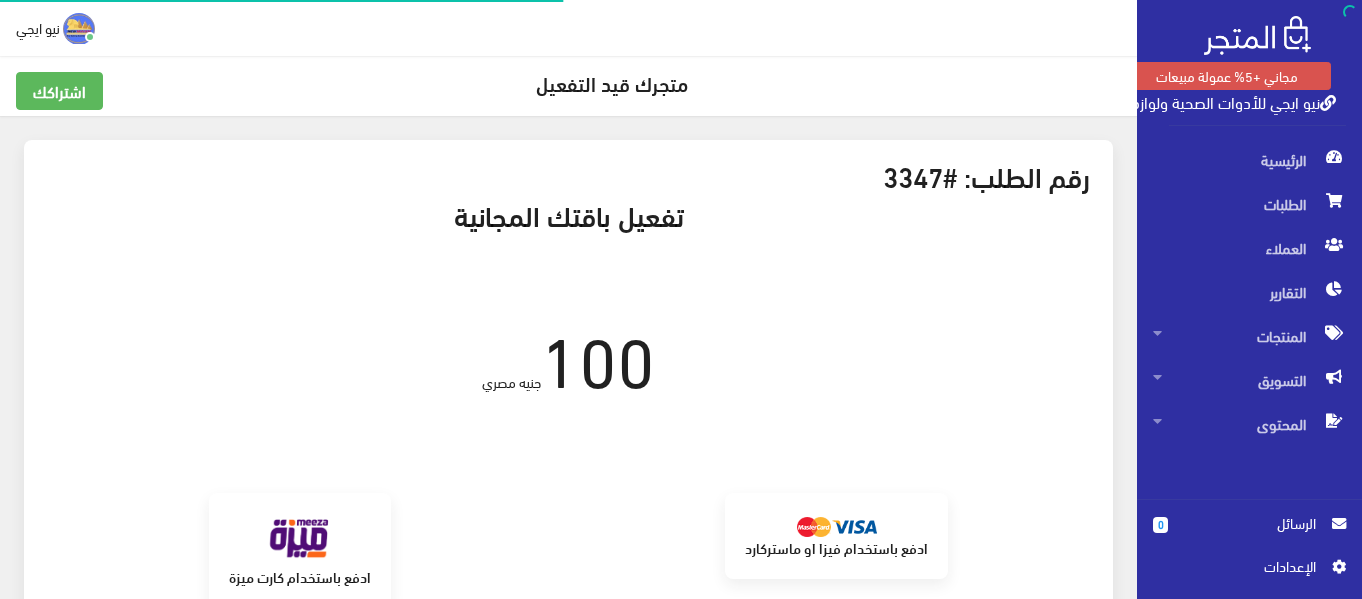 scroll, scrollTop: 0, scrollLeft: 0, axis: both 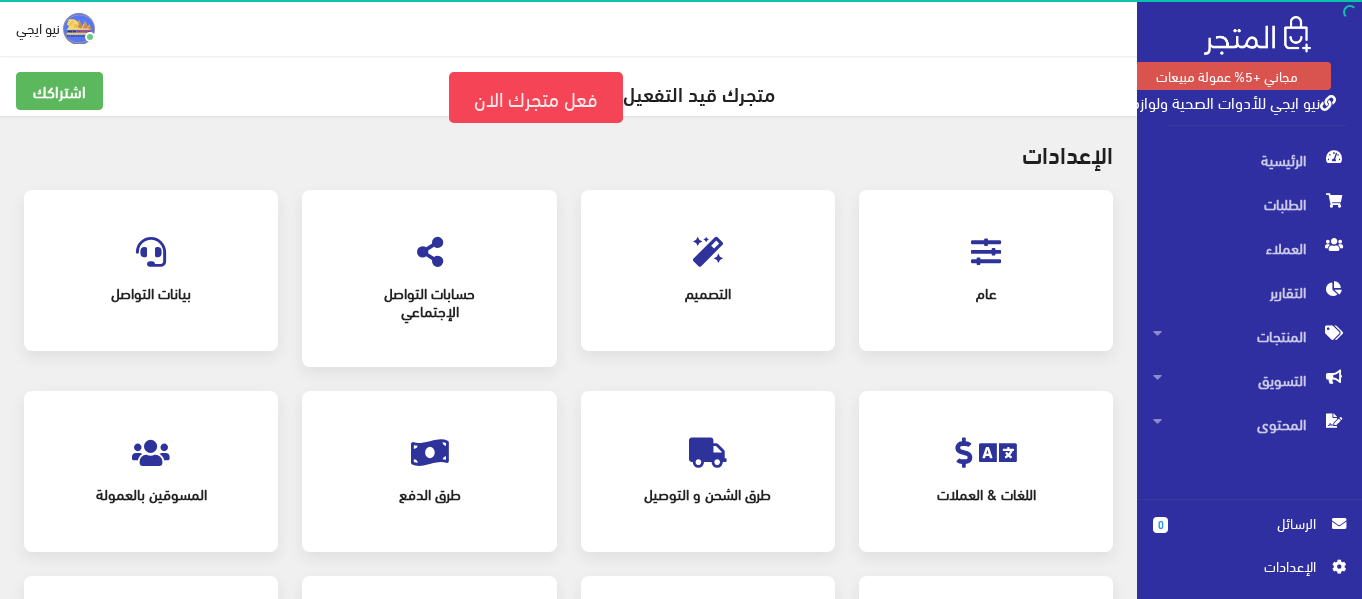 click on "عام" at bounding box center (986, 270) 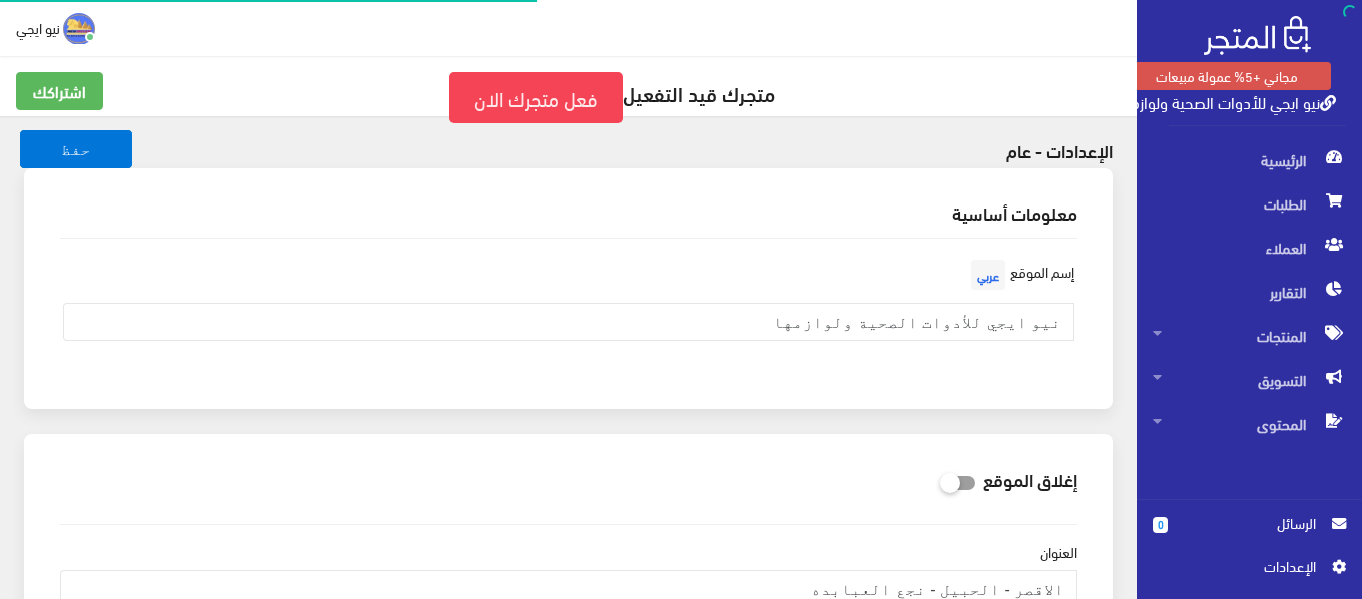 scroll, scrollTop: 0, scrollLeft: 0, axis: both 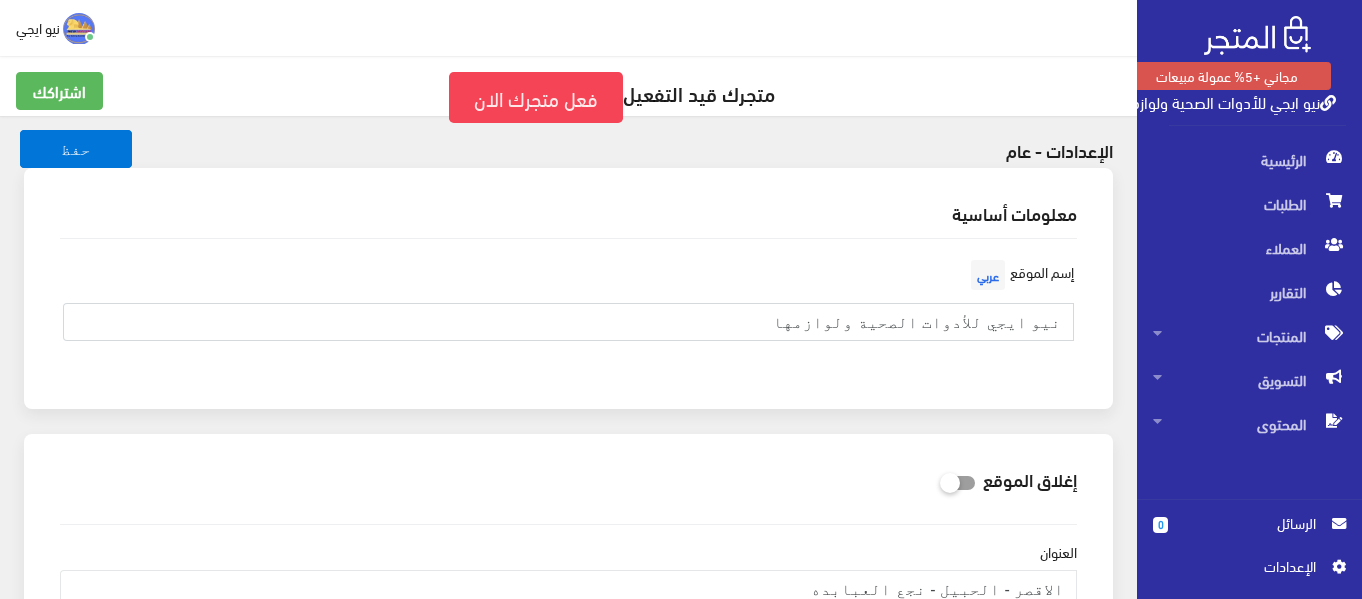 drag, startPoint x: 825, startPoint y: 324, endPoint x: 1010, endPoint y: 330, distance: 185.09727 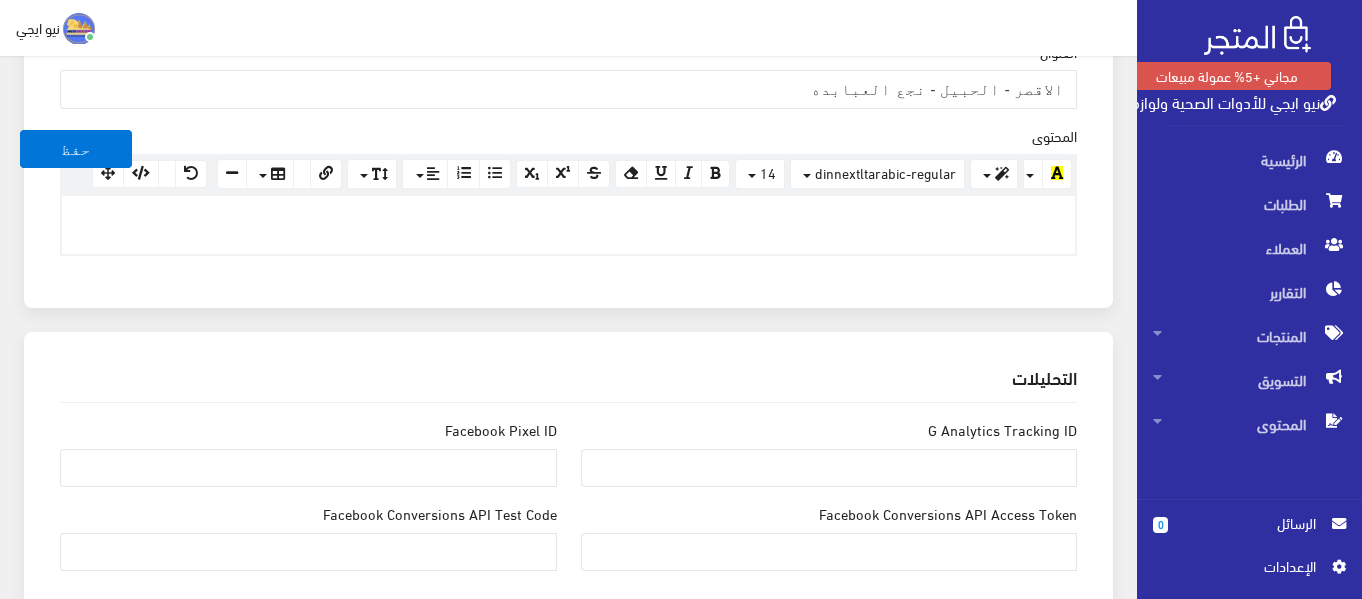 scroll, scrollTop: 400, scrollLeft: 0, axis: vertical 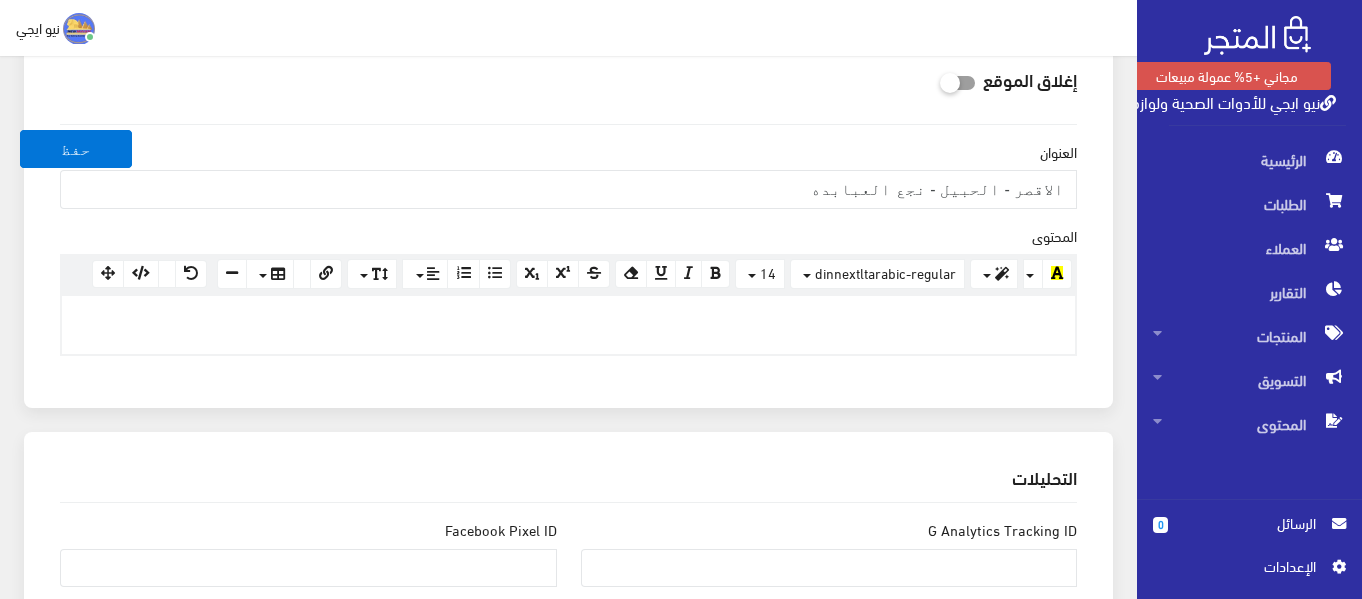 click at bounding box center (568, 325) 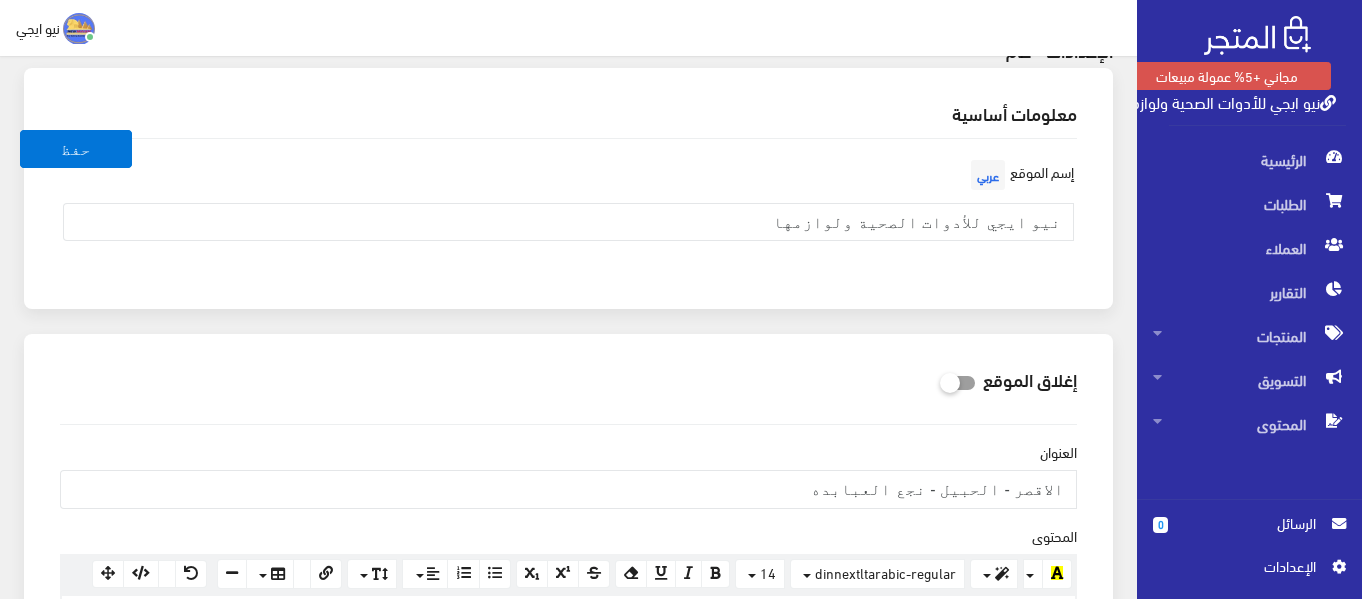 scroll, scrollTop: 0, scrollLeft: 0, axis: both 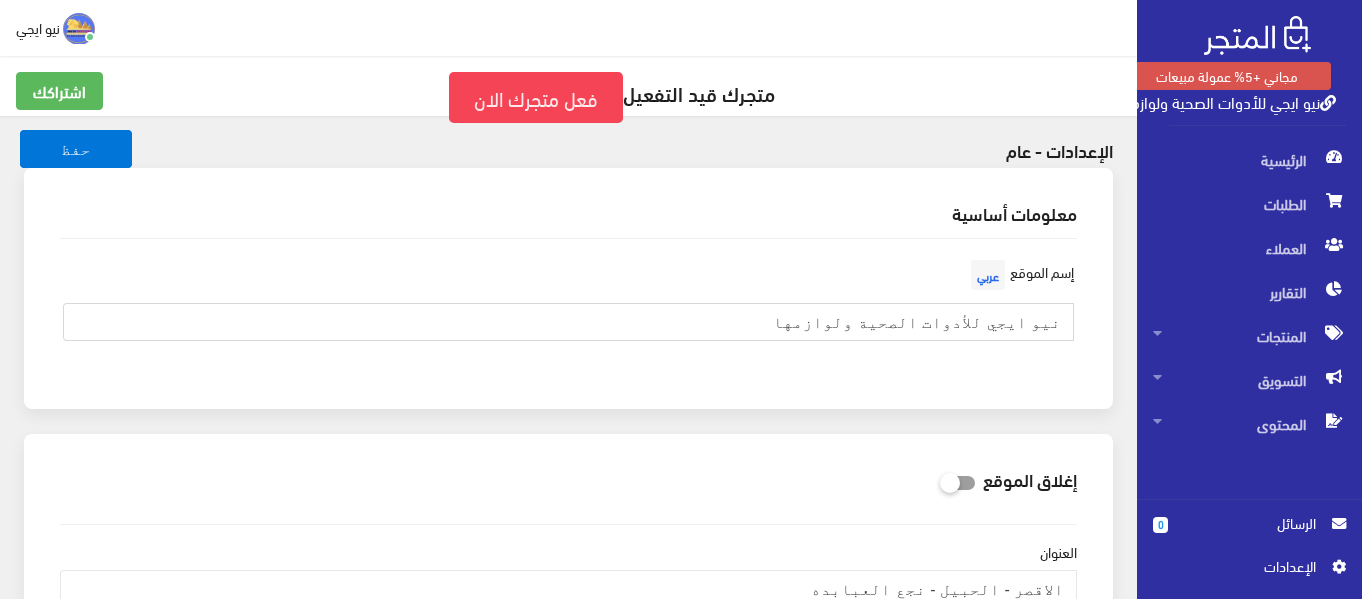 drag, startPoint x: 816, startPoint y: 324, endPoint x: 1008, endPoint y: 300, distance: 193.49419 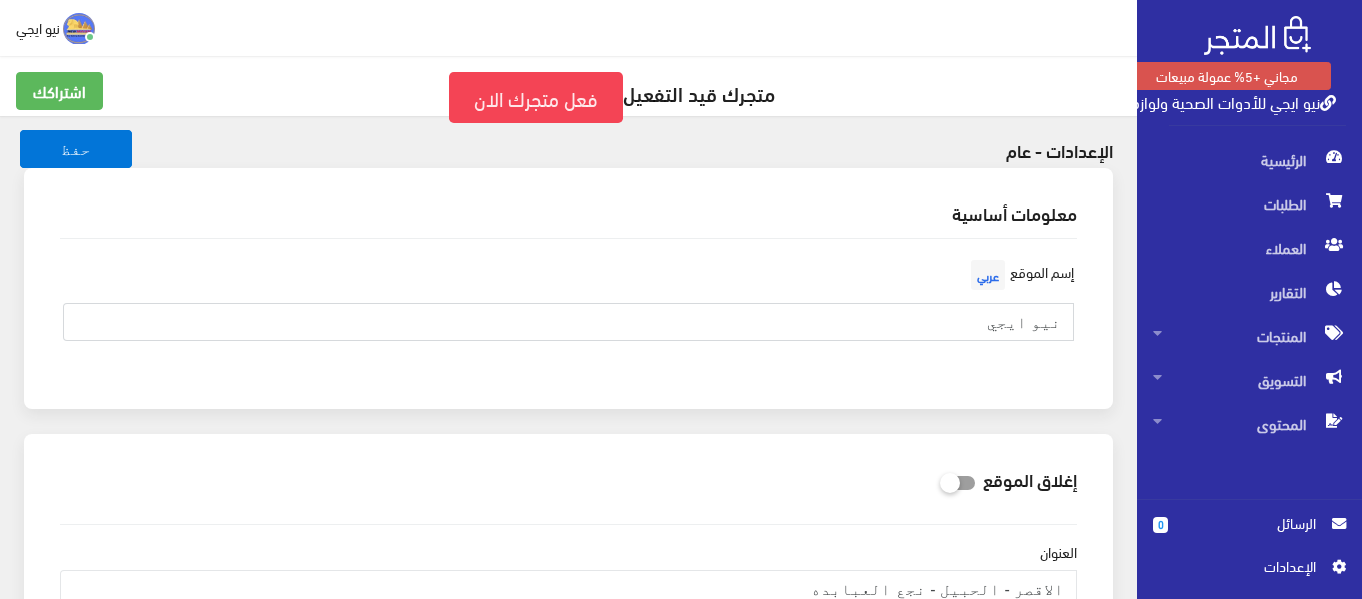 scroll, scrollTop: 500, scrollLeft: 0, axis: vertical 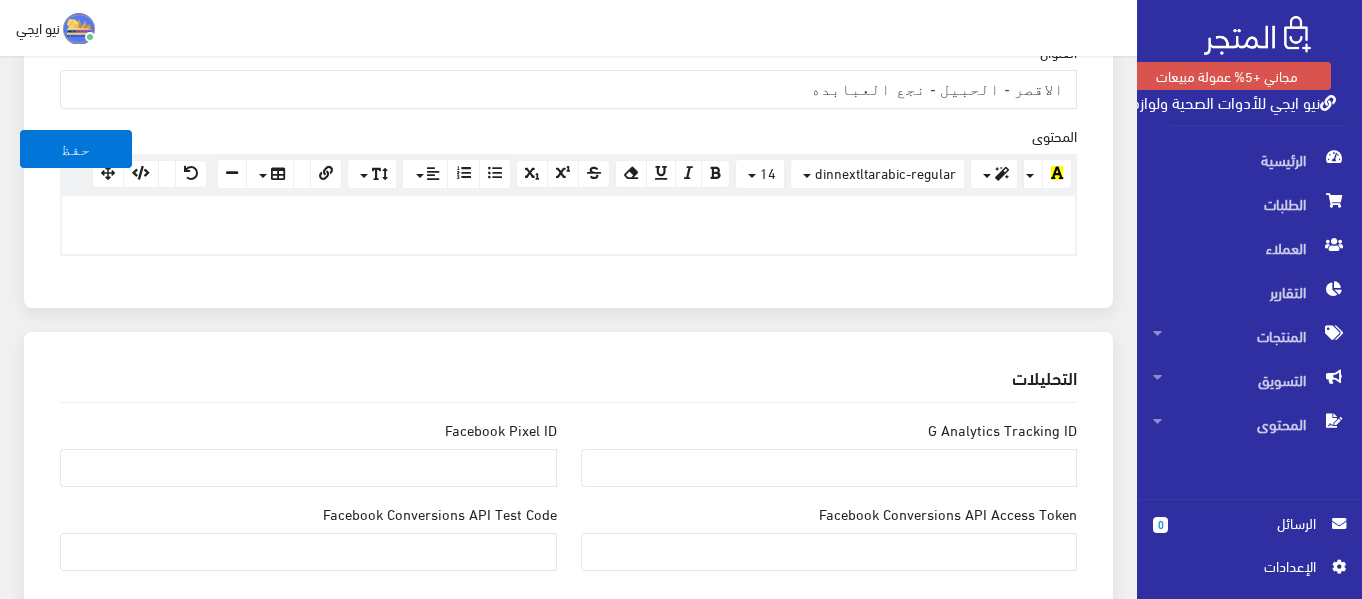 type on "نيو ايجي" 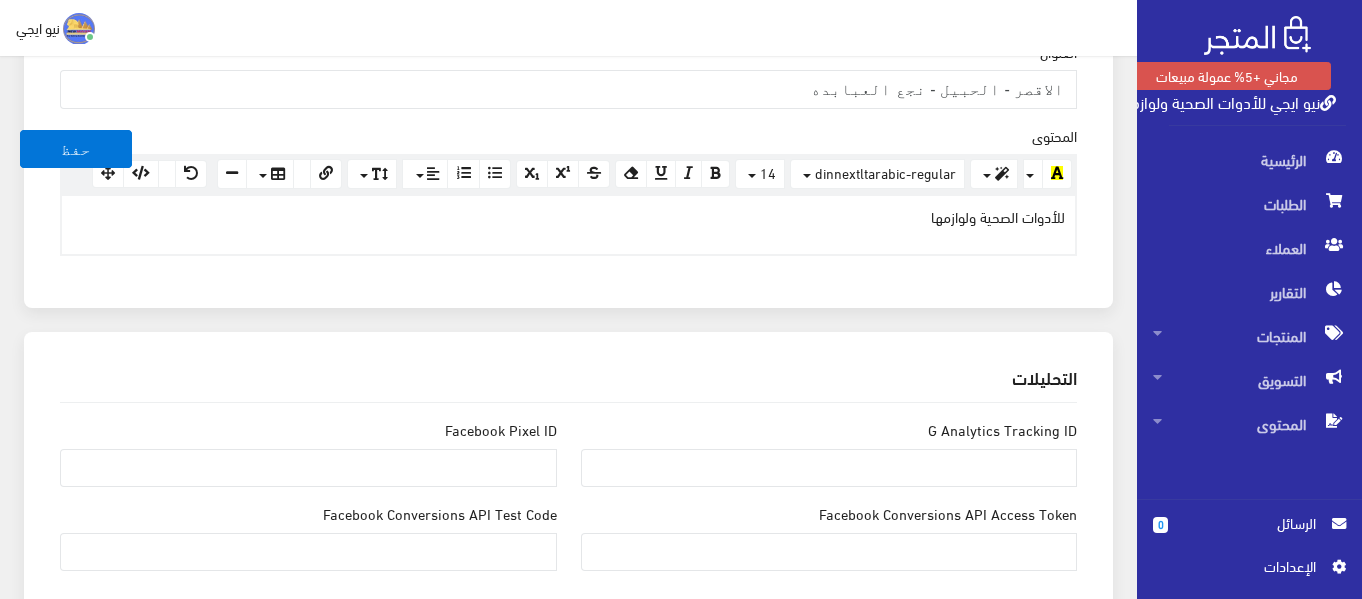 click on "للأدوات الصحية ولوازمها" at bounding box center [568, 217] 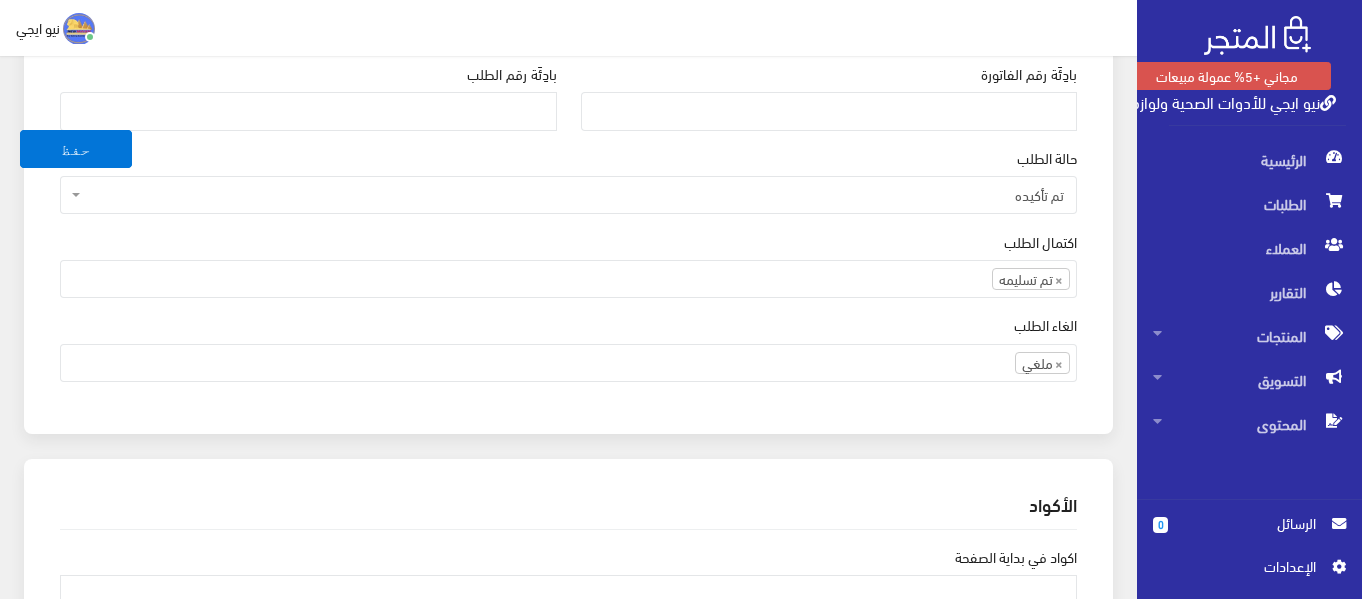 scroll, scrollTop: 1900, scrollLeft: 0, axis: vertical 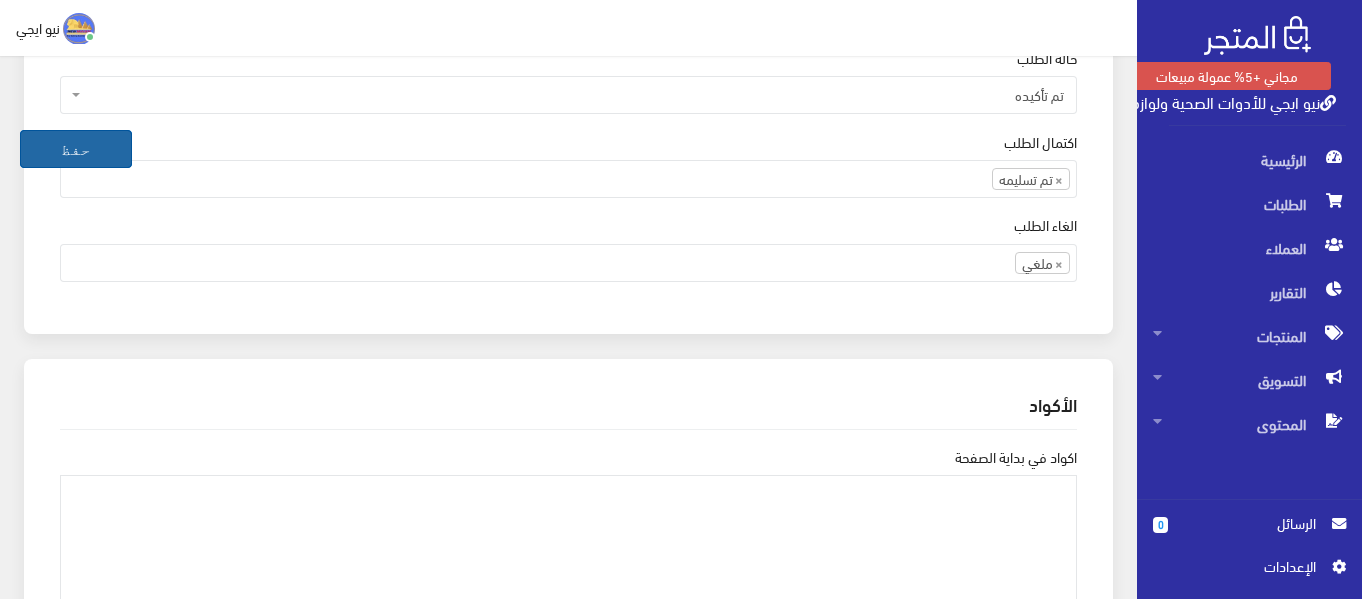 click on "حفظ" at bounding box center [76, 149] 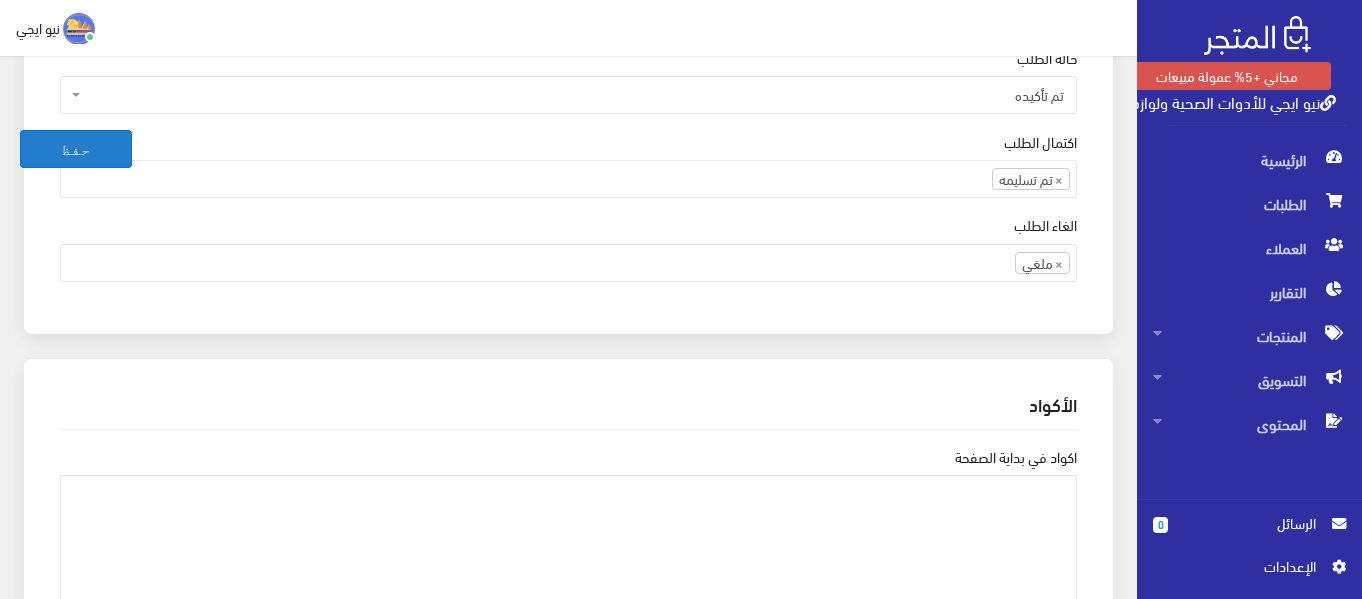 scroll, scrollTop: 1800, scrollLeft: 0, axis: vertical 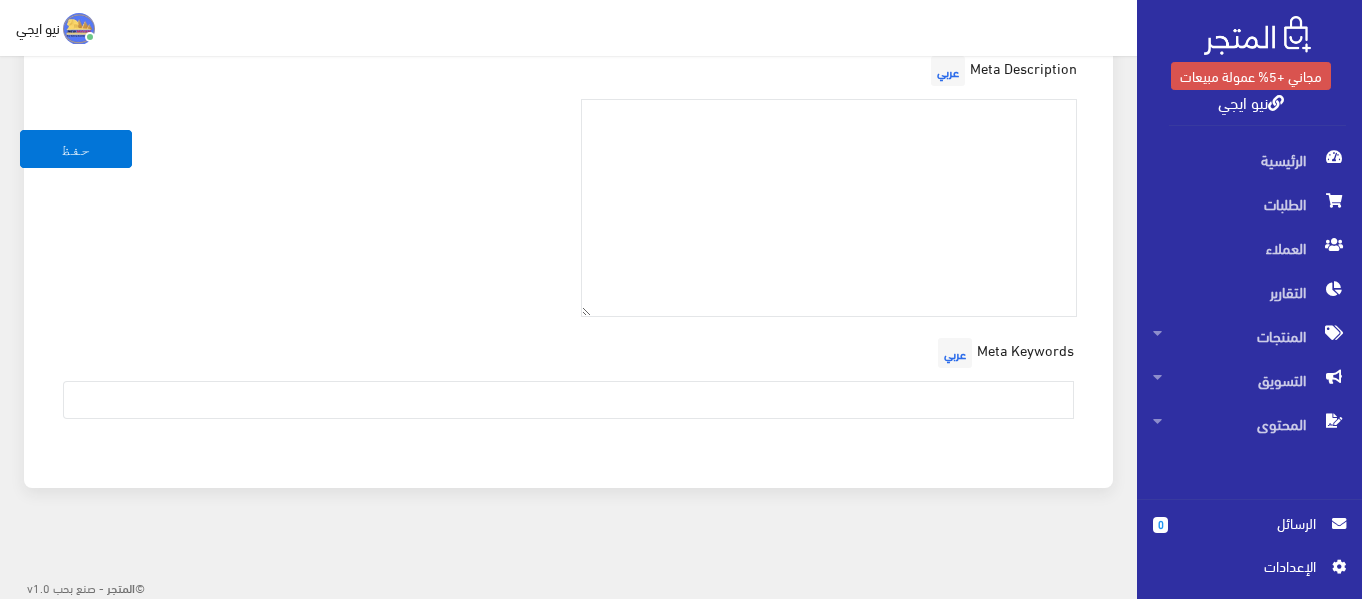 click on "اﻹعدادات" at bounding box center (1242, 566) 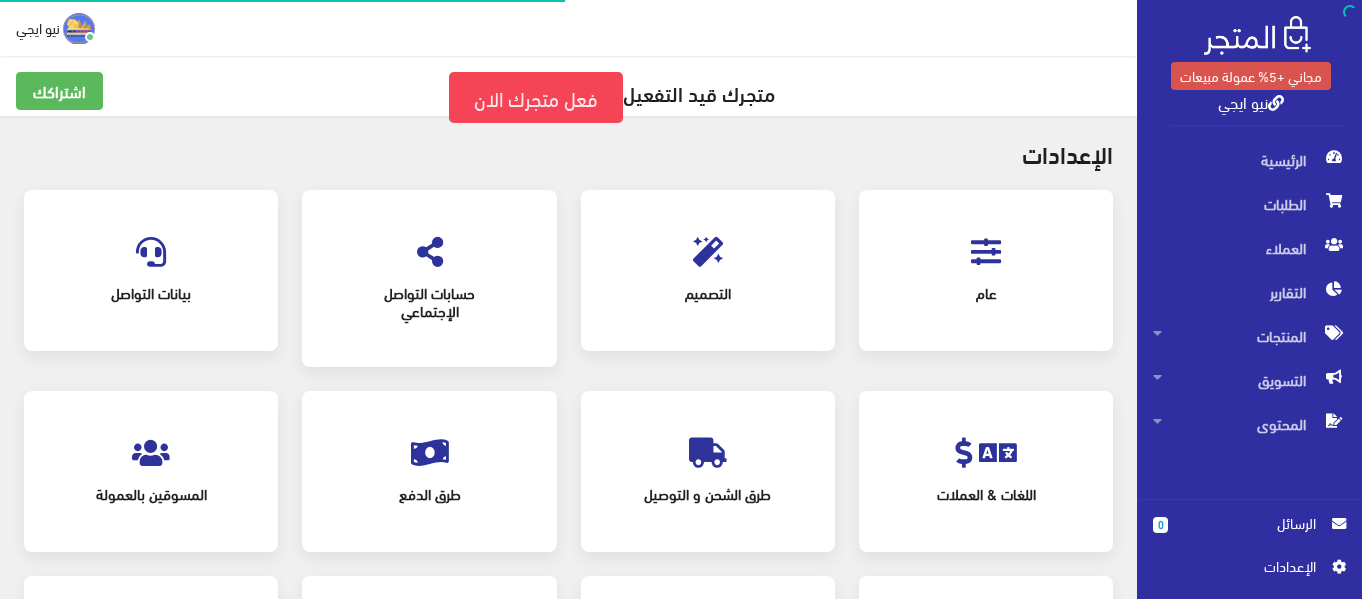 scroll, scrollTop: 0, scrollLeft: 0, axis: both 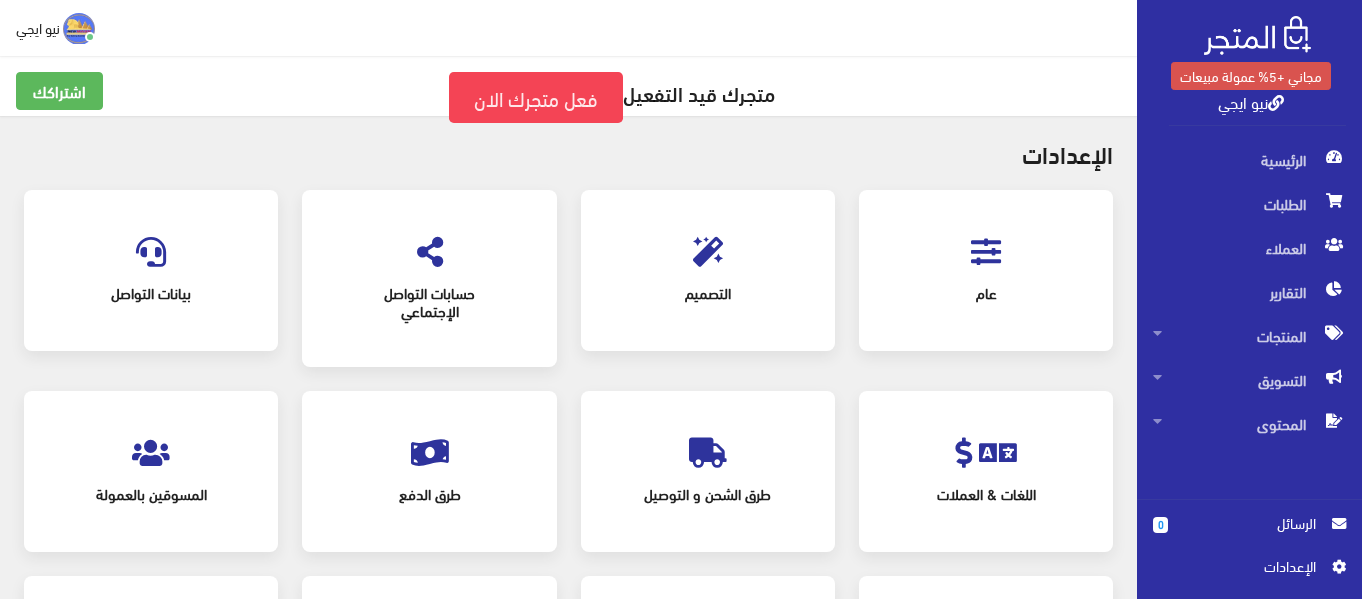 click at bounding box center [708, 252] 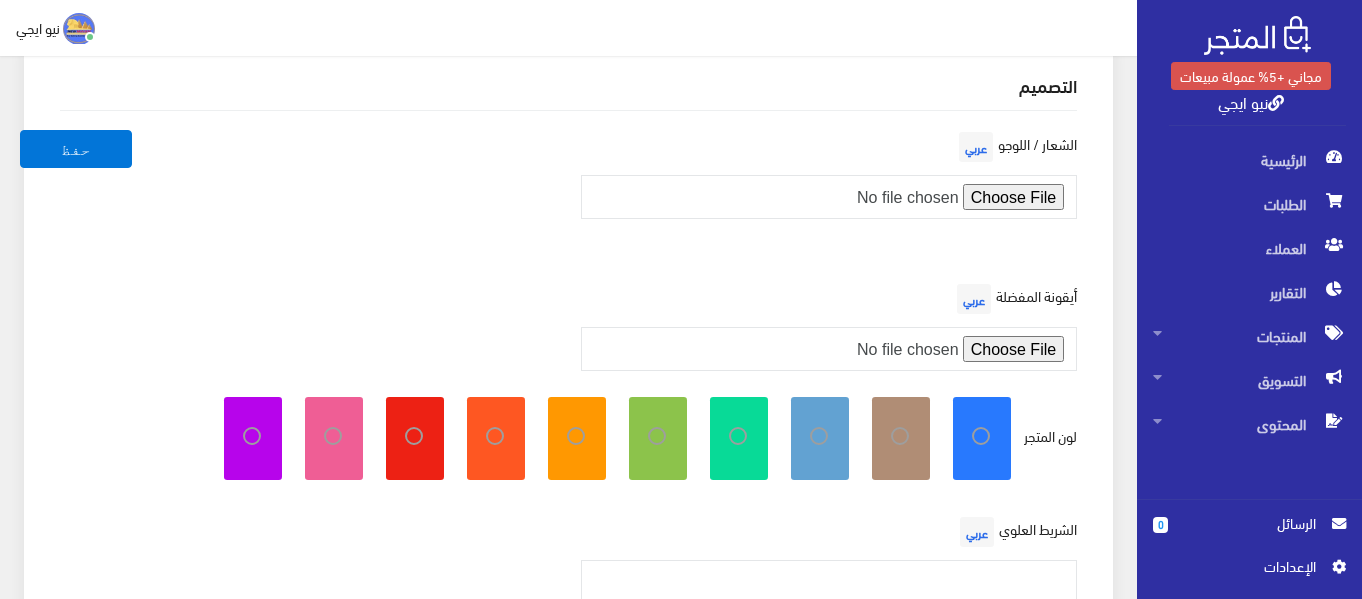 scroll, scrollTop: 200, scrollLeft: 0, axis: vertical 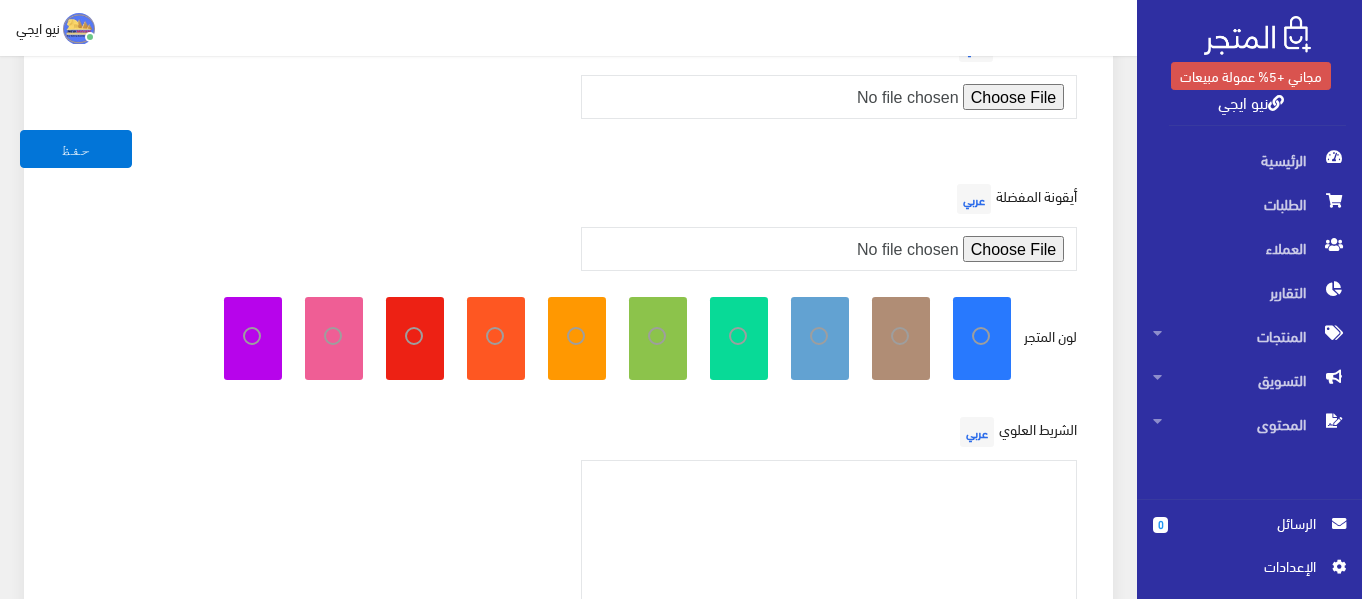 click at bounding box center (828, 336) 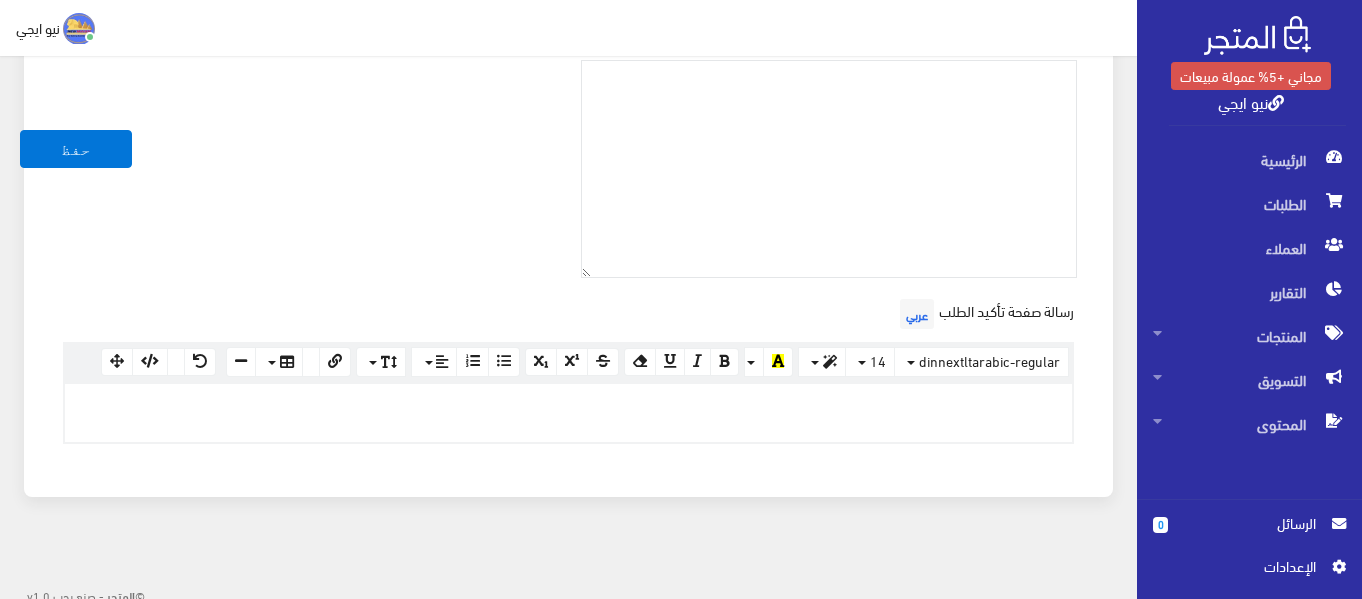 scroll, scrollTop: 610, scrollLeft: 0, axis: vertical 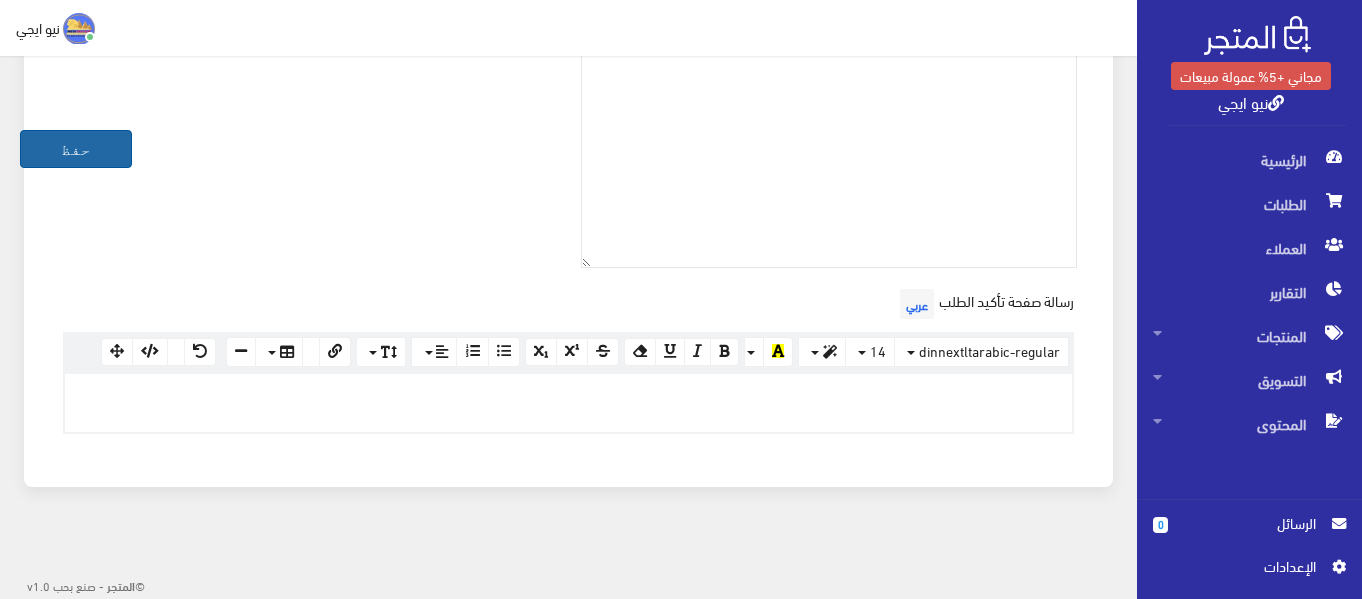 click on "حفظ" at bounding box center [76, 149] 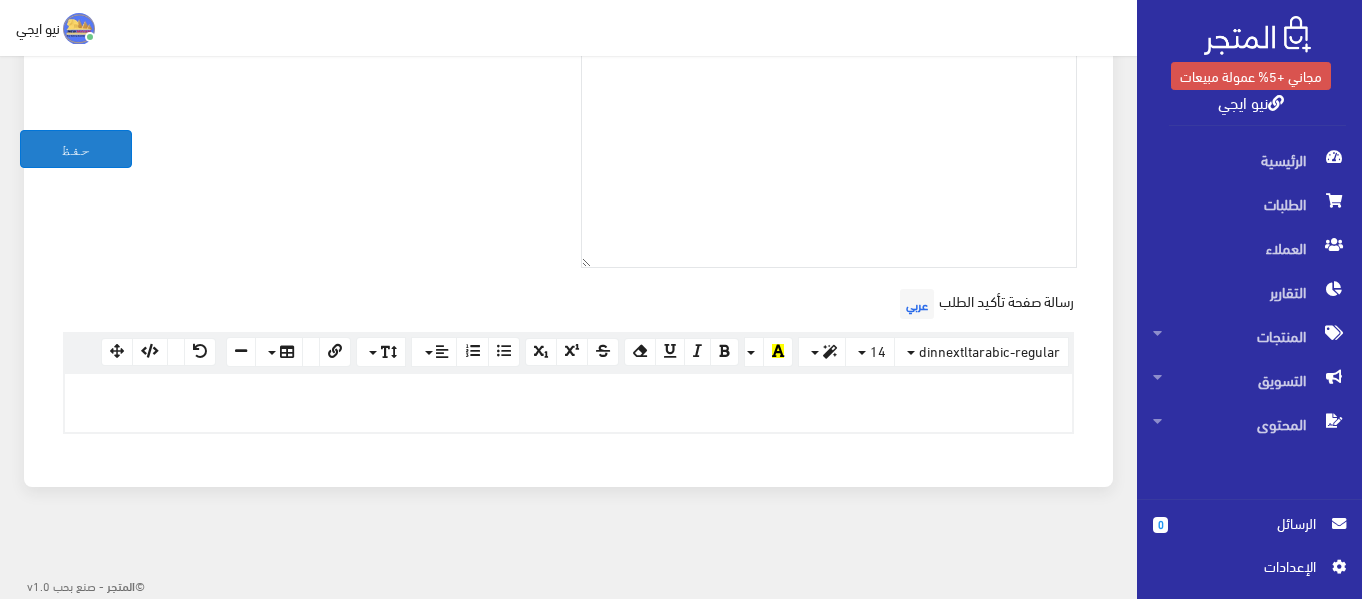 scroll, scrollTop: 310, scrollLeft: 0, axis: vertical 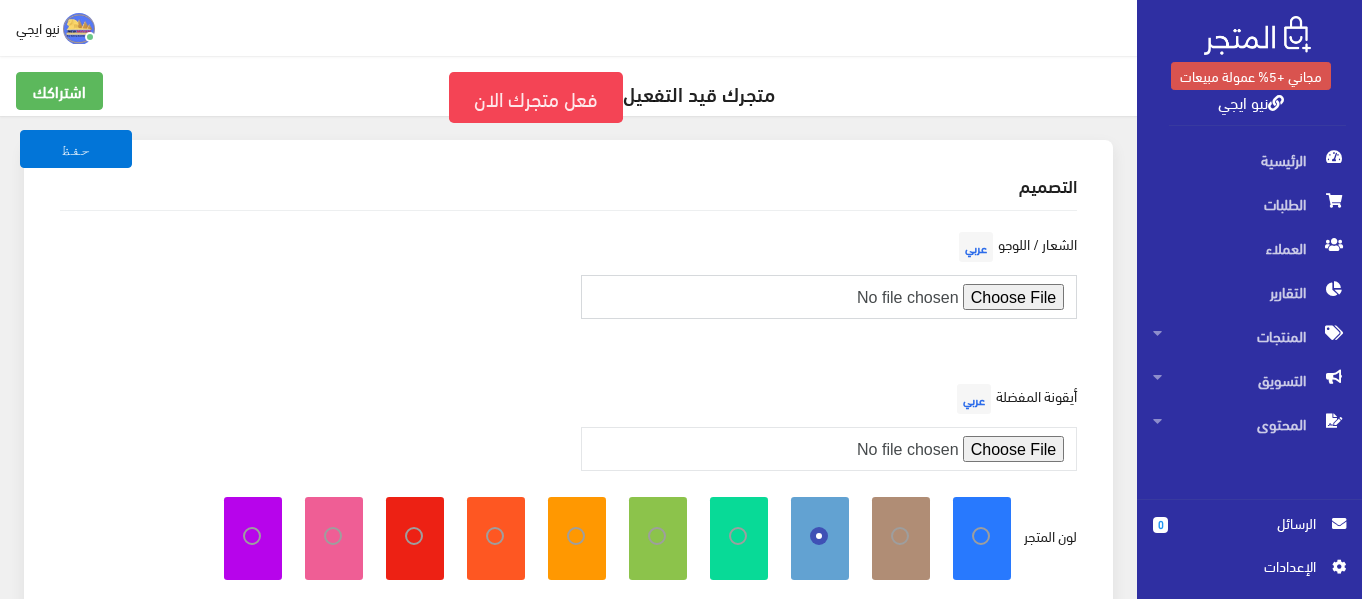 click at bounding box center [829, 297] 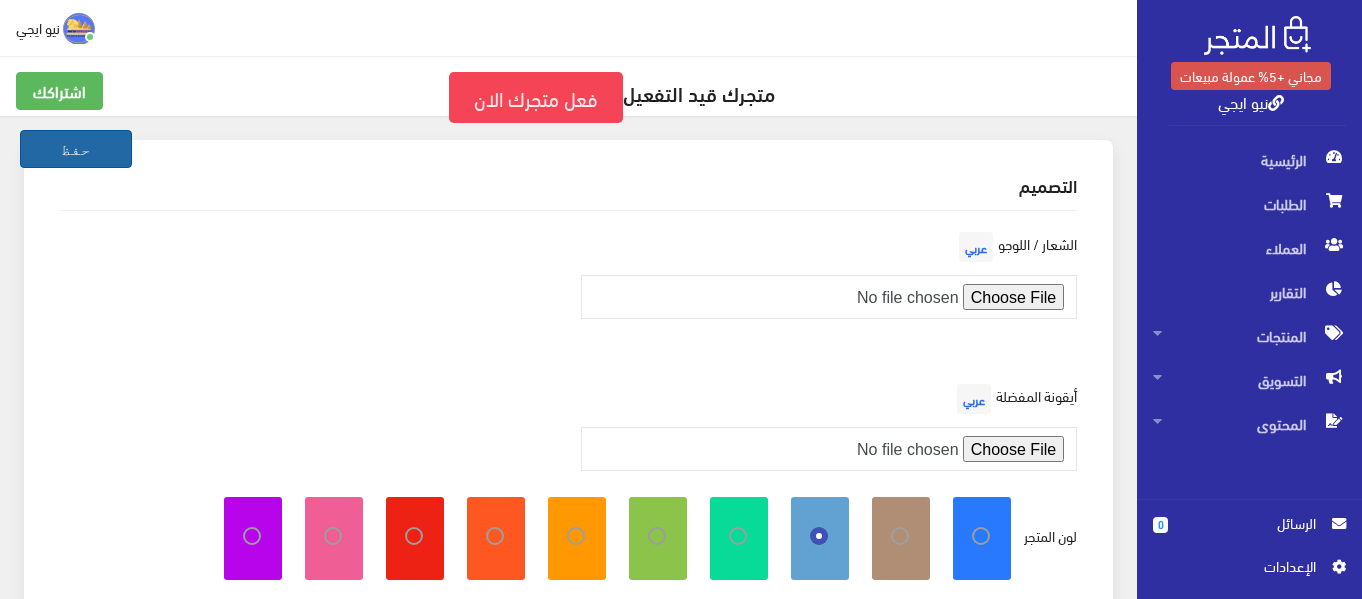 click on "حفظ" at bounding box center [76, 149] 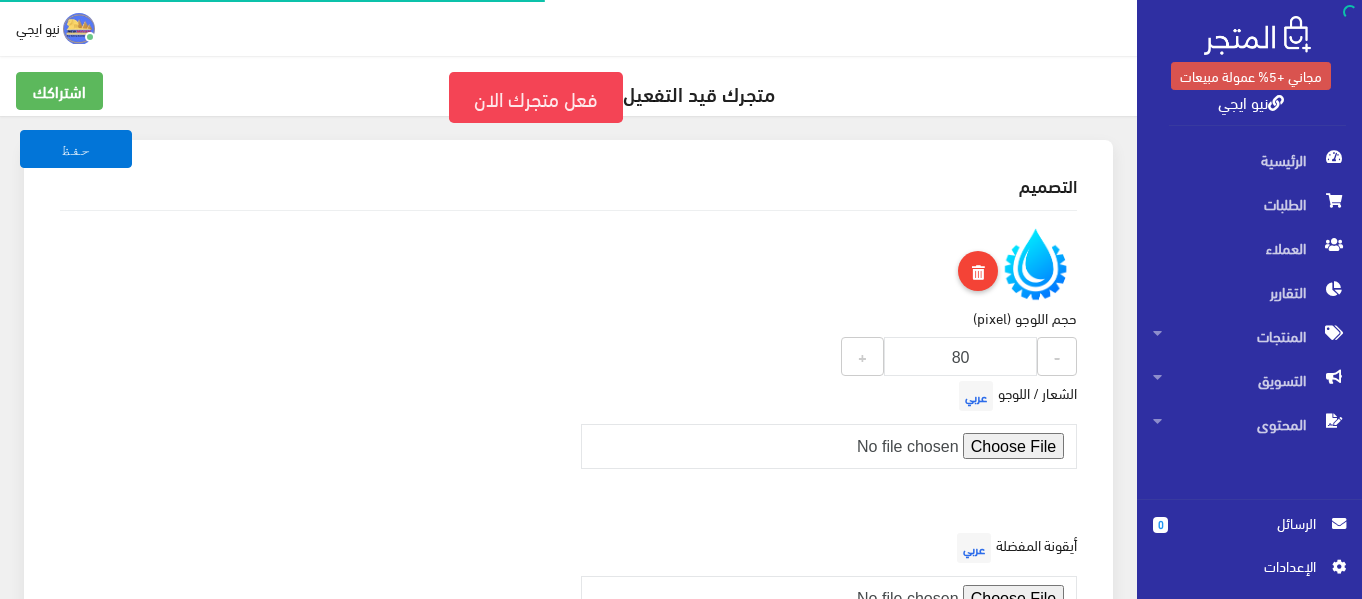 scroll, scrollTop: 0, scrollLeft: 0, axis: both 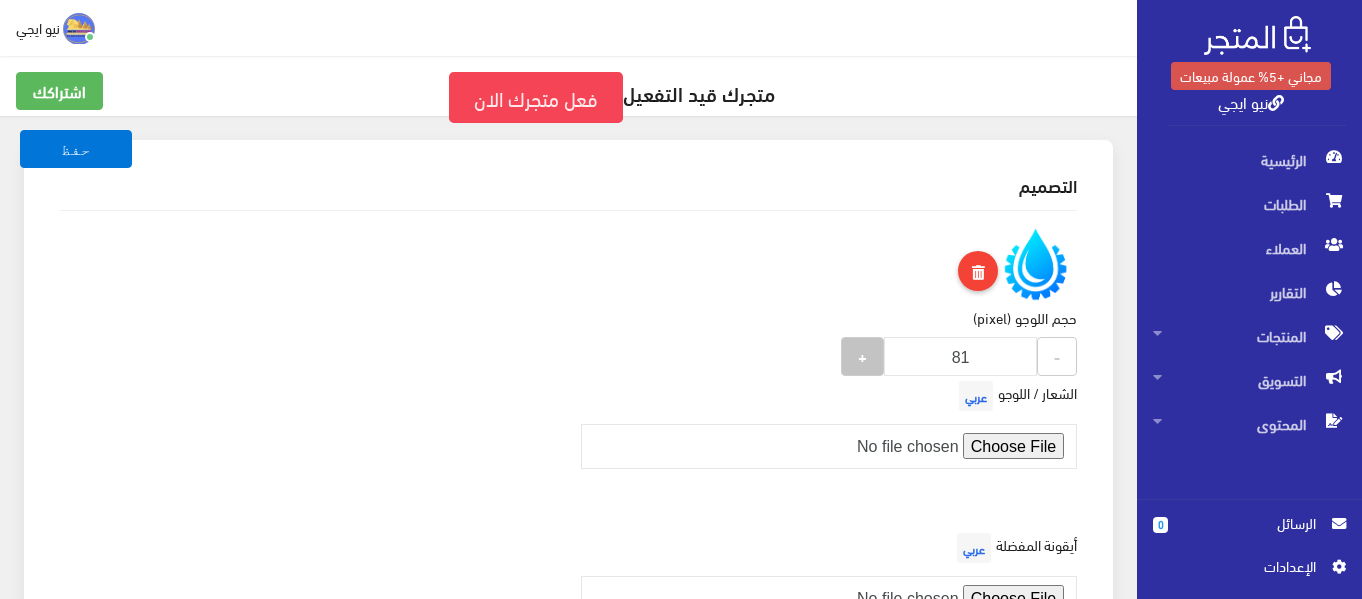 click on "+" at bounding box center [862, 355] 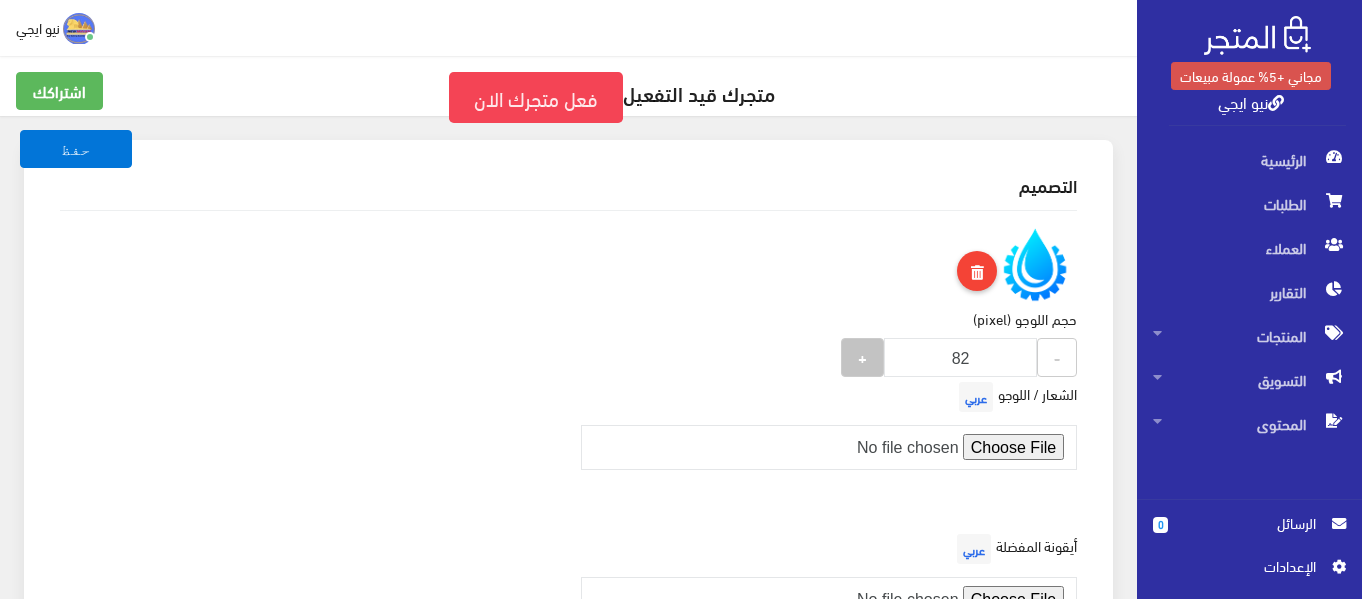 click on "+" at bounding box center [862, 356] 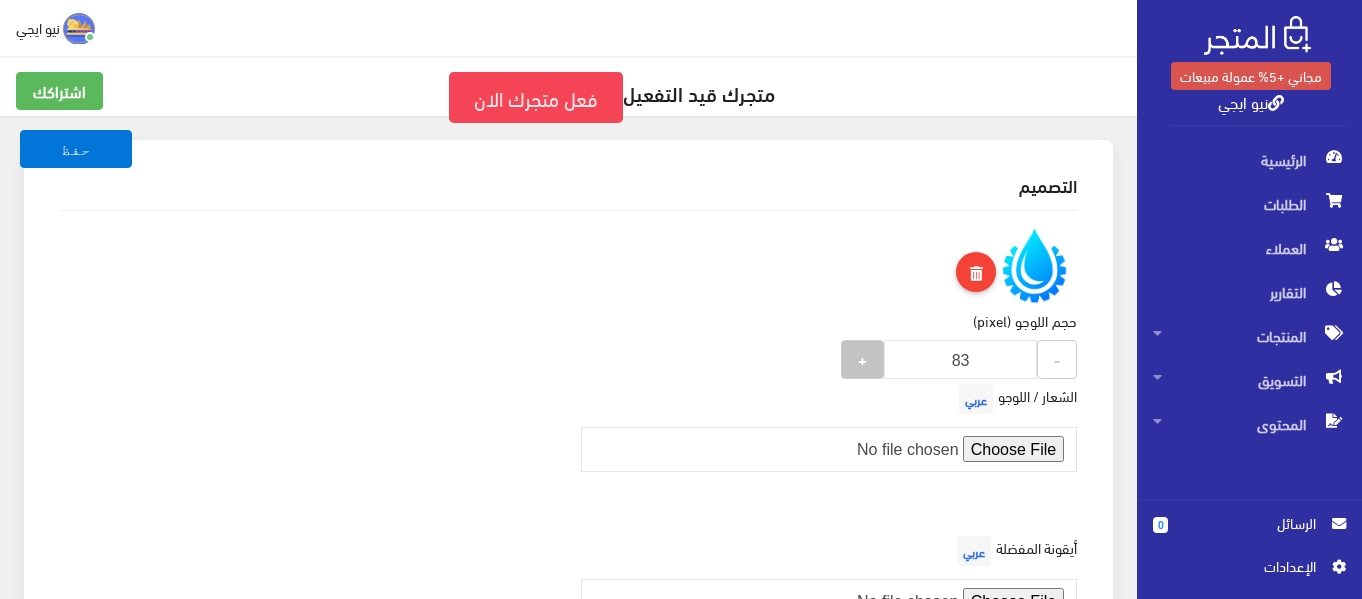 click on "+" at bounding box center [862, 358] 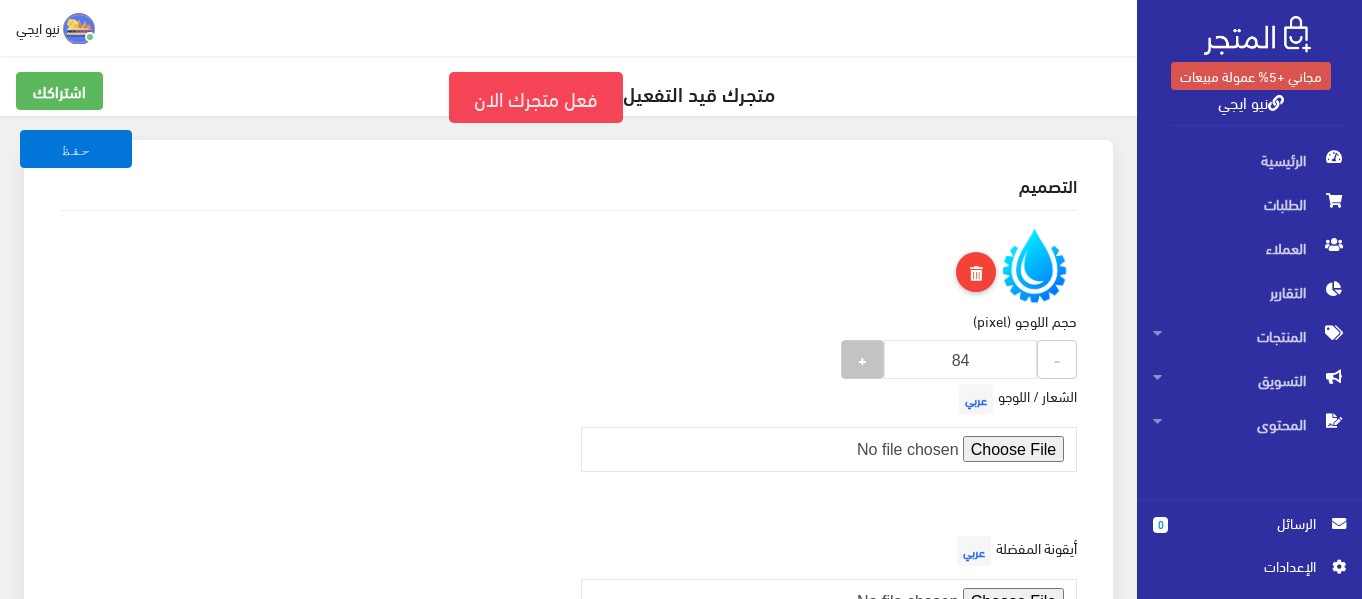 click on "+" at bounding box center (862, 358) 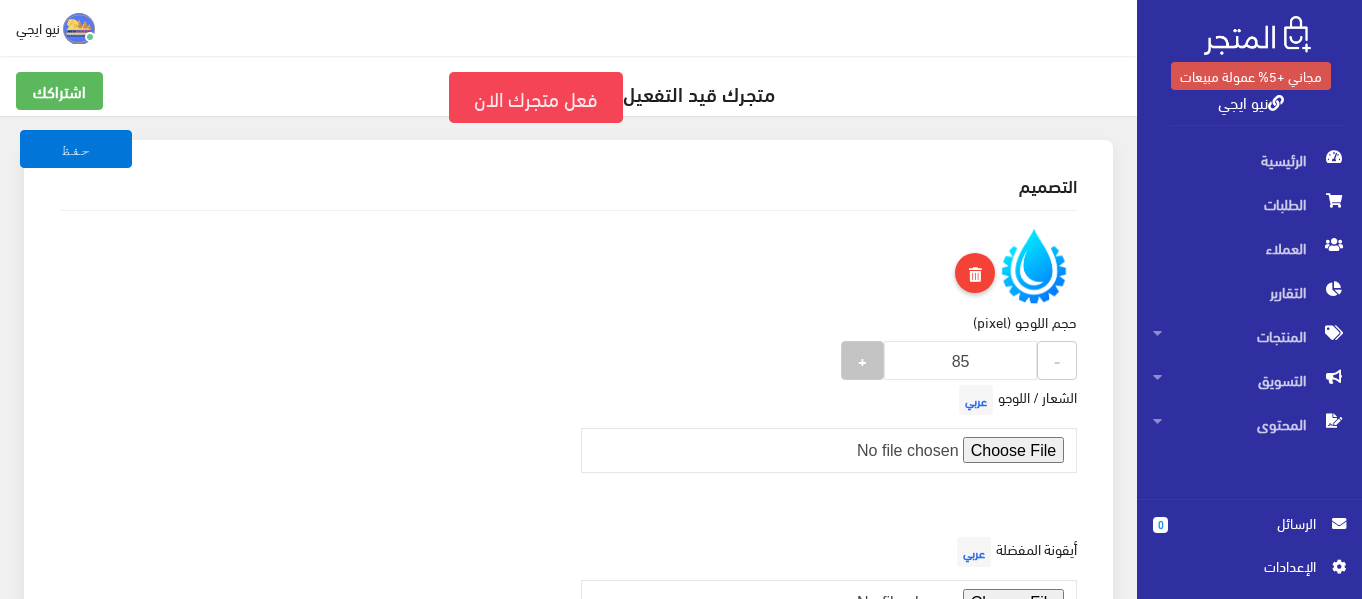 click on "+" at bounding box center [862, 359] 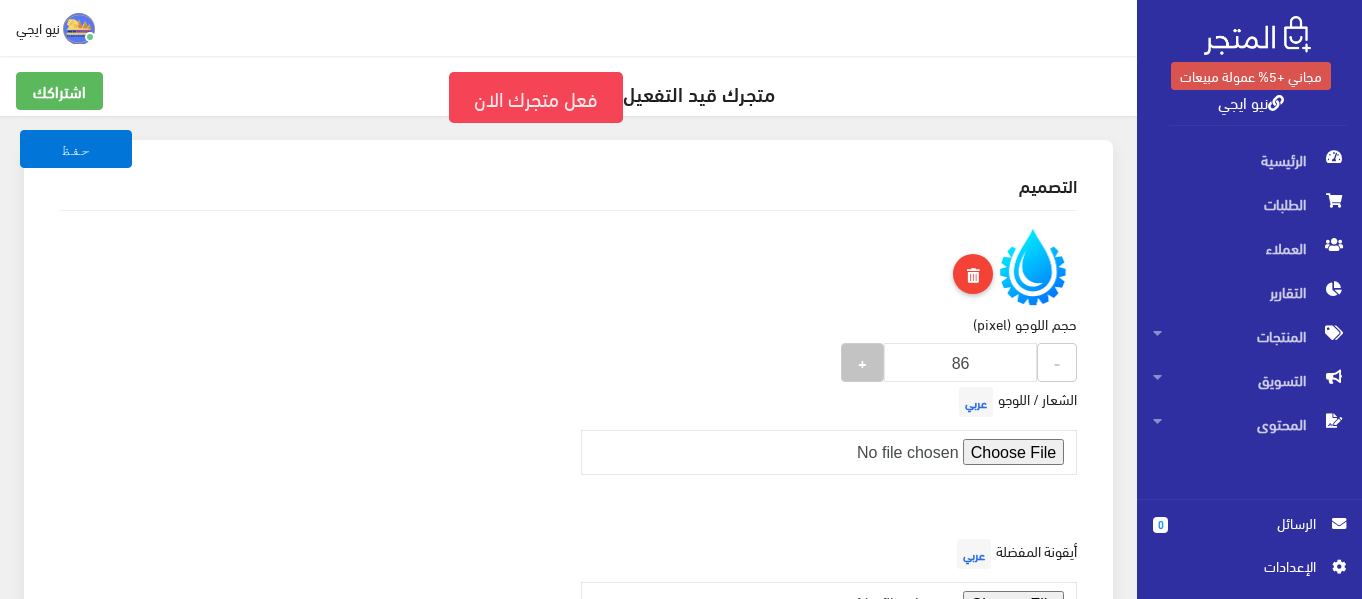 click on "+" at bounding box center [862, 361] 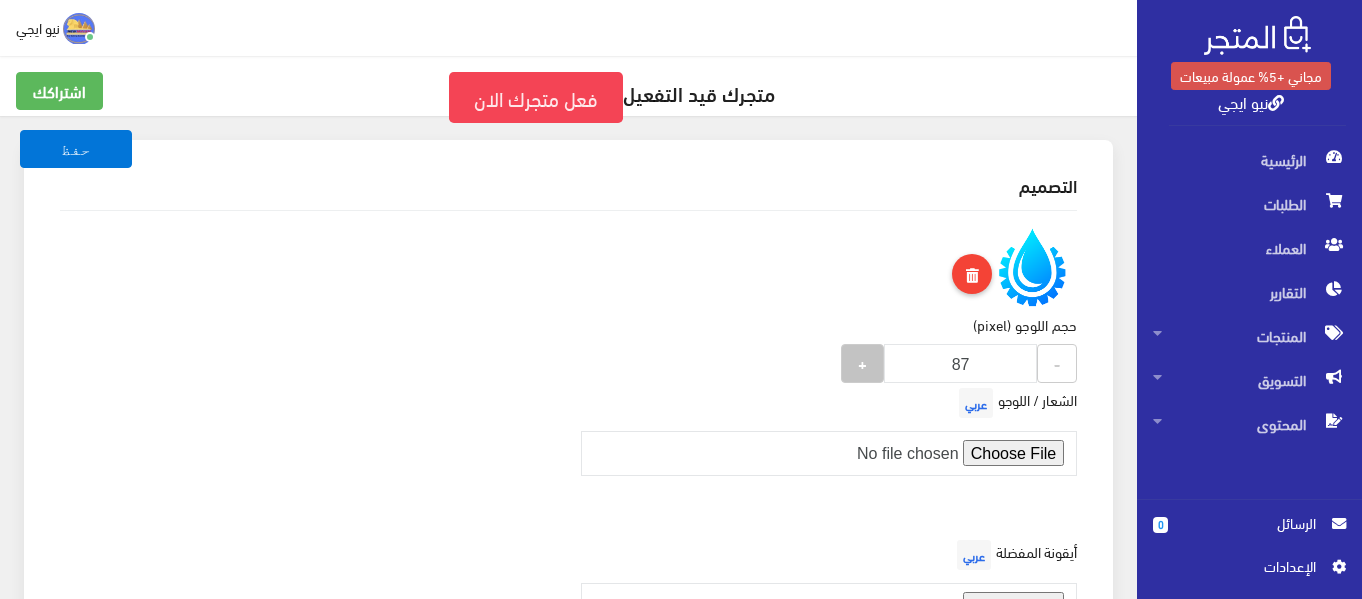 click on "+" at bounding box center [862, 362] 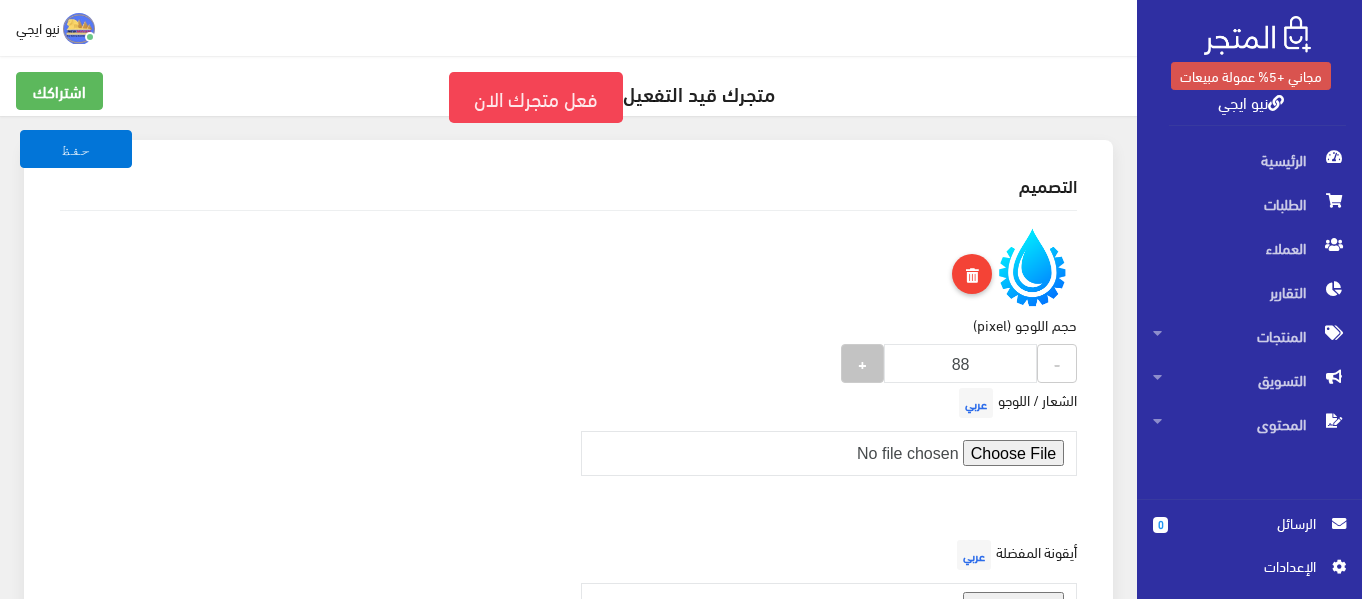 click on "+" at bounding box center (862, 362) 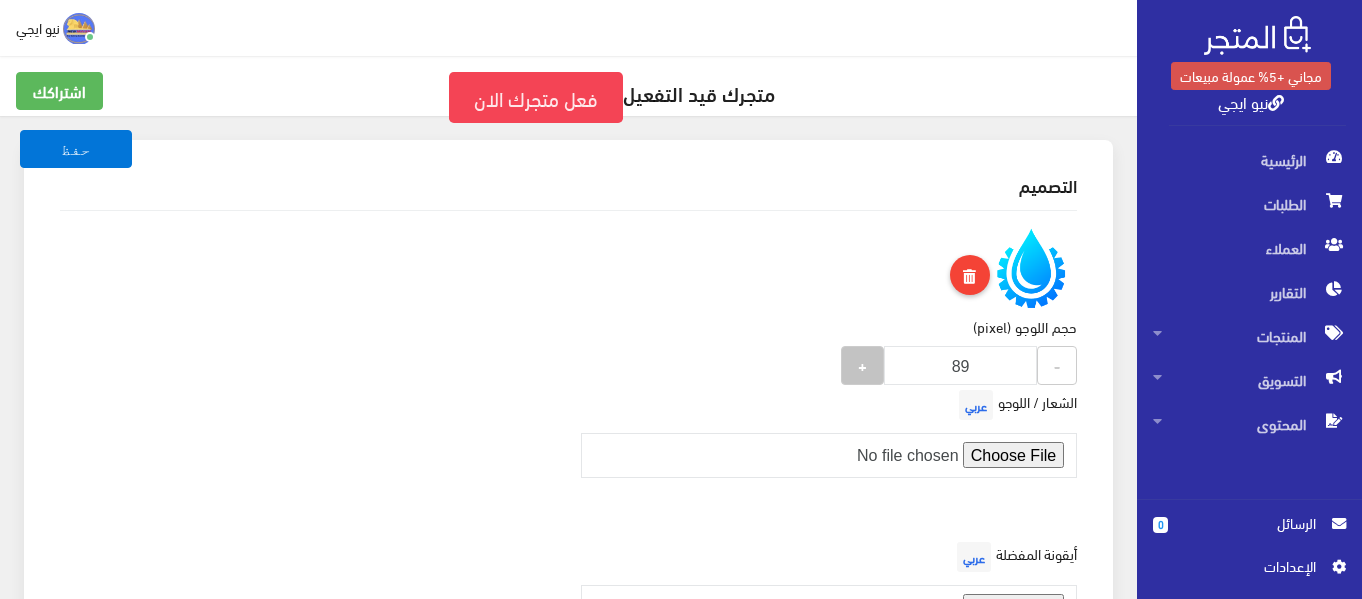 click on "+" at bounding box center [862, 365] 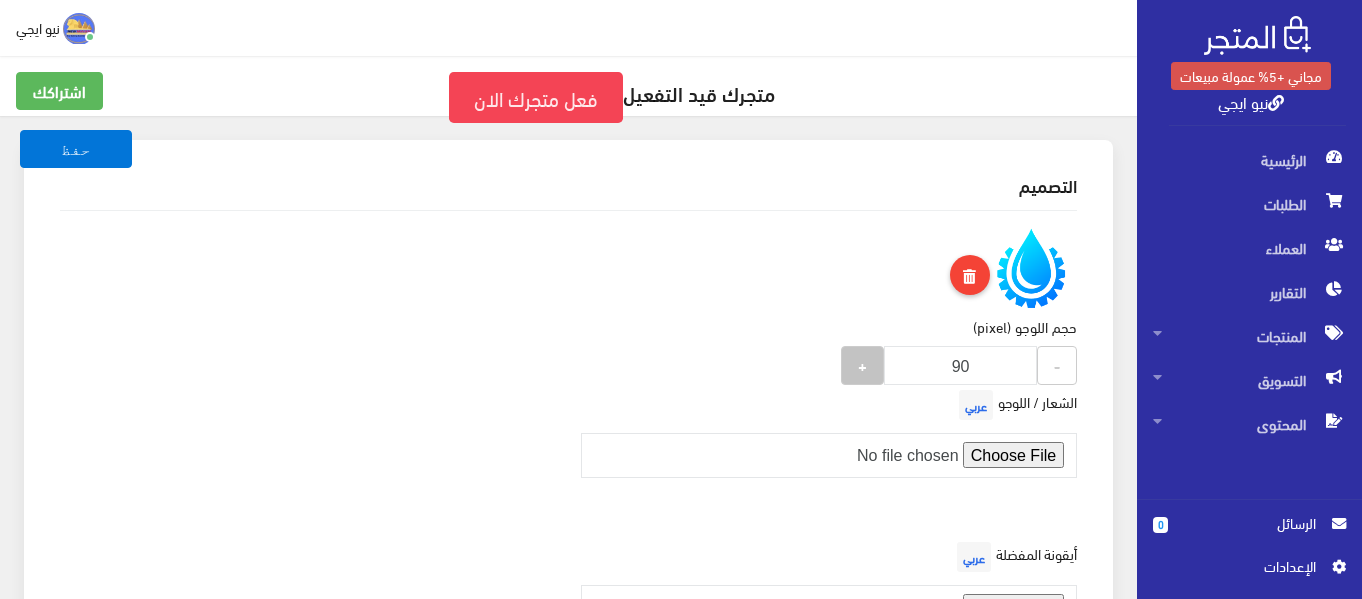 click on "+" at bounding box center (862, 365) 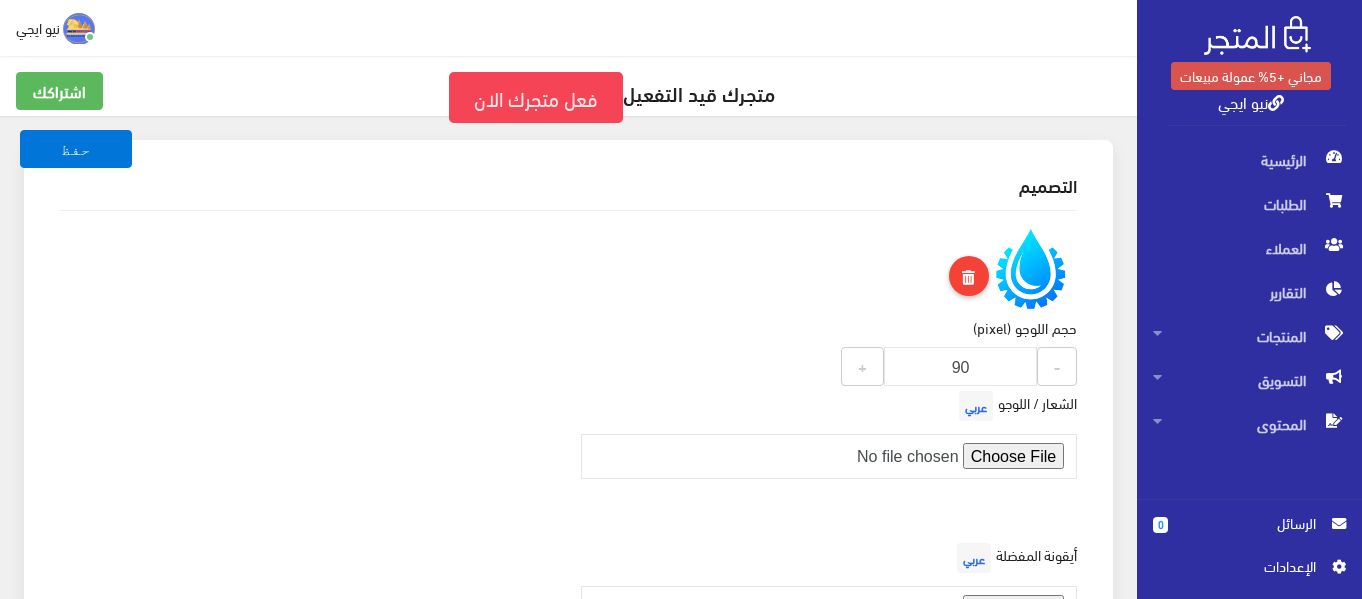 scroll, scrollTop: 200, scrollLeft: 0, axis: vertical 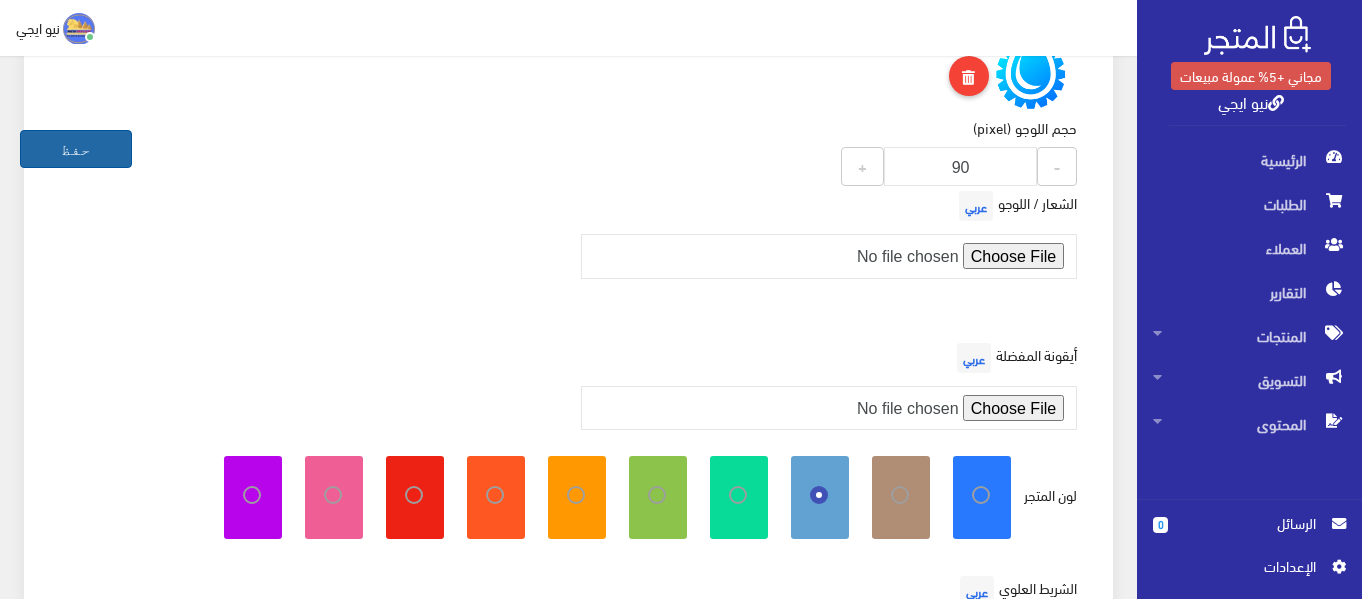 click on "حفظ" at bounding box center (76, 149) 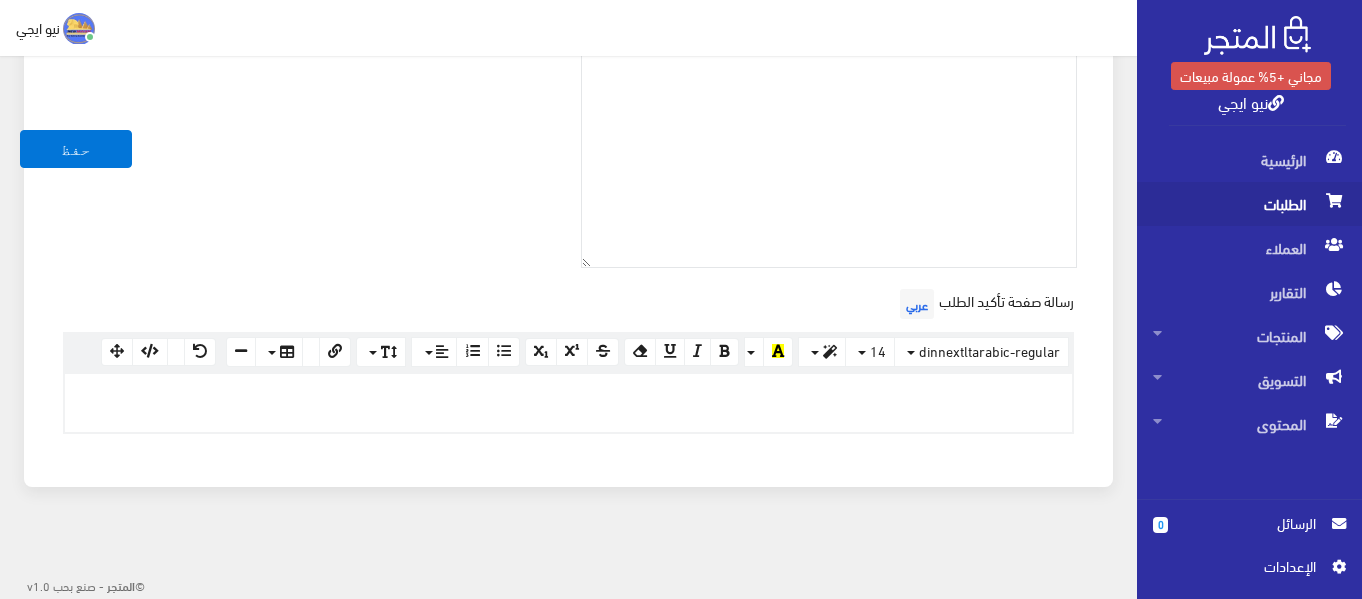 scroll, scrollTop: 669, scrollLeft: 0, axis: vertical 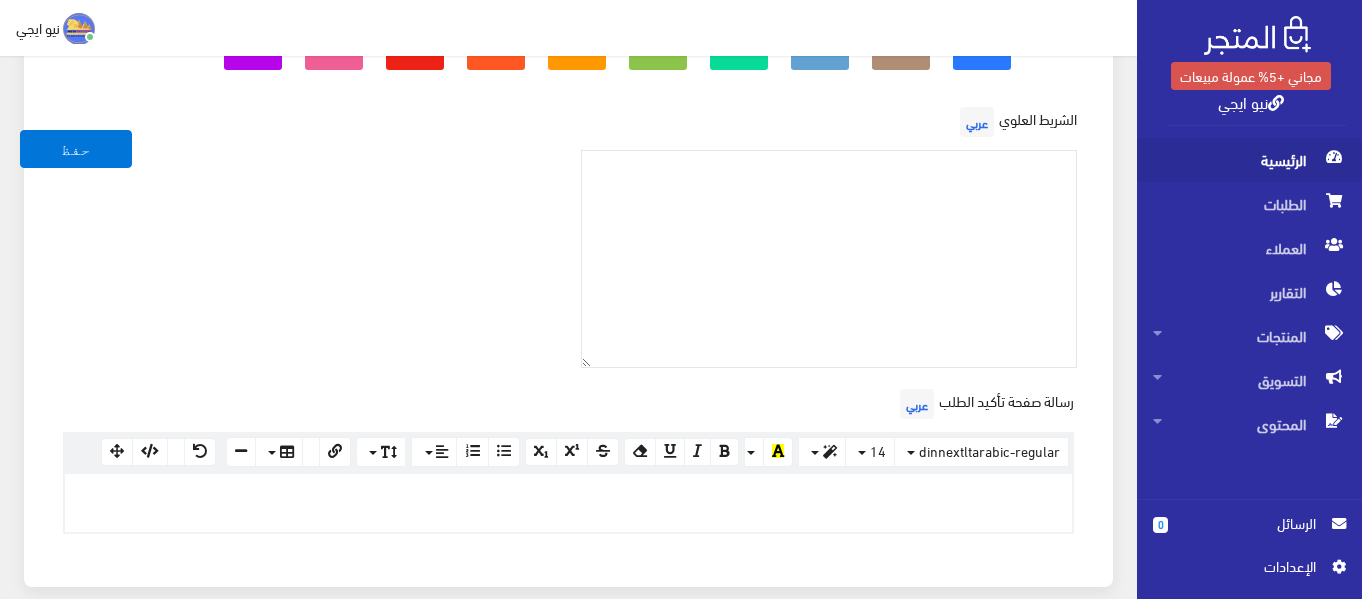 click on "الرئيسية" at bounding box center (1249, 160) 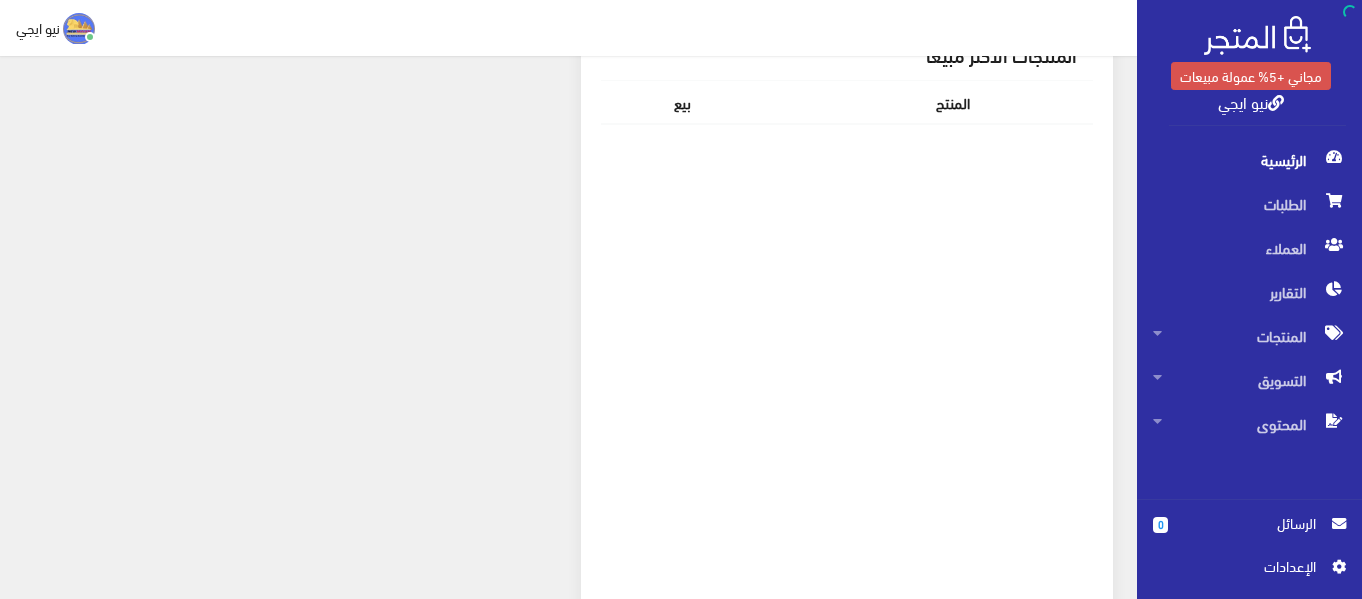 scroll, scrollTop: 0, scrollLeft: 0, axis: both 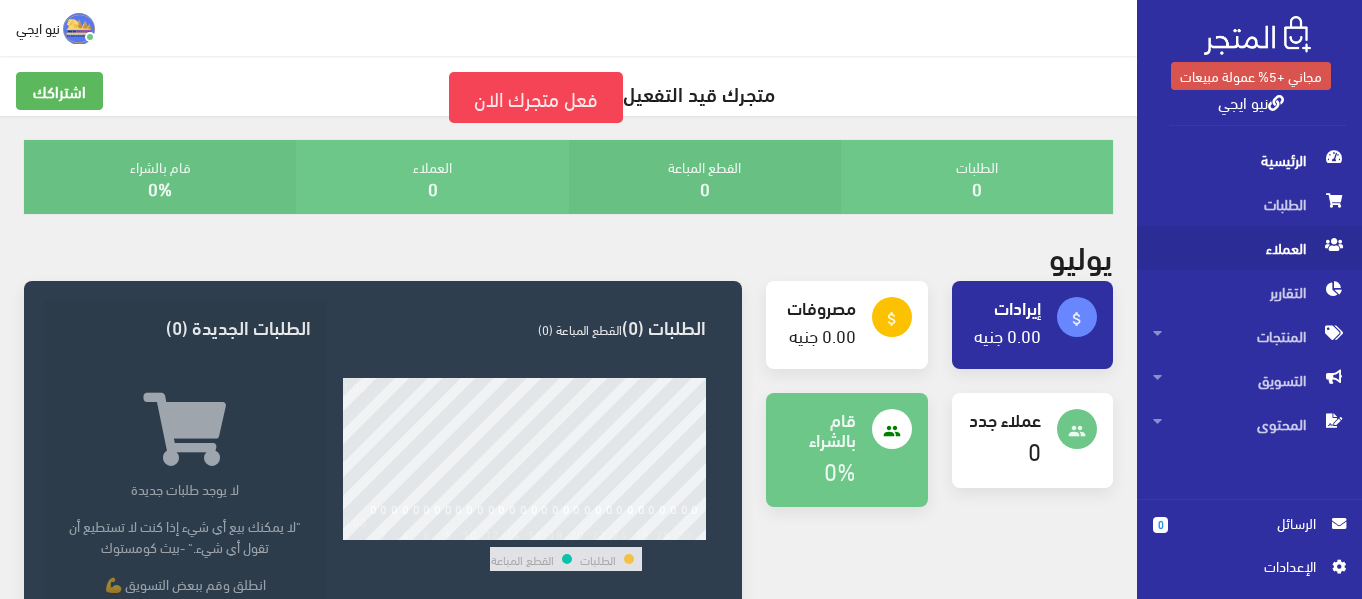 click on "العملاء" at bounding box center (1249, 248) 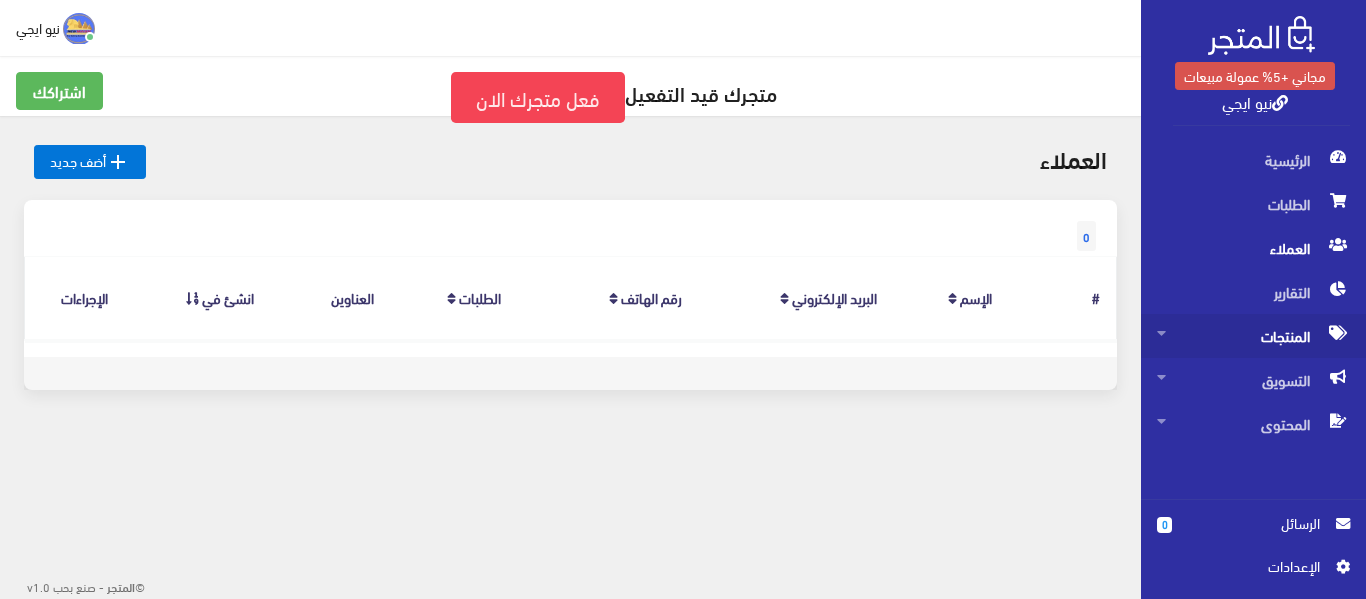 click on "المنتجات" at bounding box center (1253, 336) 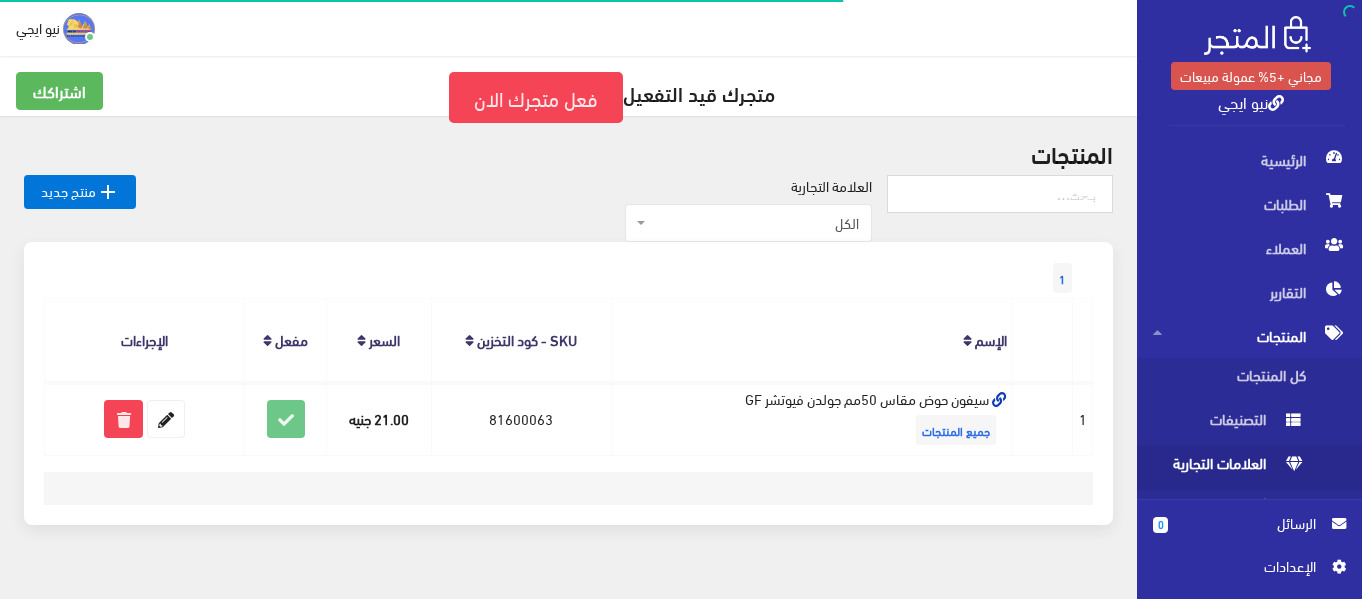 scroll, scrollTop: 167, scrollLeft: 0, axis: vertical 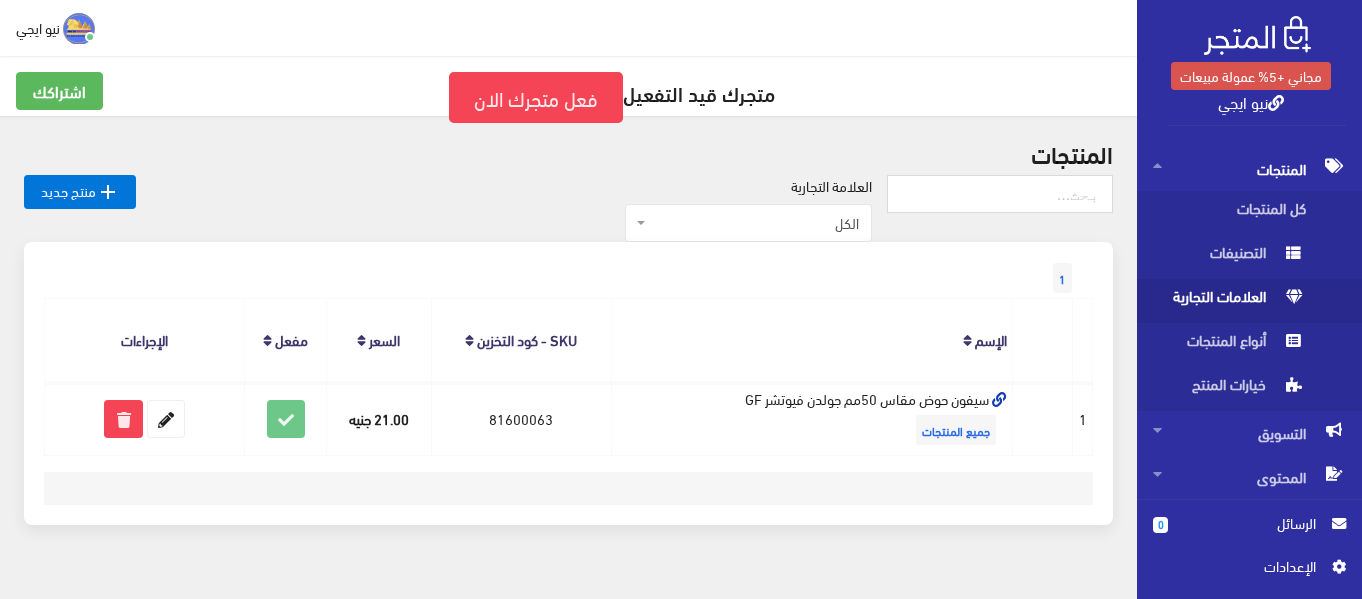 click on "العلامات التجارية" at bounding box center (1229, 301) 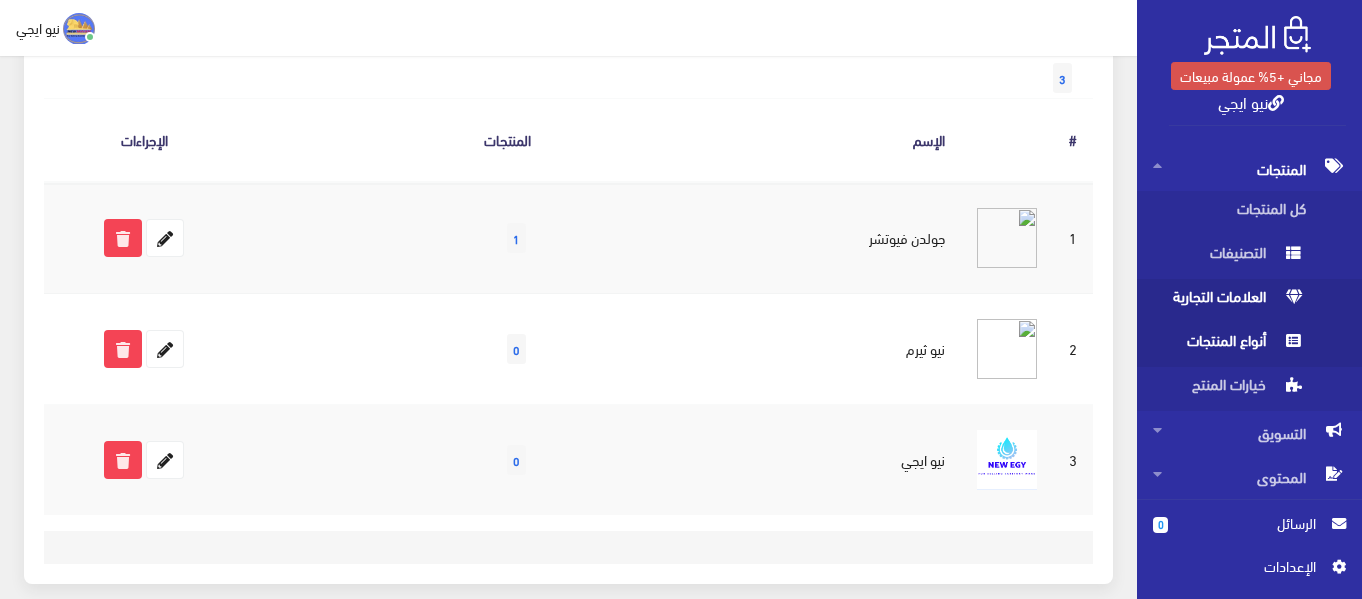 scroll, scrollTop: 297, scrollLeft: 0, axis: vertical 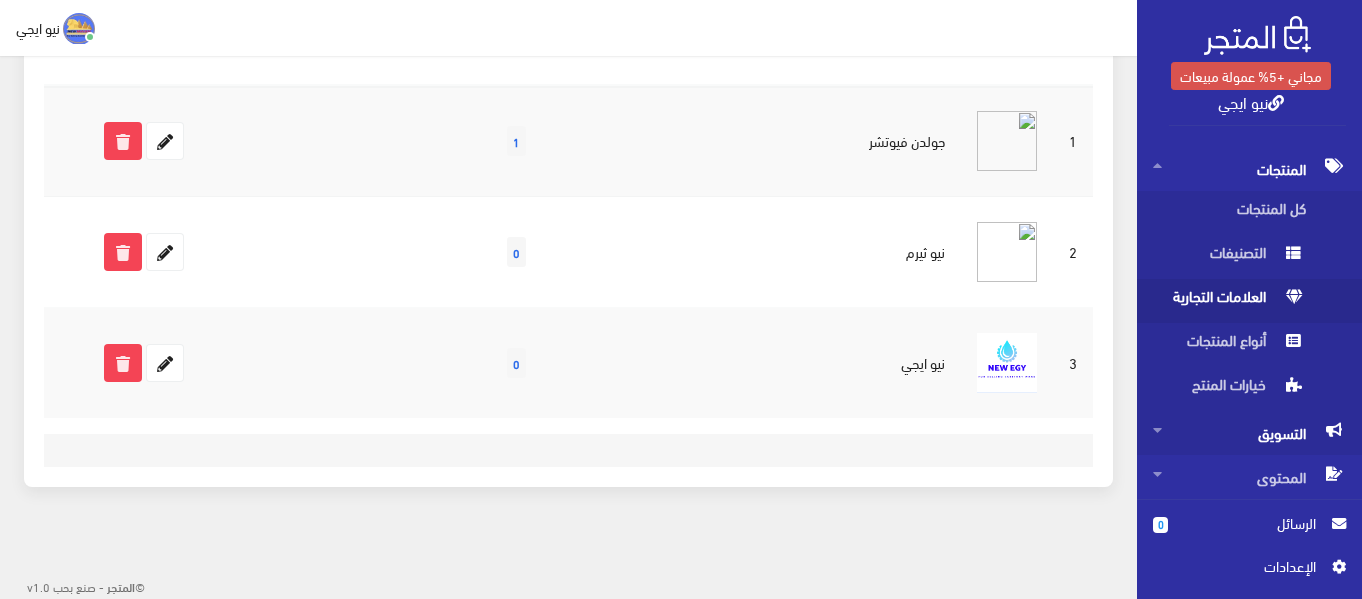 click on "التسويق" at bounding box center (1249, 433) 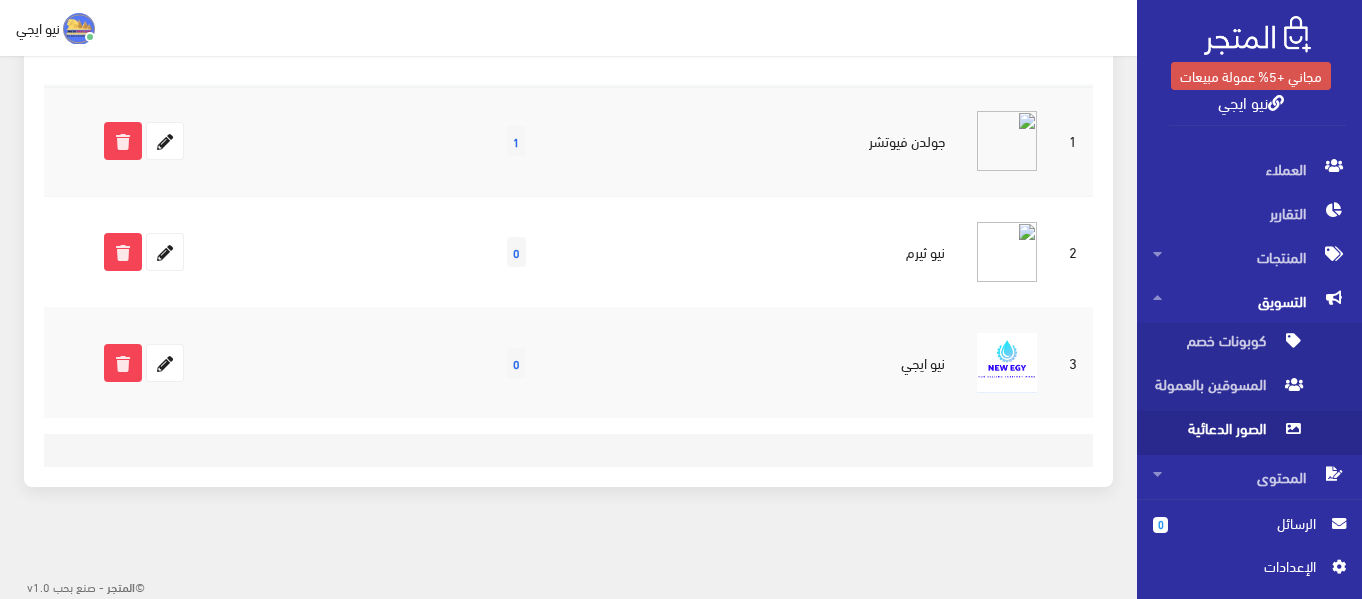 scroll, scrollTop: 79, scrollLeft: 0, axis: vertical 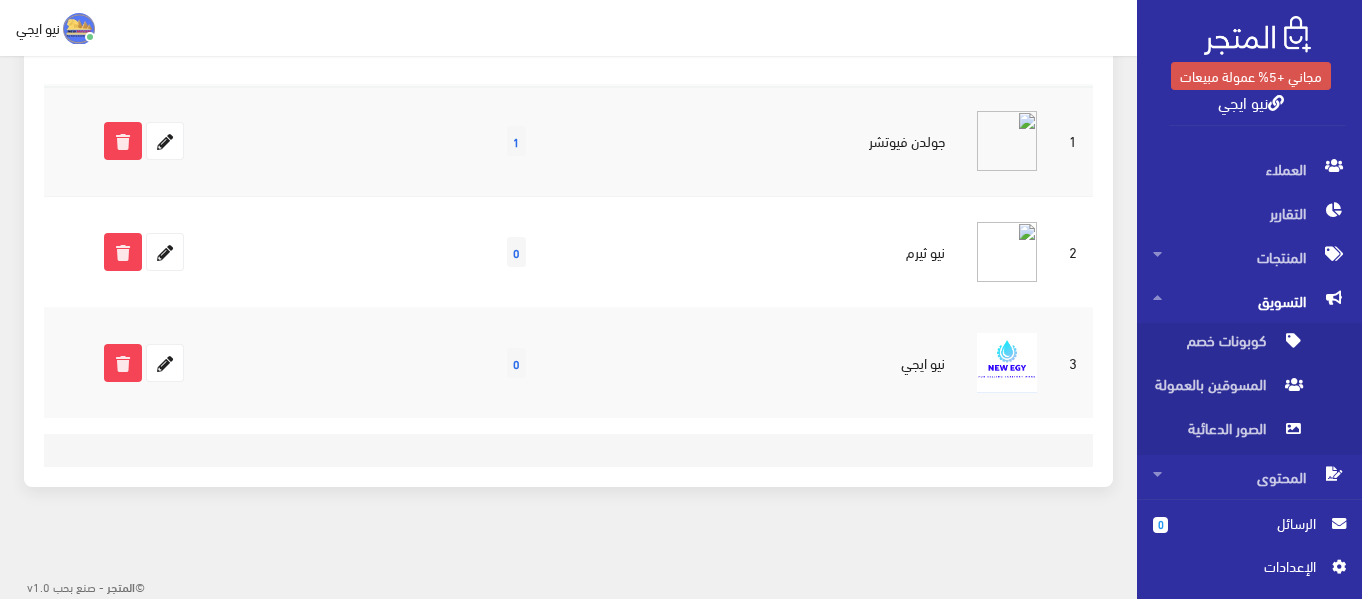 click on "الرسائل" at bounding box center [1250, 523] 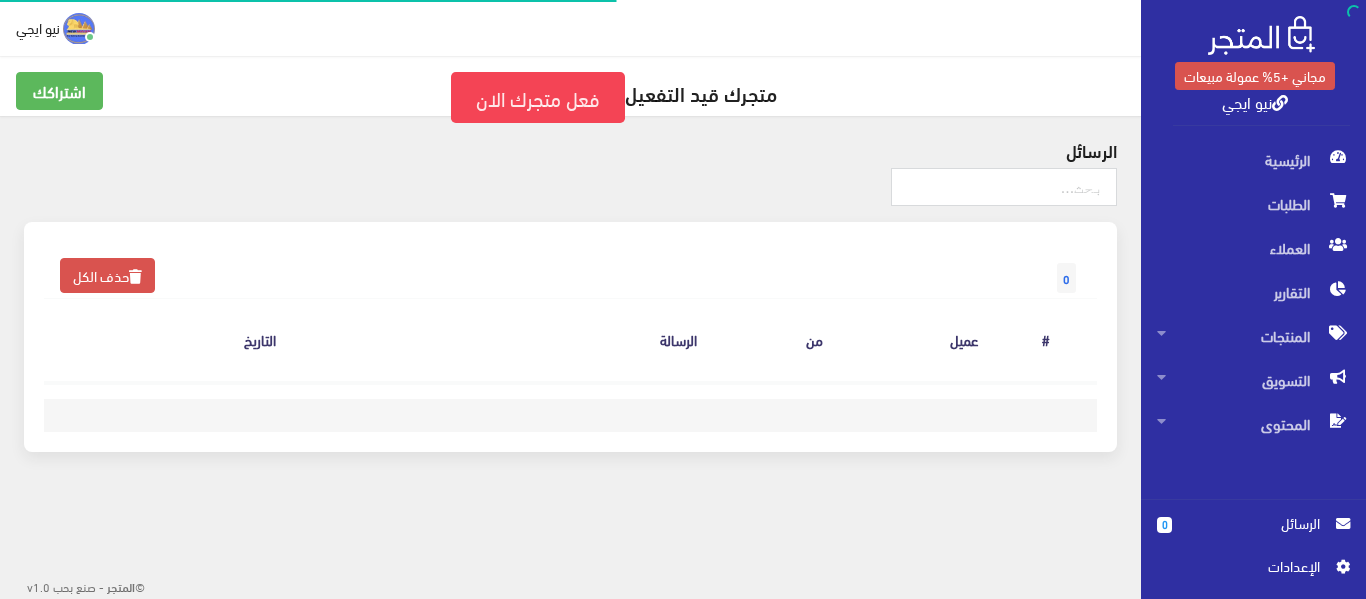 scroll, scrollTop: 0, scrollLeft: 0, axis: both 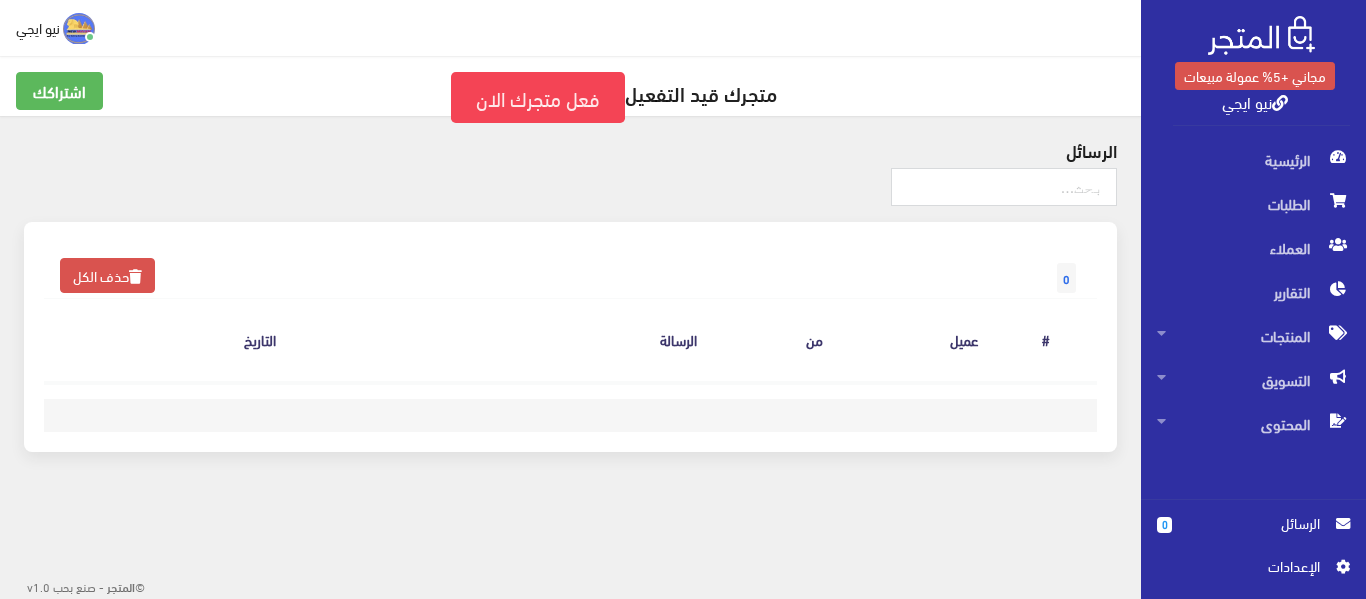 click on "اﻹعدادات" at bounding box center (1246, 566) 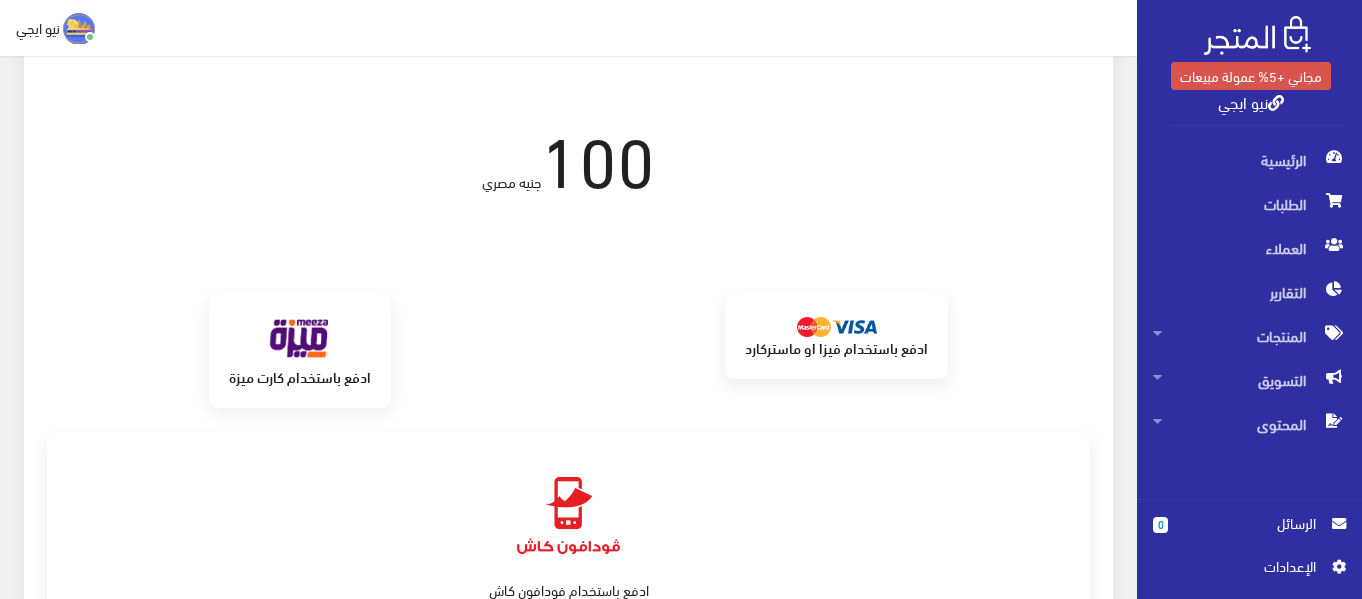 scroll, scrollTop: 0, scrollLeft: 0, axis: both 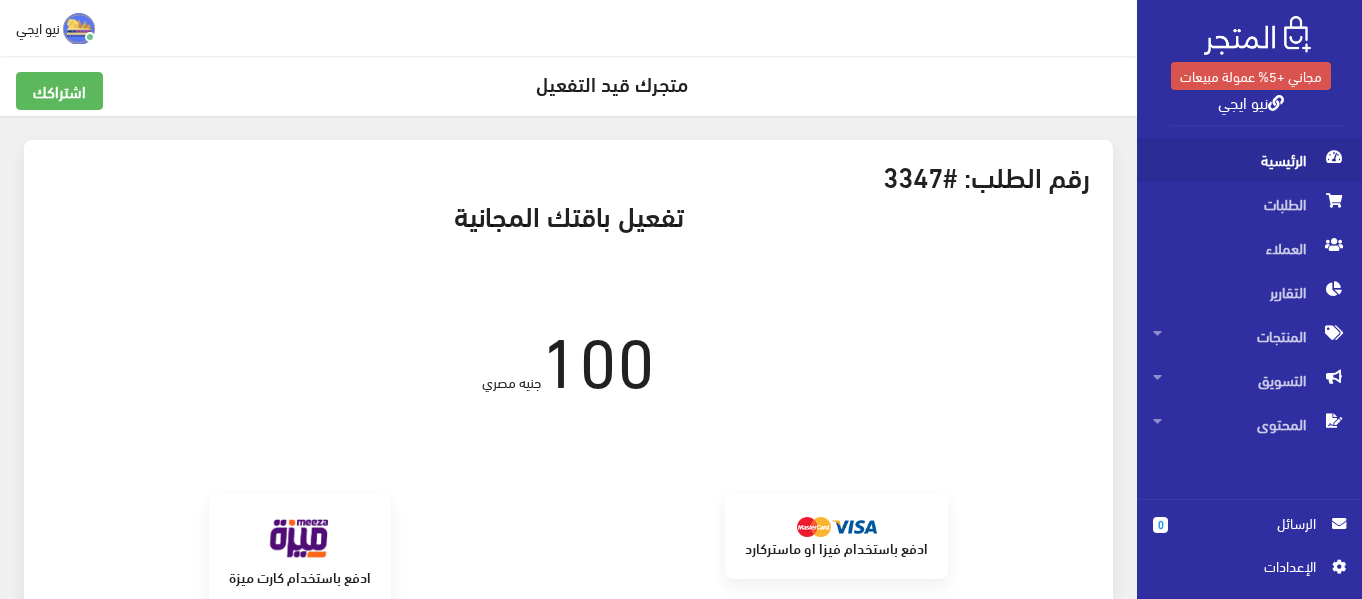 click on "الرئيسية" at bounding box center (1249, 160) 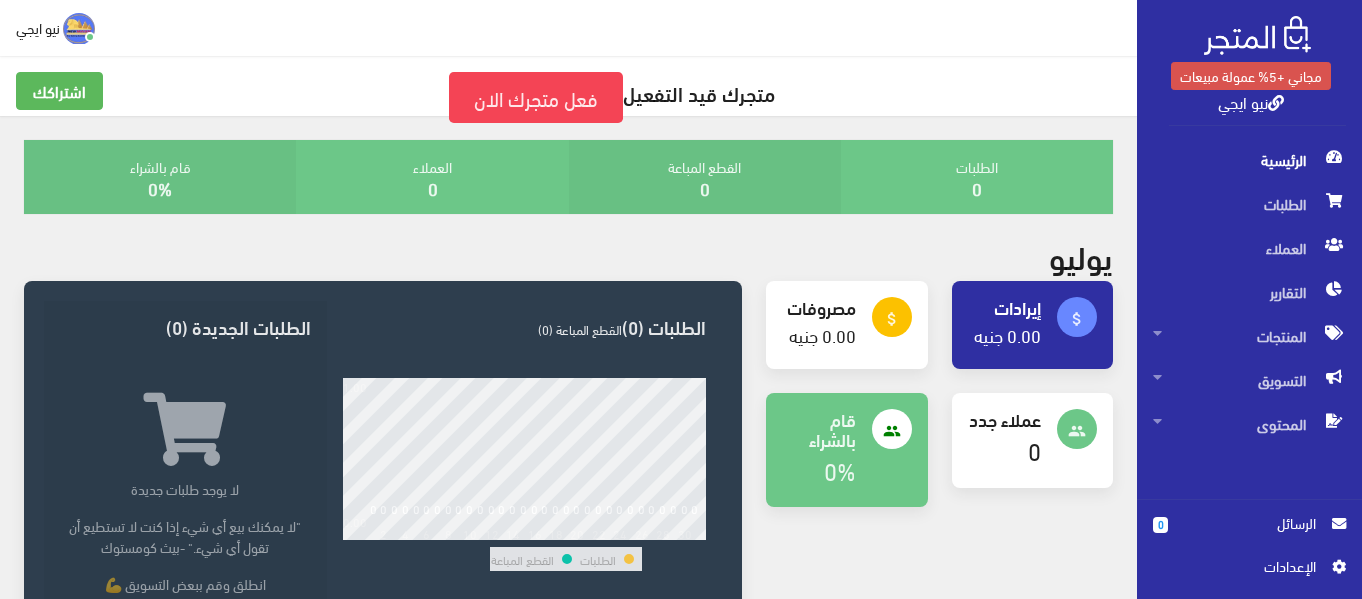 click on "نيو ايجي" at bounding box center (1251, 101) 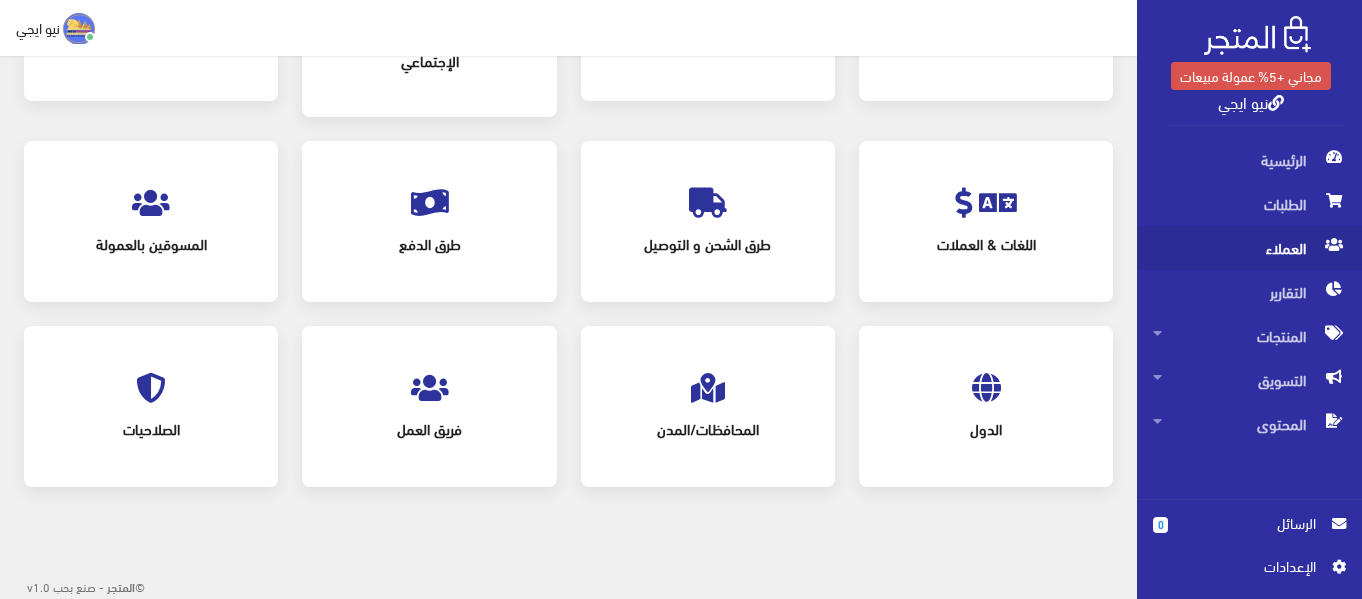 scroll, scrollTop: 0, scrollLeft: 0, axis: both 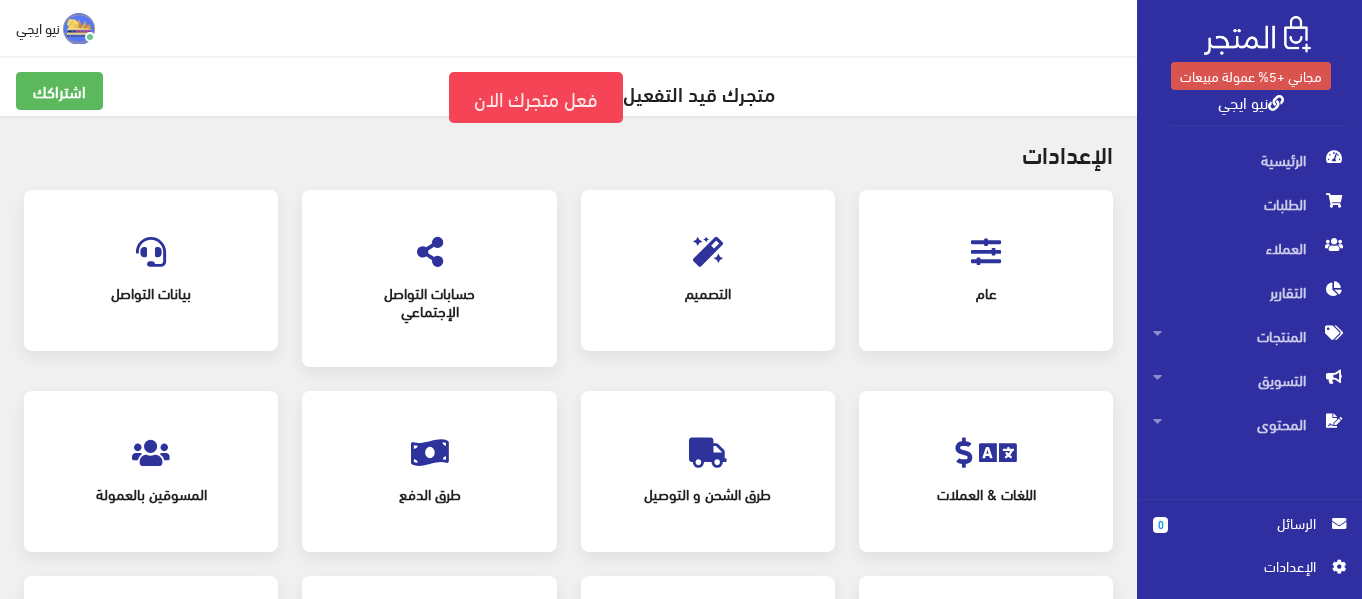 click at bounding box center (1257, 35) 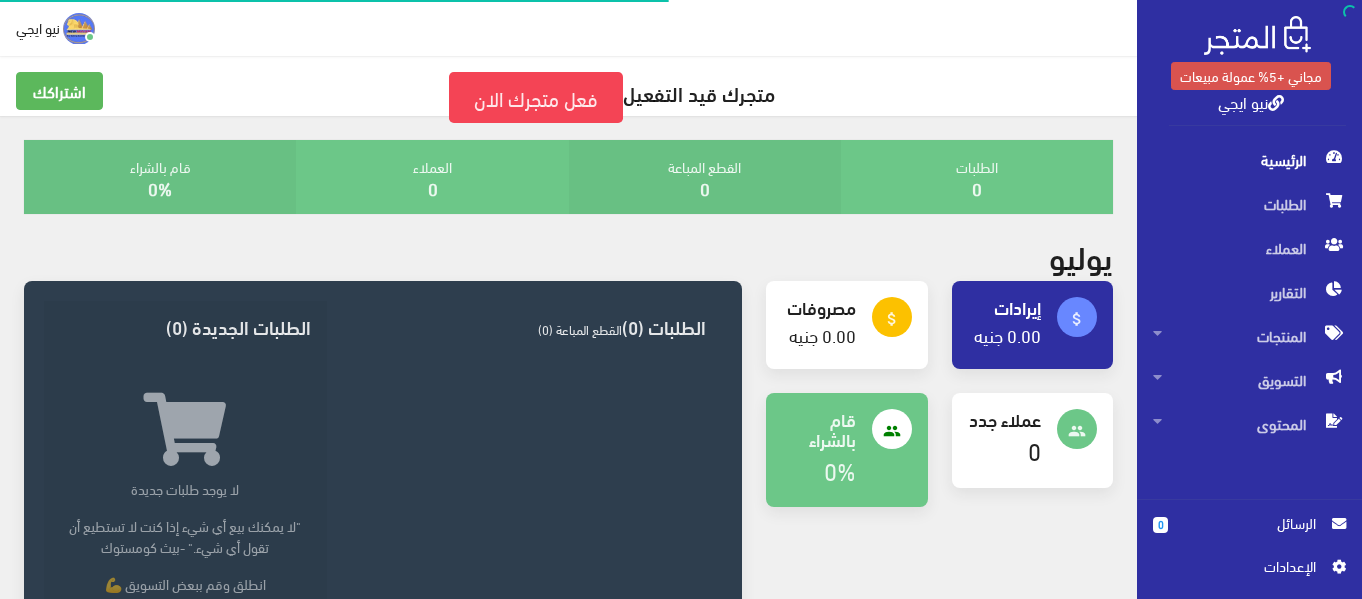scroll, scrollTop: 0, scrollLeft: 0, axis: both 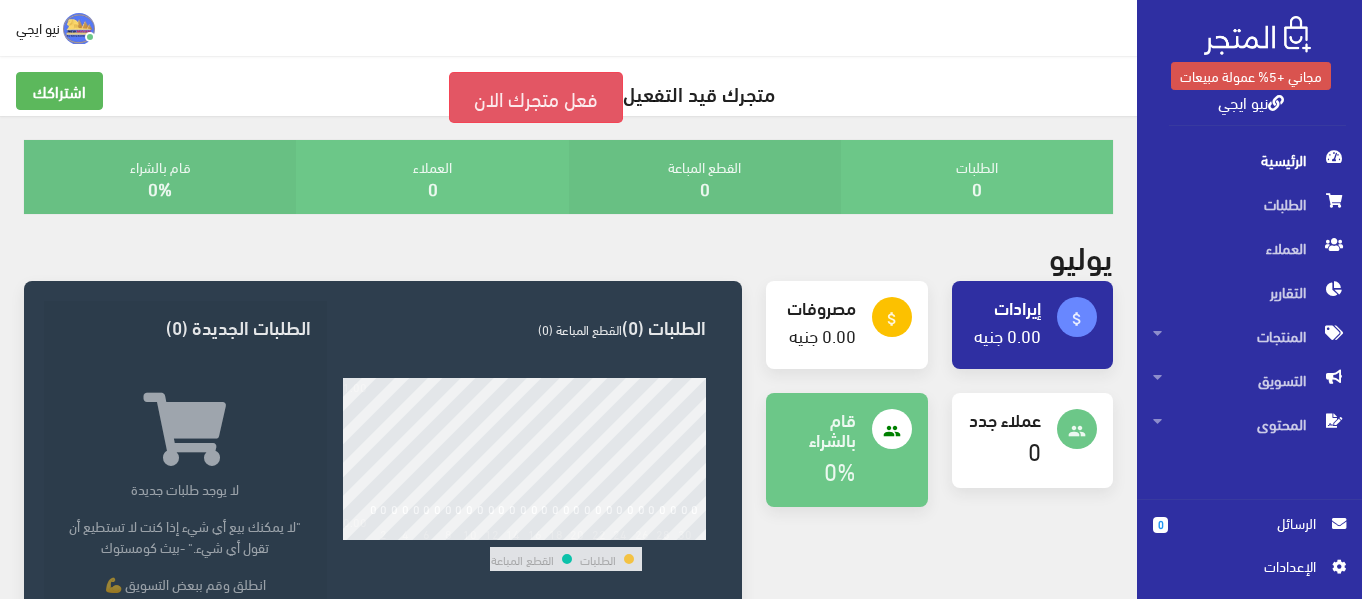 click on "فعل متجرك الان" at bounding box center (536, 97) 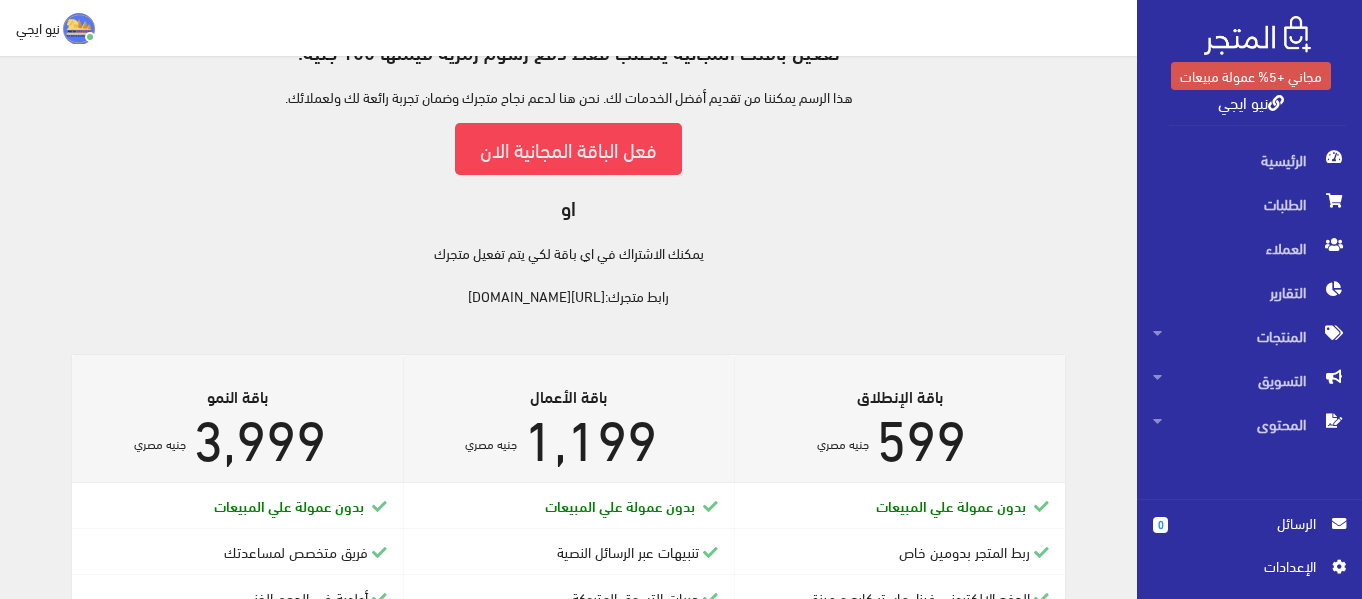 scroll, scrollTop: 0, scrollLeft: 0, axis: both 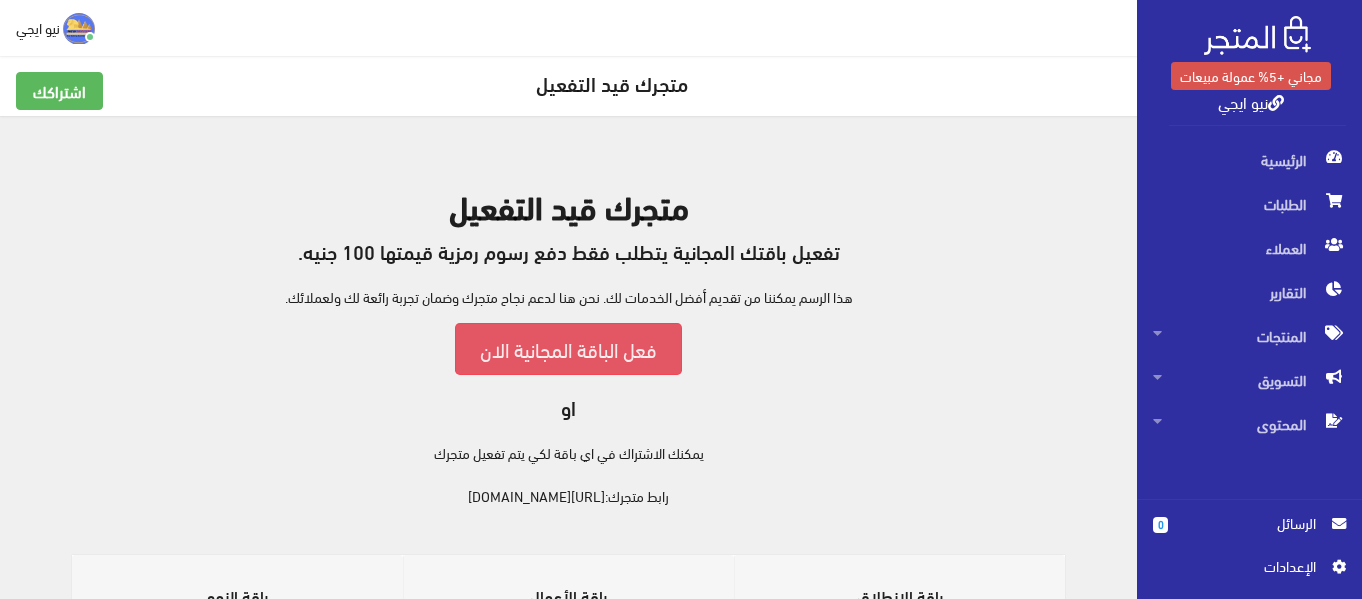 click on "فعل الباقة المجانية الان" at bounding box center (568, 348) 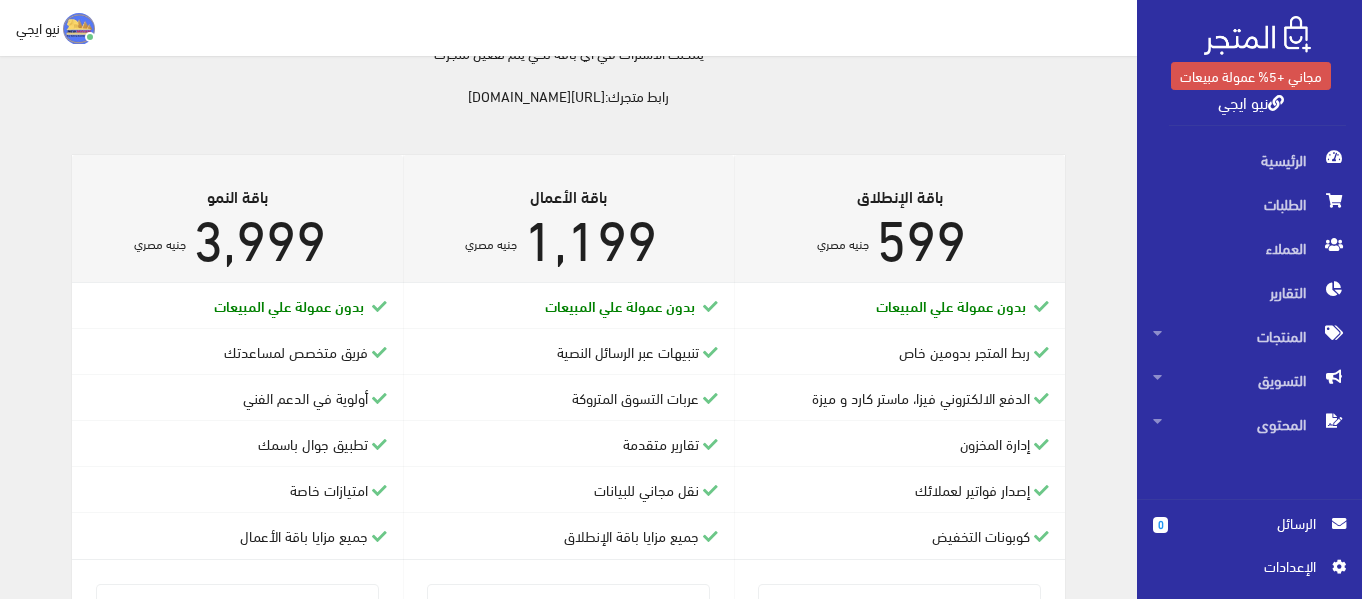 scroll, scrollTop: 500, scrollLeft: 0, axis: vertical 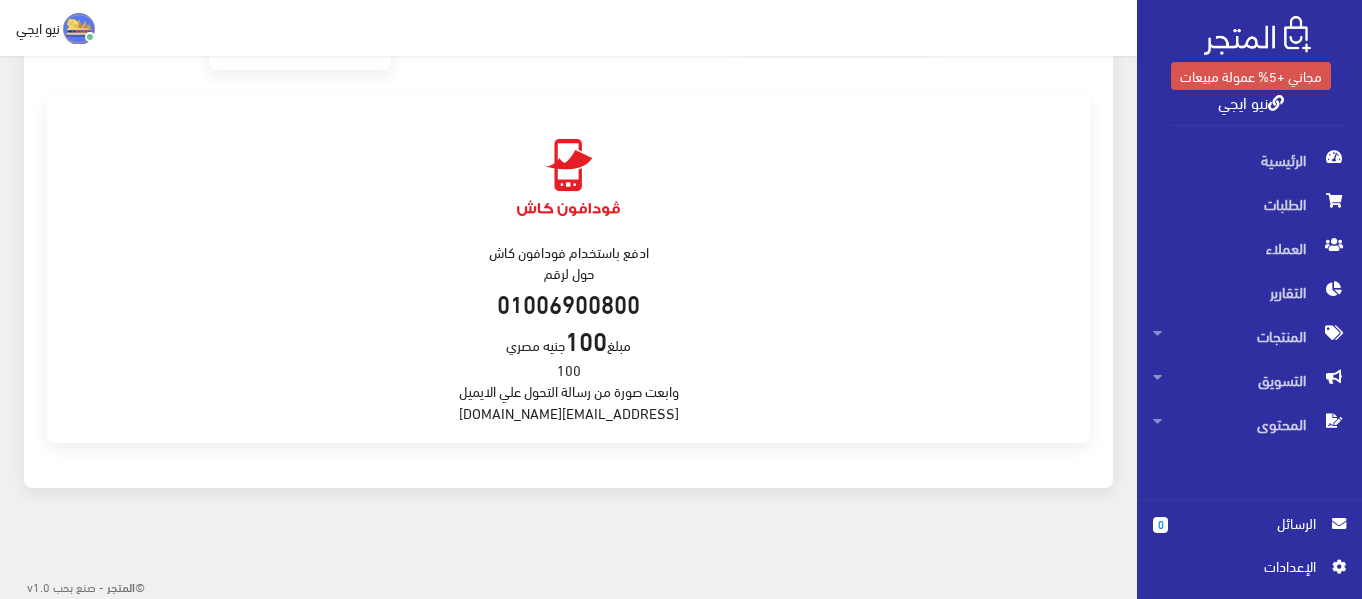 click on "نيو ايجي" at bounding box center [55, 28] 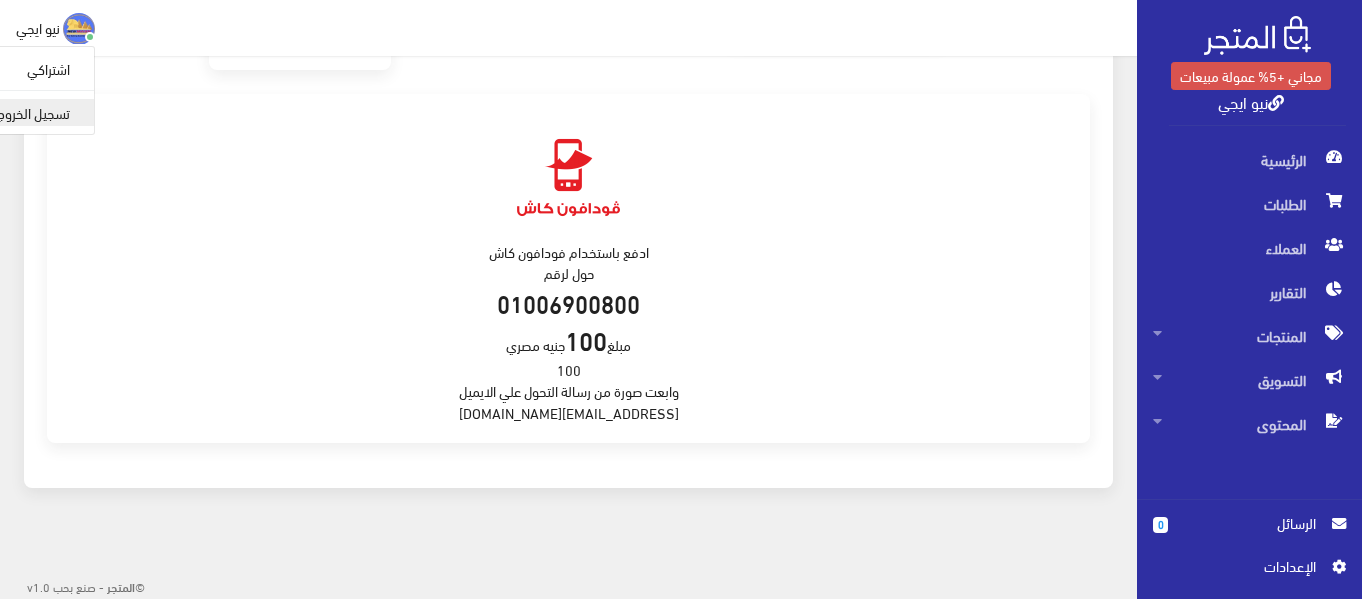 click on "تسجيل الخروج" at bounding box center [15, 112] 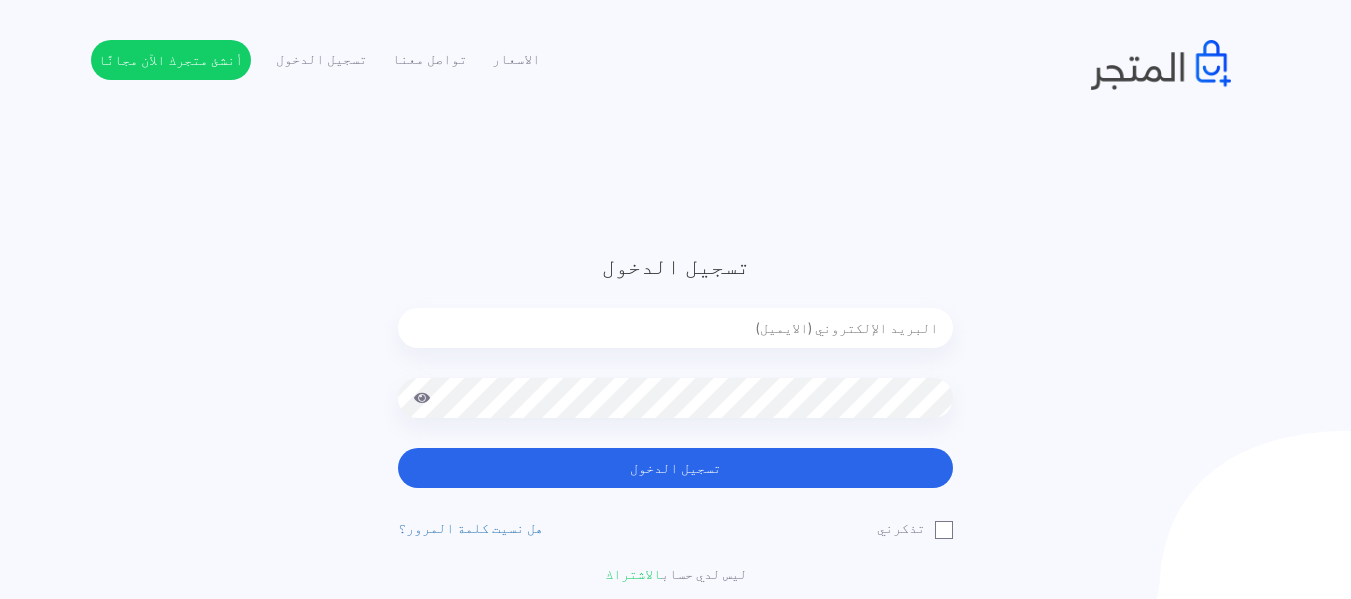 scroll, scrollTop: 0, scrollLeft: 0, axis: both 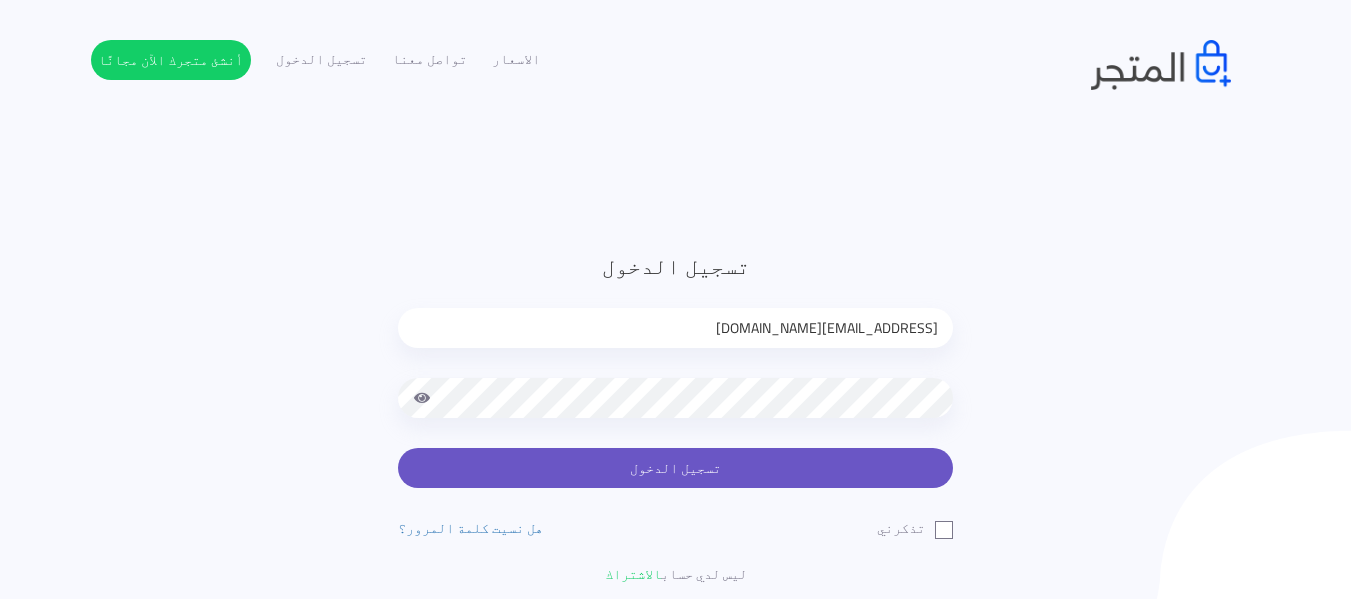 click on "تسجيل الدخول" at bounding box center (675, 468) 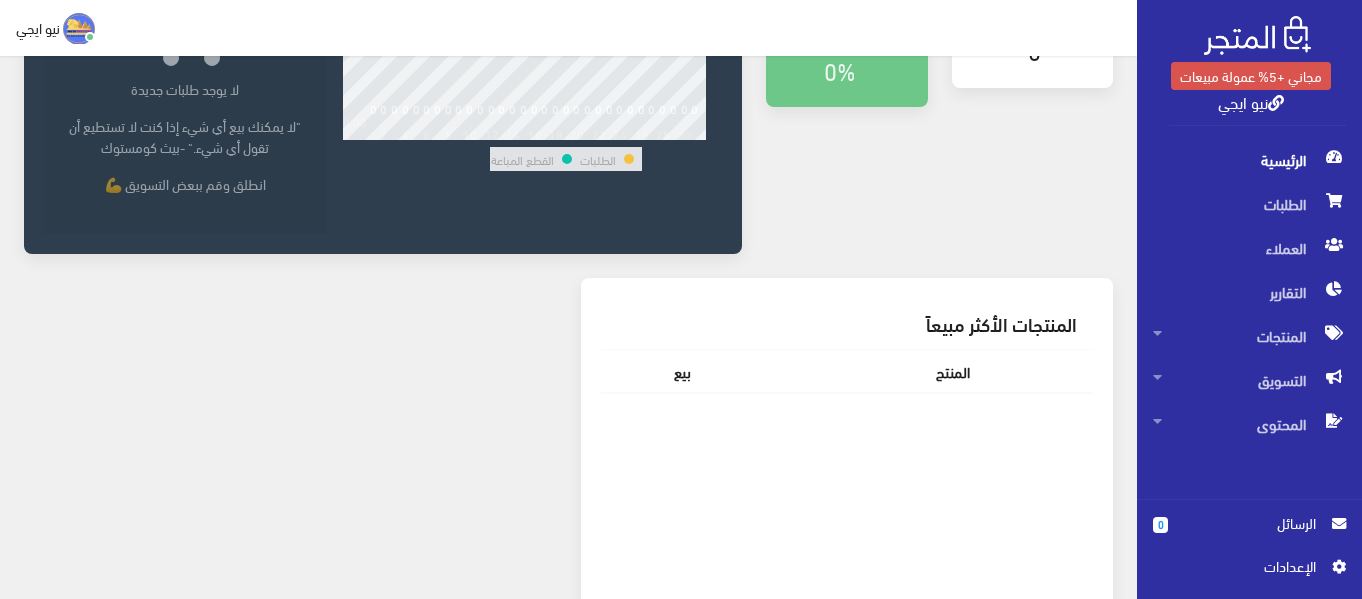 scroll, scrollTop: 600, scrollLeft: 0, axis: vertical 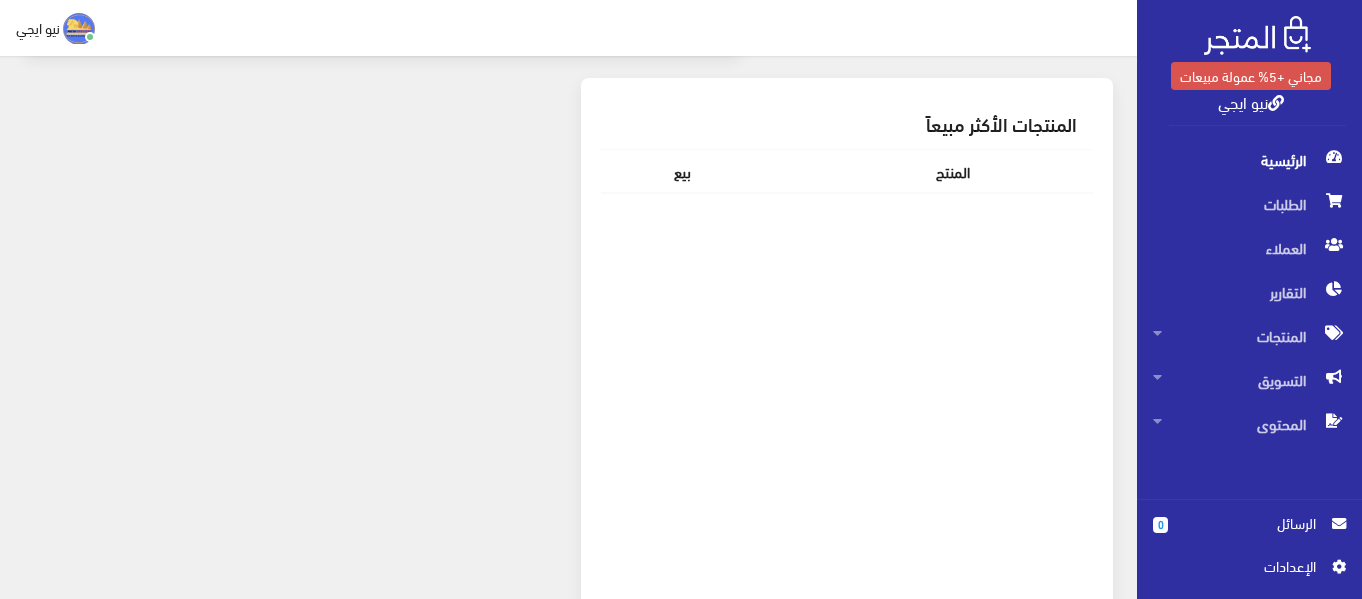 click on "اﻹعدادات" at bounding box center [1242, 566] 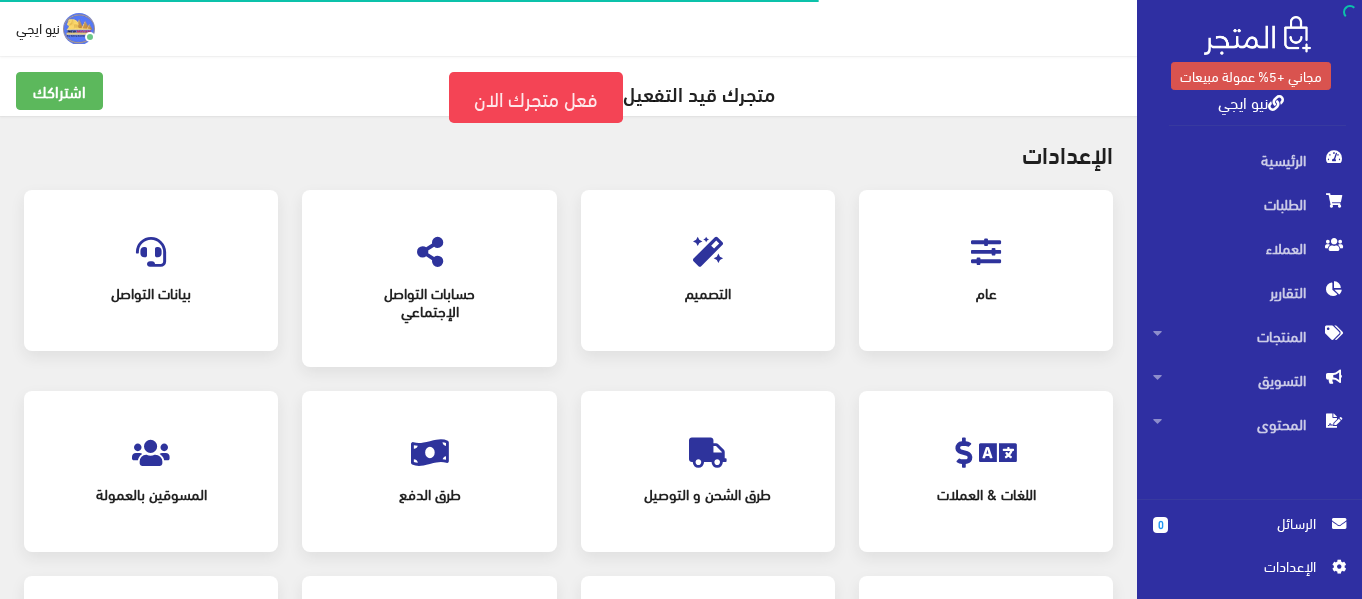scroll, scrollTop: 0, scrollLeft: 0, axis: both 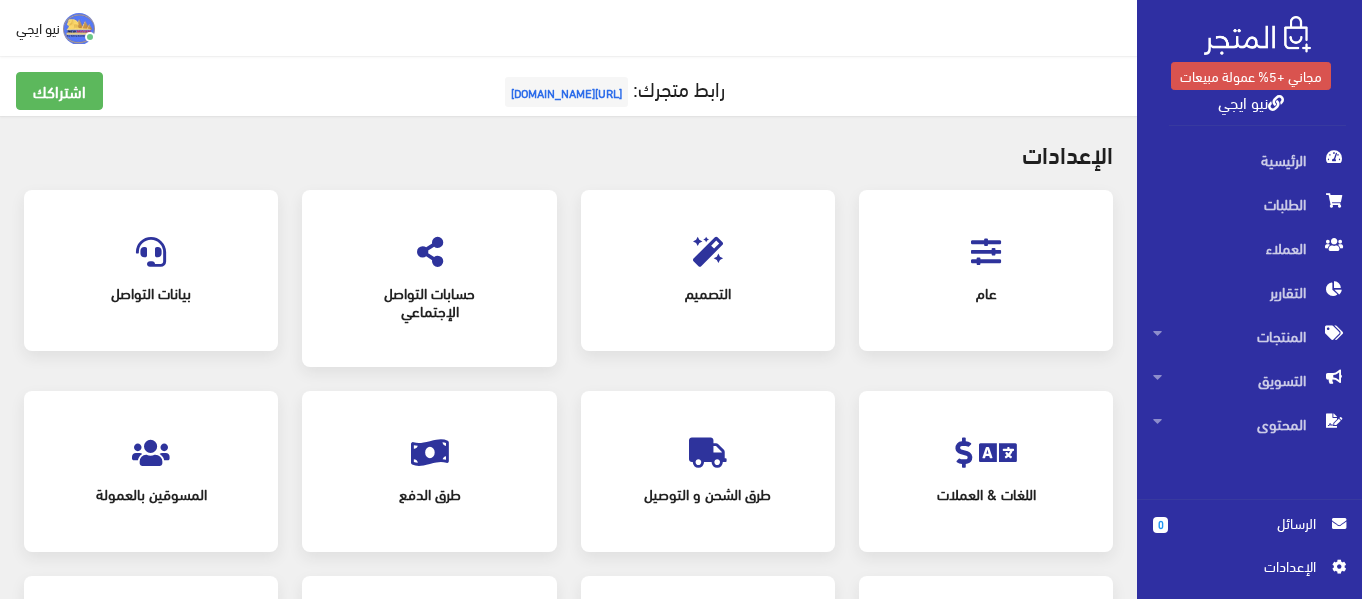 click on "[URL][DOMAIN_NAME]" at bounding box center [566, 92] 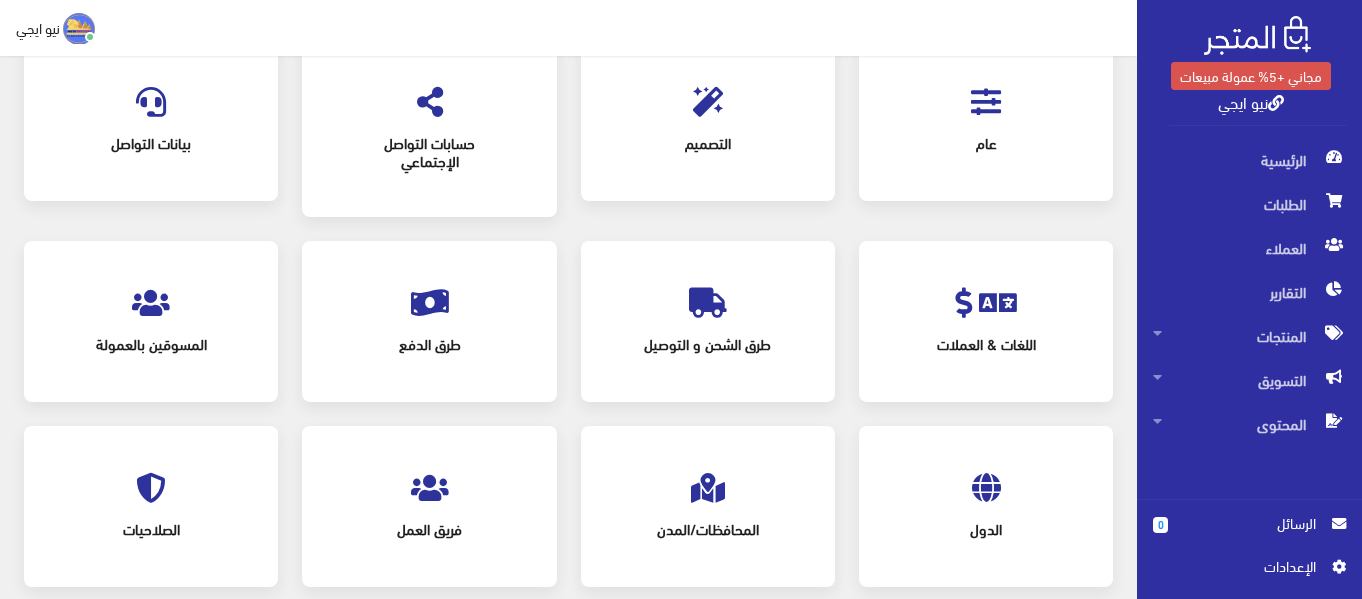 scroll, scrollTop: 0, scrollLeft: 0, axis: both 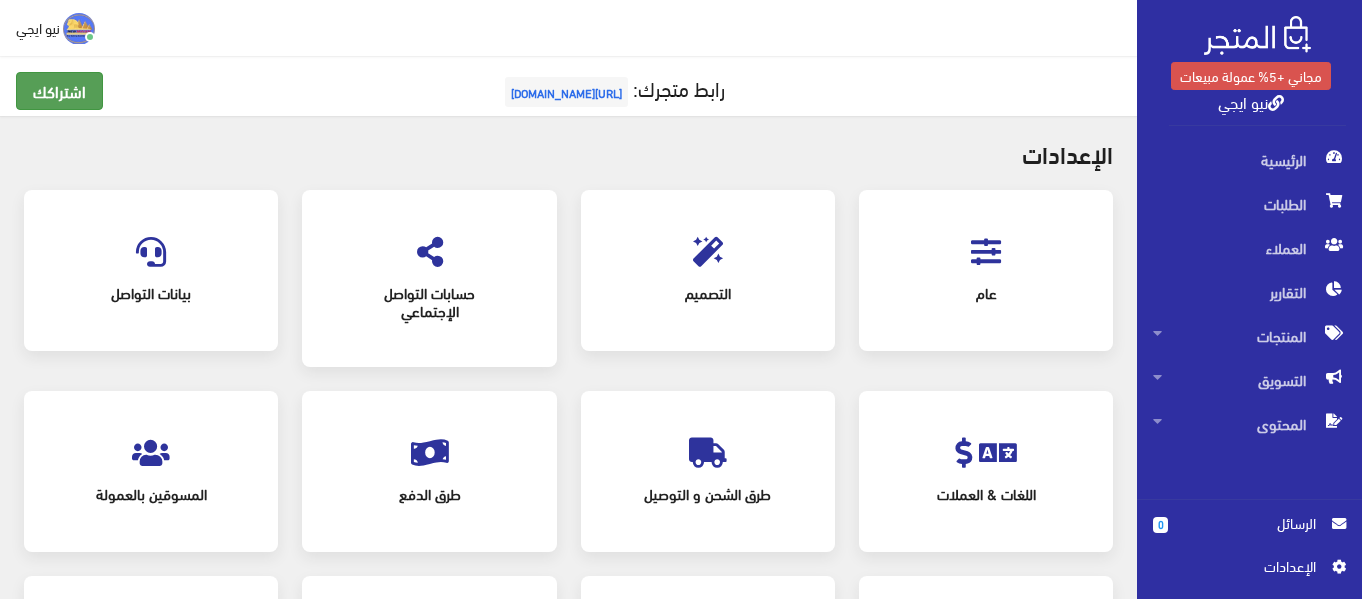 click on "اشتراكك" at bounding box center [59, 91] 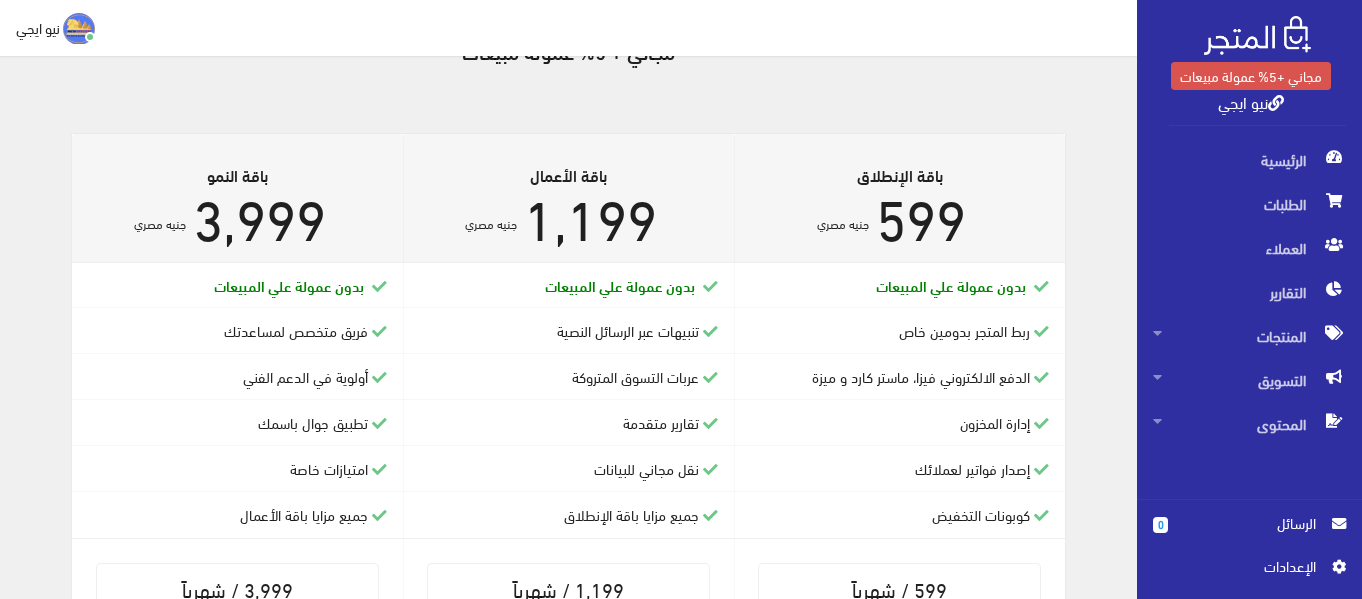 scroll, scrollTop: 451, scrollLeft: 0, axis: vertical 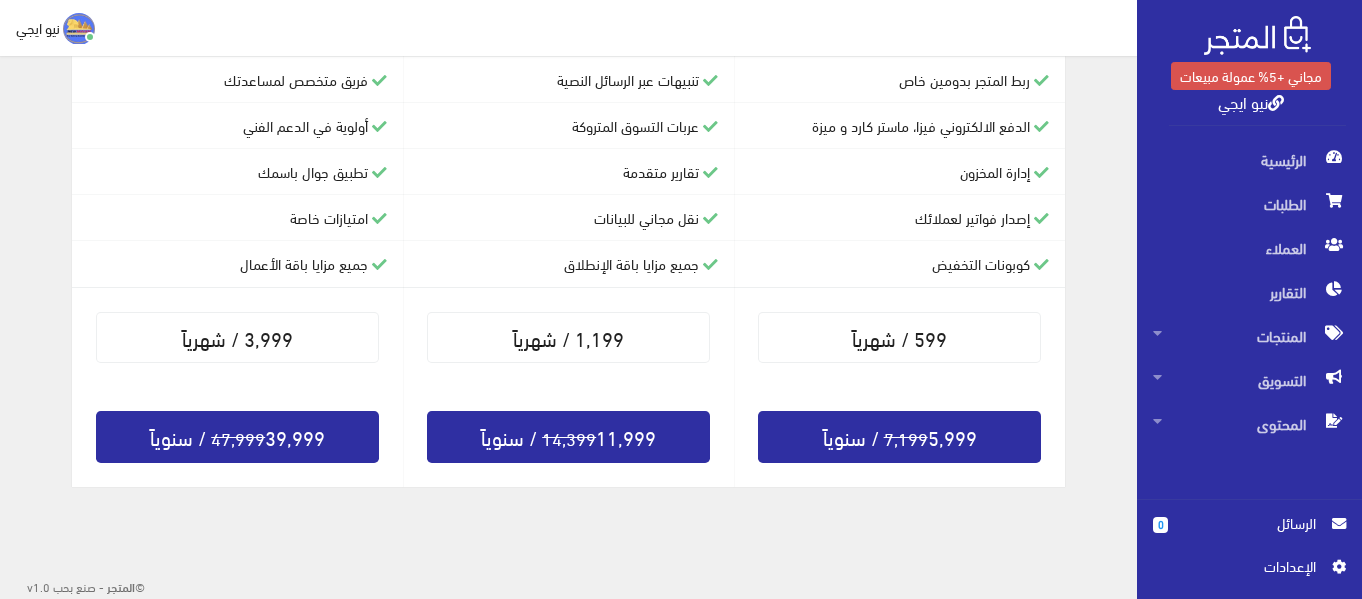 click on "اﻹعدادات" at bounding box center [1242, 566] 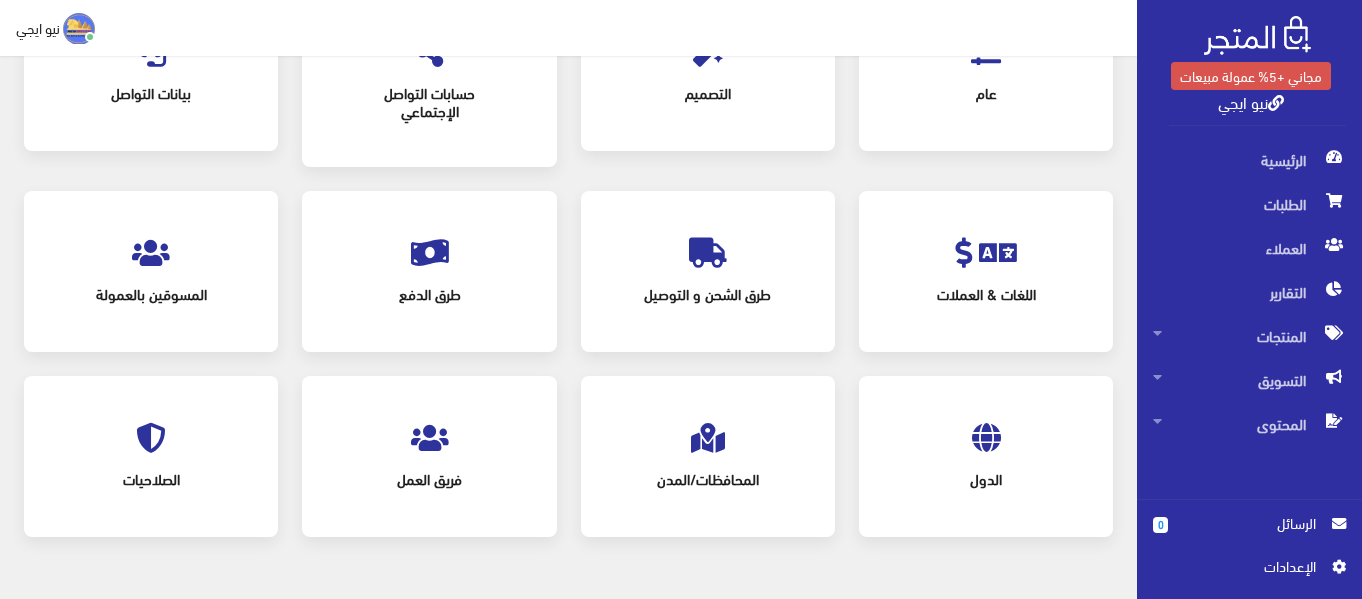 scroll, scrollTop: 250, scrollLeft: 0, axis: vertical 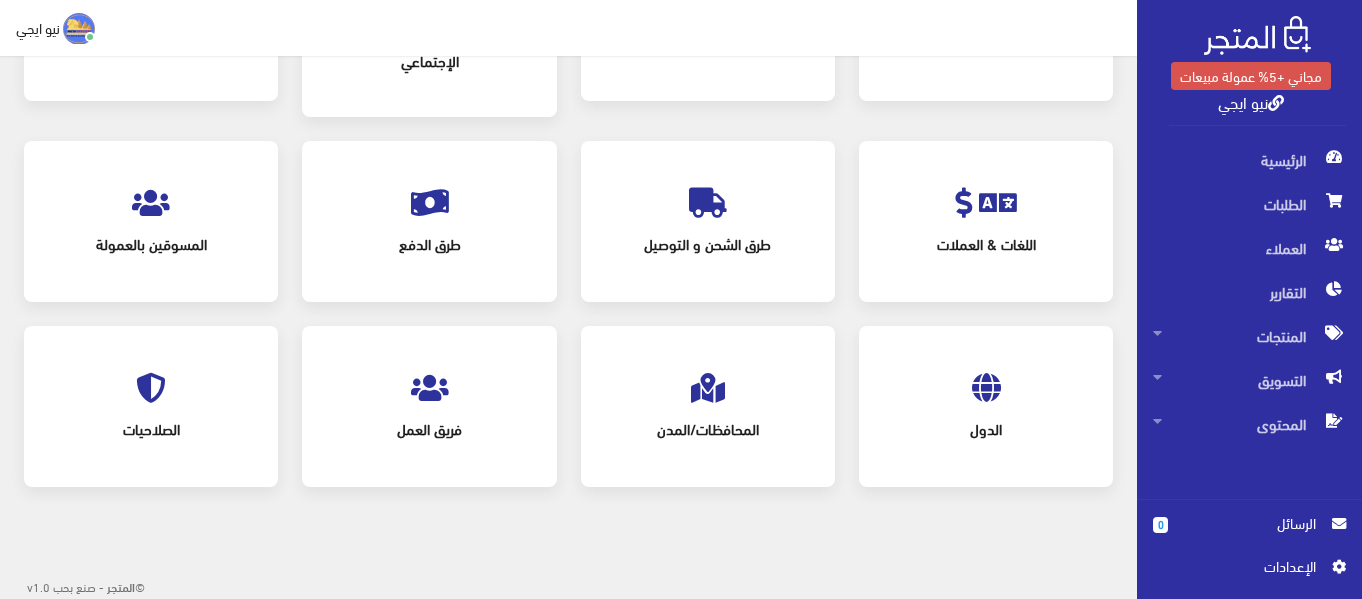 click at bounding box center [151, 388] 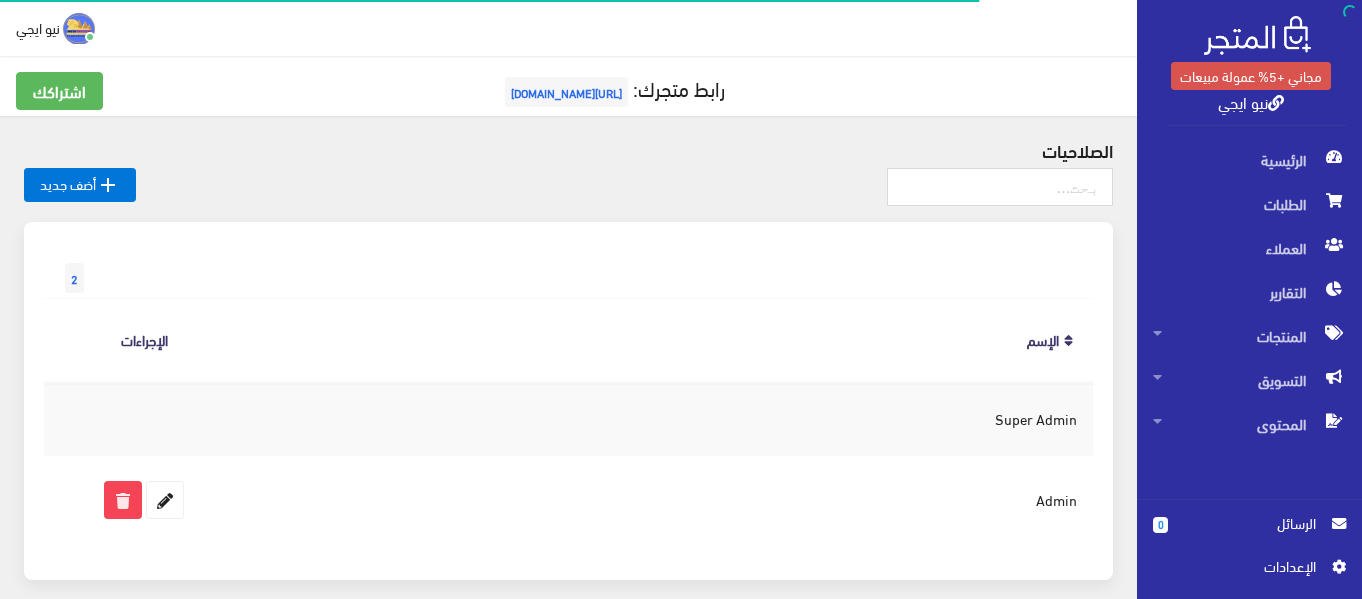 scroll, scrollTop: 93, scrollLeft: 0, axis: vertical 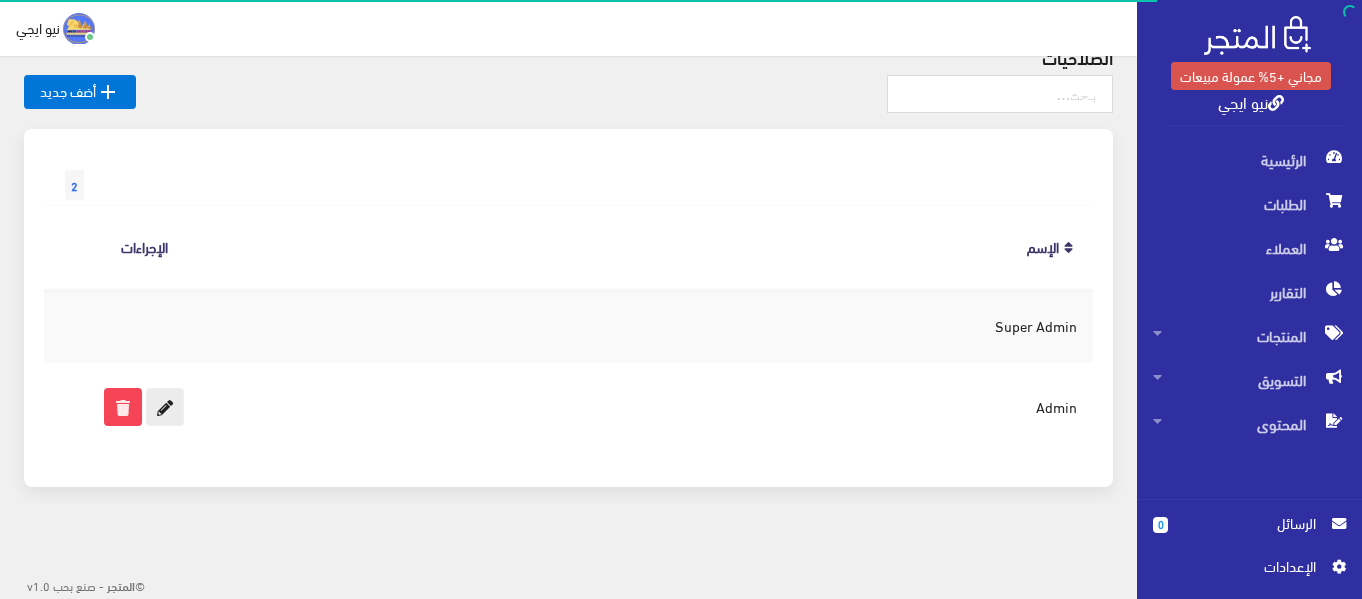 click at bounding box center (165, 407) 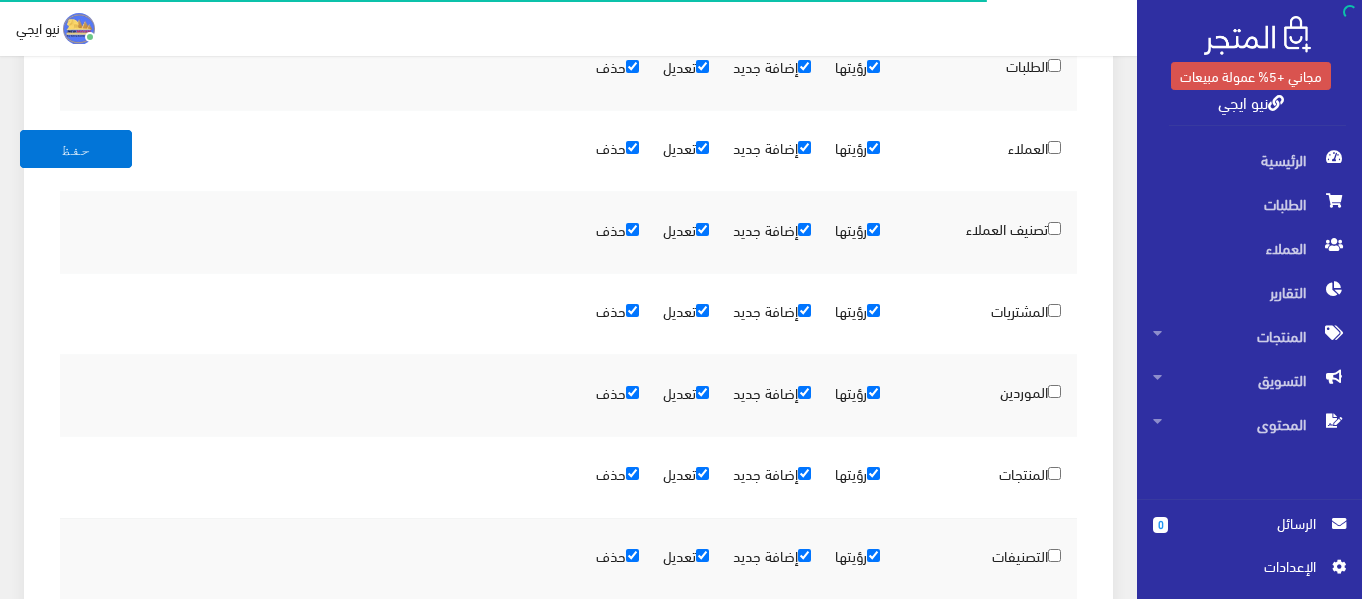 scroll, scrollTop: 900, scrollLeft: 0, axis: vertical 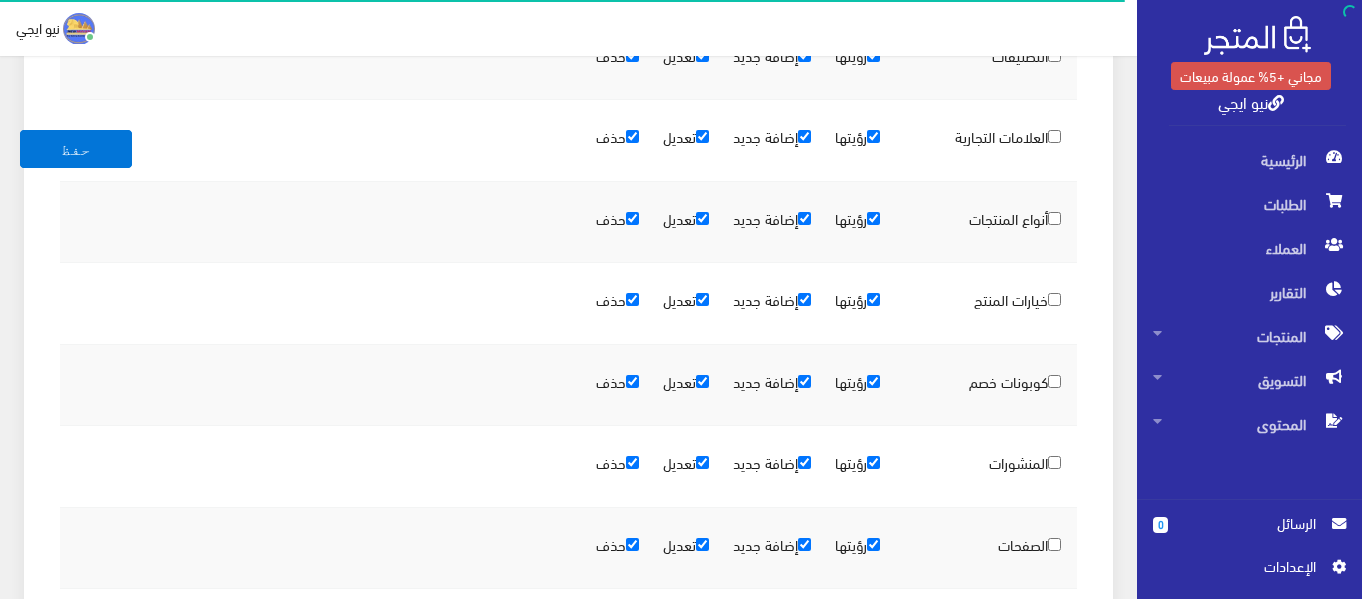click on "خيارات المنتج" at bounding box center (1054, 299) 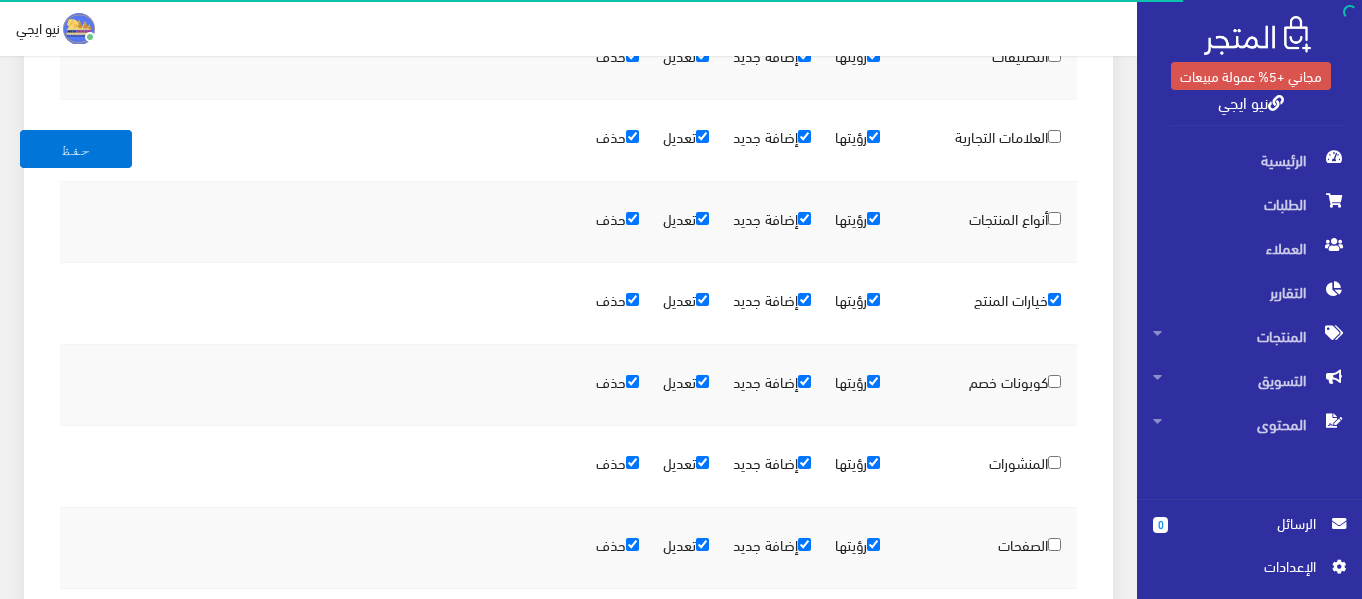 click on "خيارات المنتج" at bounding box center (1054, 299) 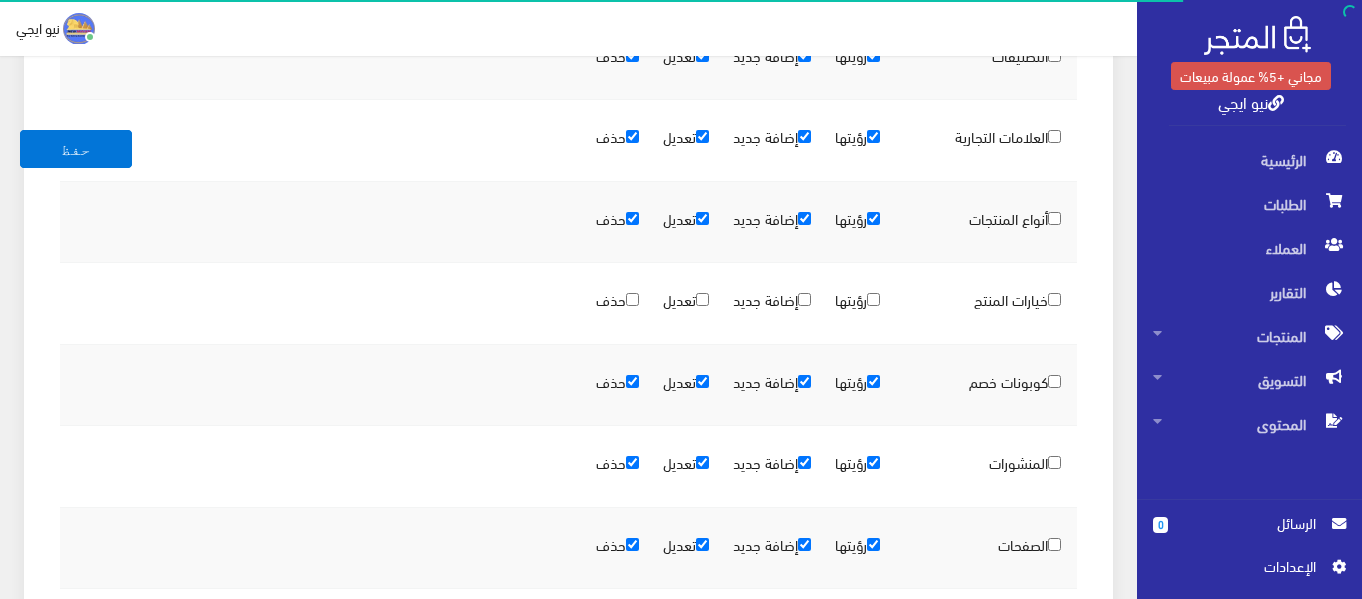 checkbox on "false" 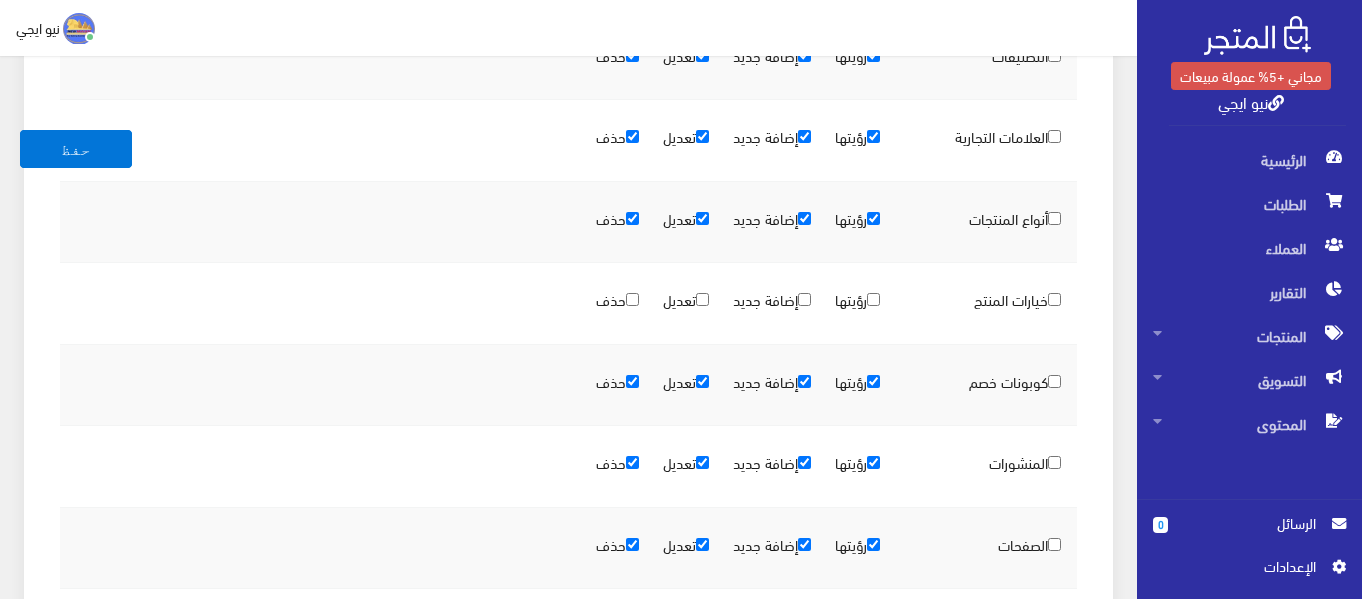 click on "خيارات المنتج" at bounding box center (986, 304) 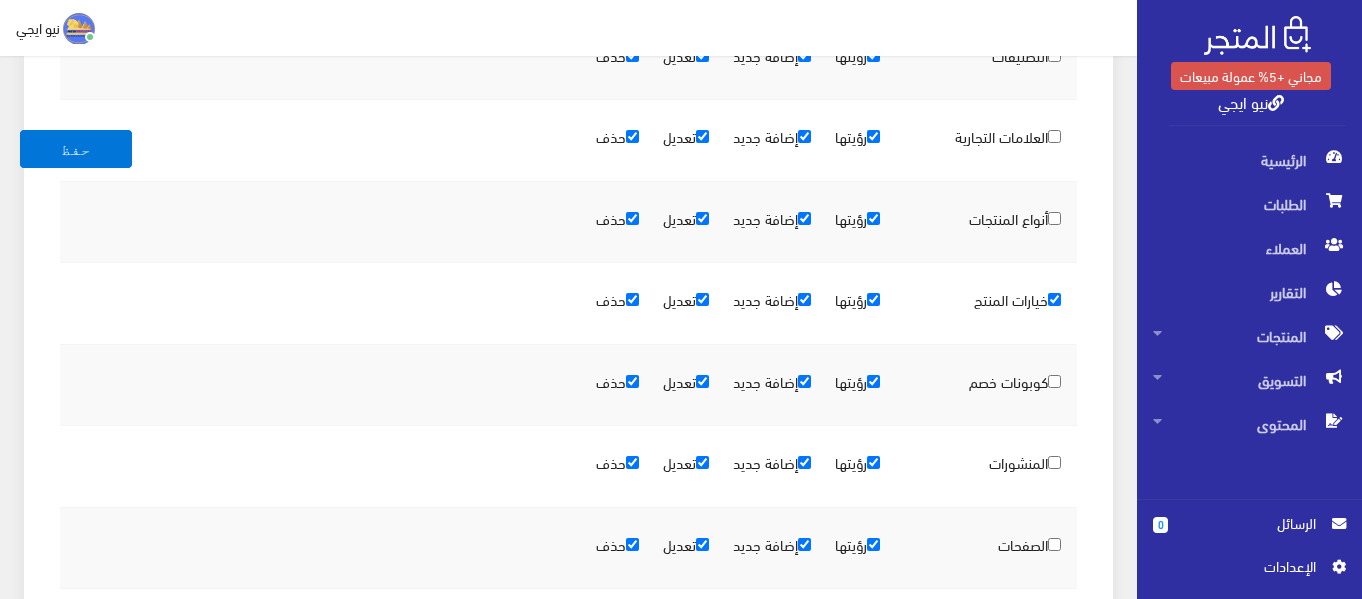 checkbox on "true" 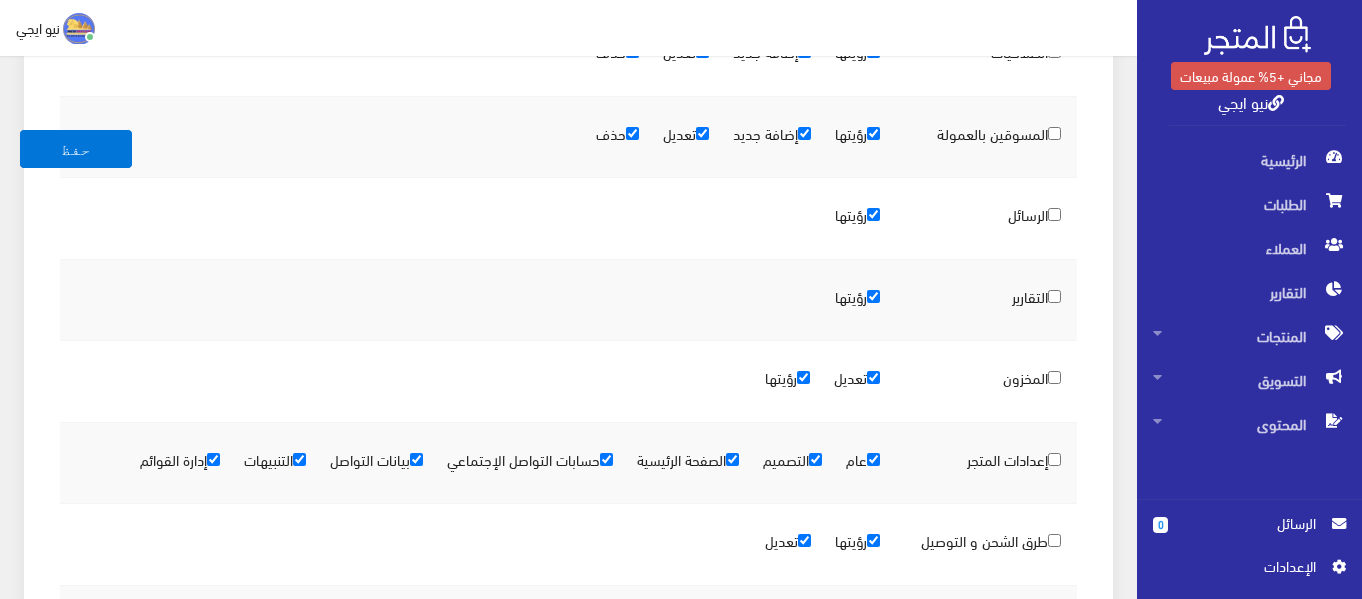 scroll, scrollTop: 2032, scrollLeft: 0, axis: vertical 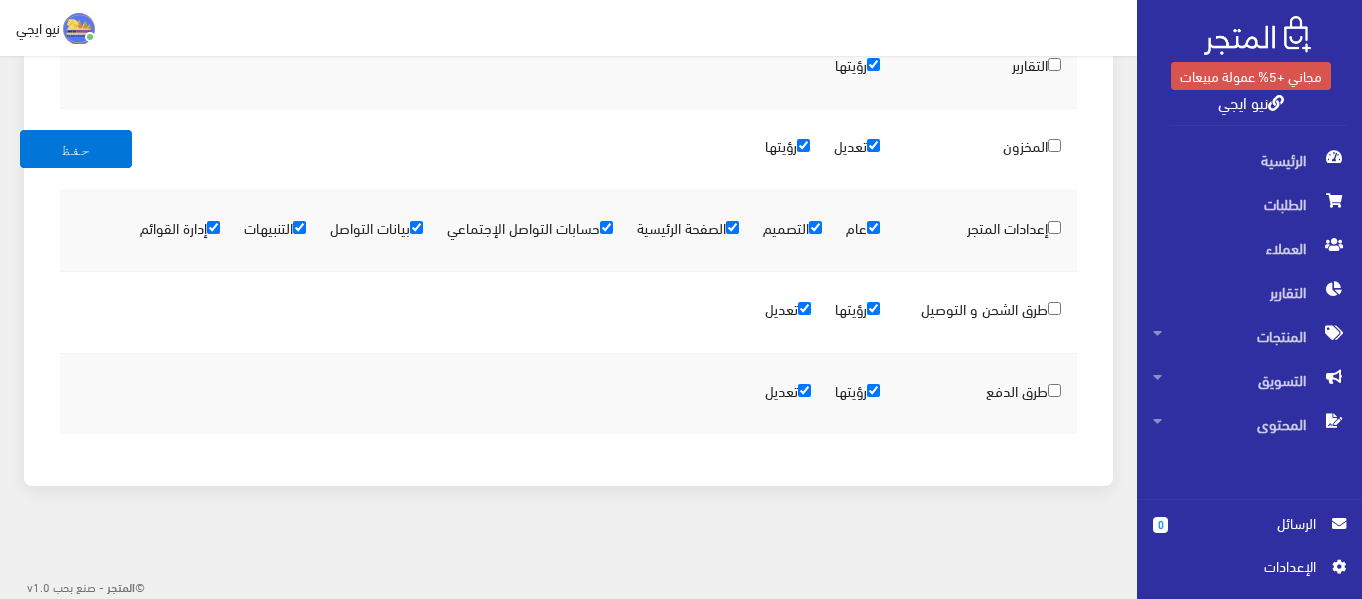 click on "
نيو ايجي
اشتراكي
تسجيل الخروج" at bounding box center (568, -717) 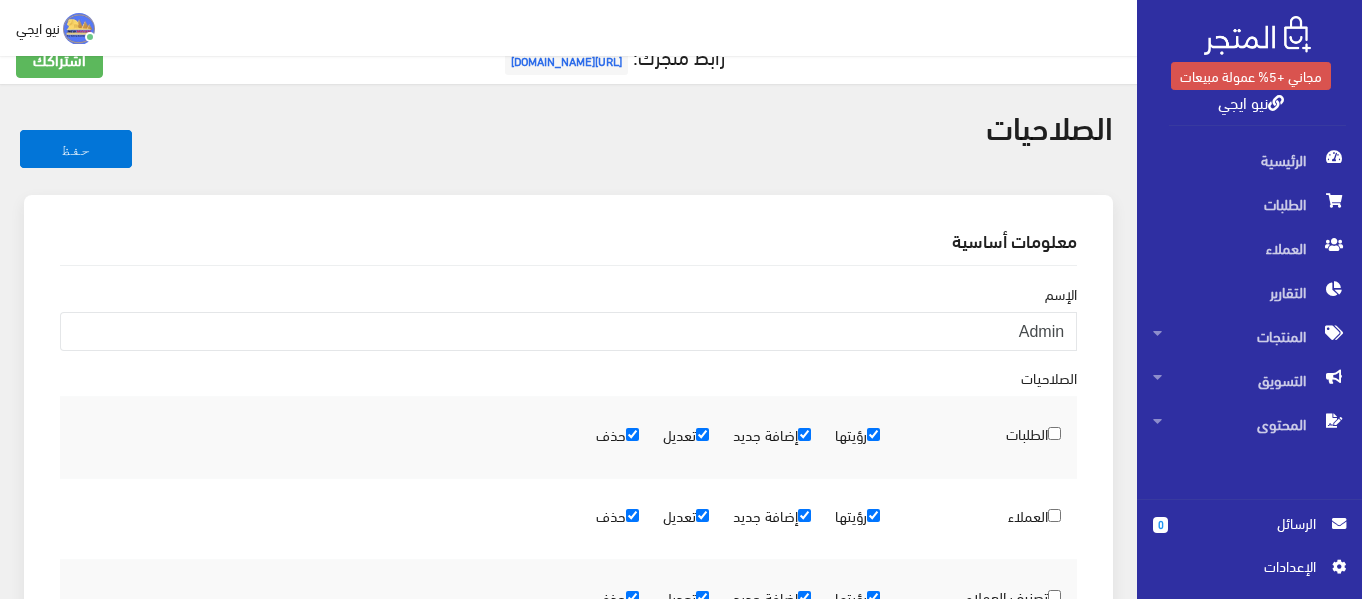 scroll, scrollTop: 0, scrollLeft: 0, axis: both 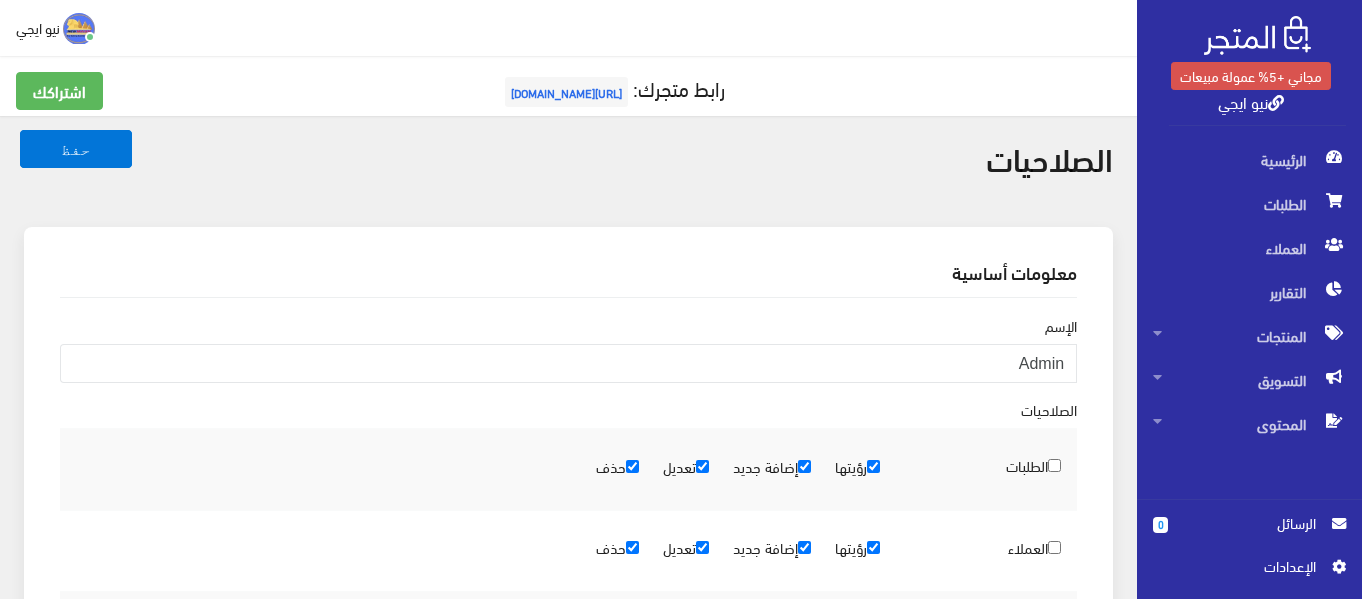 click on "اﻹعدادات" at bounding box center [1242, 566] 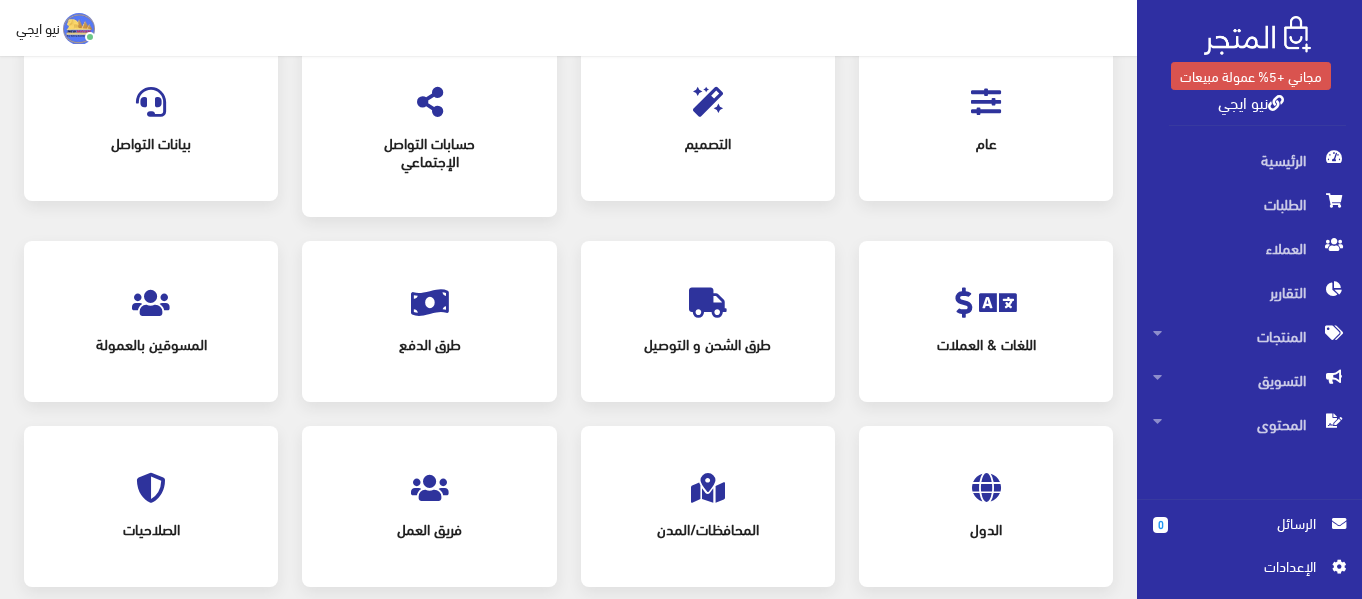 scroll, scrollTop: 50, scrollLeft: 0, axis: vertical 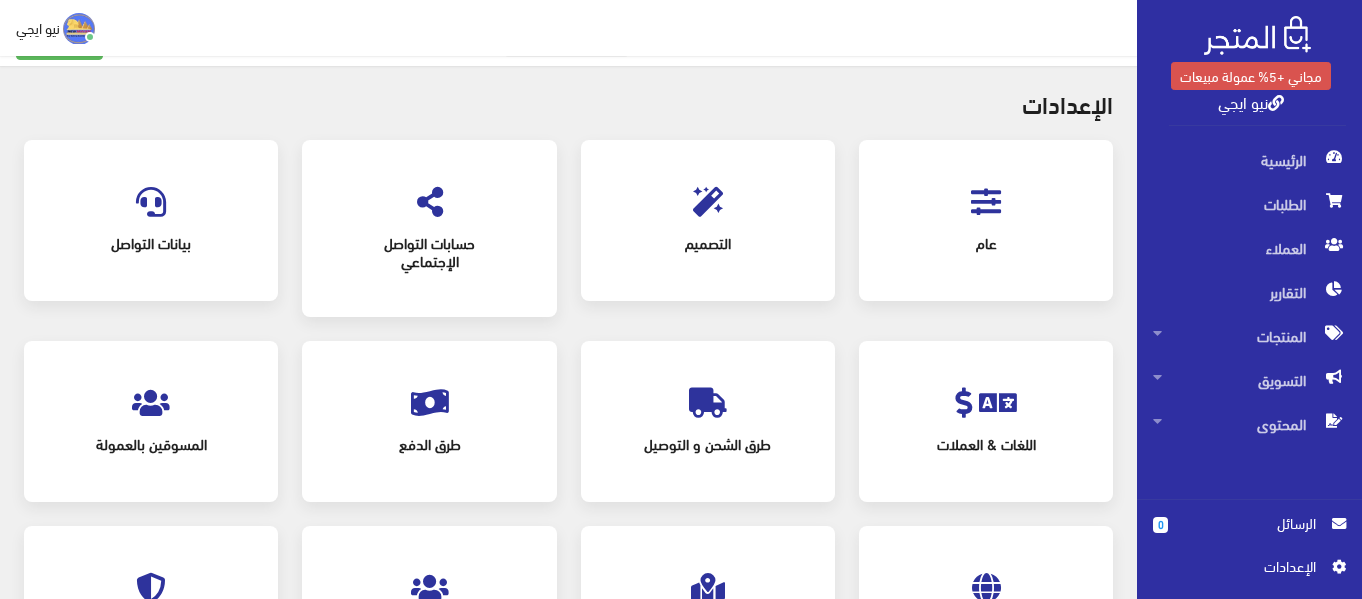click at bounding box center (151, 202) 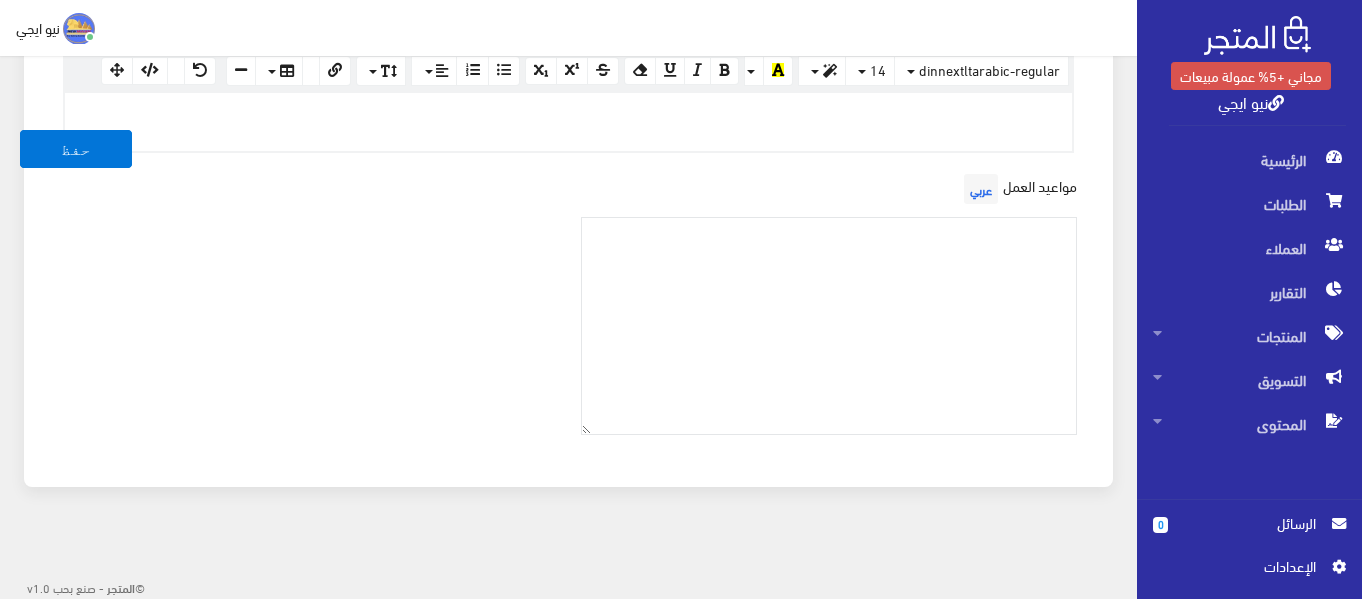 scroll, scrollTop: 70, scrollLeft: 0, axis: vertical 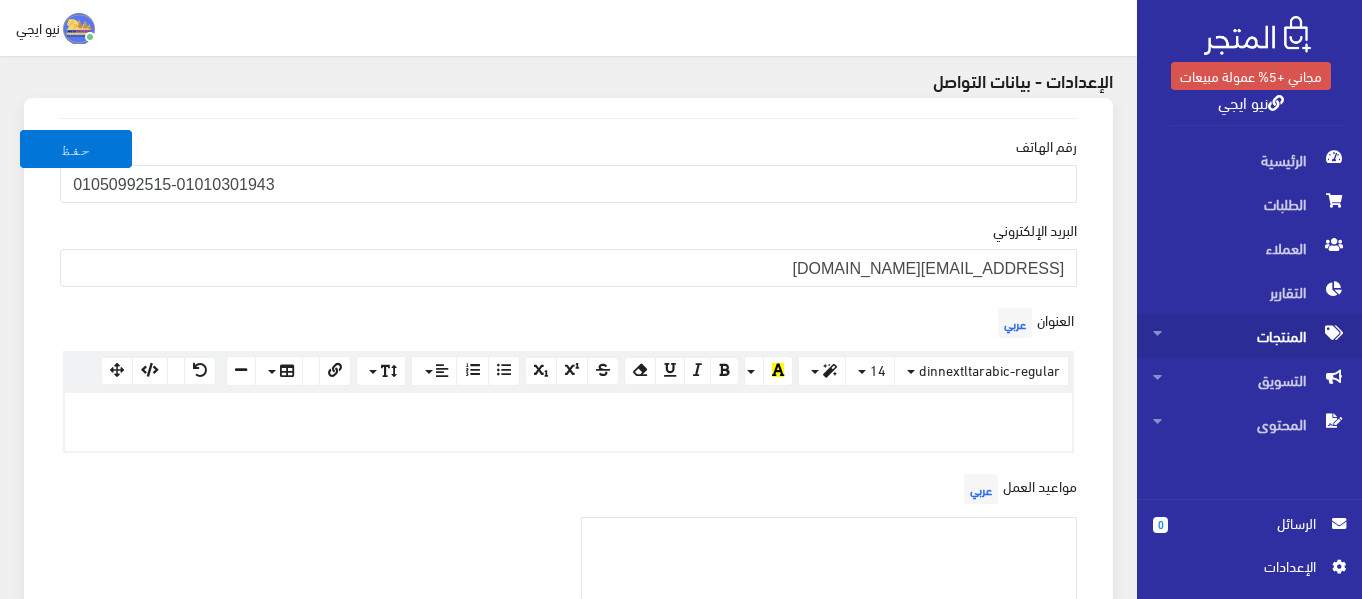 click on "المنتجات" at bounding box center (1249, 336) 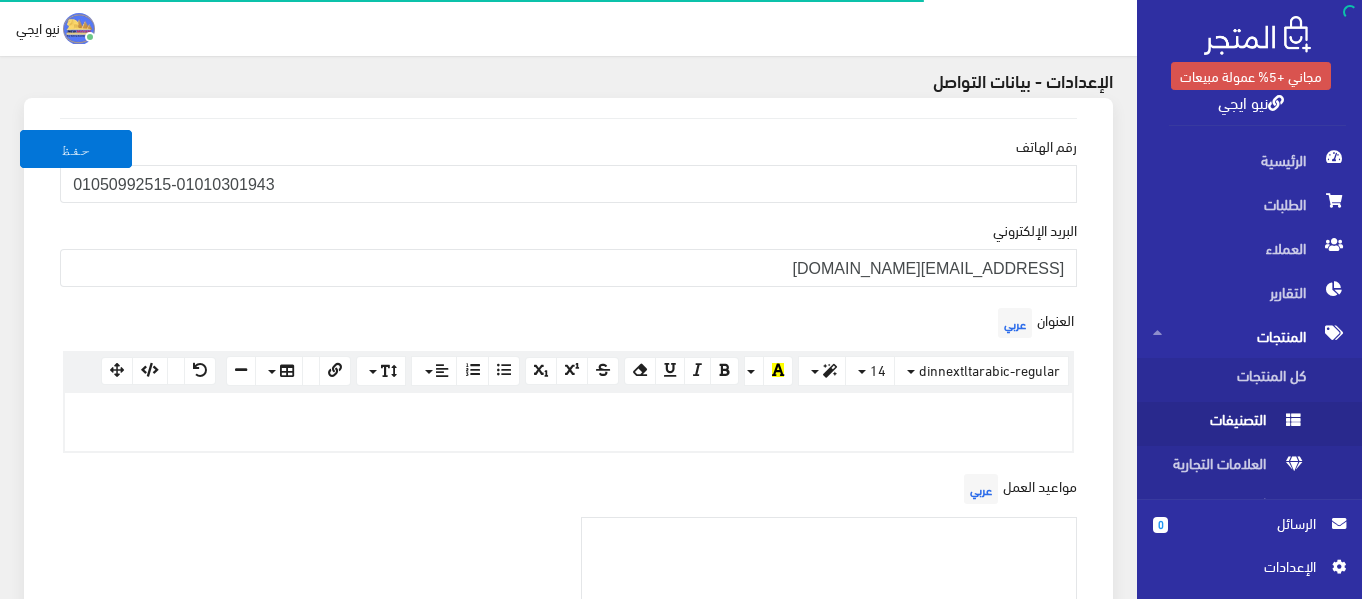 click on "التصنيفات" at bounding box center (1229, 424) 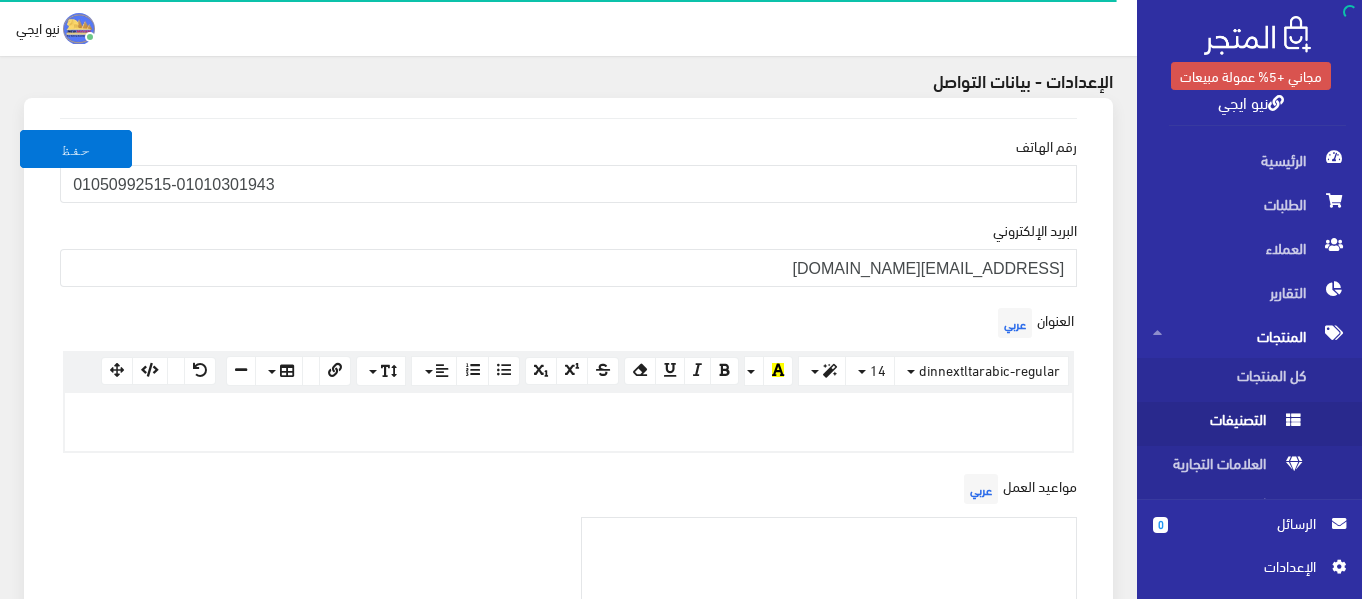 scroll, scrollTop: 0, scrollLeft: 0, axis: both 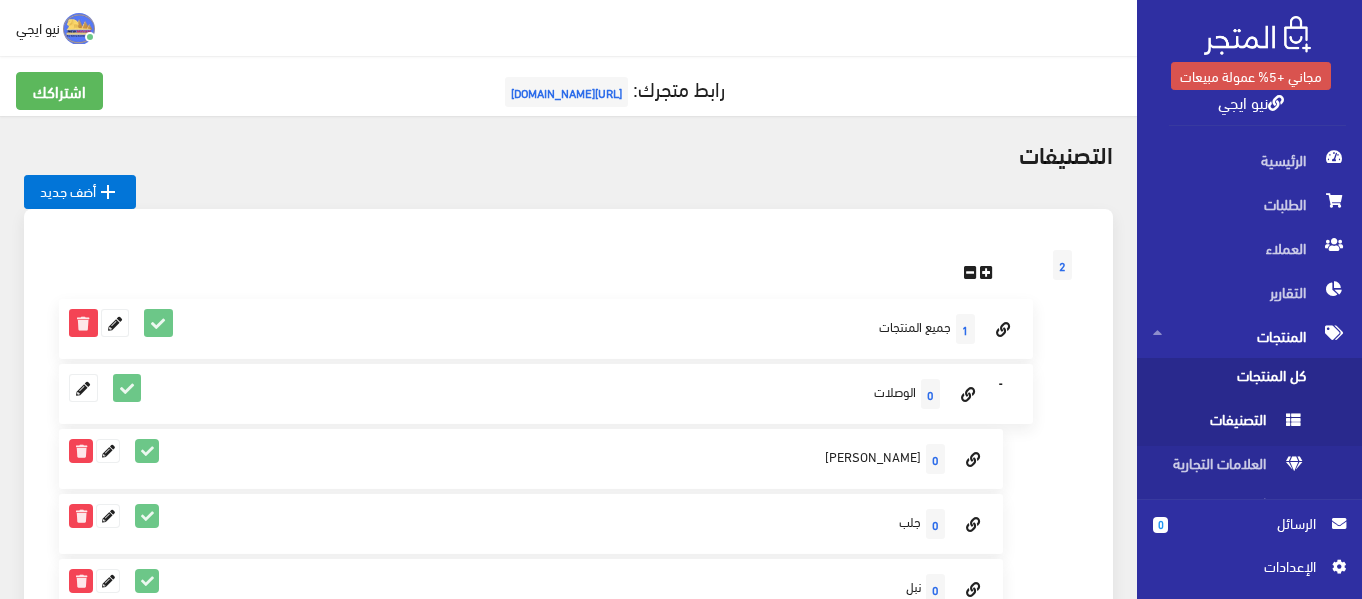 click on "كل المنتجات" at bounding box center [1229, 380] 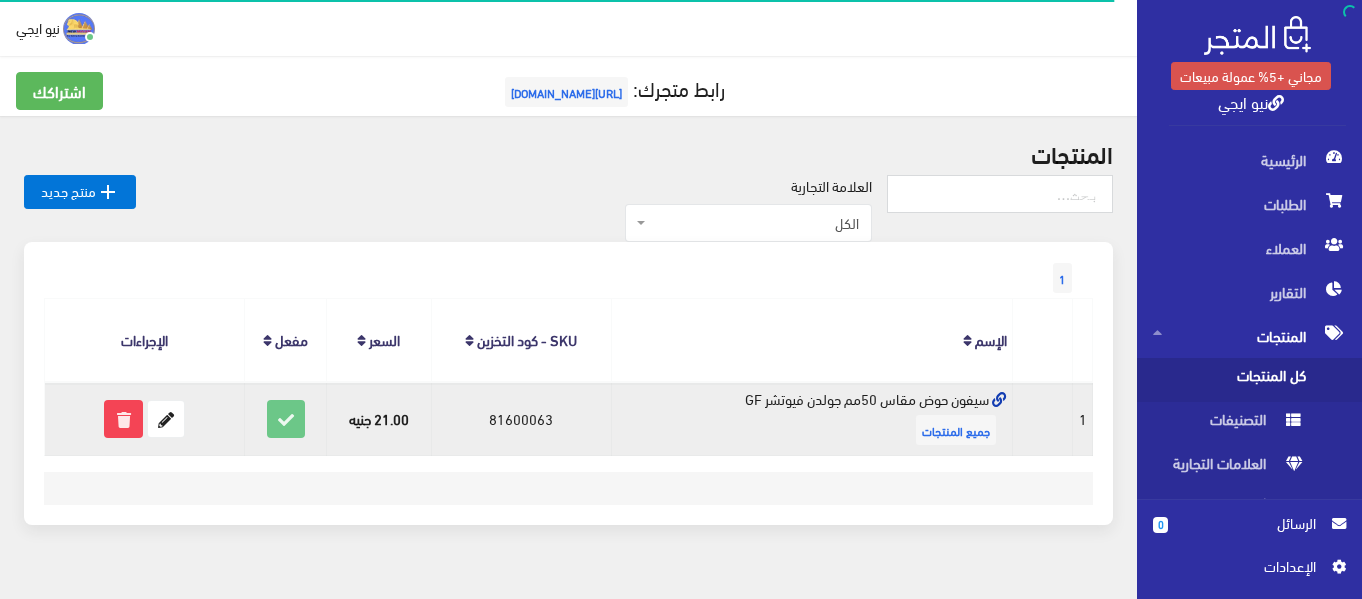click on "سيفون حوض مقاس 50مم جولدن فيوتشر GF
جميع المنتجات" at bounding box center [812, 418] 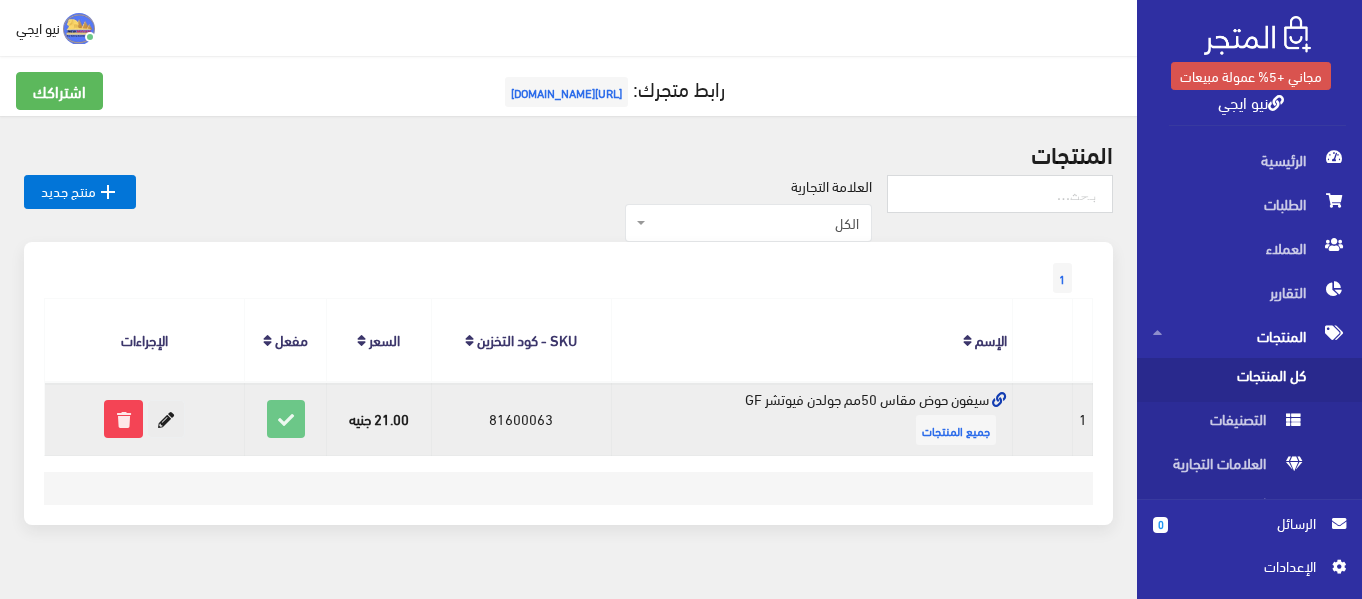 click at bounding box center (166, 419) 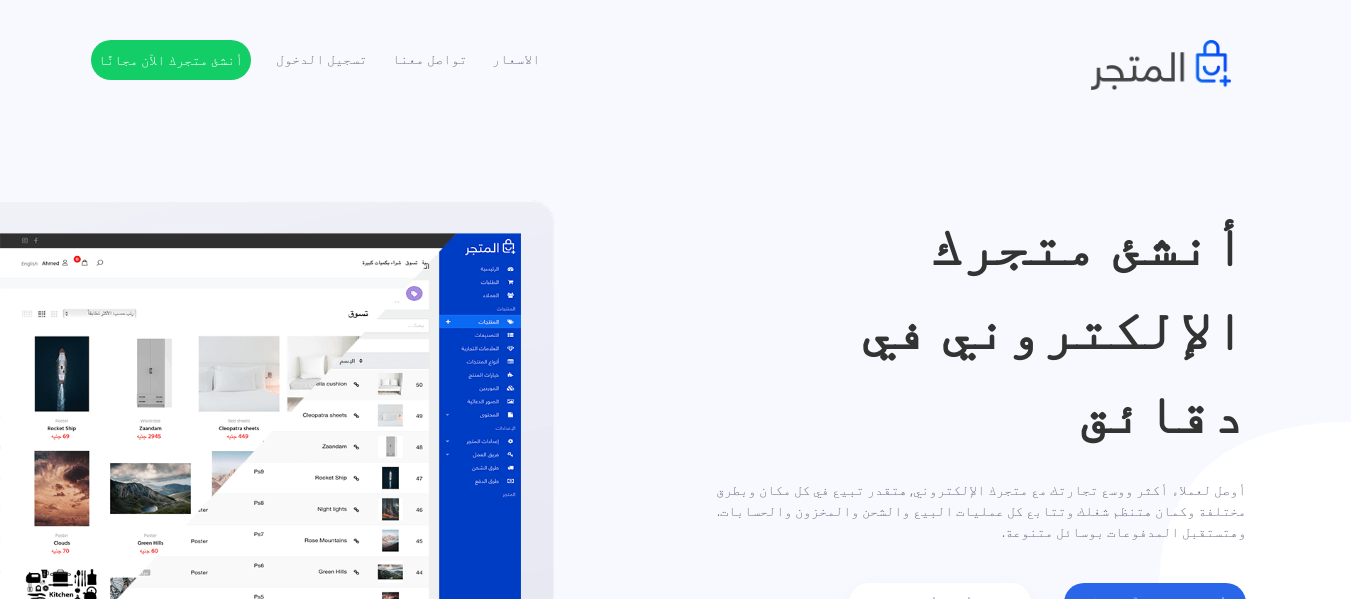 scroll, scrollTop: 0, scrollLeft: 0, axis: both 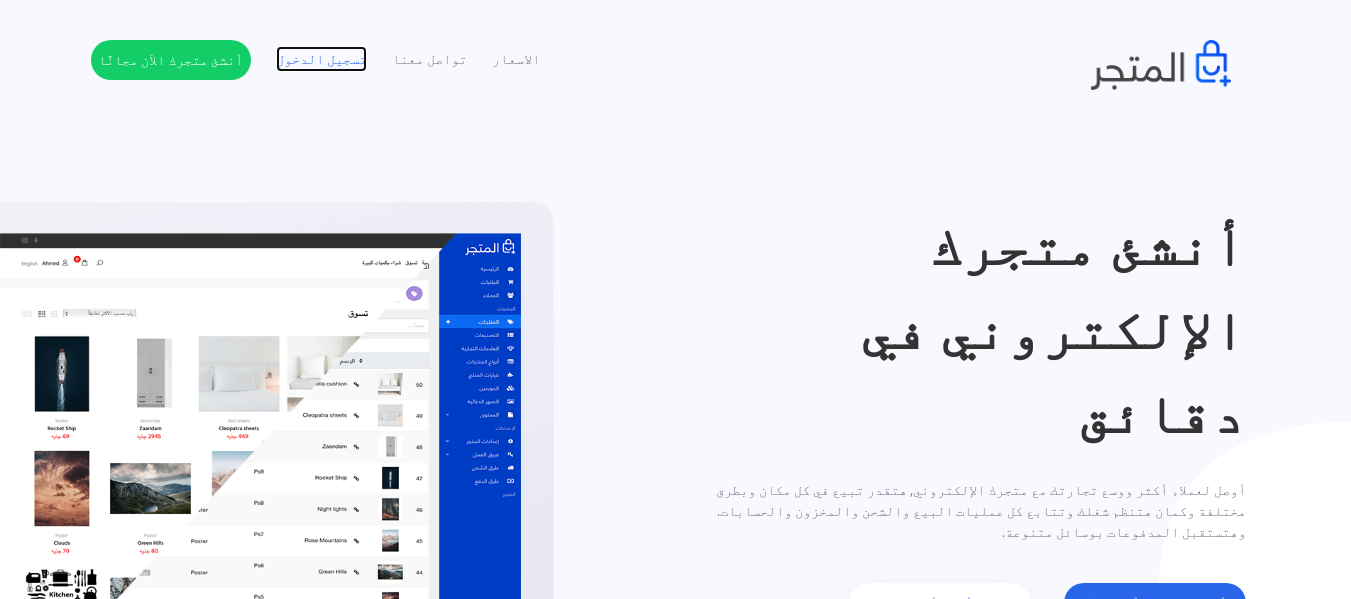 click on "تسجيل الدخول" at bounding box center [321, 59] 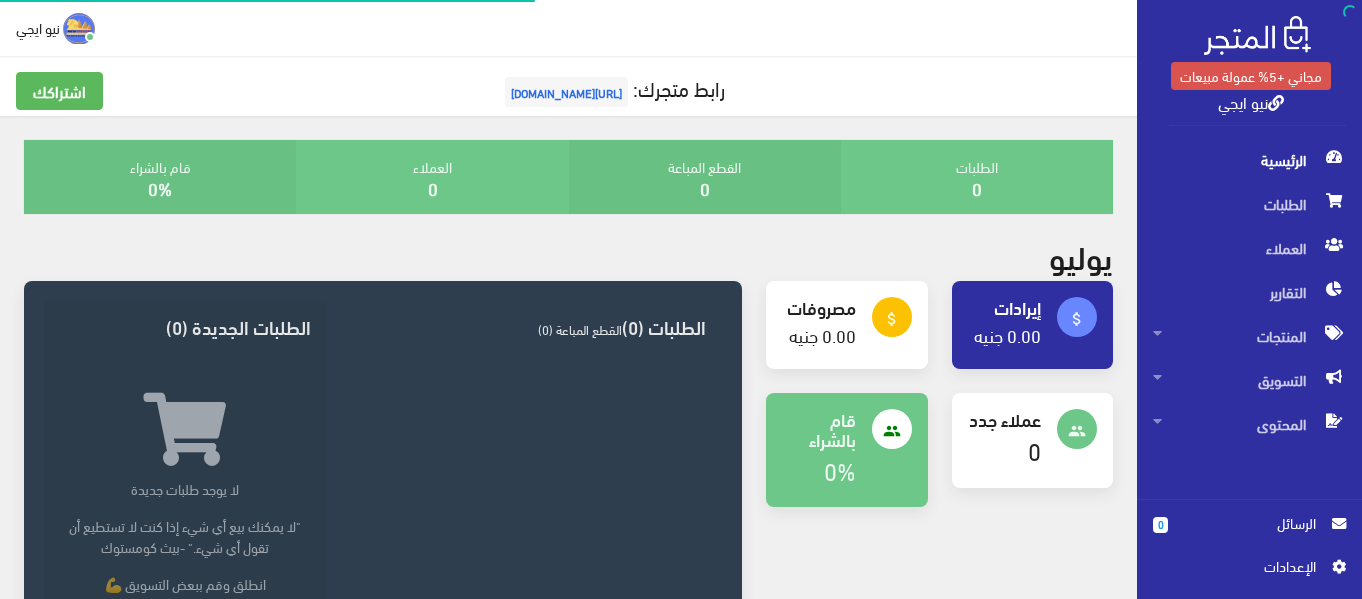 scroll, scrollTop: 0, scrollLeft: 0, axis: both 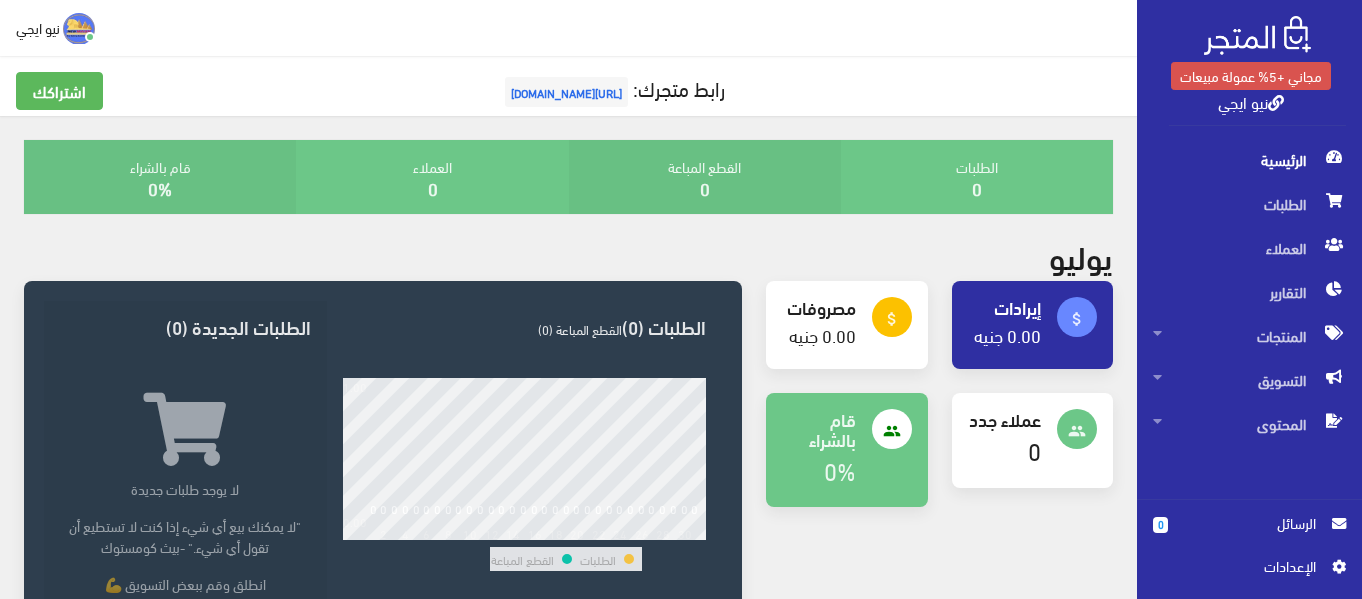 click on "[URL][DOMAIN_NAME]" at bounding box center [566, 92] 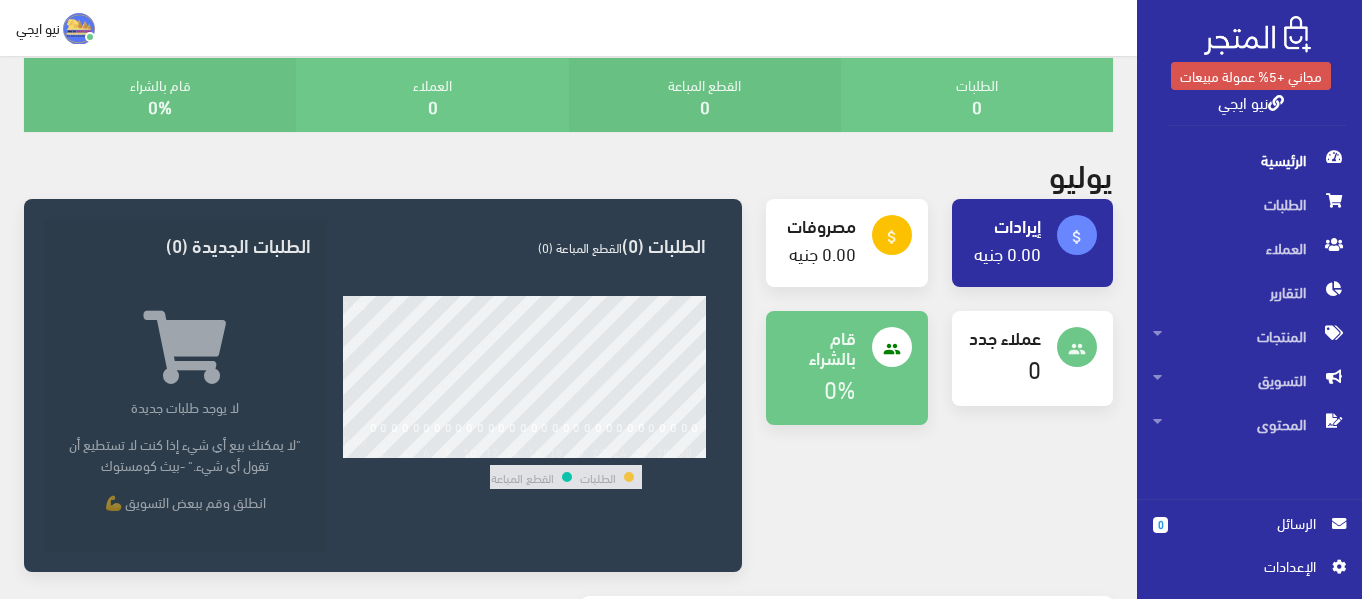 scroll, scrollTop: 0, scrollLeft: 0, axis: both 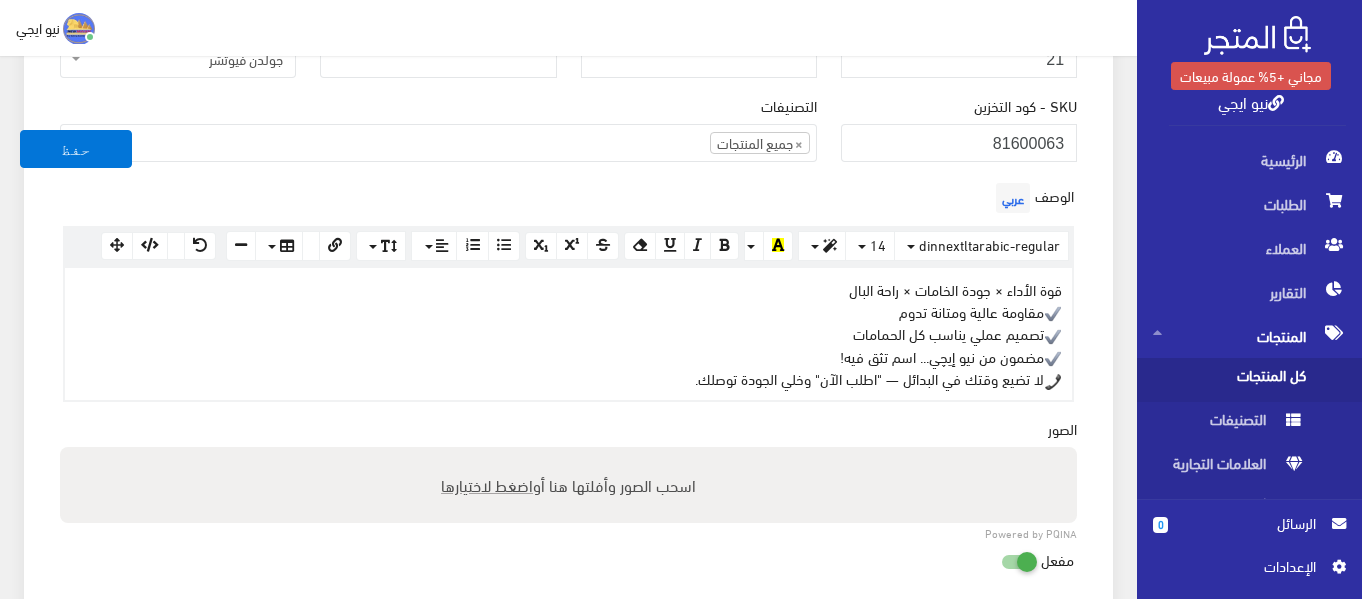 click on "اضغط لاختيارها" at bounding box center (487, 485) 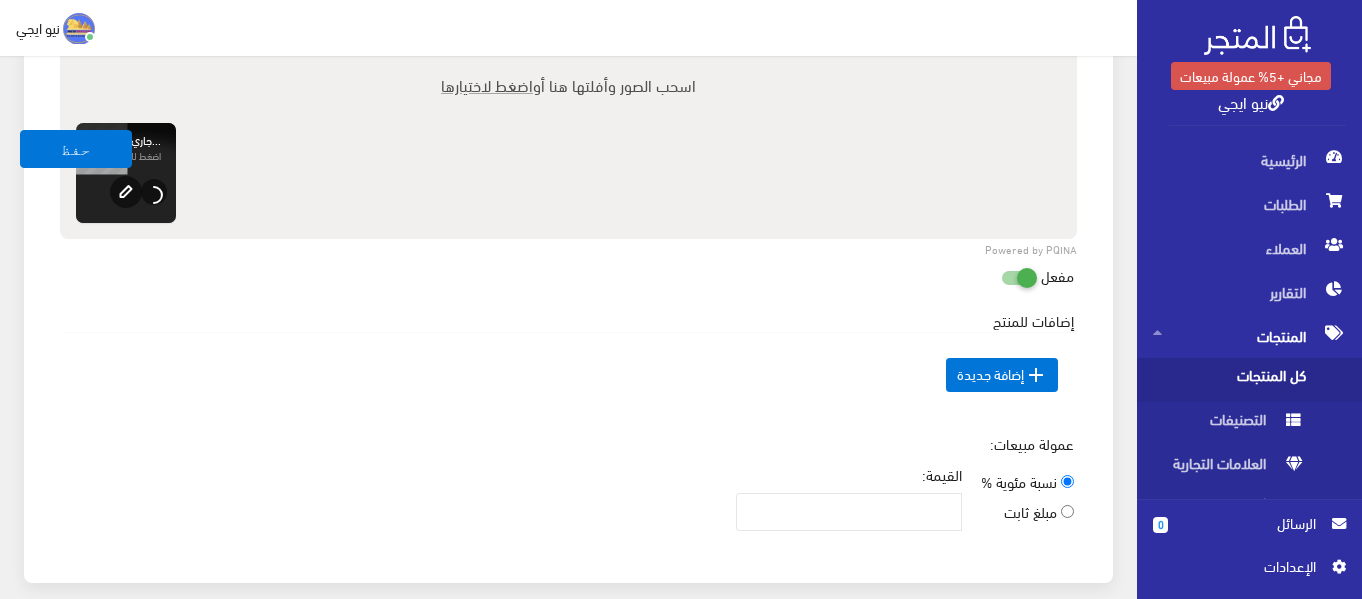 scroll, scrollTop: 800, scrollLeft: 0, axis: vertical 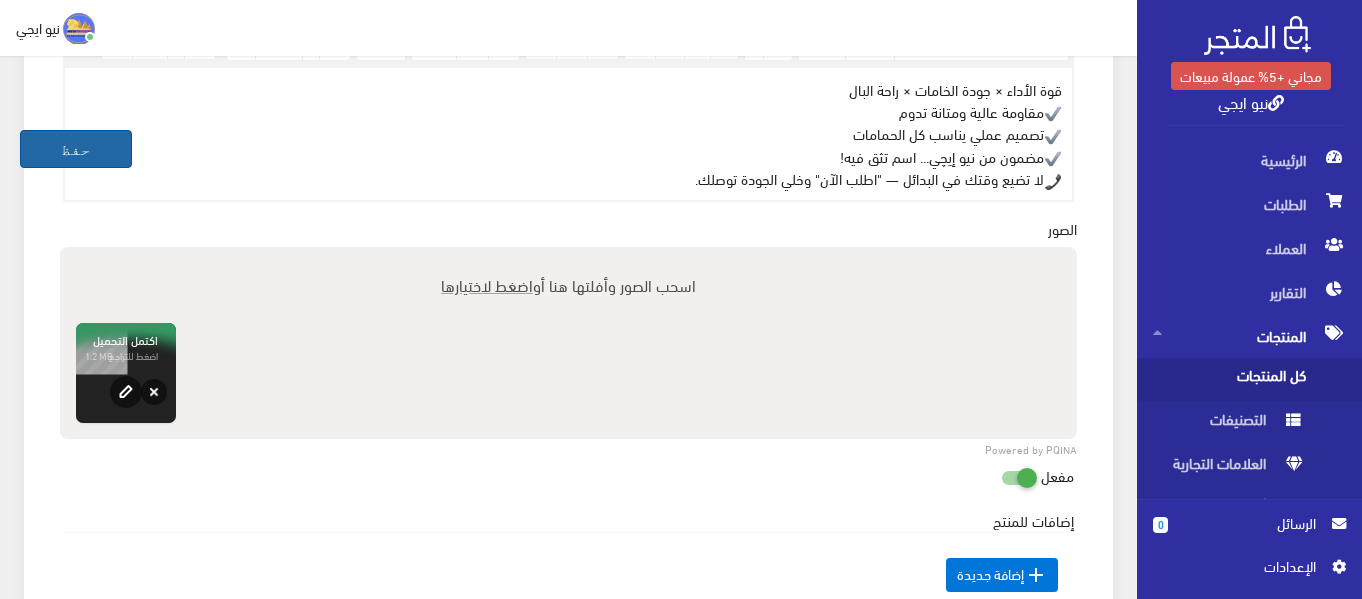 click on "حفظ" at bounding box center [76, 149] 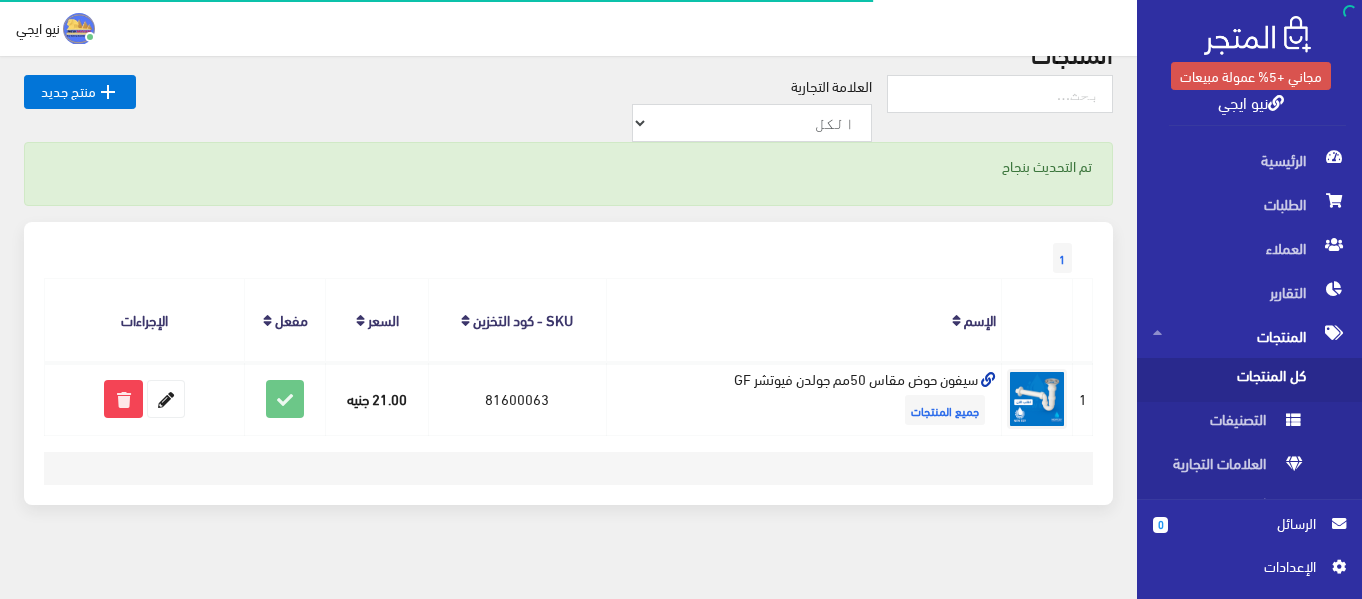 scroll, scrollTop: 118, scrollLeft: 0, axis: vertical 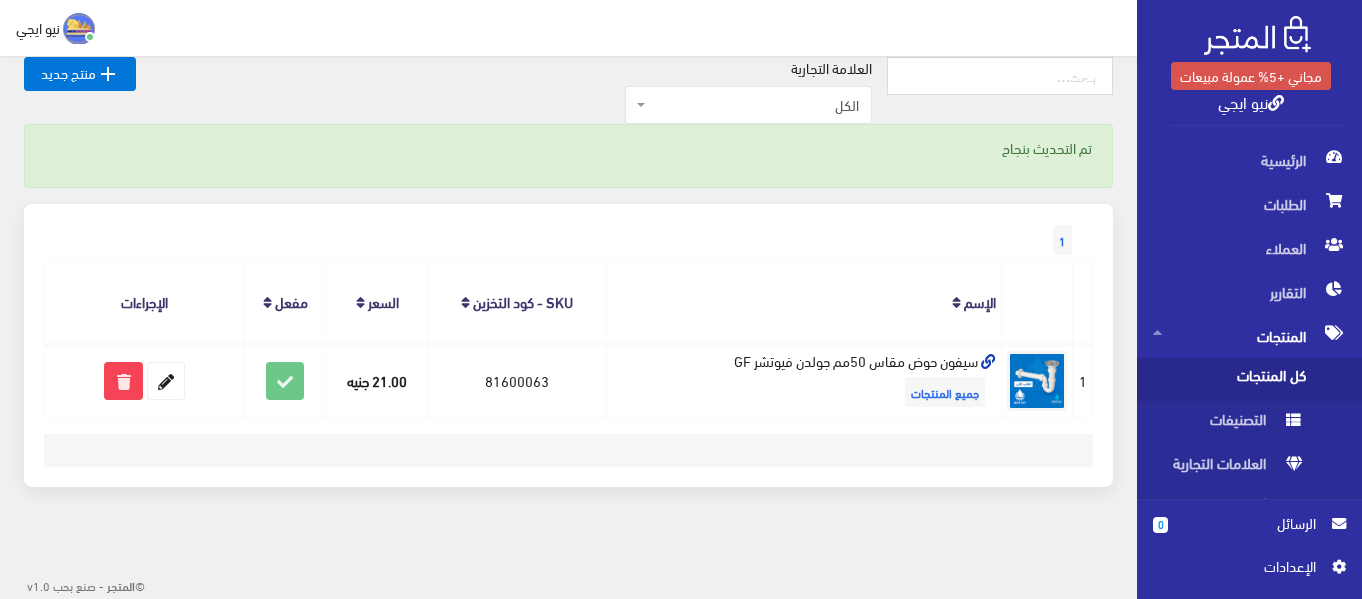 click on "اﻹعدادات" at bounding box center (1242, 566) 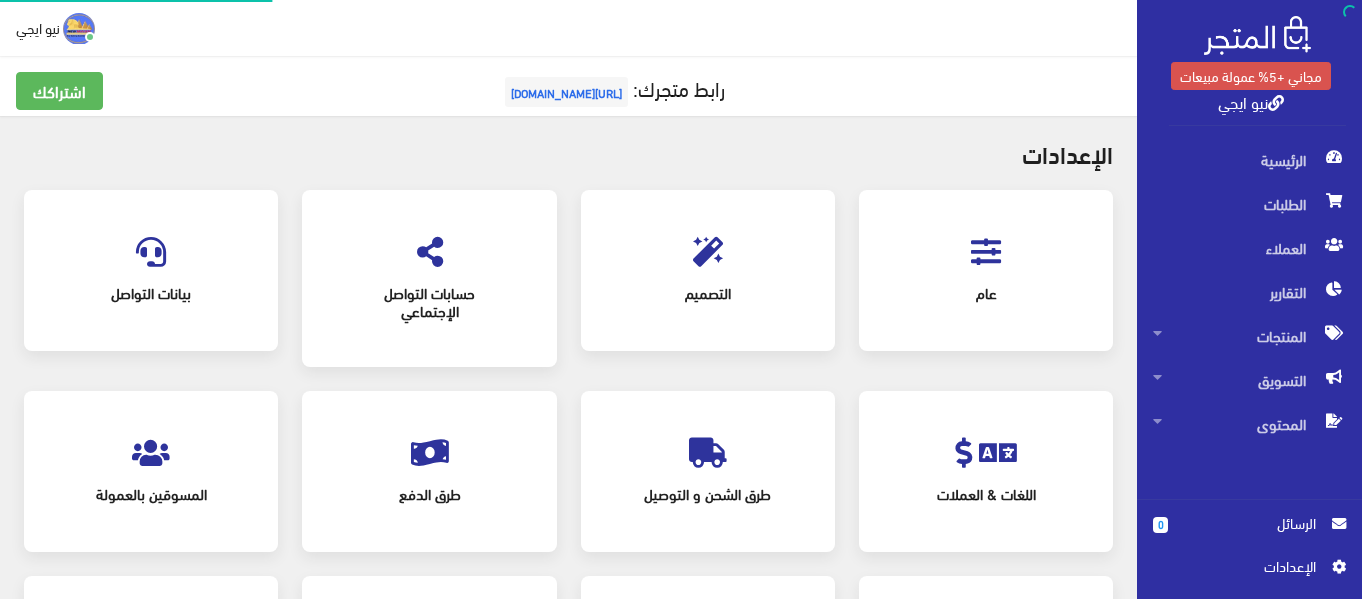 scroll, scrollTop: 0, scrollLeft: 0, axis: both 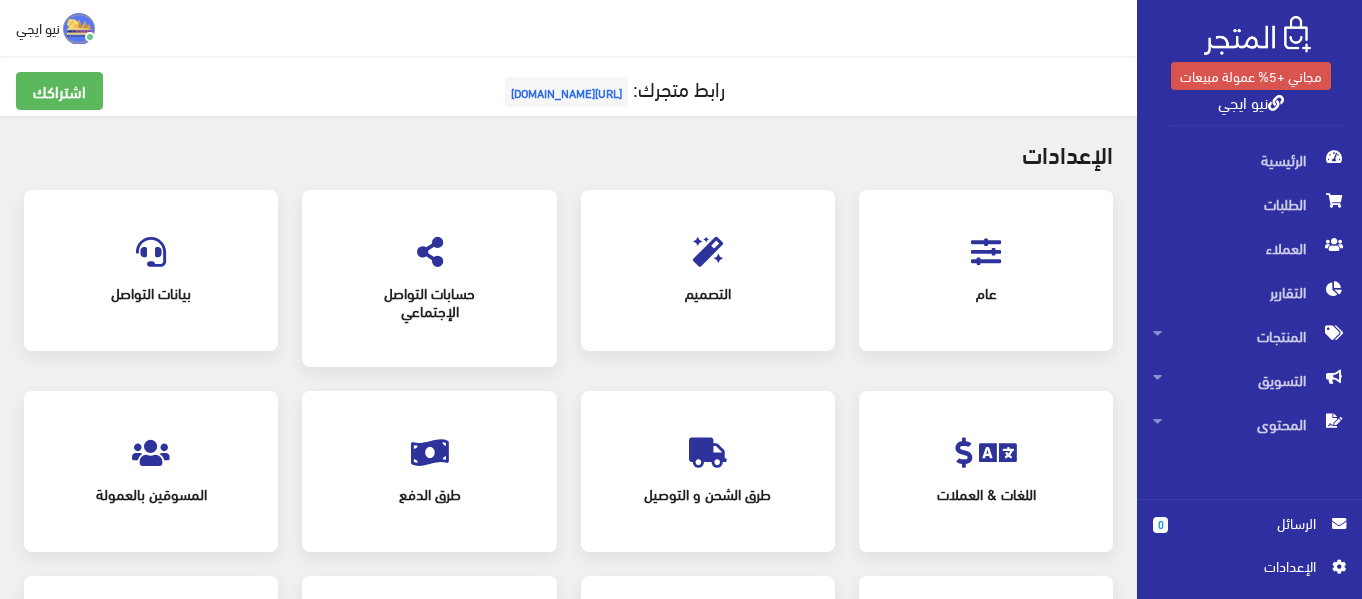 click at bounding box center [151, 252] 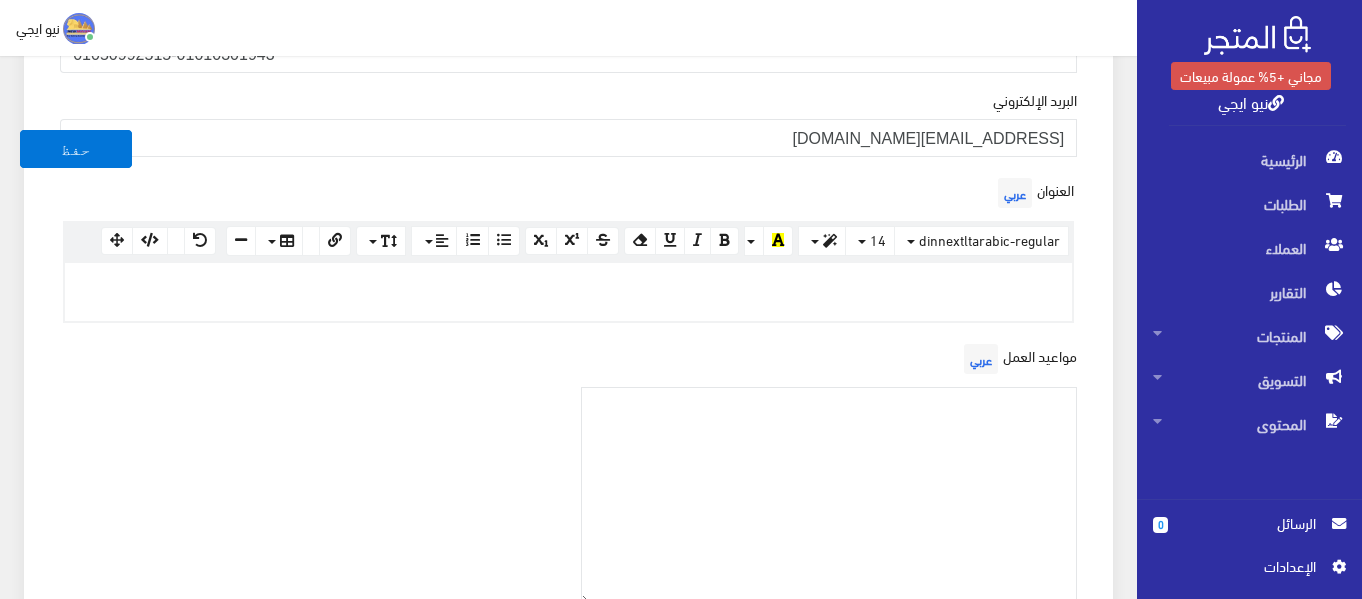 scroll, scrollTop: 100, scrollLeft: 0, axis: vertical 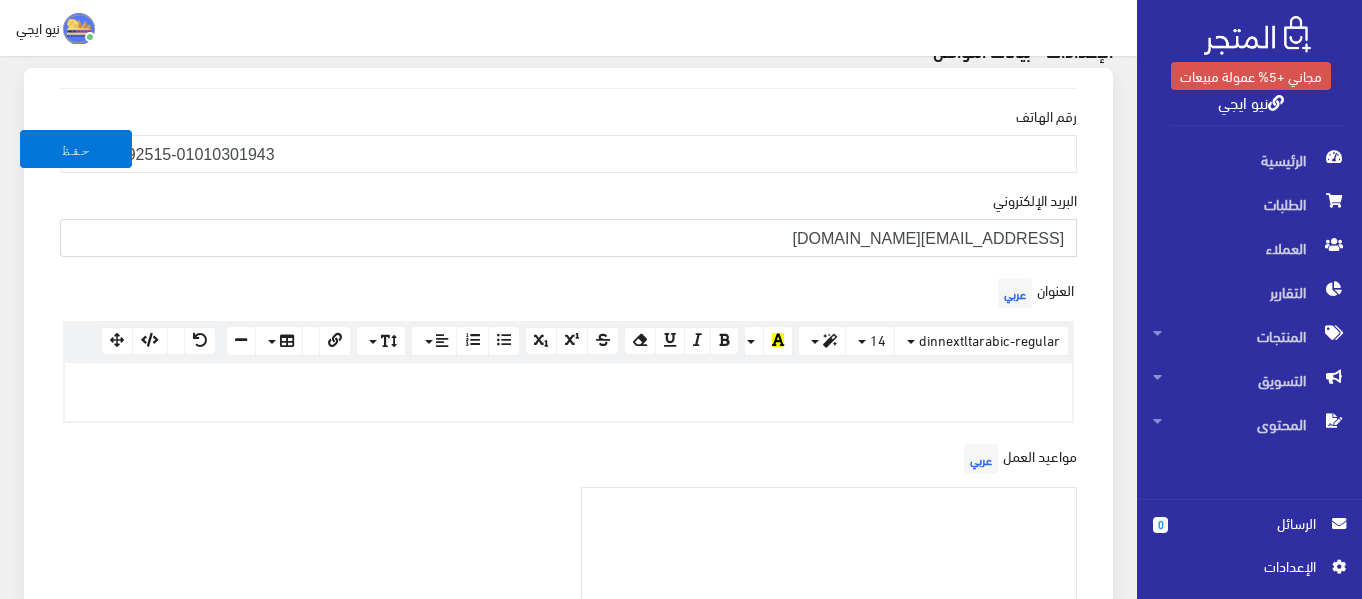 click on "[EMAIL_ADDRESS][DOMAIN_NAME]" at bounding box center (568, 238) 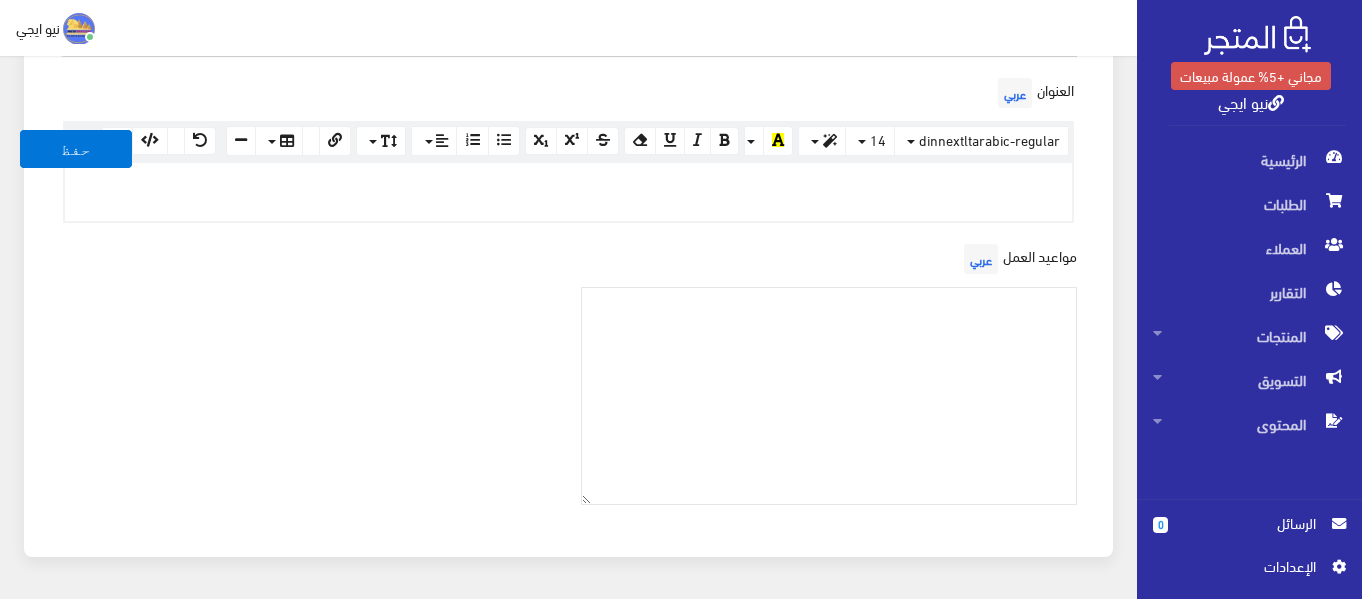 scroll, scrollTop: 370, scrollLeft: 0, axis: vertical 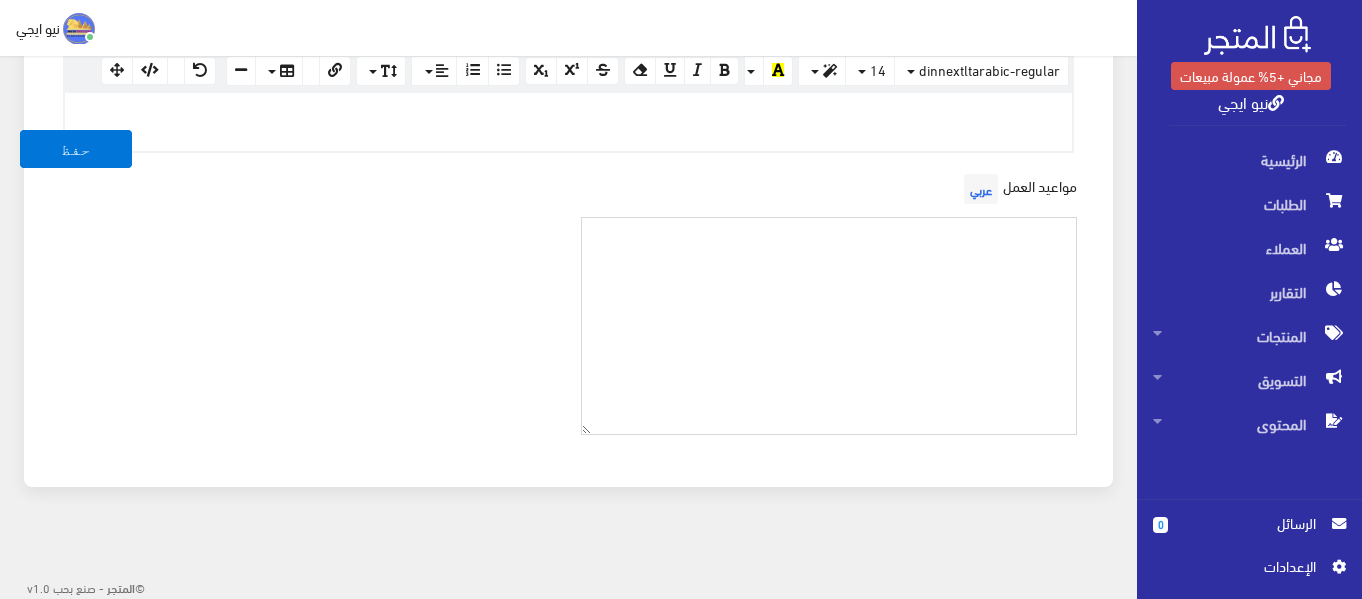 click at bounding box center [829, 326] 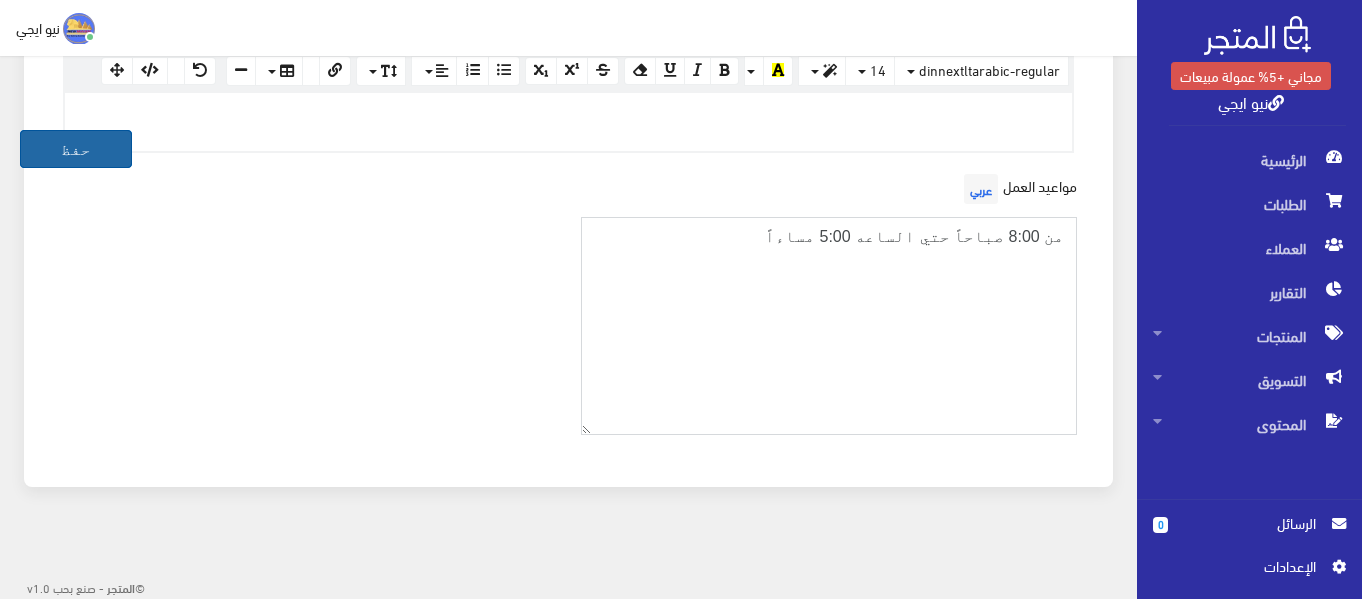 type on "من 8:00 صباحاً حتي الساعه 5:00 مساءاً" 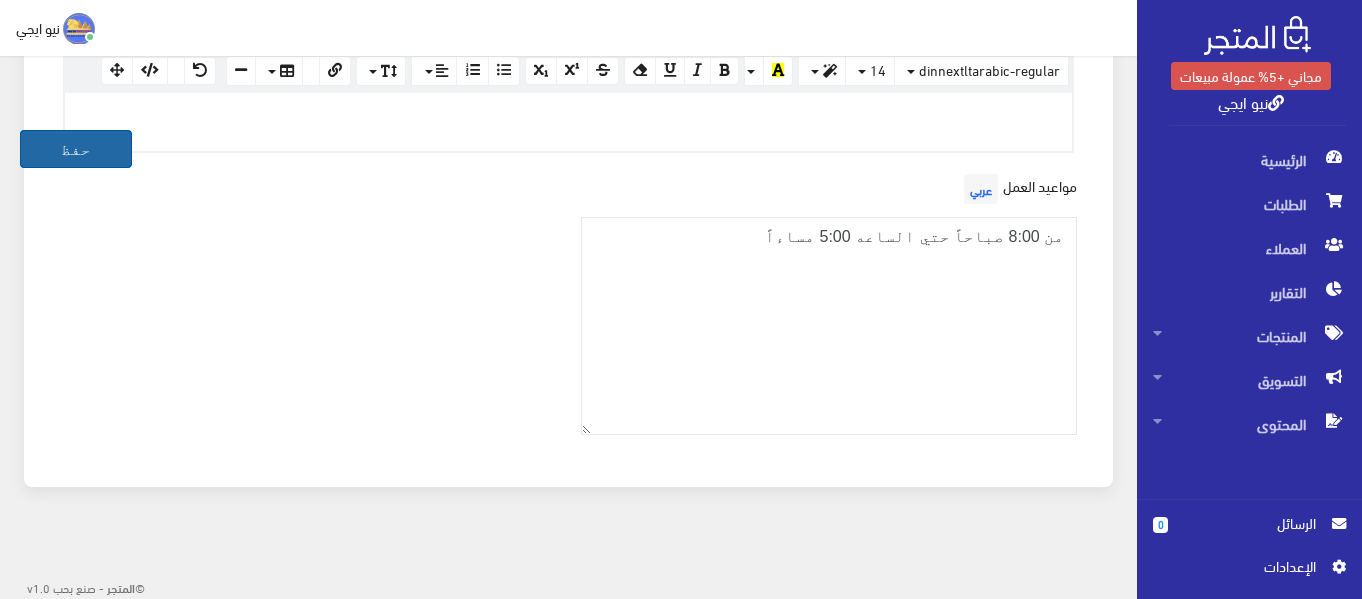 click on "حفظ" at bounding box center (76, 149) 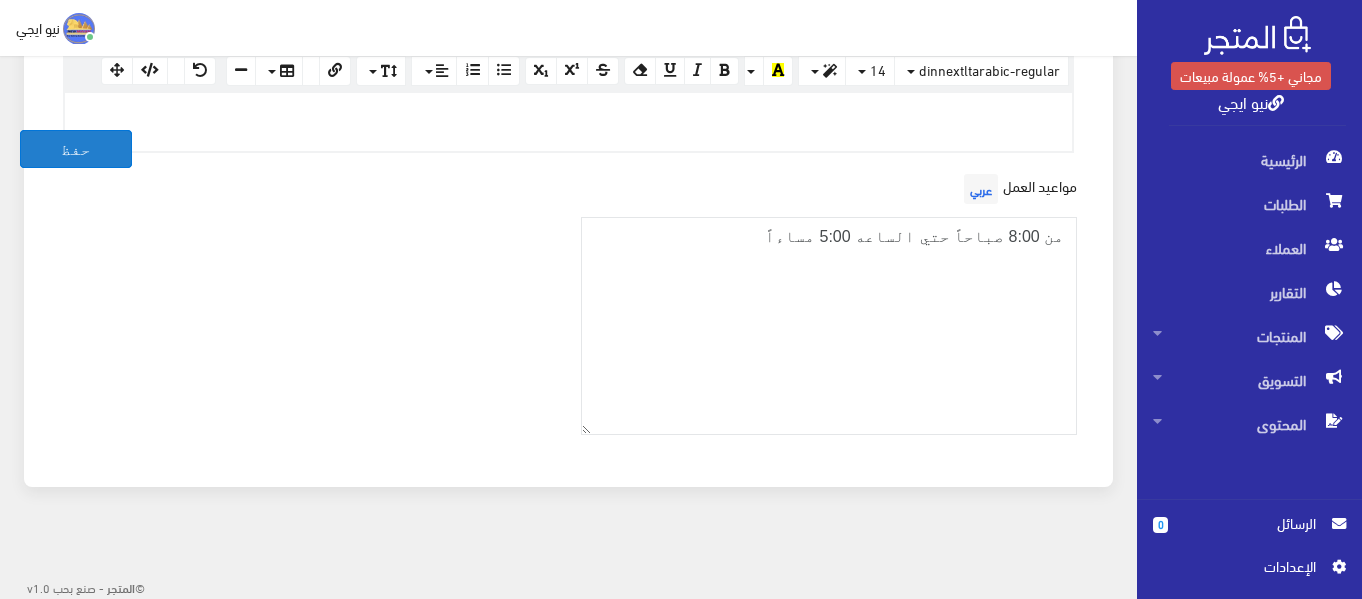 scroll, scrollTop: 170, scrollLeft: 0, axis: vertical 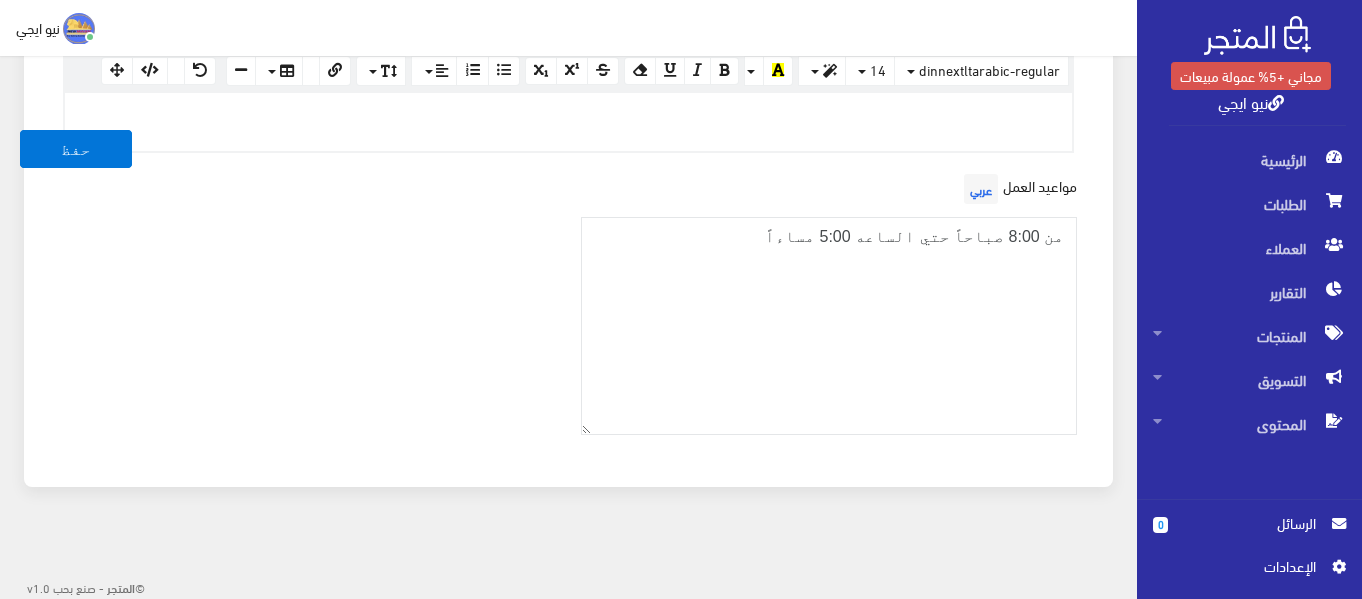 click on "اﻹعدادات" at bounding box center (1242, 566) 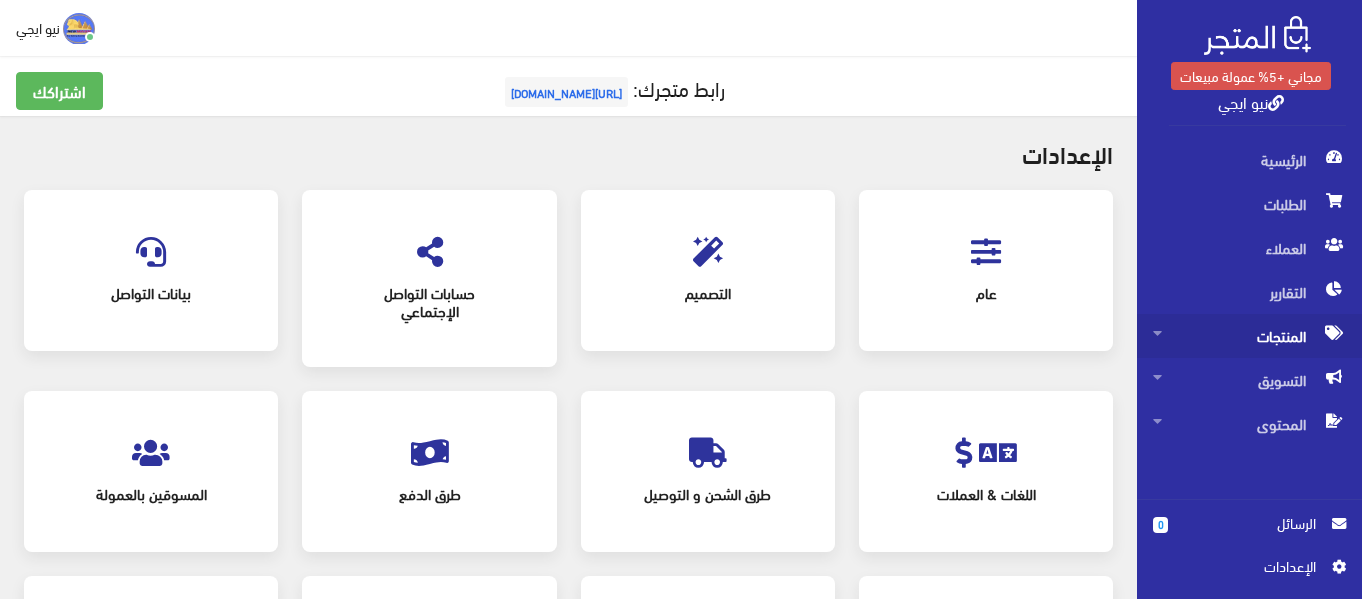 scroll, scrollTop: 100, scrollLeft: 0, axis: vertical 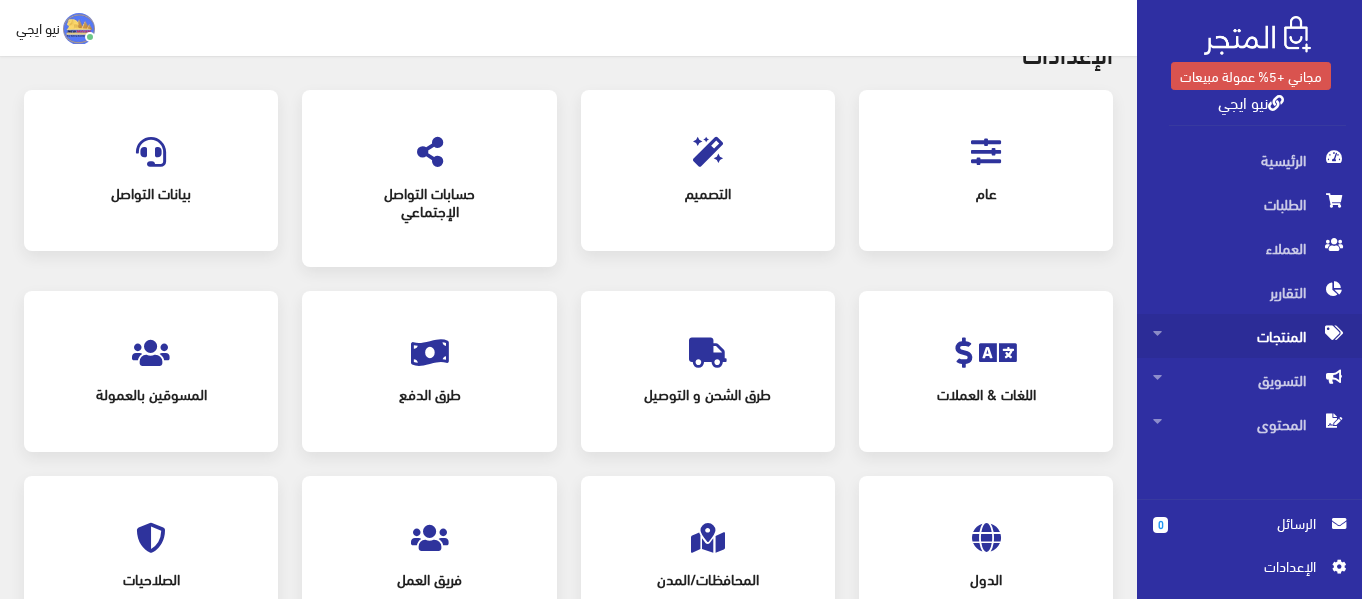click on "المنتجات" at bounding box center [1249, 336] 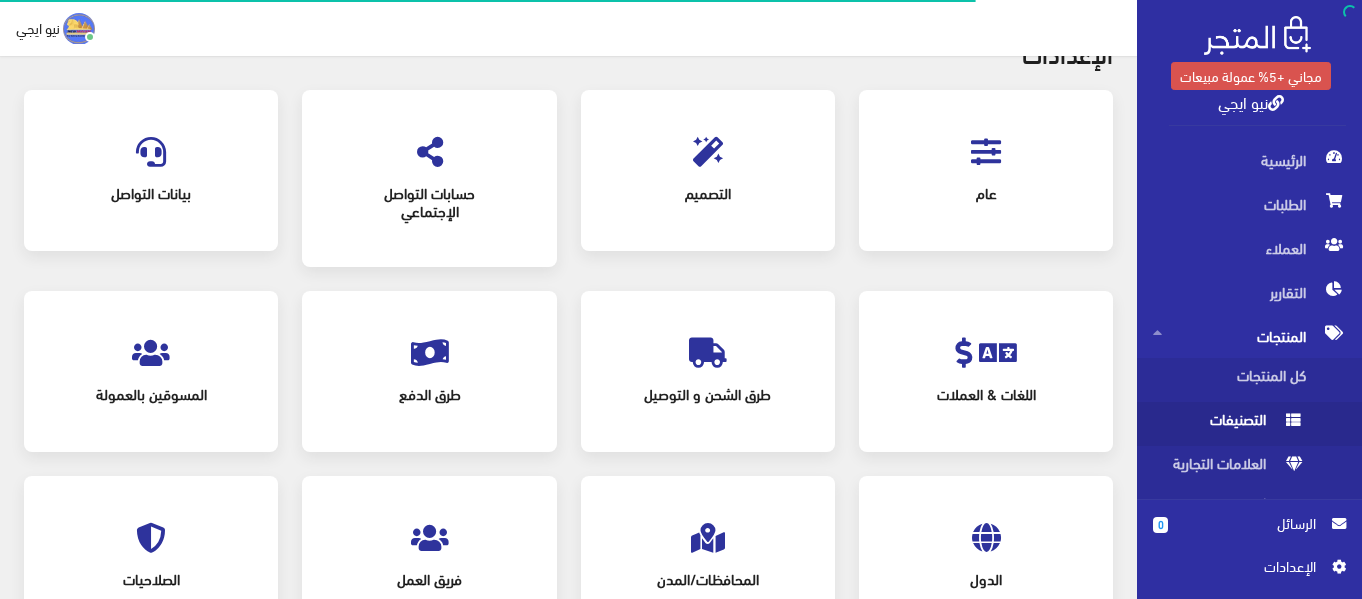 click on "التصنيفات" at bounding box center (1229, 424) 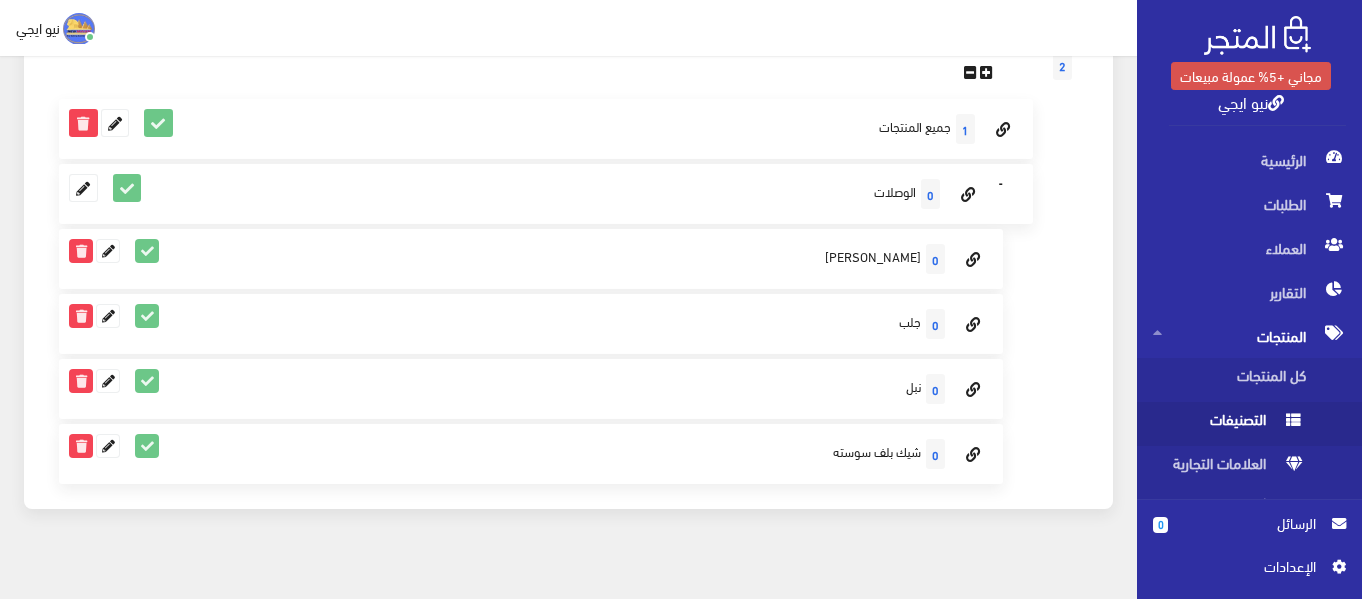 scroll, scrollTop: 221, scrollLeft: 0, axis: vertical 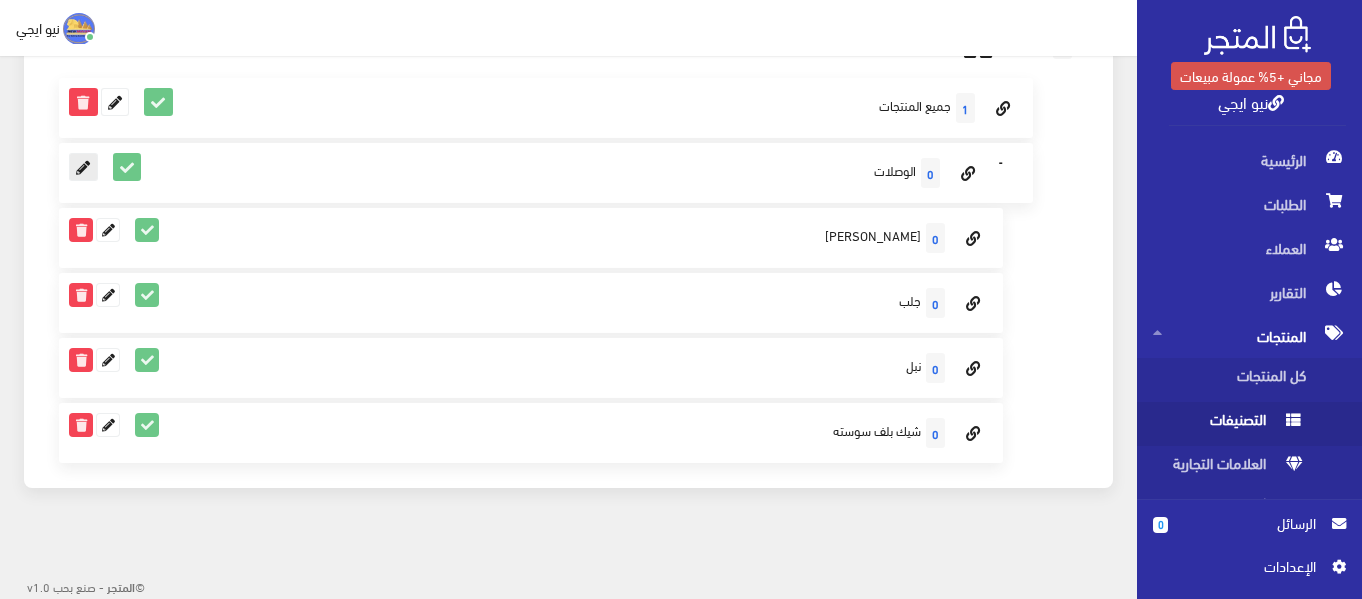 click at bounding box center [83, 167] 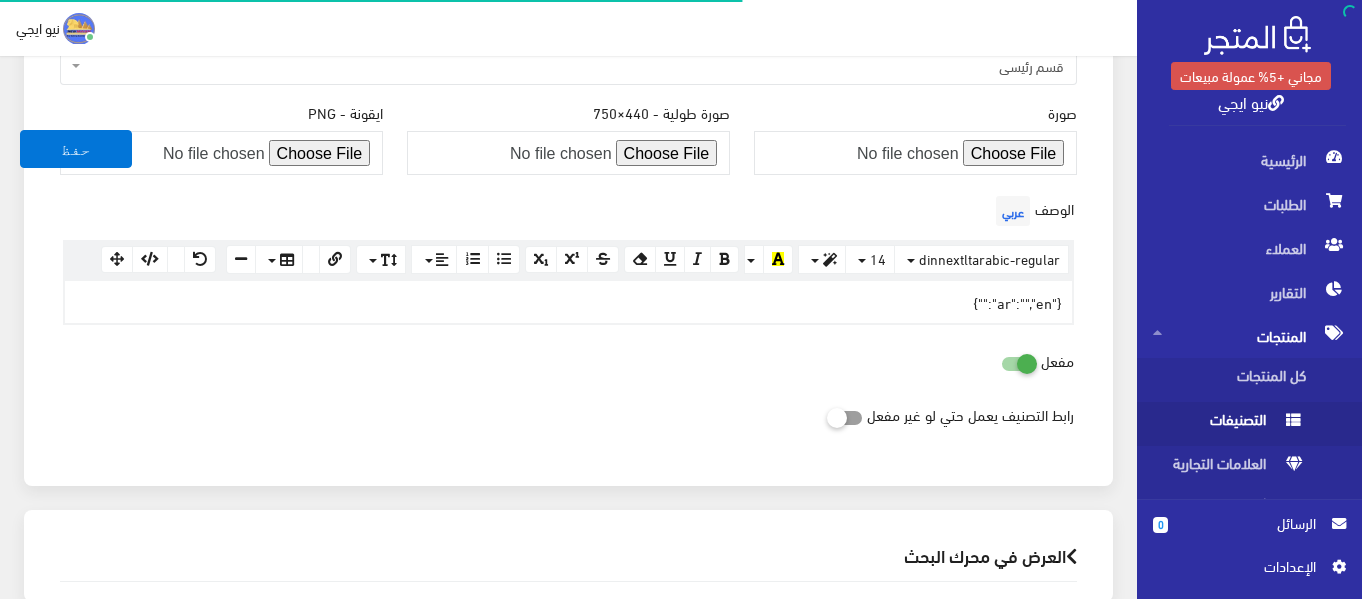 scroll, scrollTop: 513, scrollLeft: 0, axis: vertical 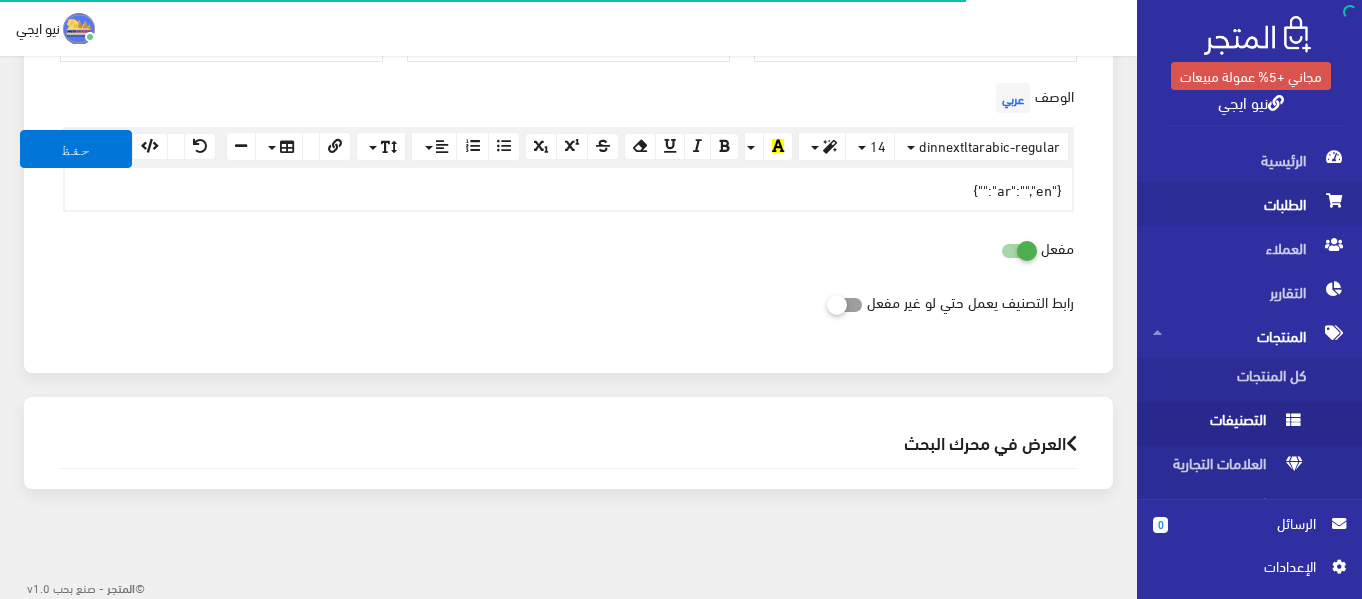 click on "الطلبات" at bounding box center [1249, 204] 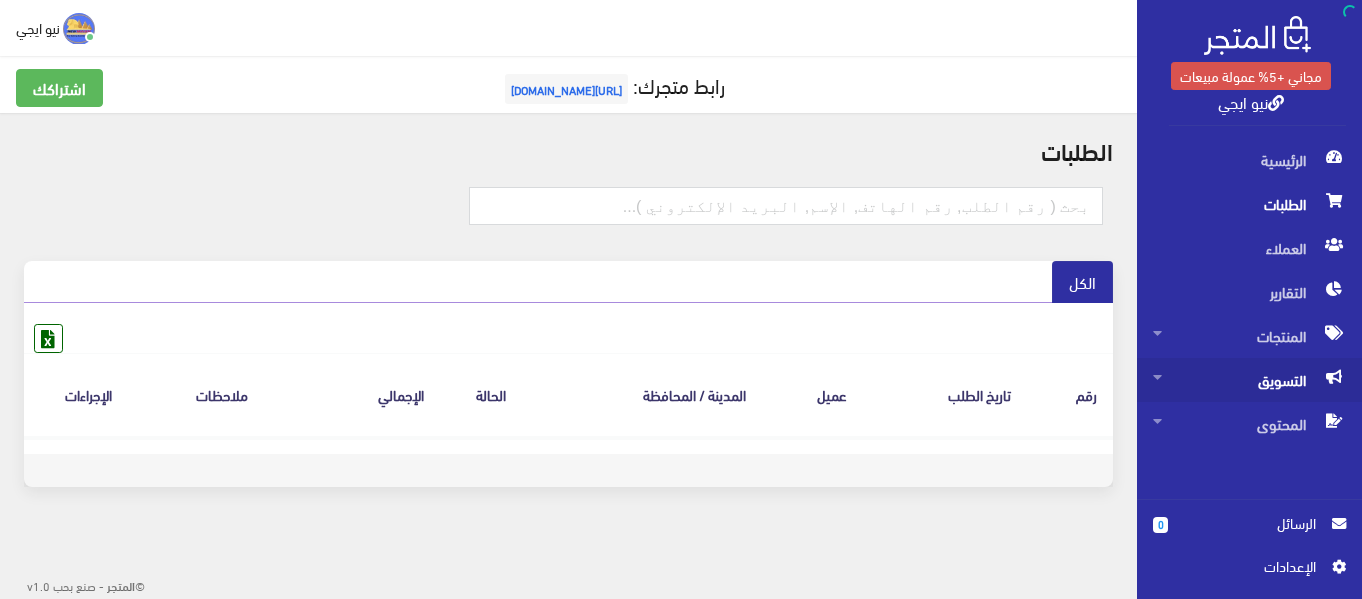 scroll, scrollTop: 0, scrollLeft: 0, axis: both 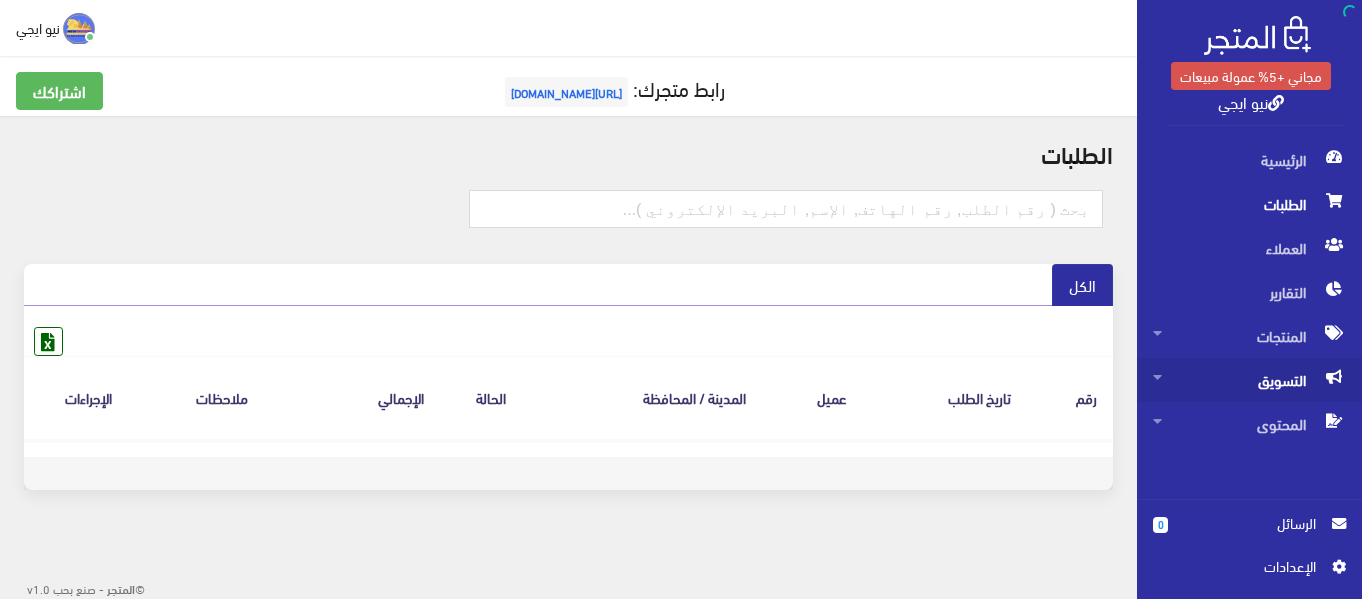 click on "التسويق" at bounding box center [1249, 380] 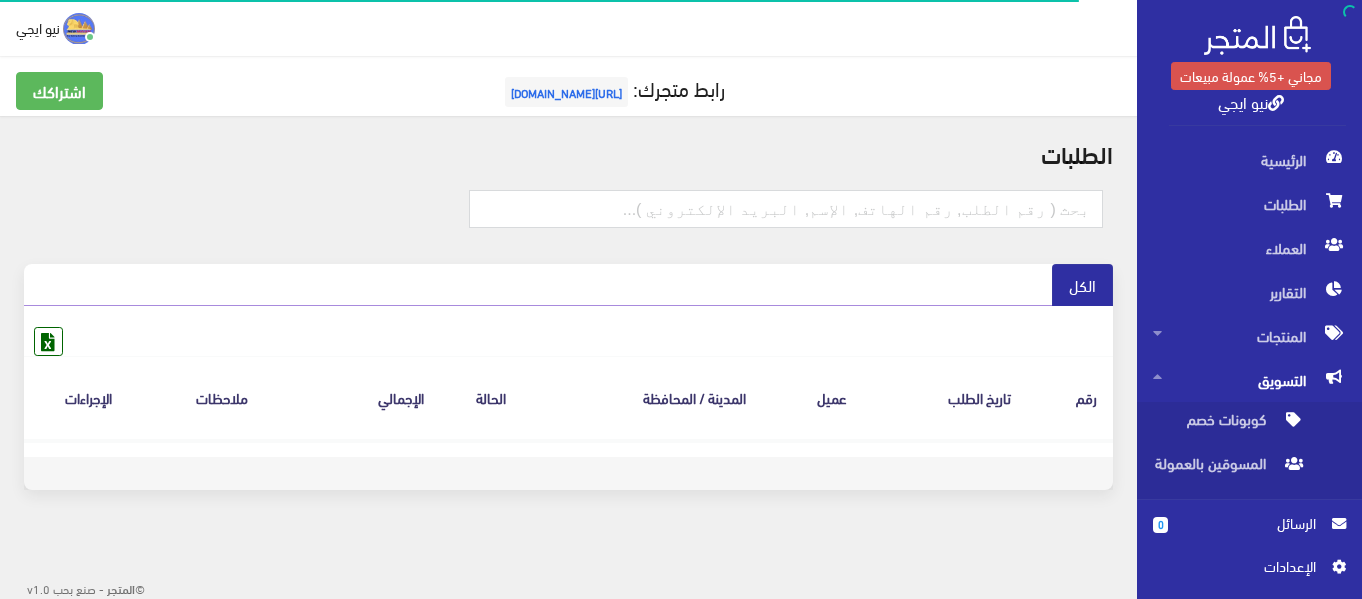 scroll, scrollTop: 79, scrollLeft: 0, axis: vertical 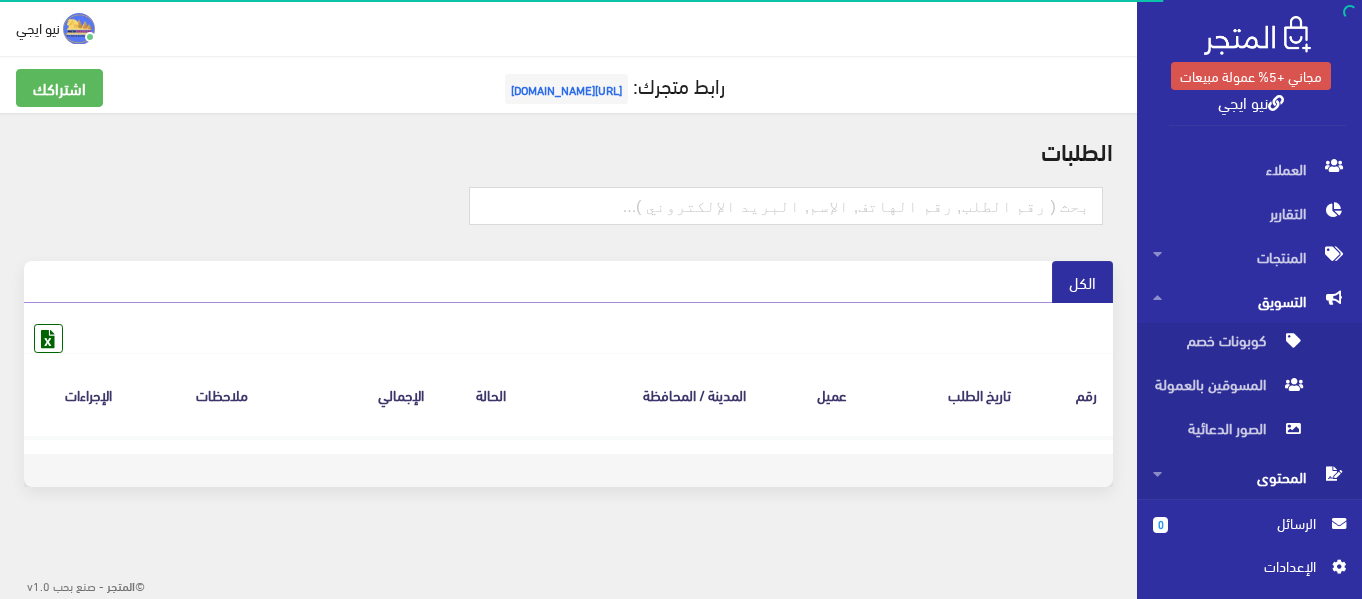 click on "المحتوى" at bounding box center [1249, 477] 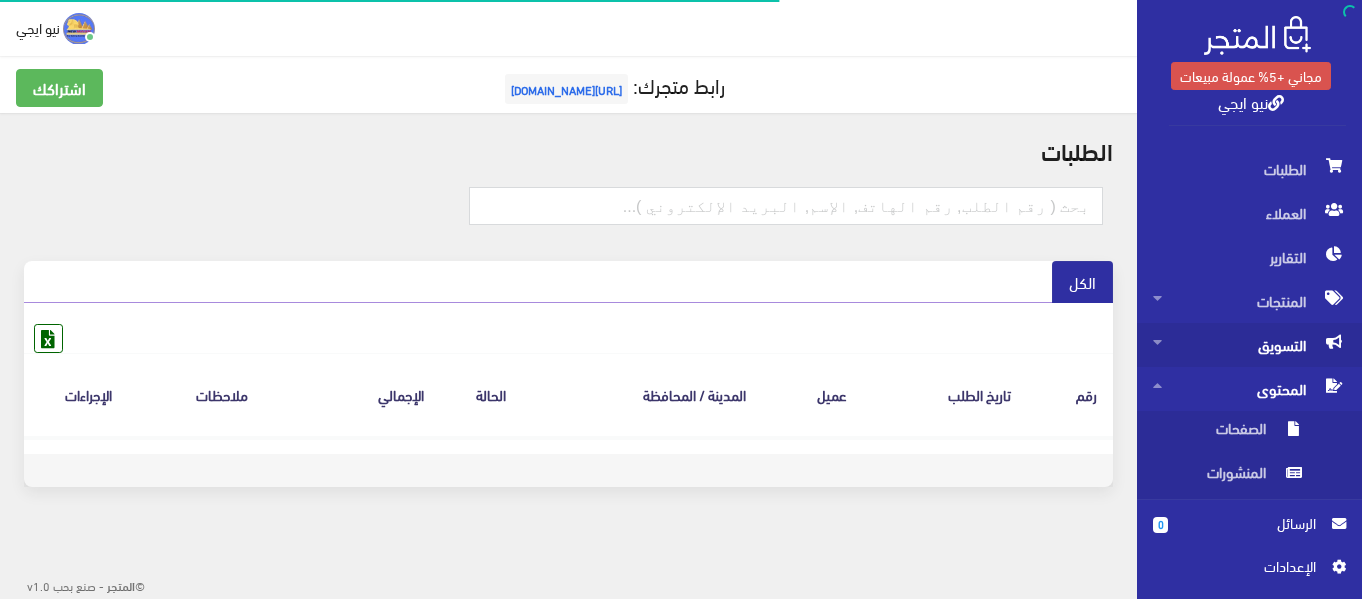 scroll, scrollTop: 35, scrollLeft: 0, axis: vertical 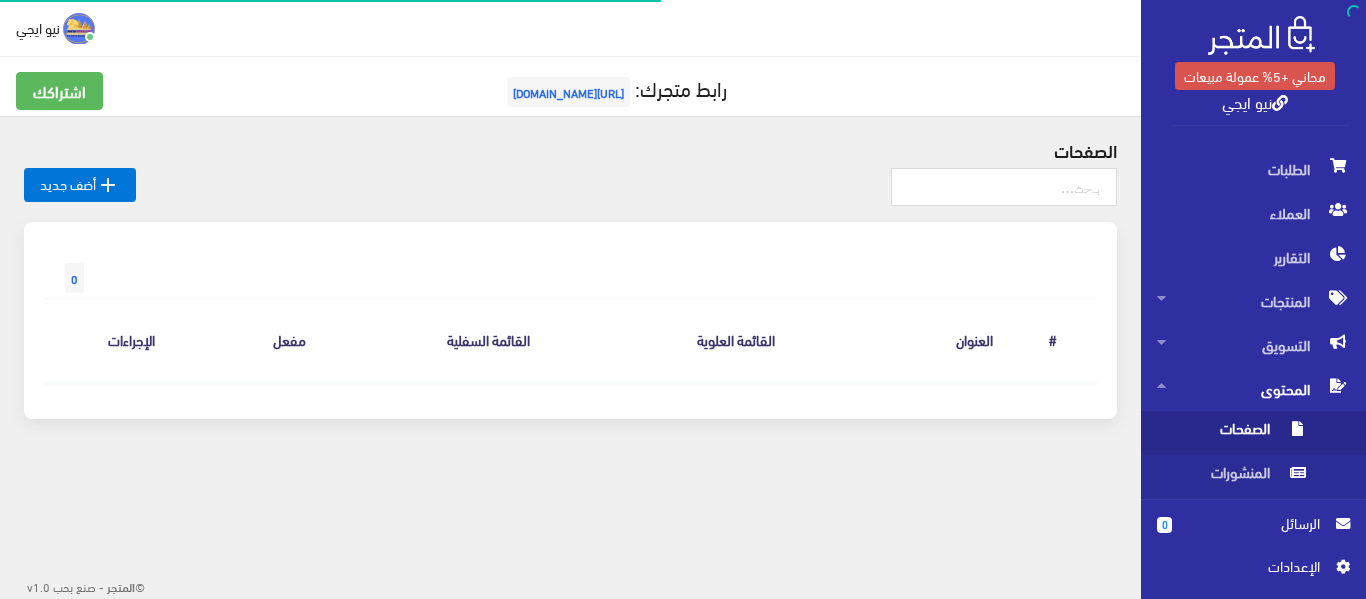 click on "الصفحات" at bounding box center [1233, 433] 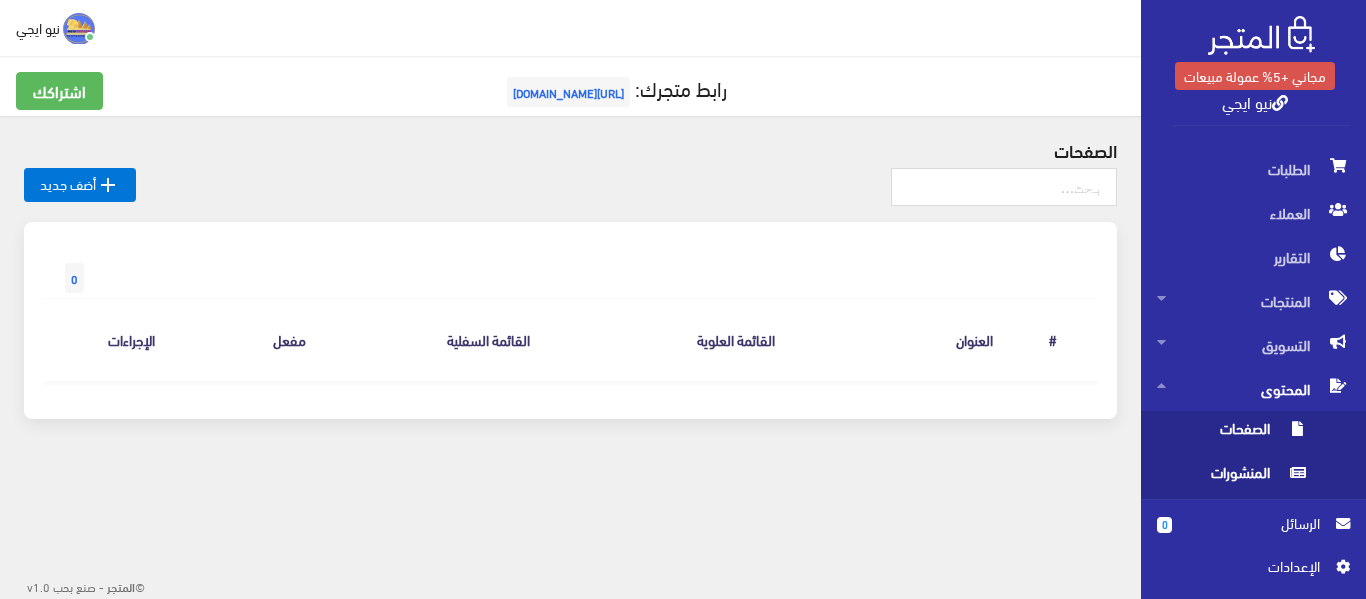 click on "المنشورات" at bounding box center [1233, 477] 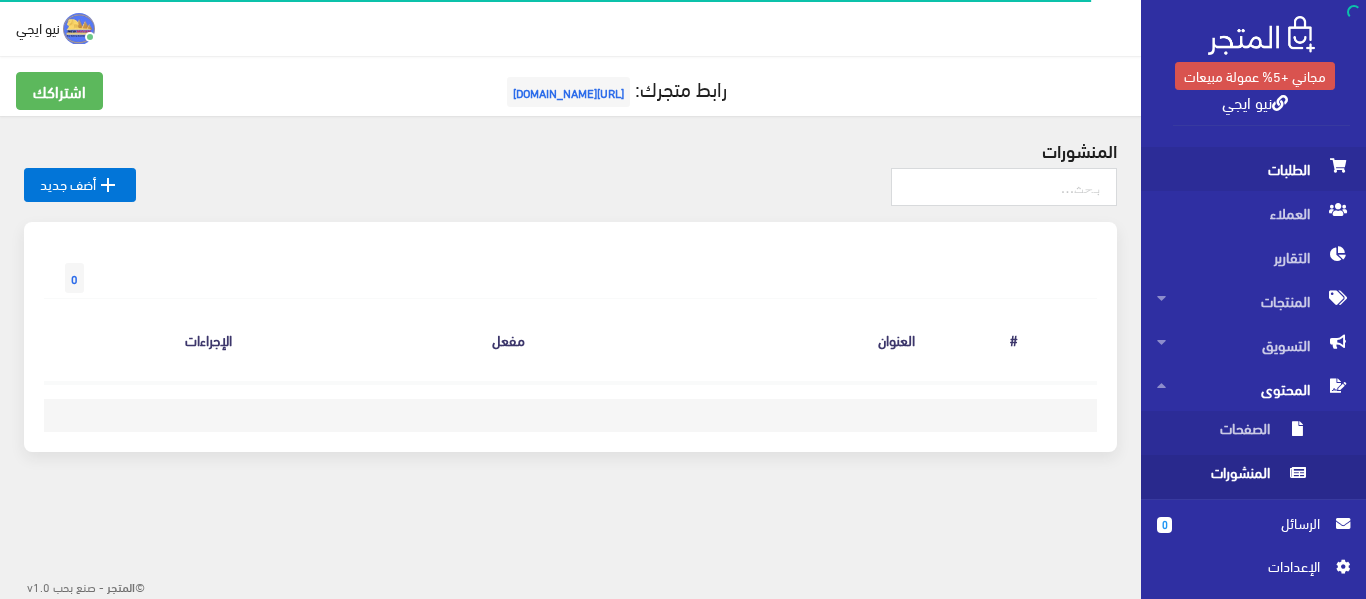 click on "الطلبات" at bounding box center [1253, 169] 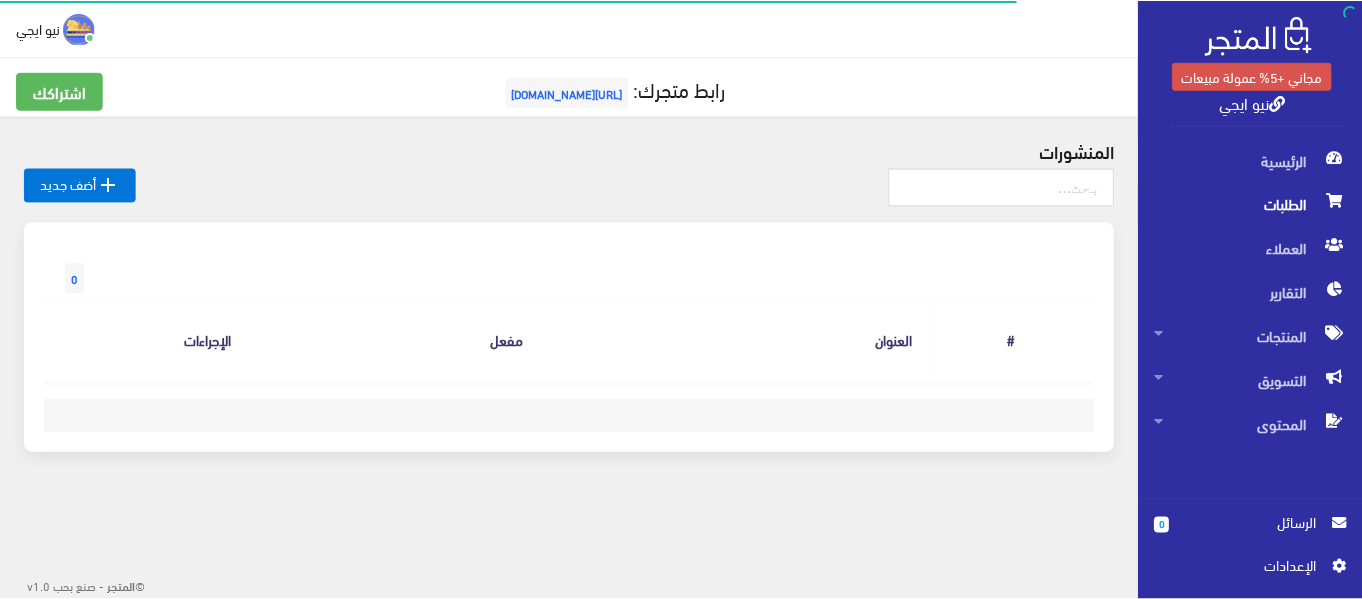scroll, scrollTop: 0, scrollLeft: 0, axis: both 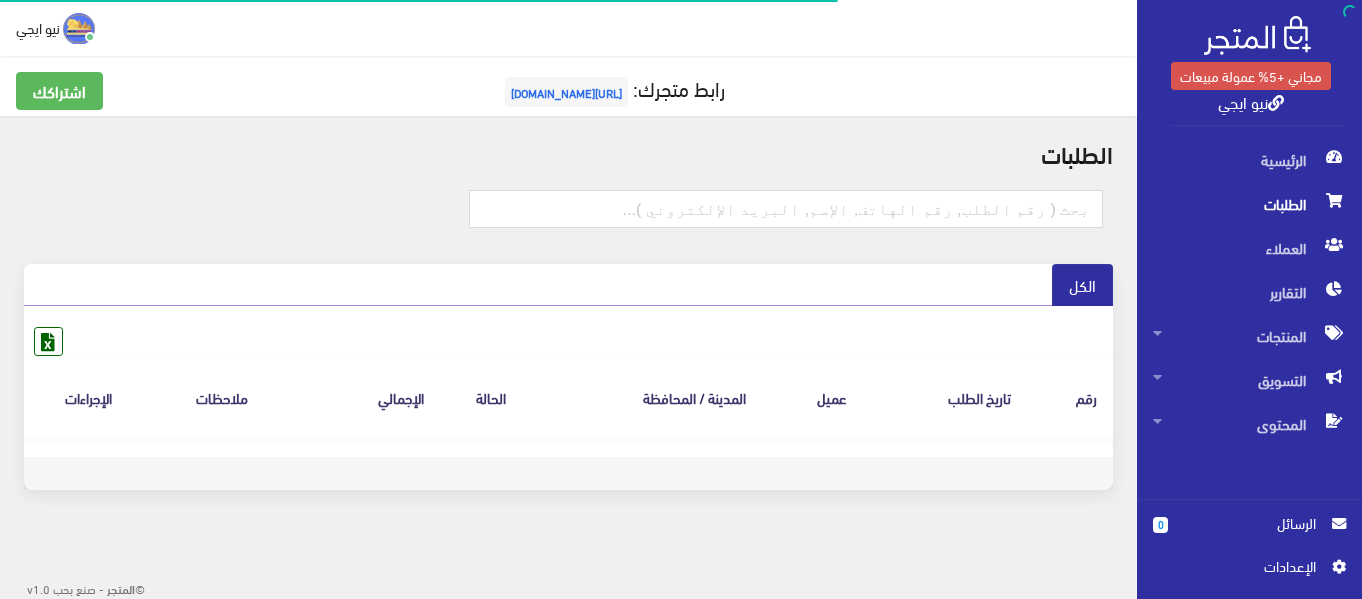 click at bounding box center [1276, 103] 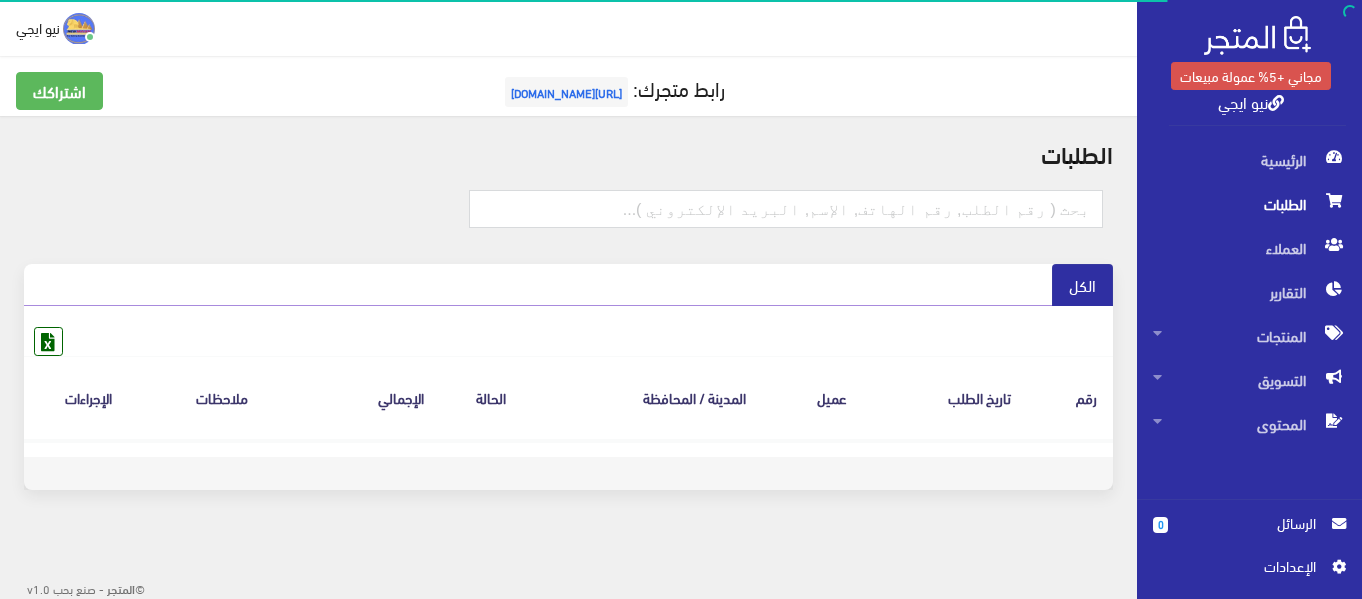 scroll, scrollTop: 3, scrollLeft: 0, axis: vertical 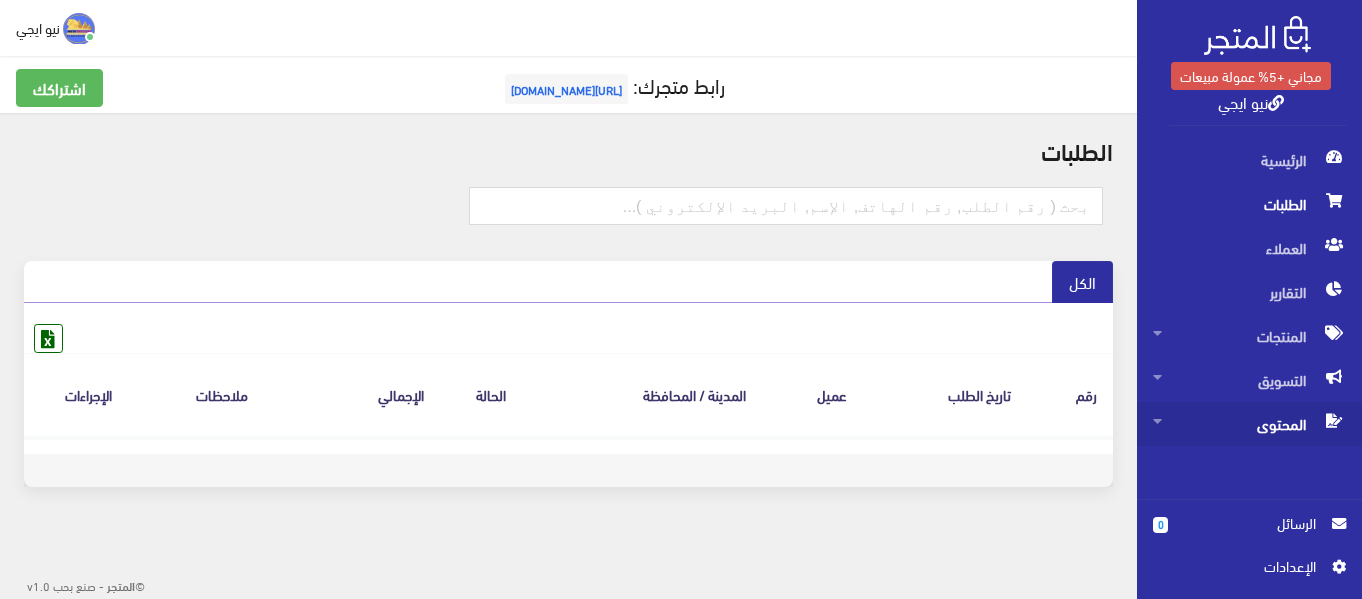 click on "المحتوى" at bounding box center (1249, 424) 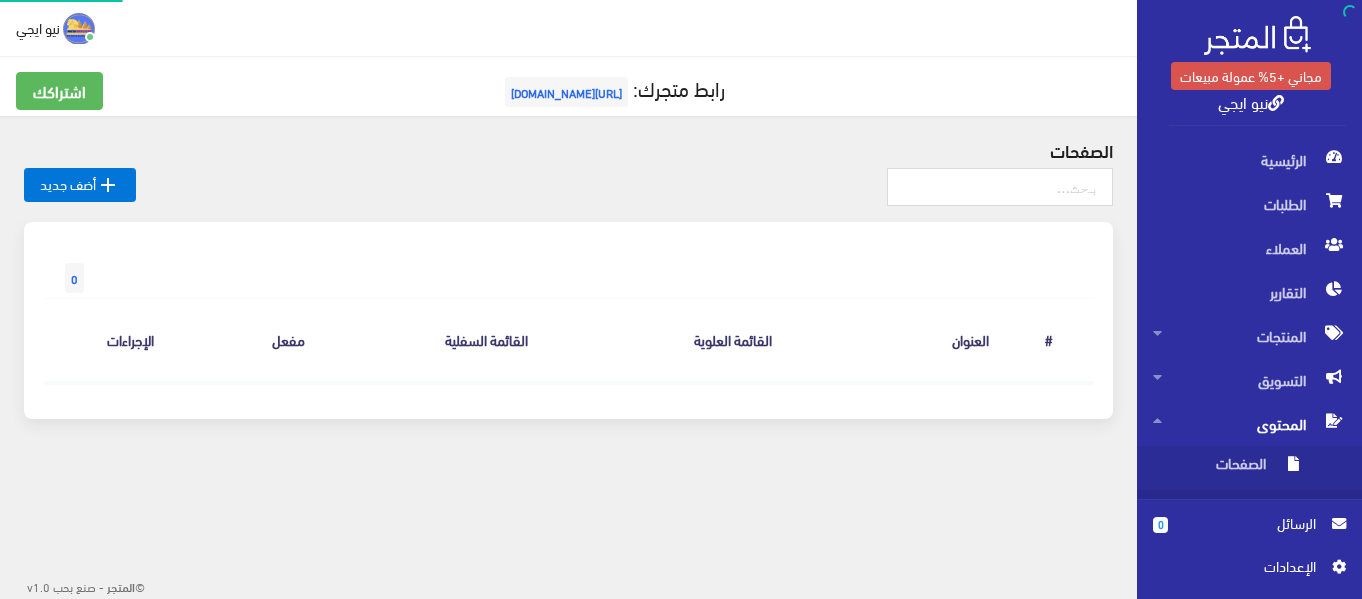 scroll, scrollTop: 0, scrollLeft: 0, axis: both 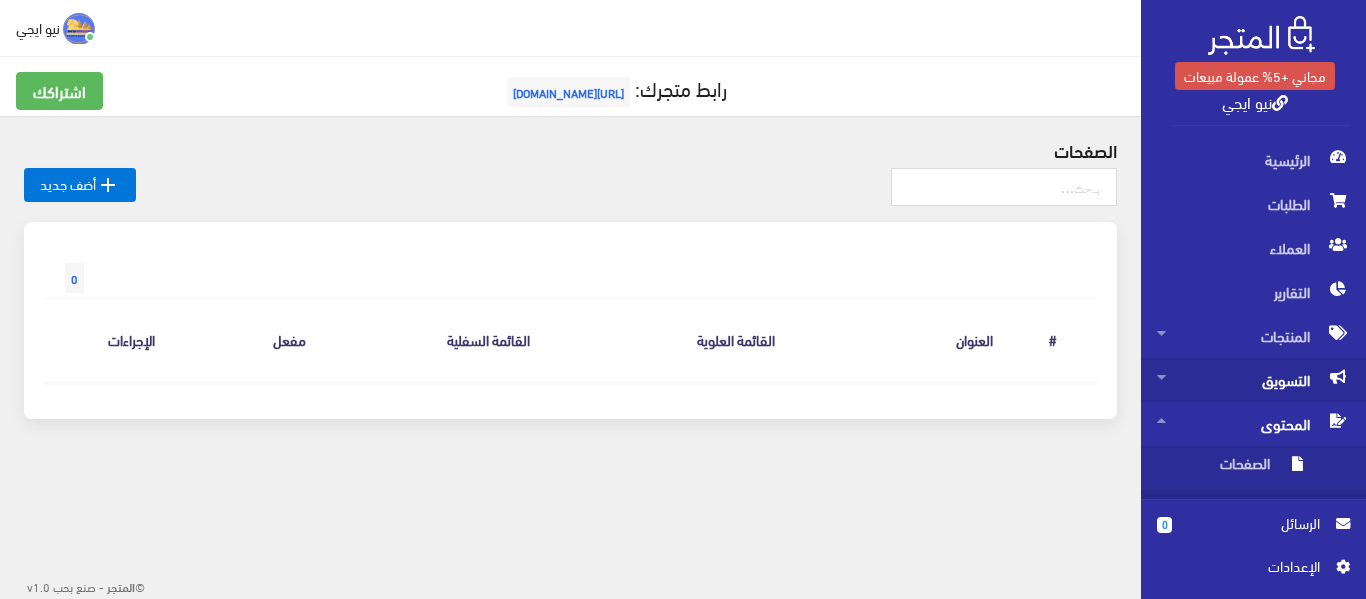 click on "التسويق" at bounding box center [1253, 380] 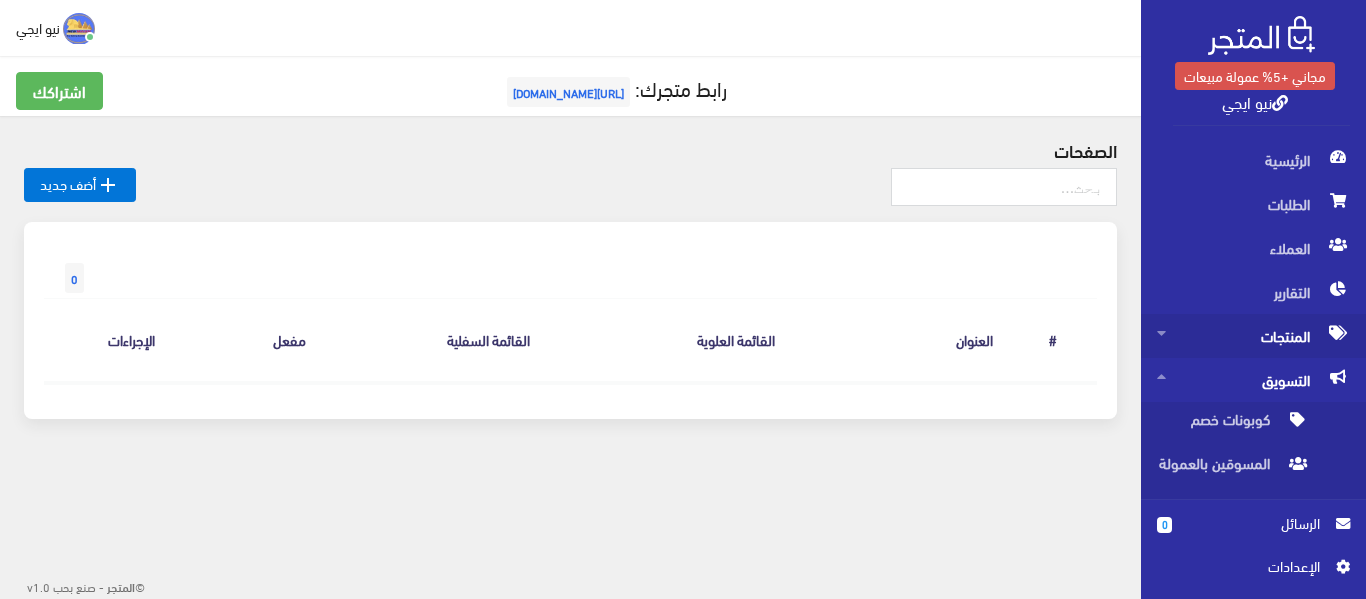 click on "المنتجات" at bounding box center (1253, 336) 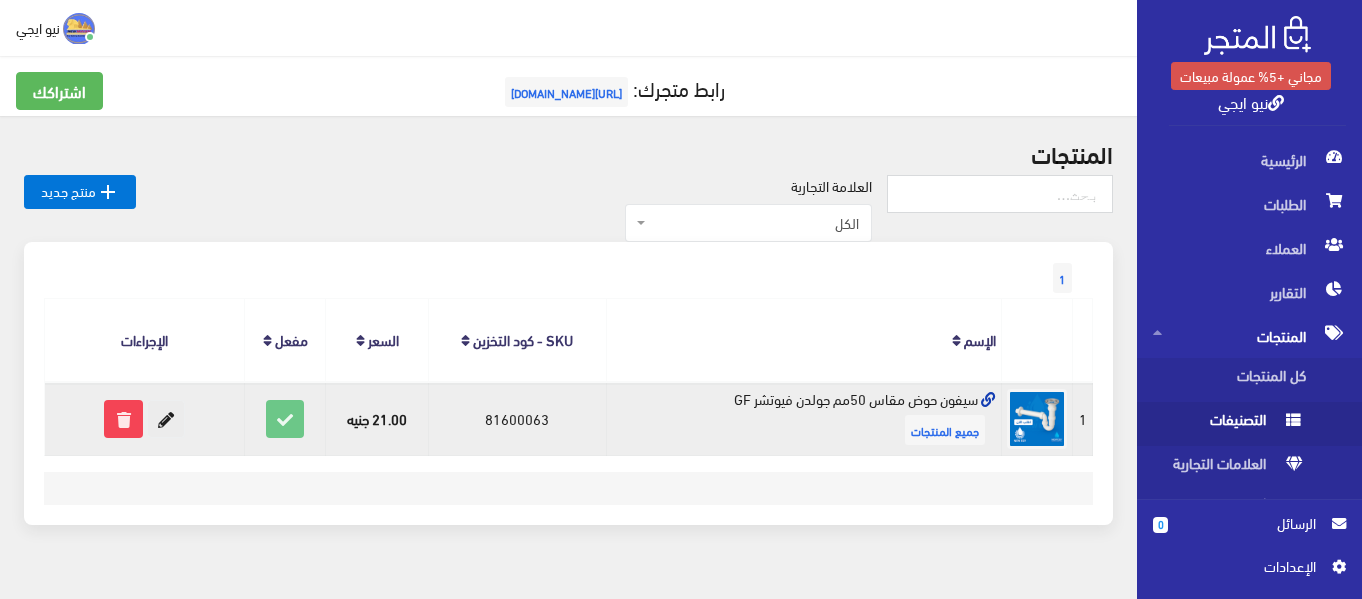 click at bounding box center (166, 419) 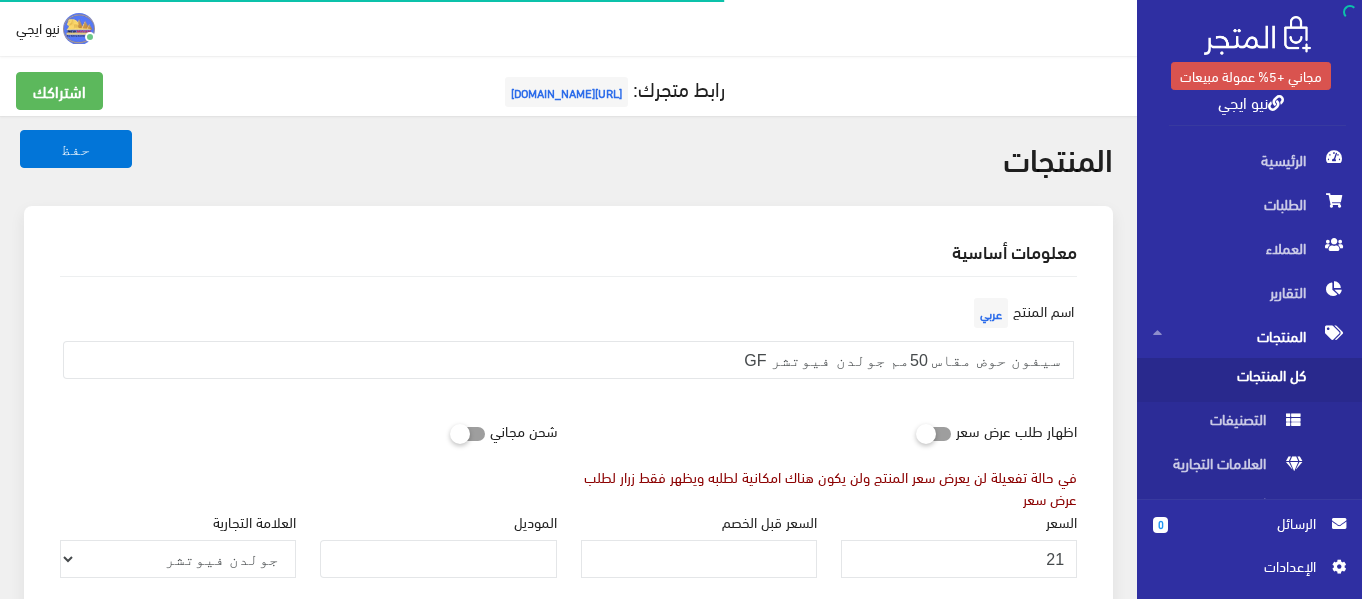 scroll, scrollTop: 300, scrollLeft: 0, axis: vertical 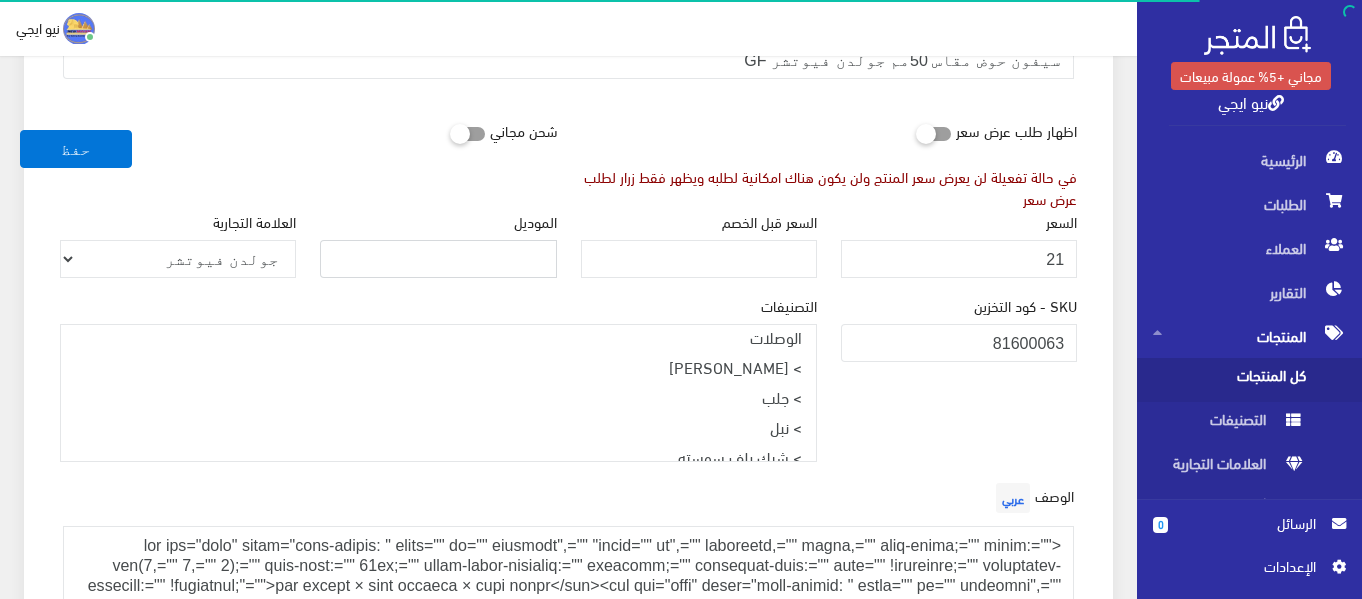 click on "الموديل" at bounding box center (438, 259) 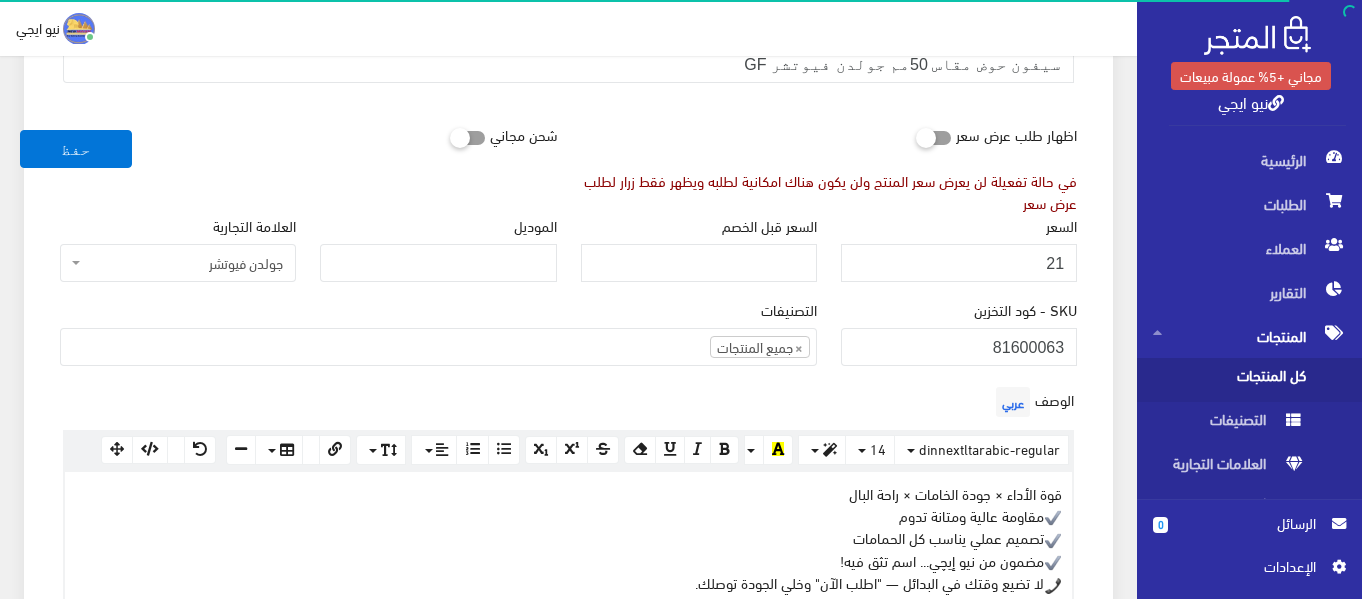 click on "جولدن فيوتشر" at bounding box center (178, 263) 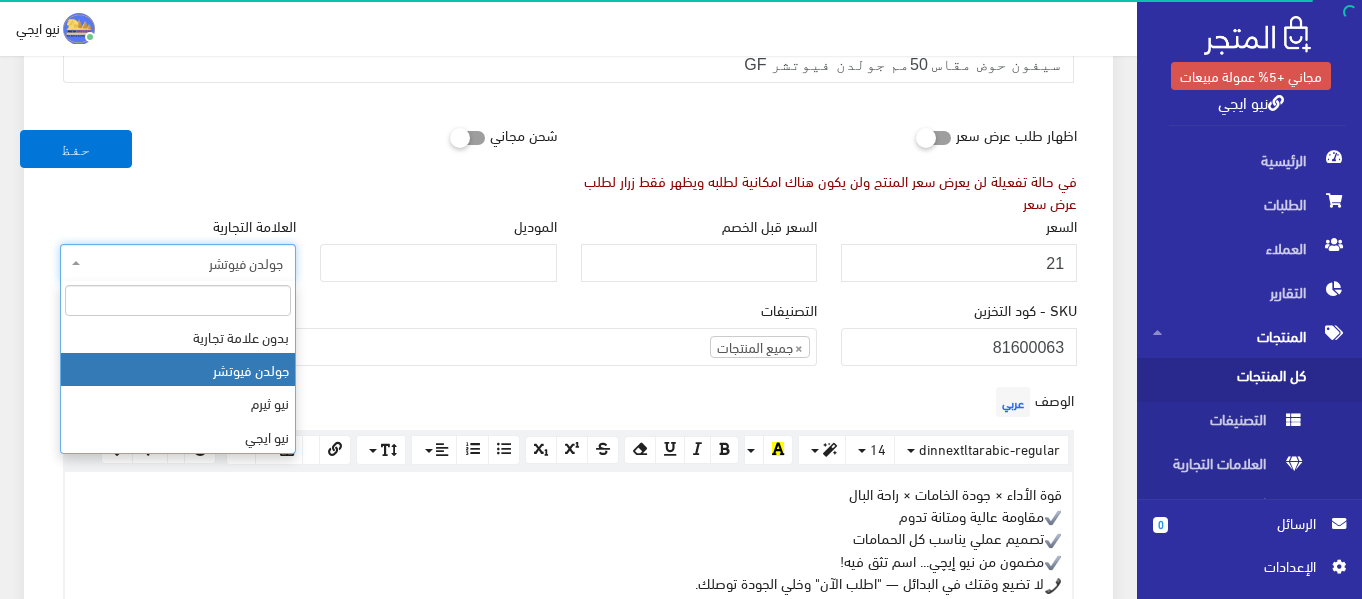 click on "جولدن فيوتشر" at bounding box center [178, 263] 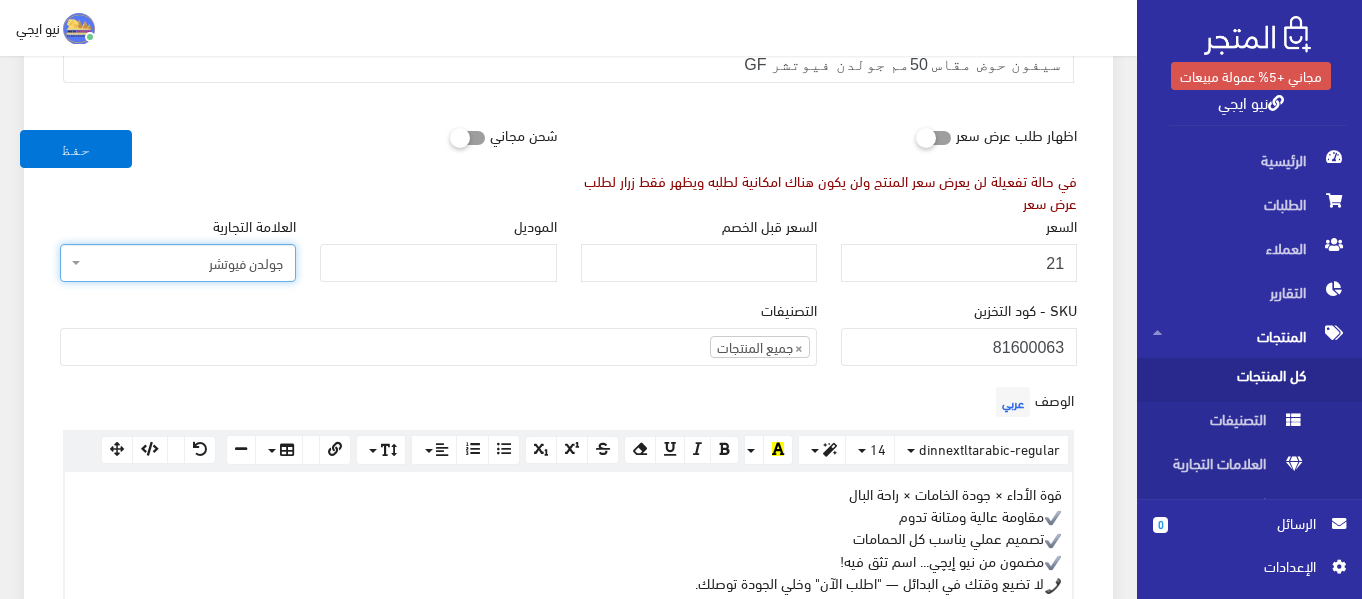 scroll, scrollTop: 396, scrollLeft: 0, axis: vertical 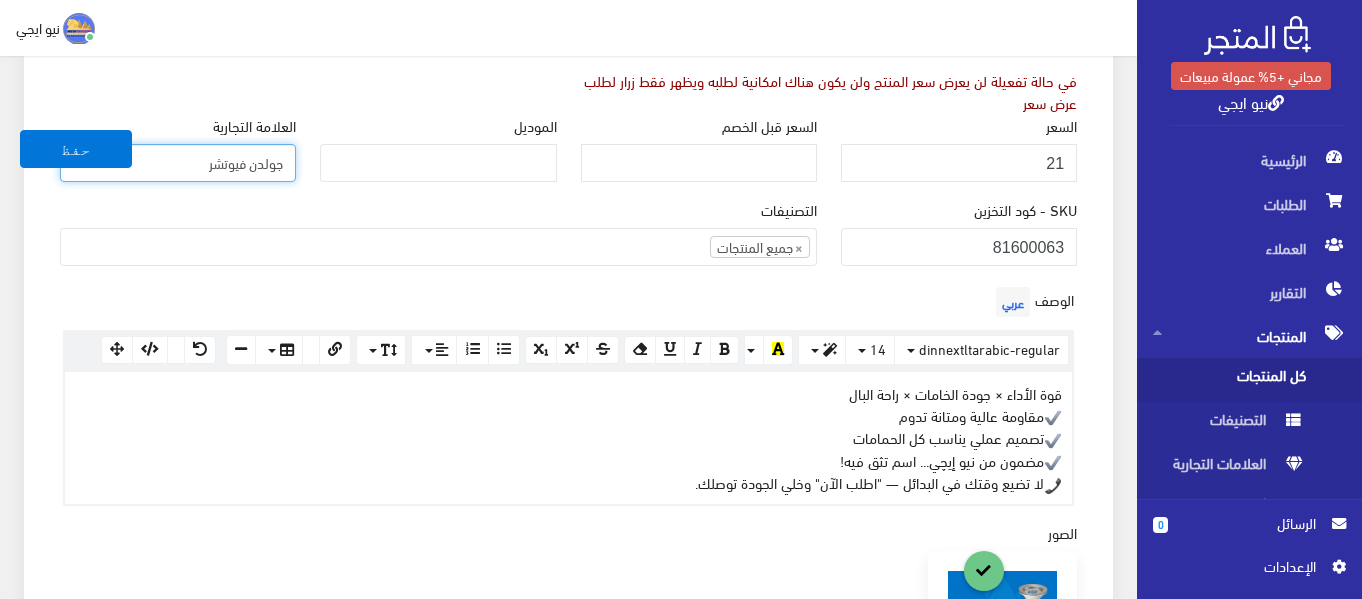 click on "× جميع المنتجات" at bounding box center [438, 245] 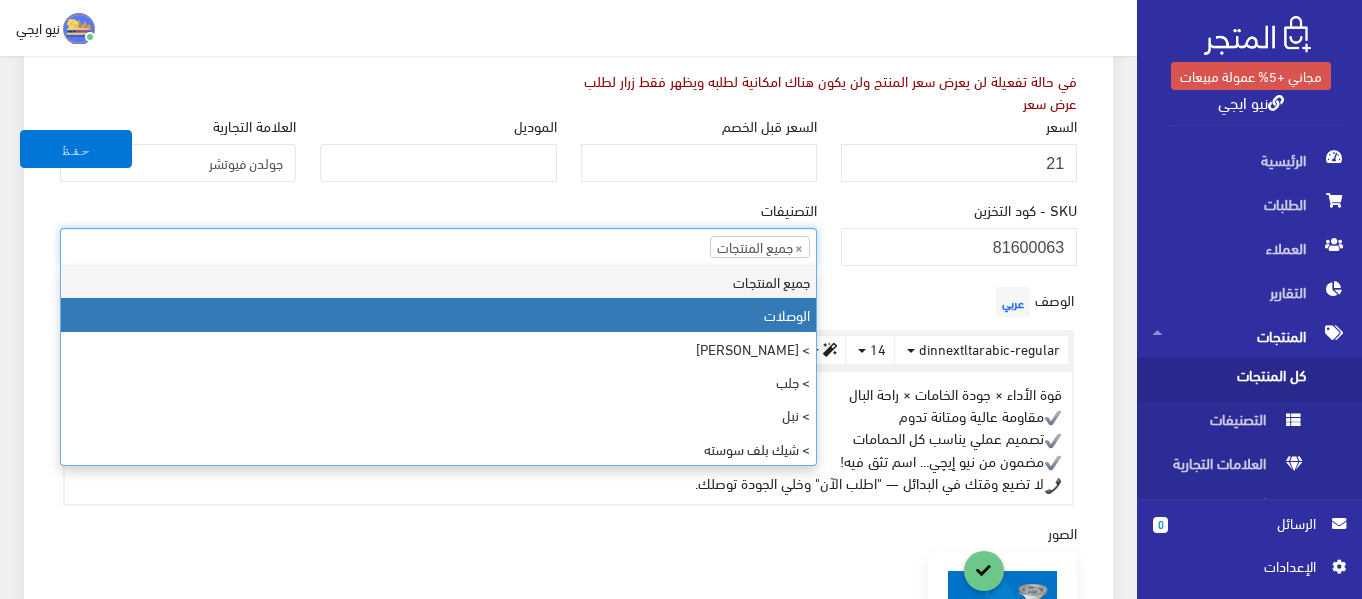 scroll, scrollTop: 23, scrollLeft: 0, axis: vertical 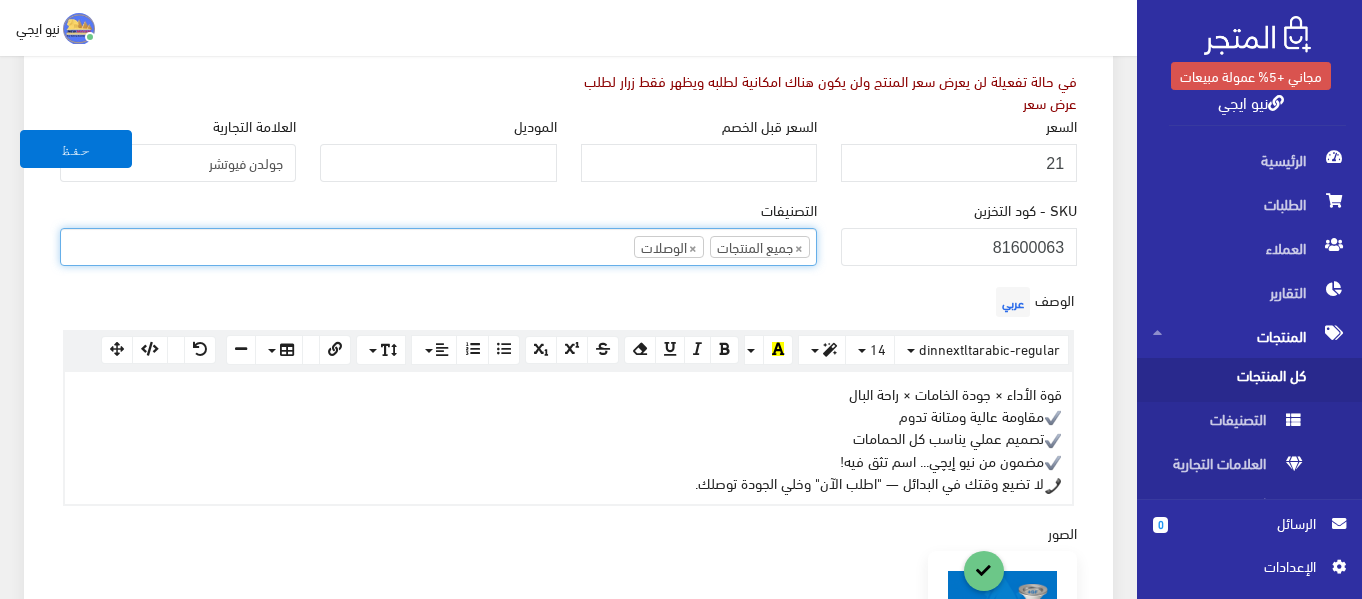 click on "× جميع المنتجات × الوصلات" at bounding box center [438, 245] 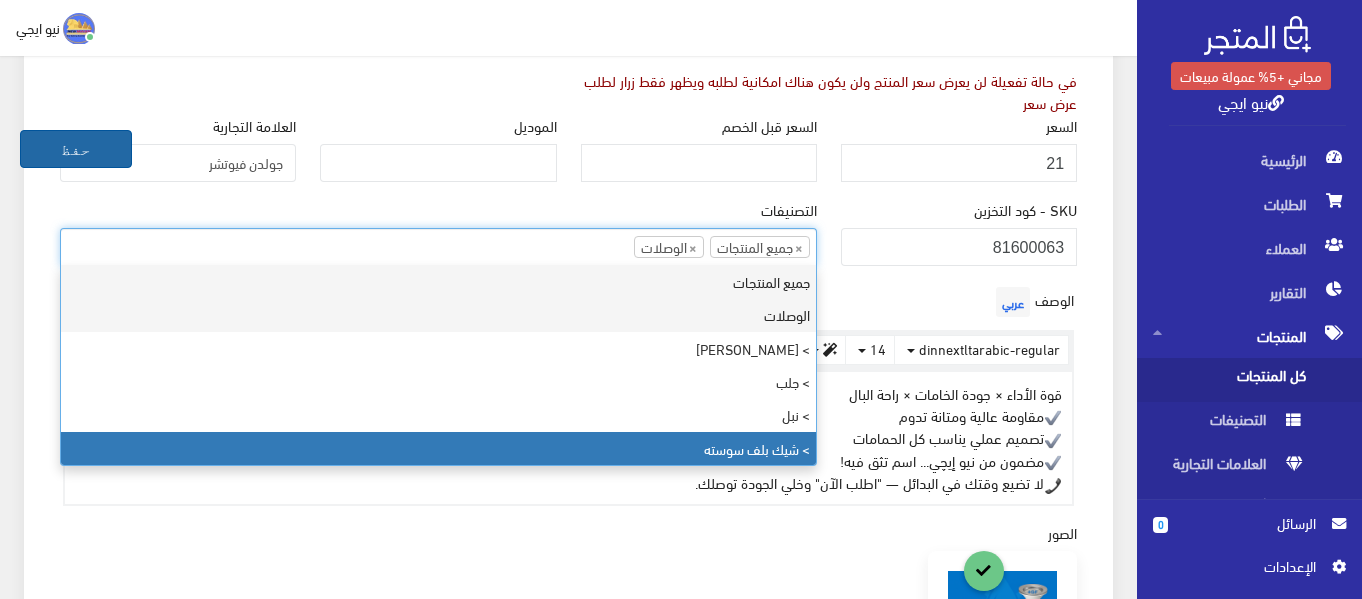 click on "حفظ" at bounding box center [76, 149] 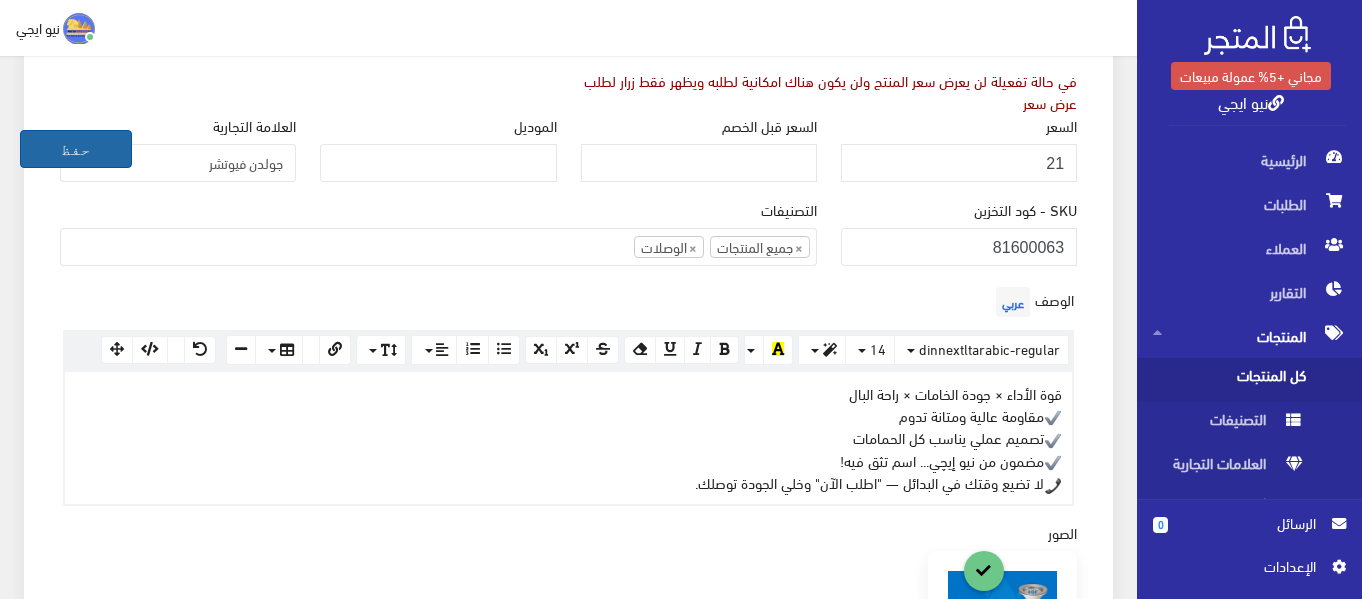 click on "حفظ" at bounding box center (76, 149) 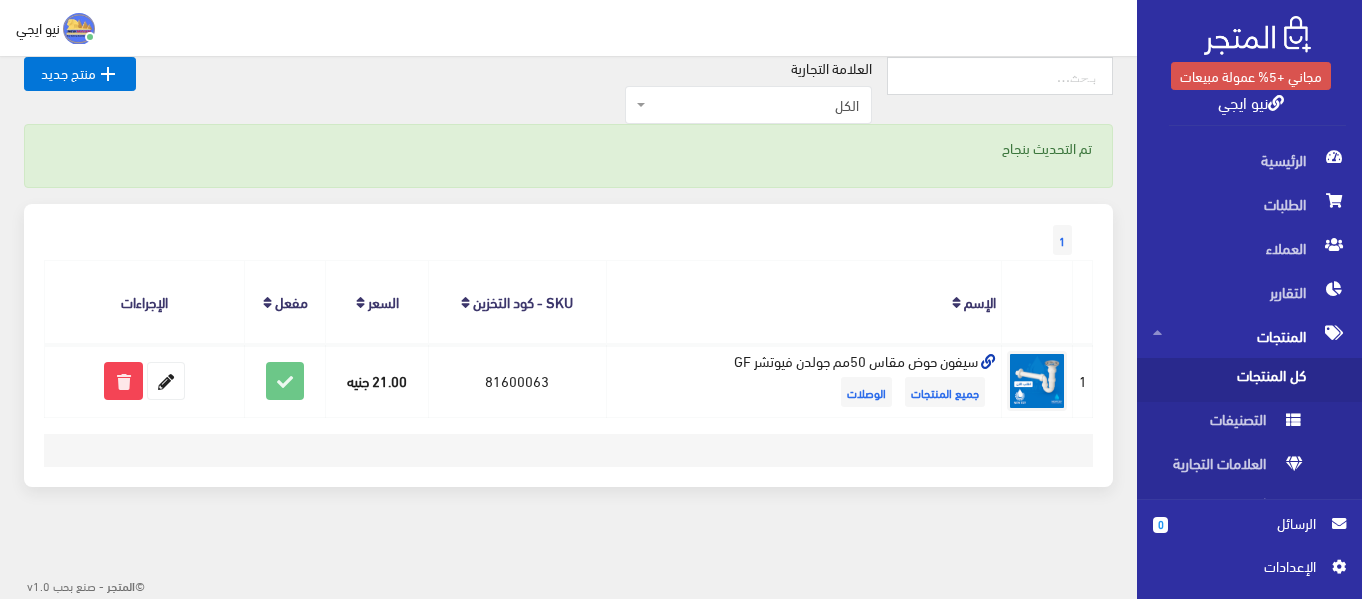 scroll, scrollTop: 0, scrollLeft: 0, axis: both 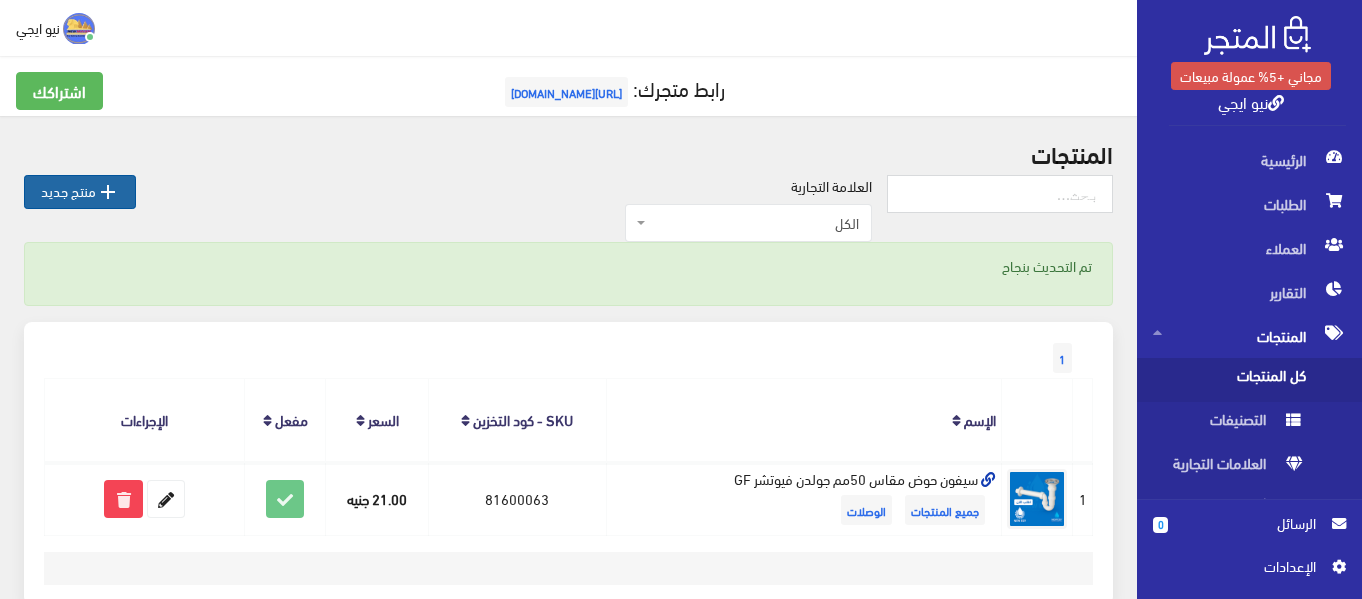 click on "  منتج جديد" at bounding box center (80, 192) 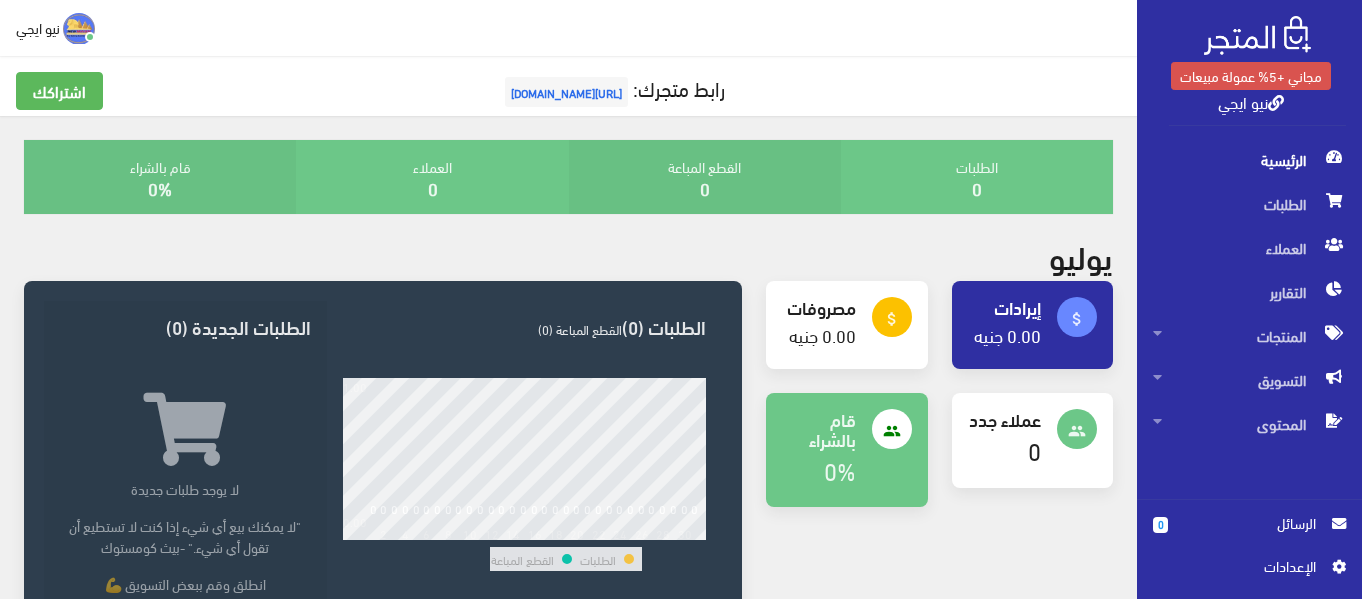 scroll, scrollTop: 0, scrollLeft: 0, axis: both 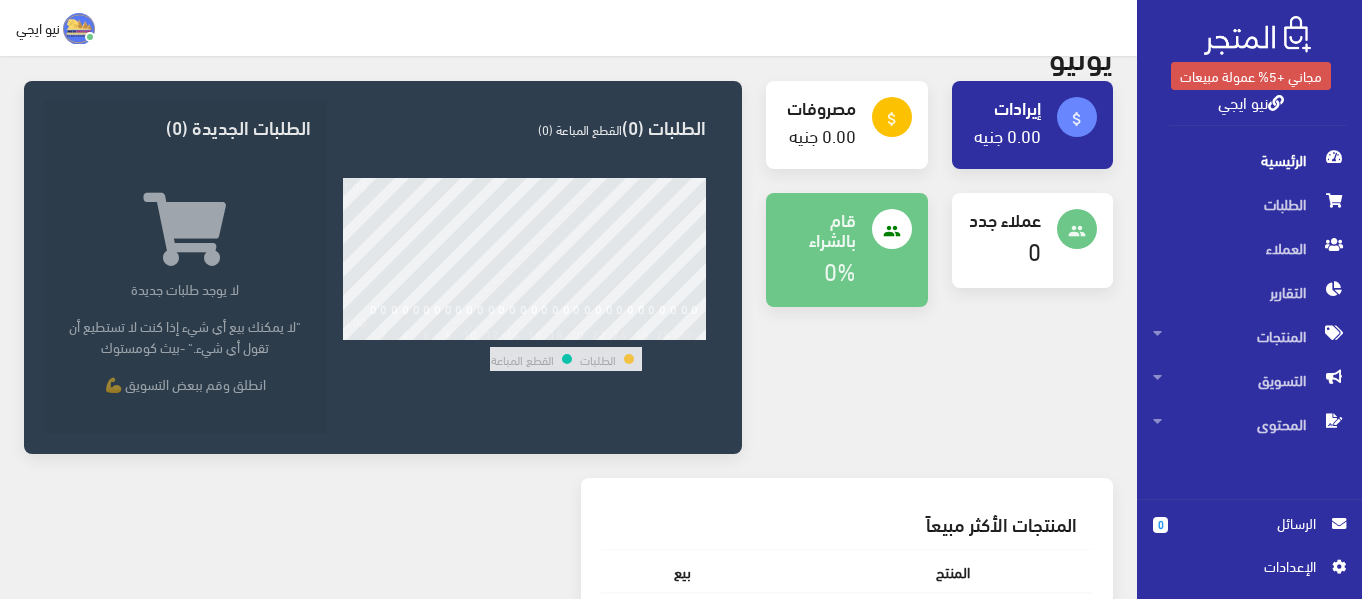 click on ""لا يمكنك بيع أي شيء إذا كنت لا تستطيع أن تقول أي شيء." -بيث كومستوك" at bounding box center (185, 336) 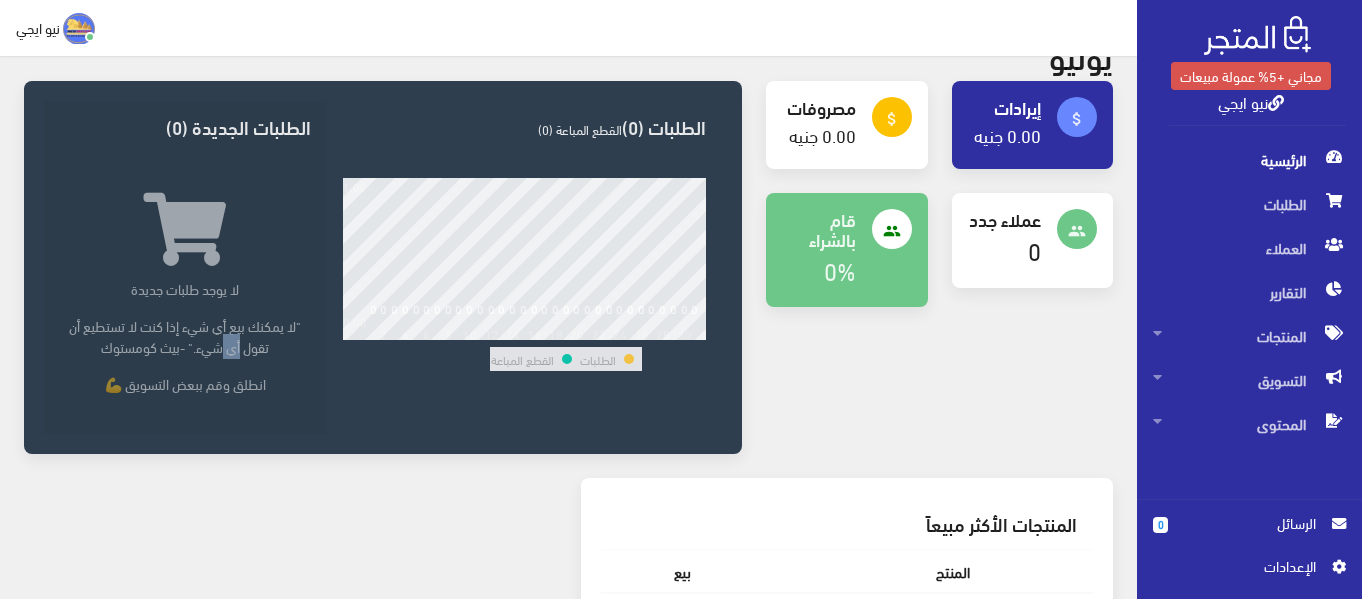 click on ""لا يمكنك بيع أي شيء إذا كنت لا تستطيع أن تقول أي شيء." -بيث كومستوك" at bounding box center [185, 336] 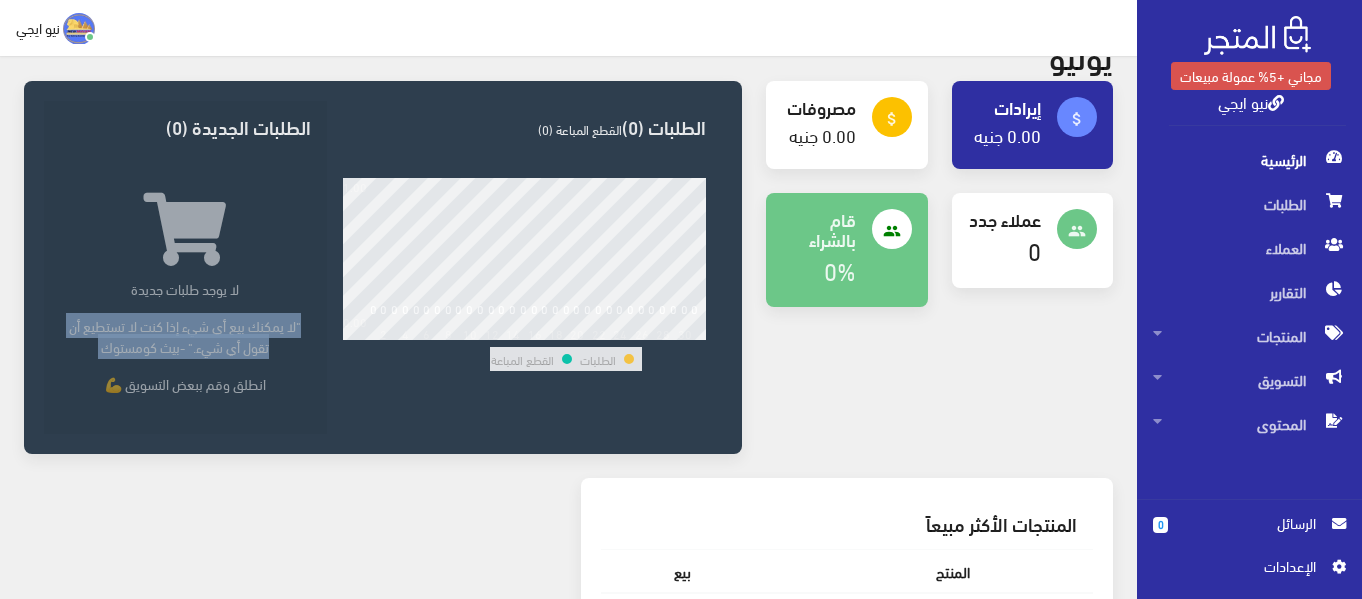 click on ""لا يمكنك بيع أي شيء إذا كنت لا تستطيع أن تقول أي شيء." -بيث كومستوك" at bounding box center (185, 336) 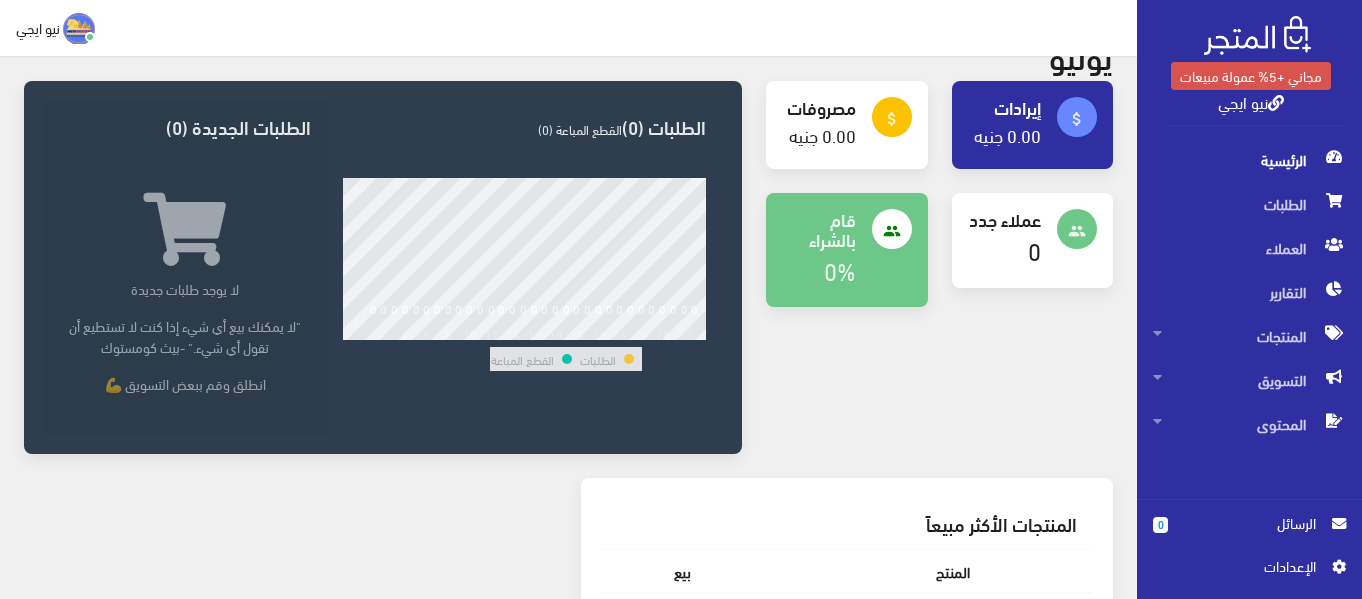 click on "لا يوجد طلبات جديدة
"لا يمكنك بيع أي شيء إذا كنت لا تستطيع أن تقول أي شيء." -بيث كومستوك
انطلق وقم ببعض التسويق 💪" at bounding box center [185, 293] 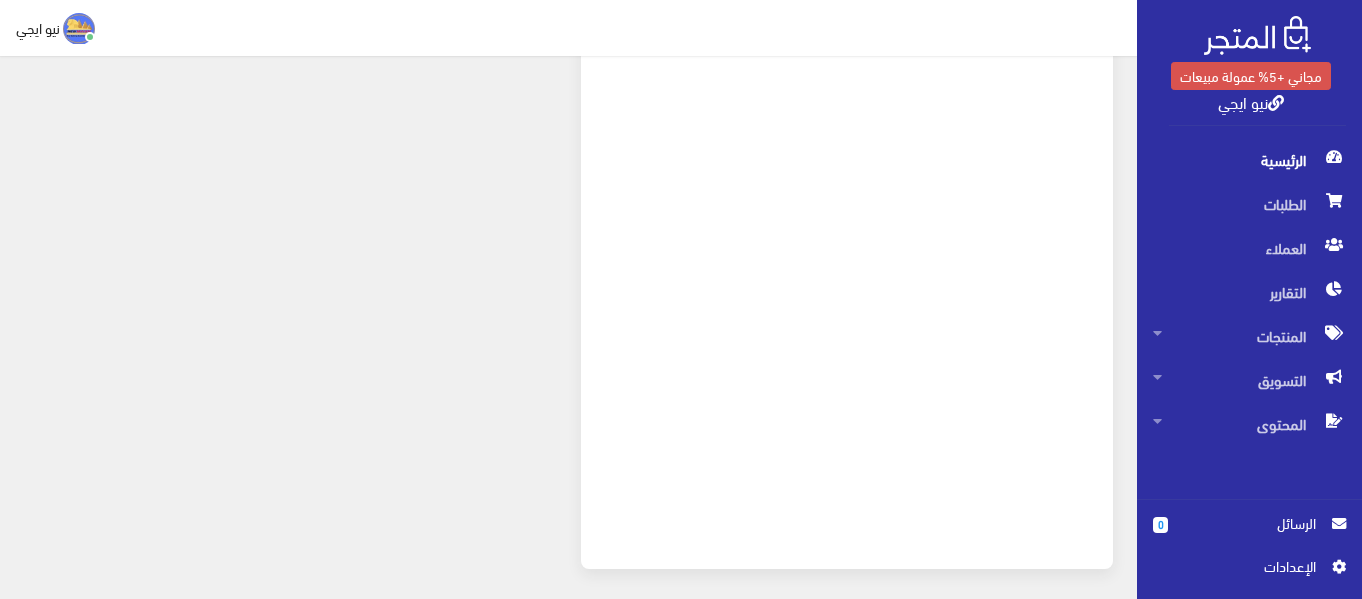 scroll, scrollTop: 882, scrollLeft: 0, axis: vertical 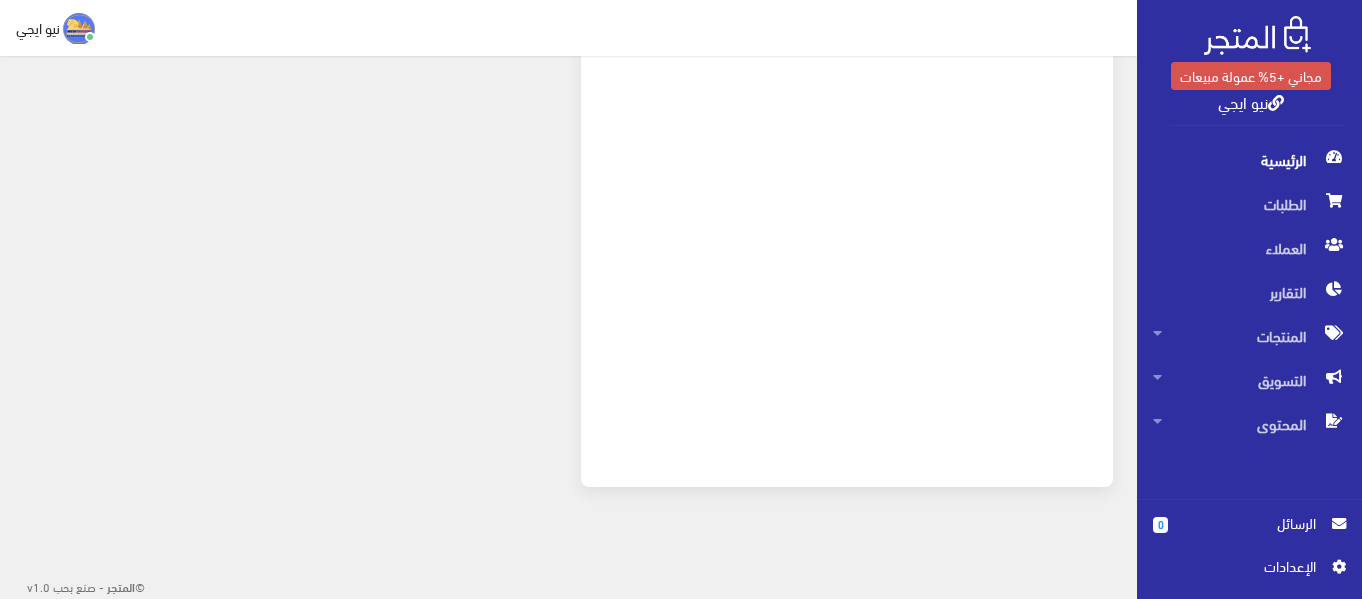 click on "المنتجات الأكثر مبيعاً
المنتج
بيع" at bounding box center [568, 153] 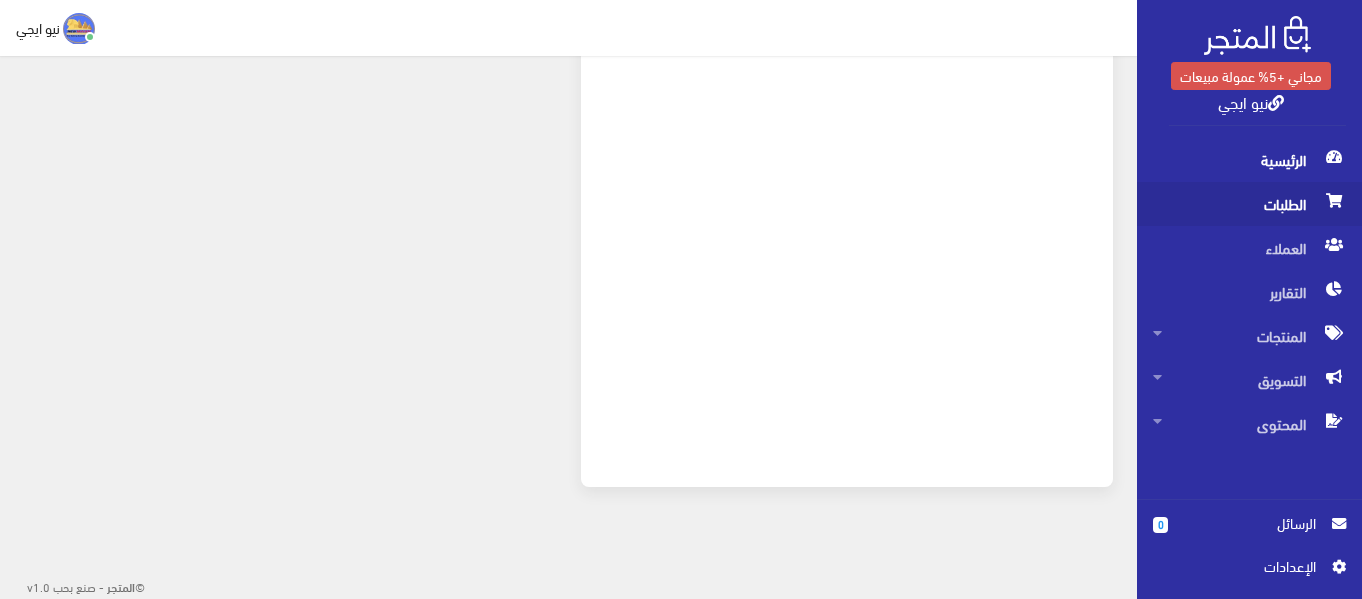 scroll, scrollTop: 782, scrollLeft: 0, axis: vertical 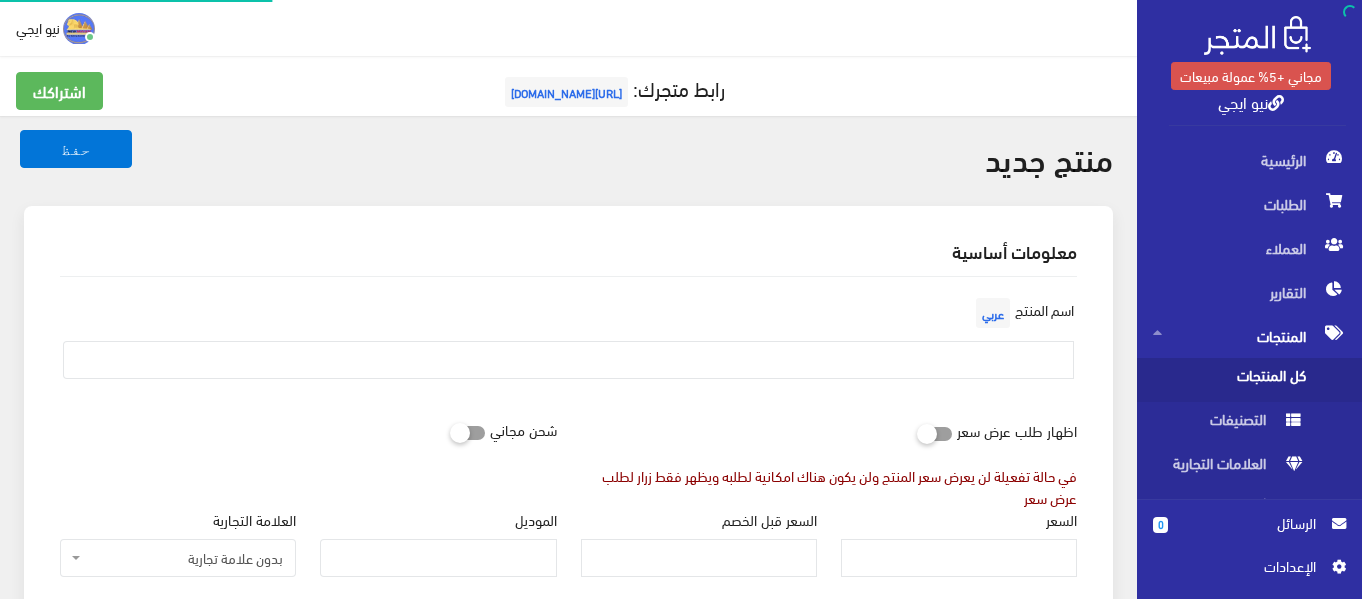 select 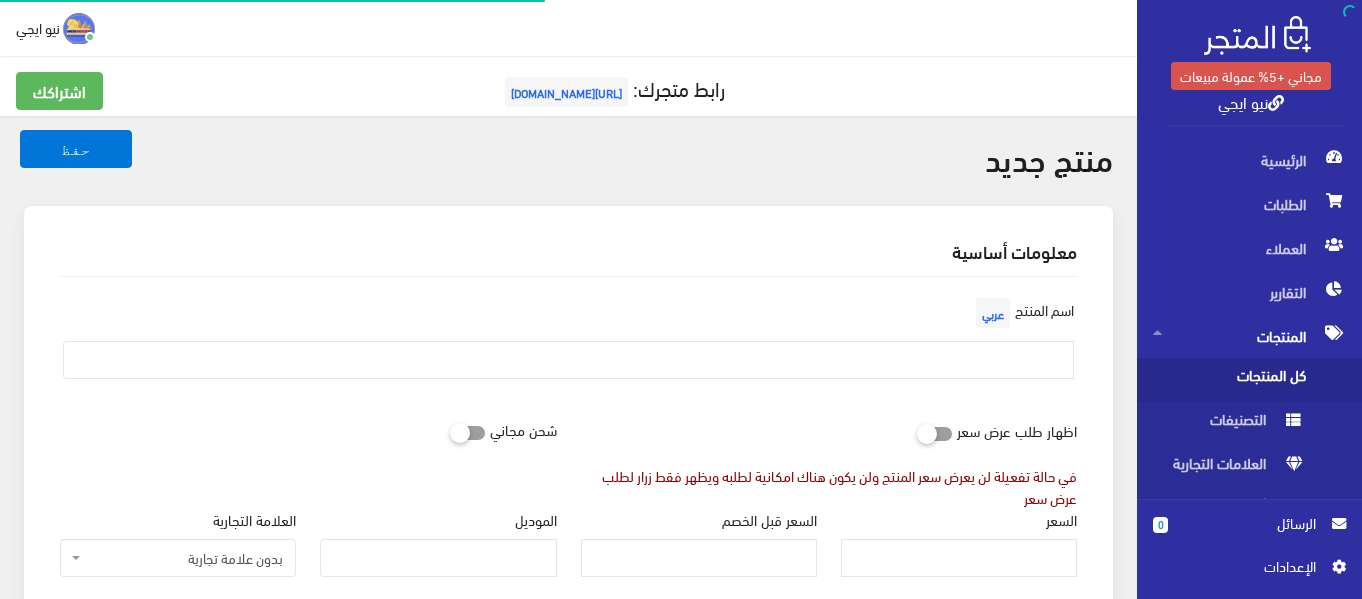 scroll, scrollTop: 0, scrollLeft: 0, axis: both 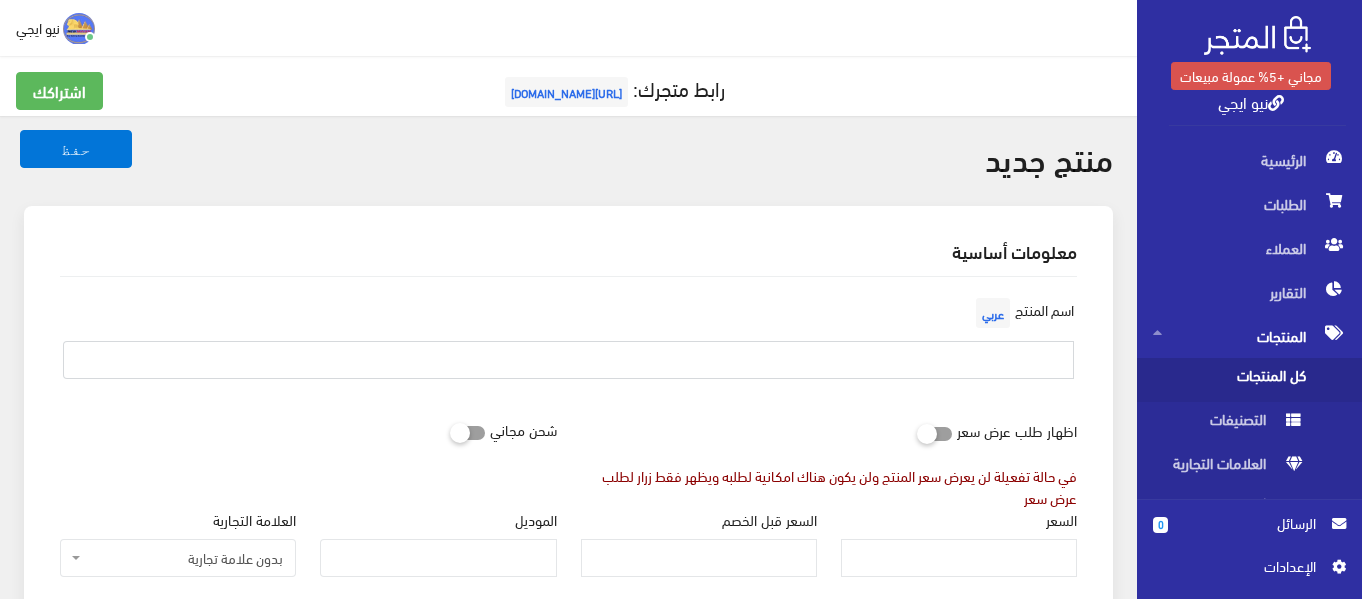 click at bounding box center (568, 360) 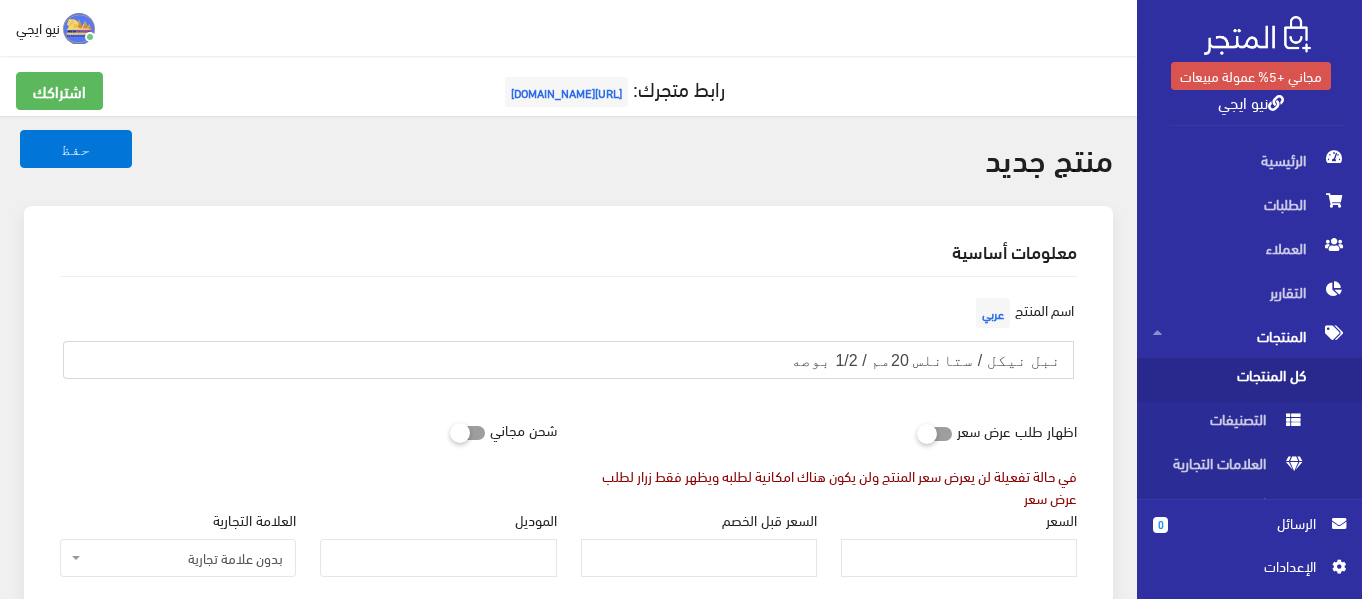 click on "نبل نيكل / ستانلس 20مم / 1/2 بوصه" at bounding box center (568, 360) 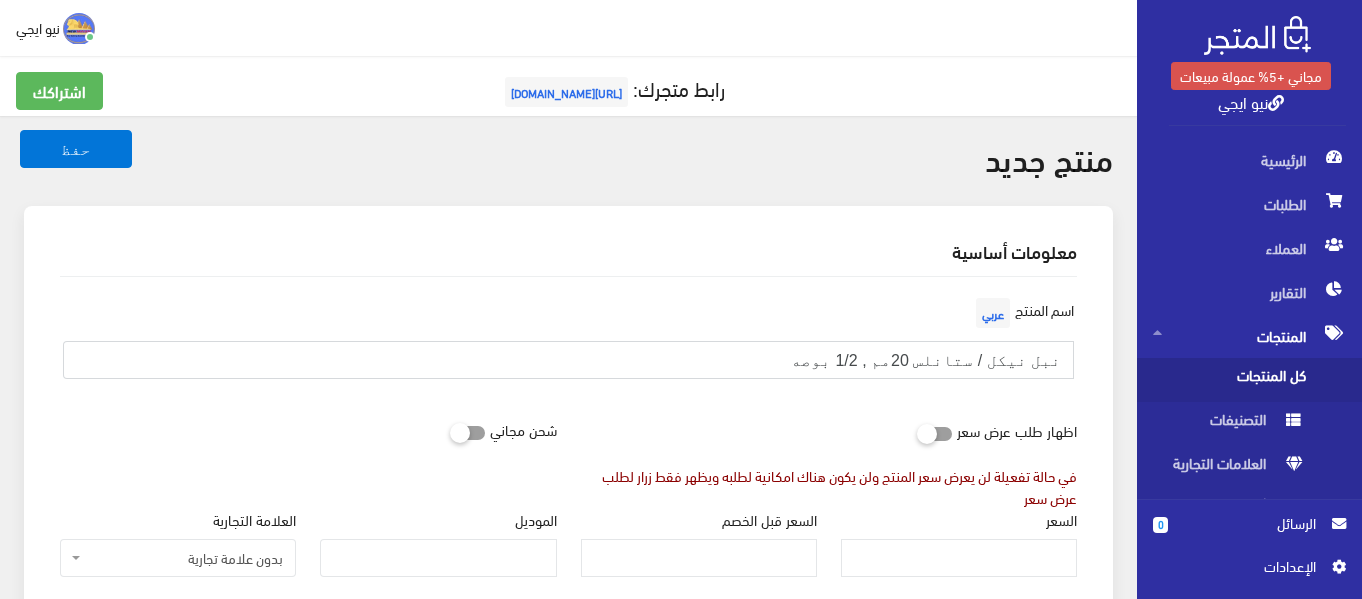 drag, startPoint x: 888, startPoint y: 364, endPoint x: 716, endPoint y: 366, distance: 172.01163 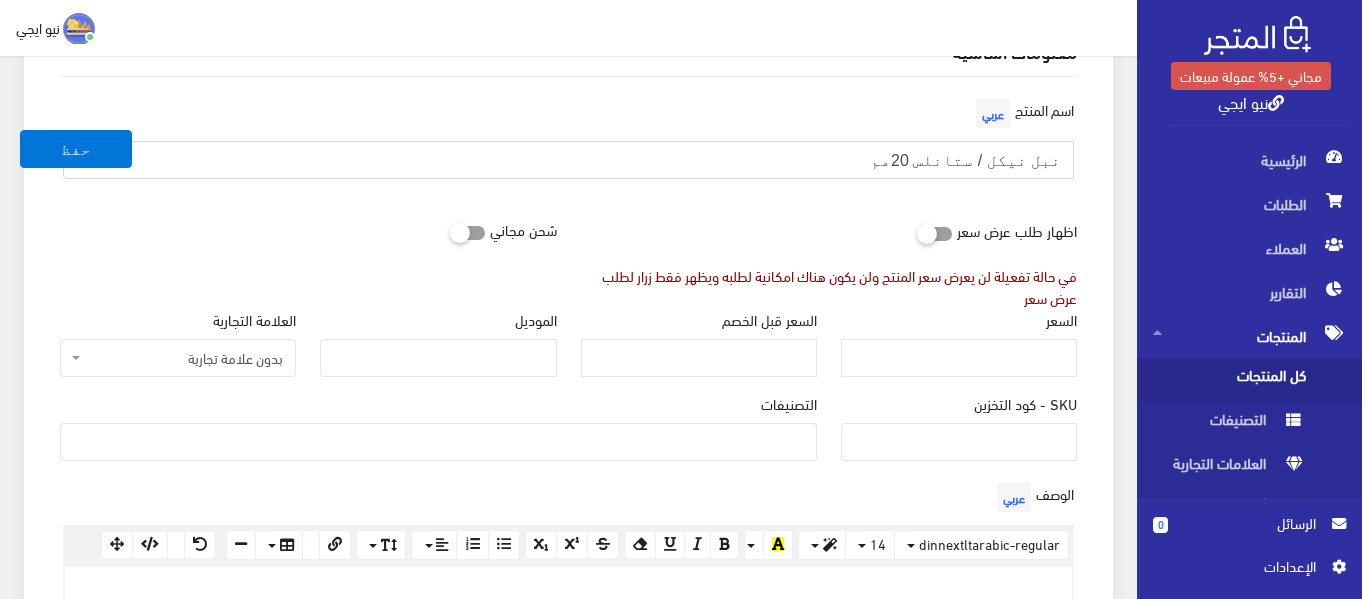 scroll, scrollTop: 300, scrollLeft: 0, axis: vertical 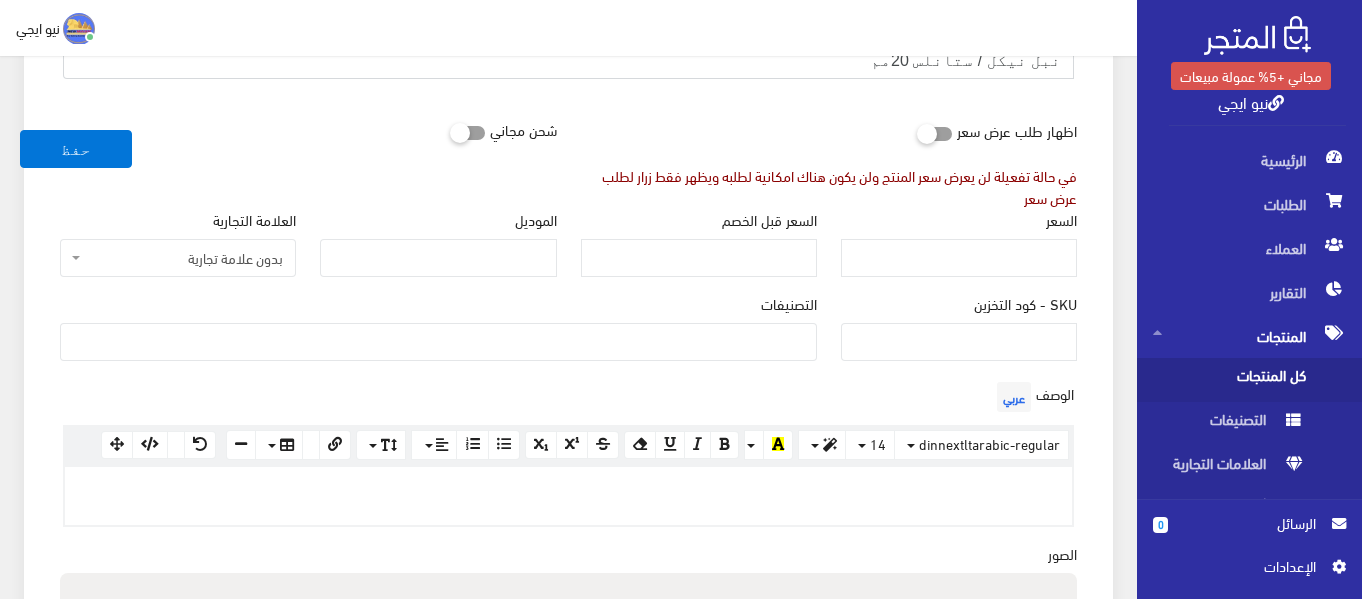 type on "نبل نيكل / ستانلس 20مم" 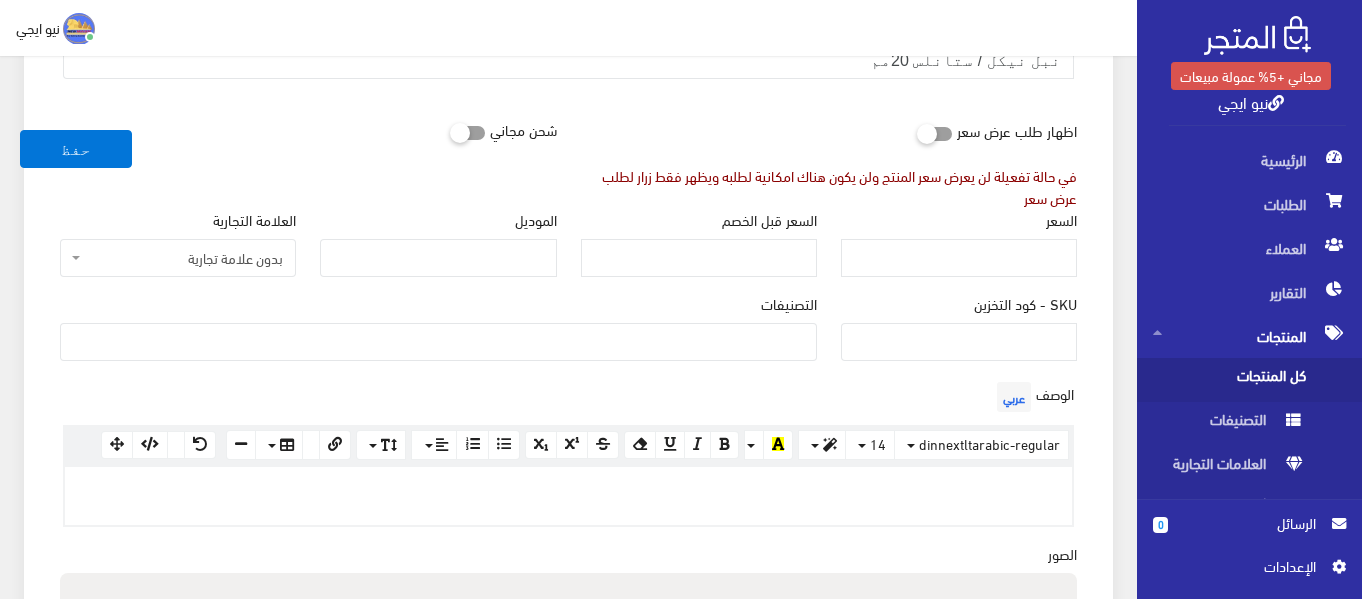 click at bounding box center [450, 132] 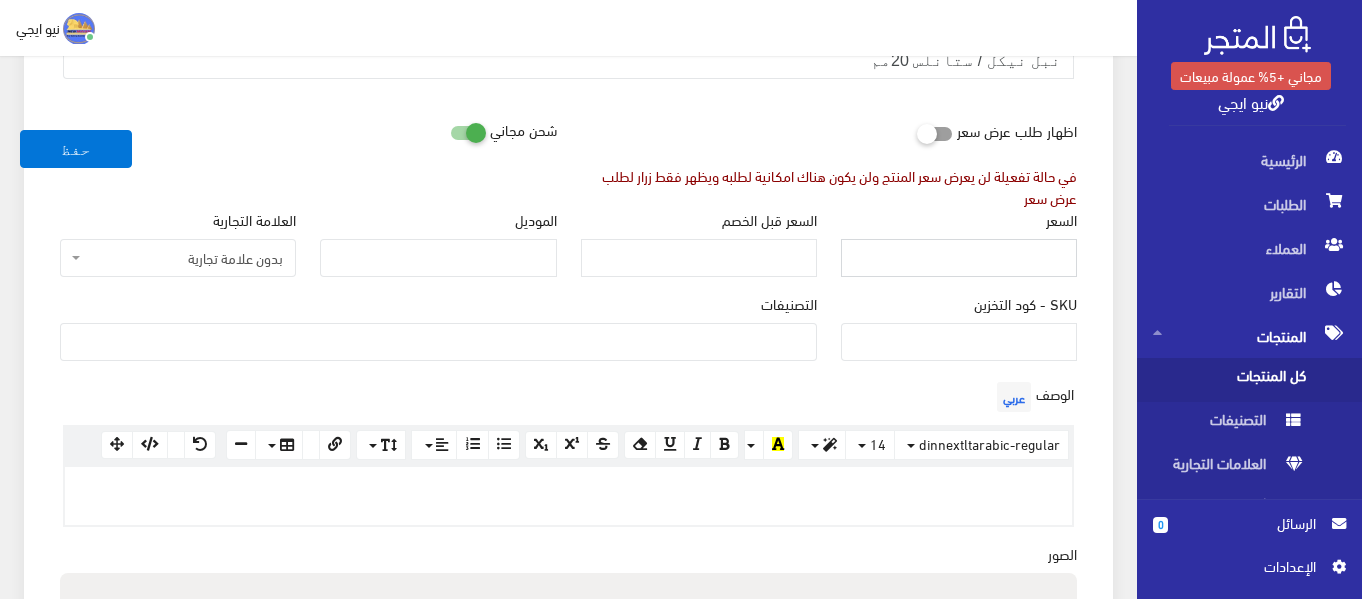 click on "السعر" at bounding box center (959, 258) 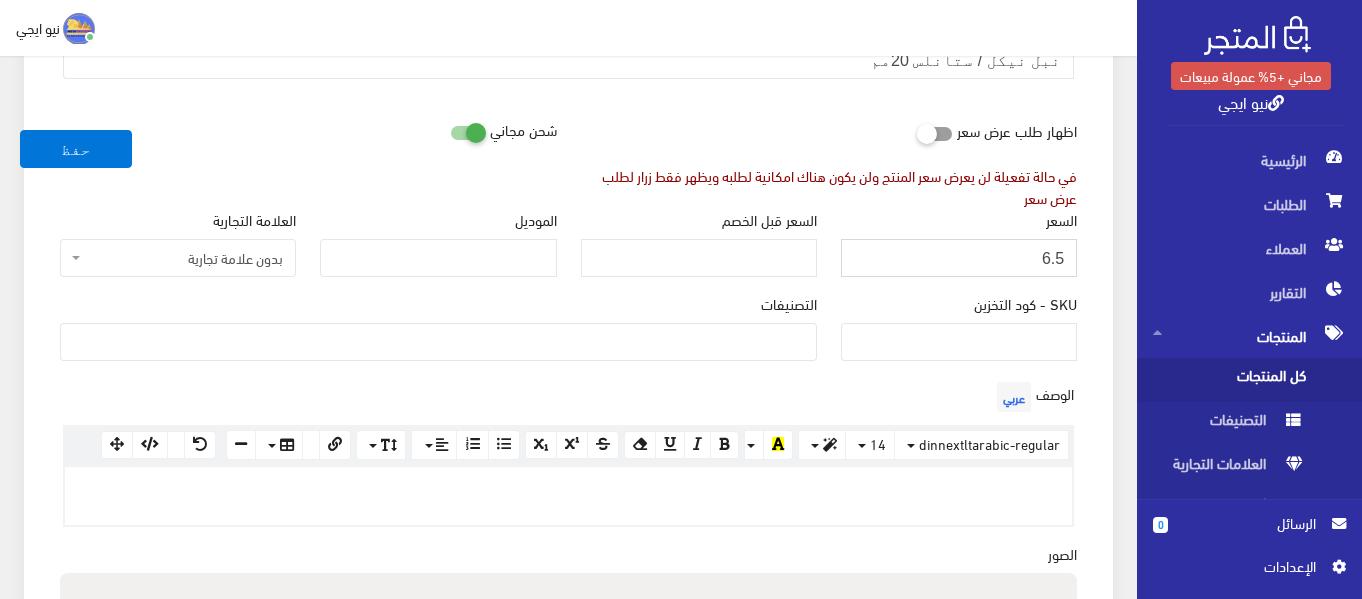 type on "6.5" 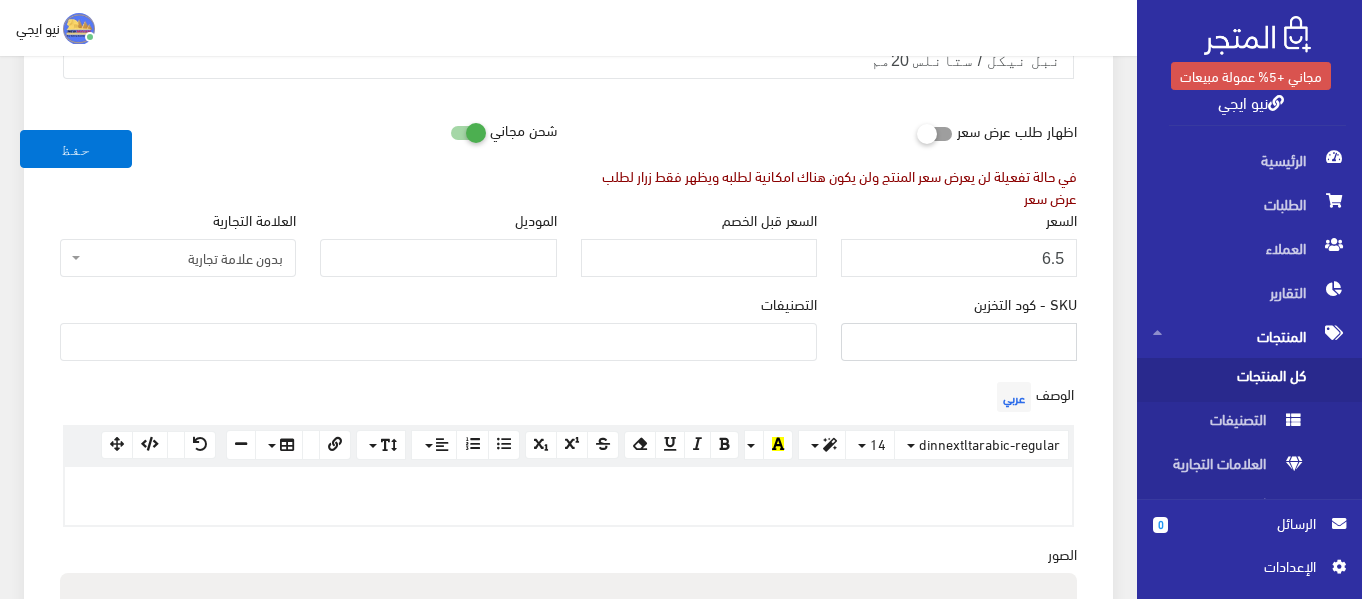click on "SKU - كود التخزين" at bounding box center [959, 342] 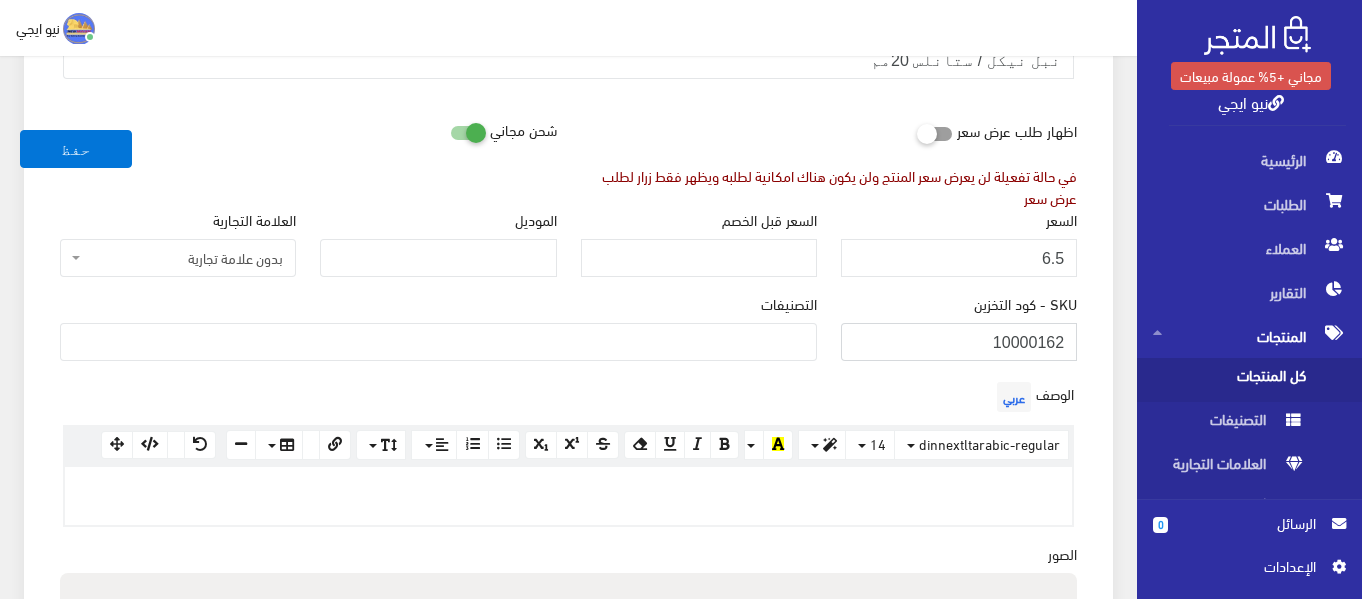type on "10000162" 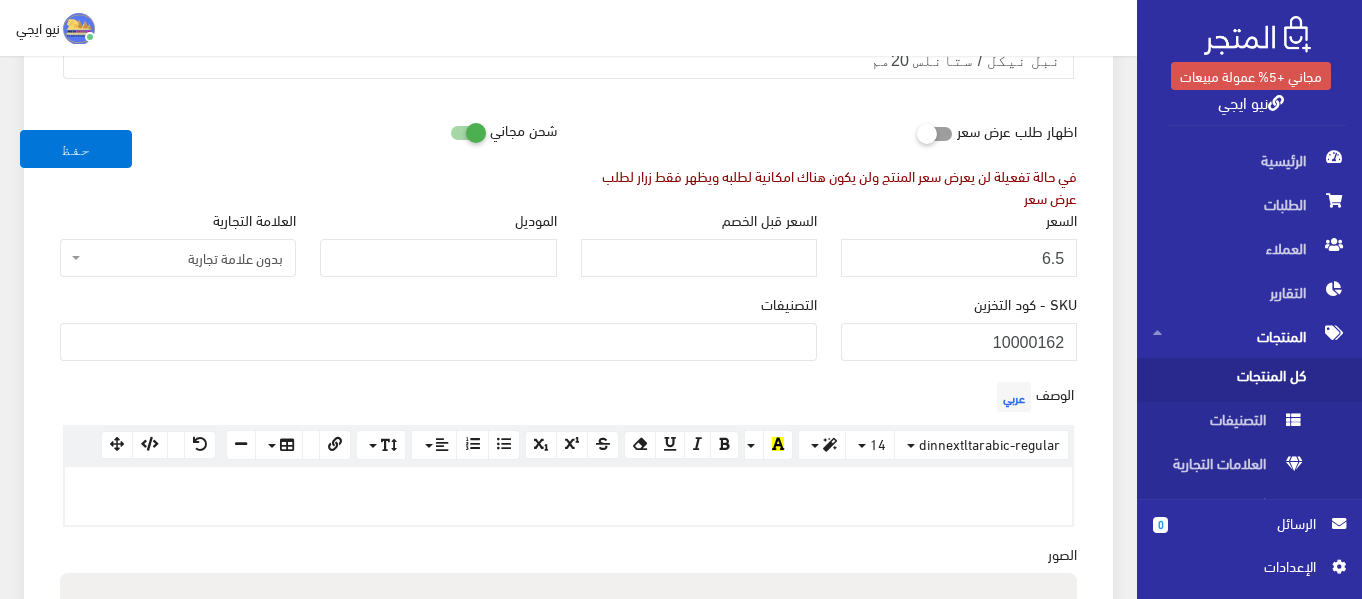 click at bounding box center [438, 340] 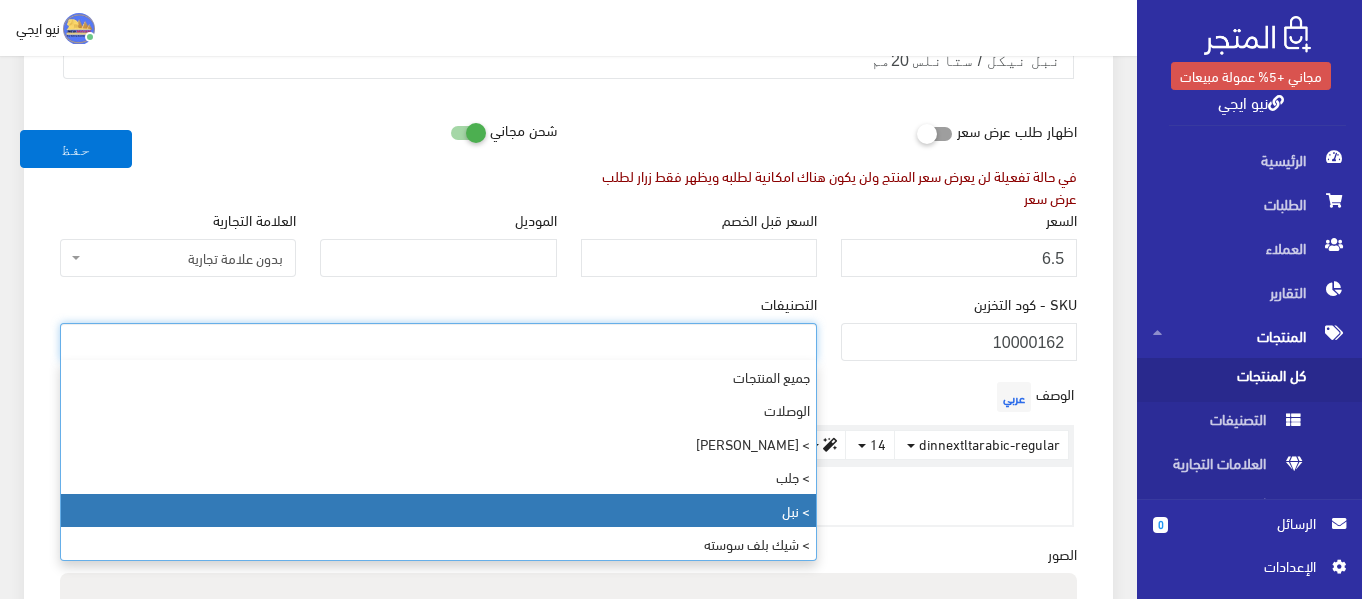 select on "5" 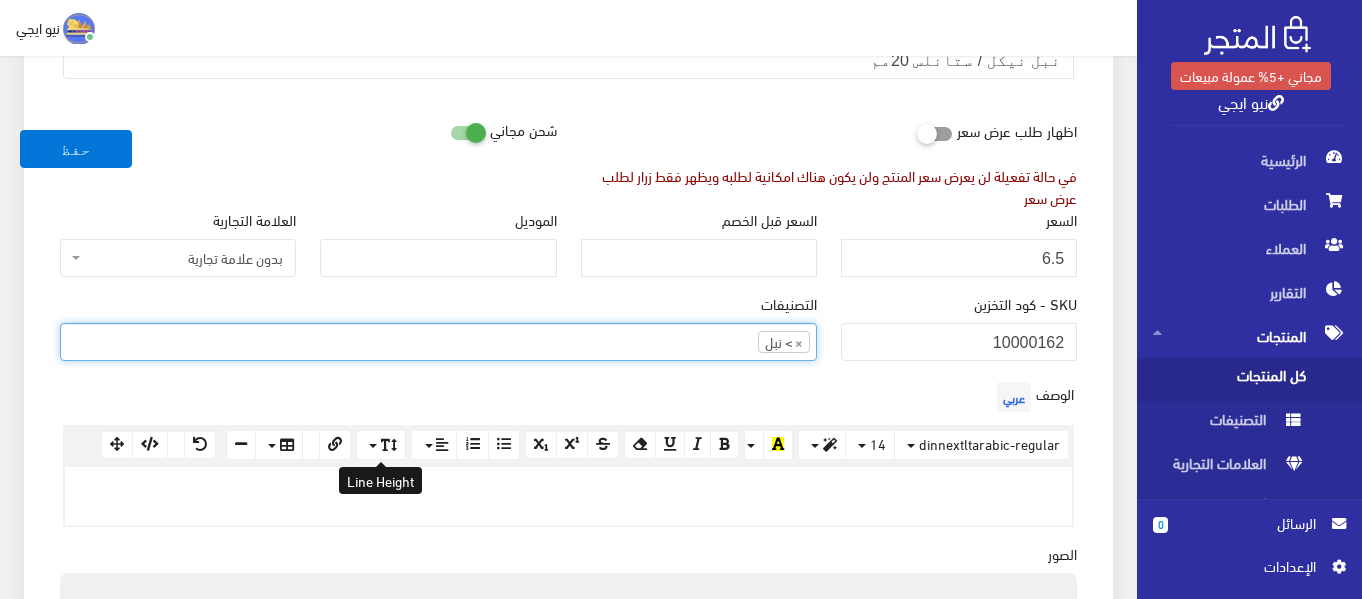 scroll, scrollTop: 500, scrollLeft: 0, axis: vertical 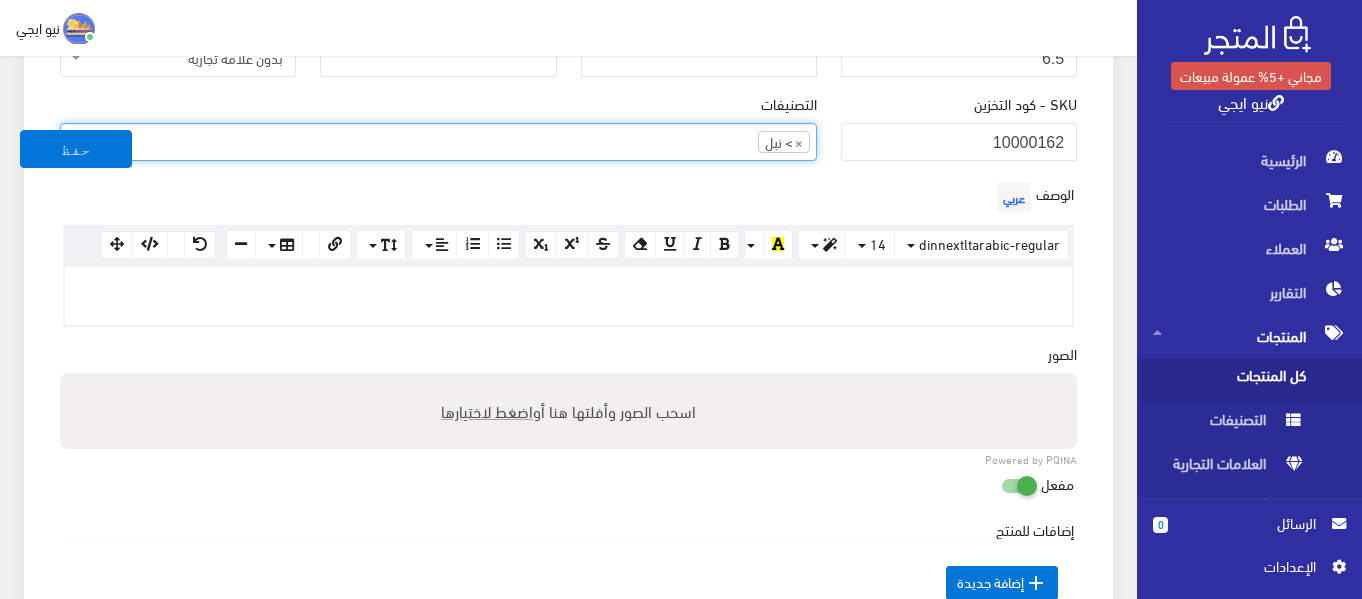 click at bounding box center (568, 288) 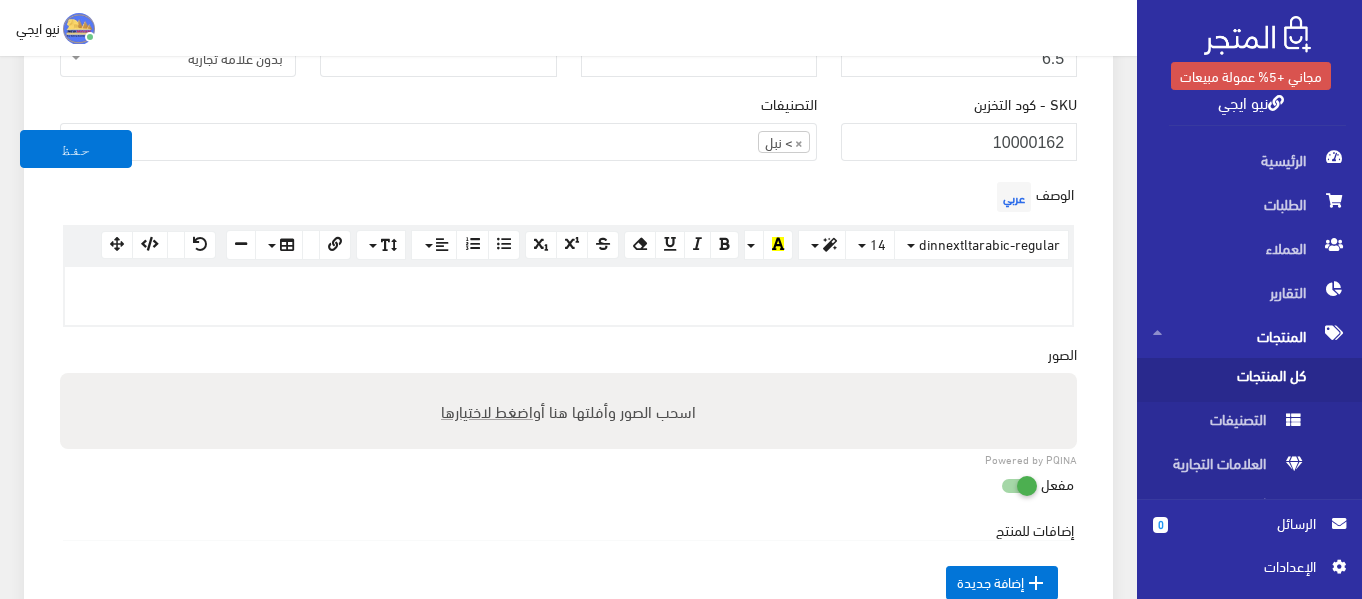 paste 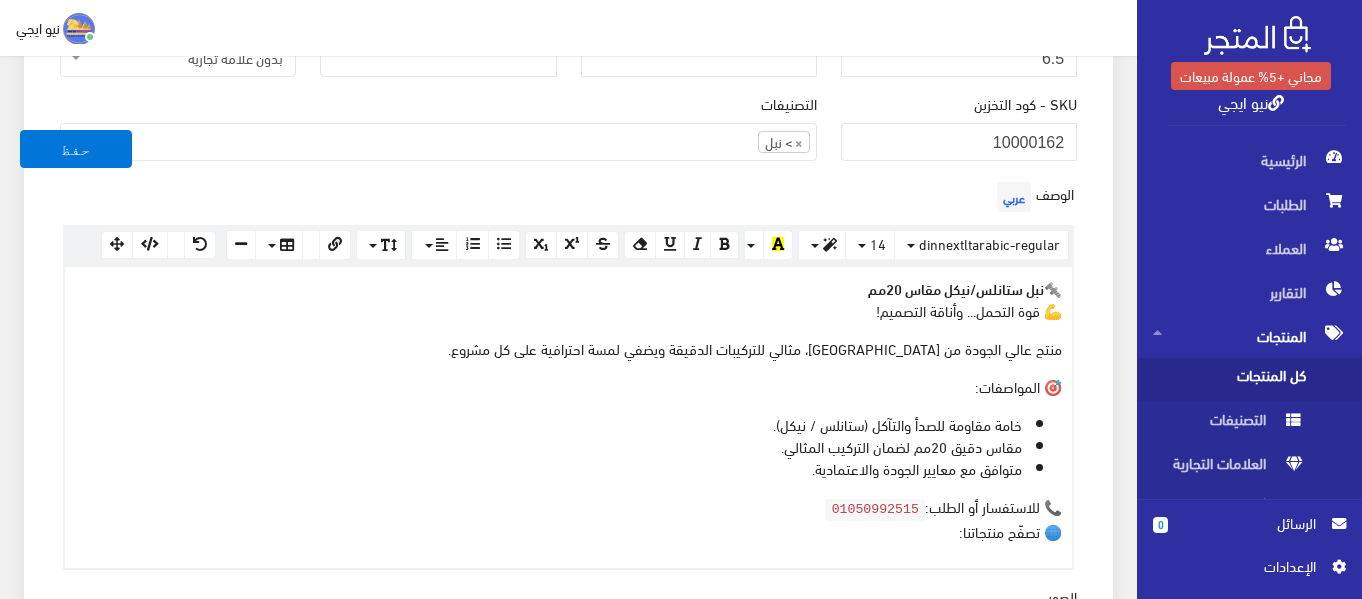 scroll, scrollTop: 600, scrollLeft: 0, axis: vertical 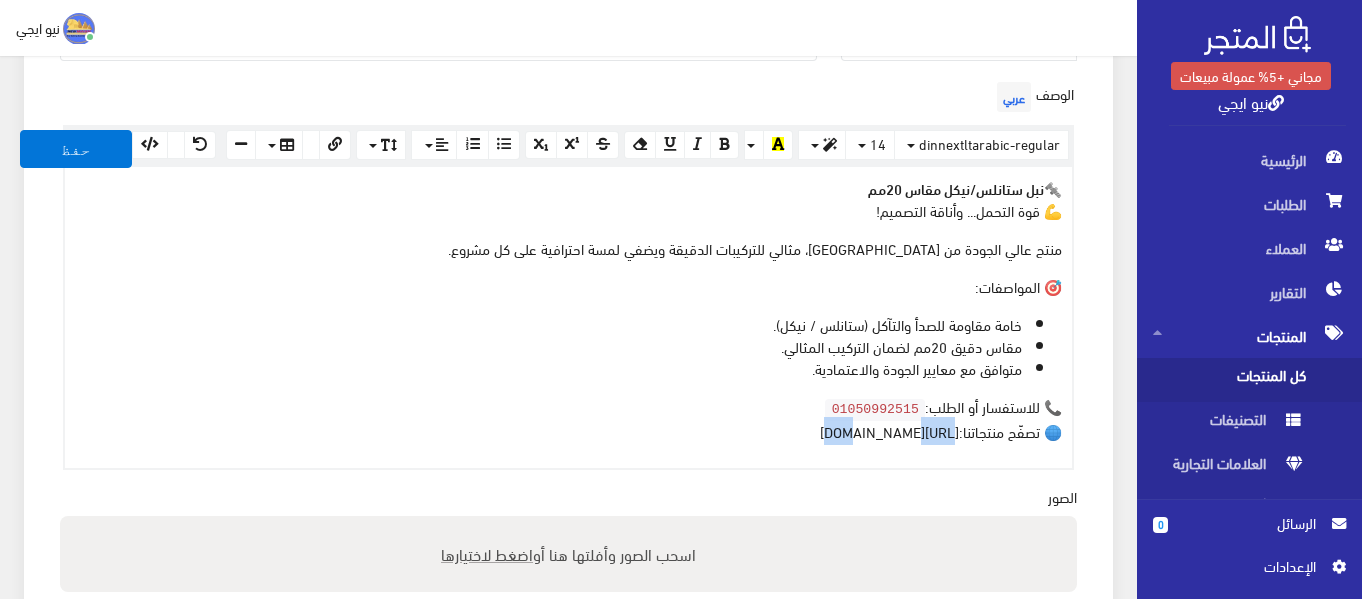 drag, startPoint x: 799, startPoint y: 430, endPoint x: 734, endPoint y: 440, distance: 65.76473 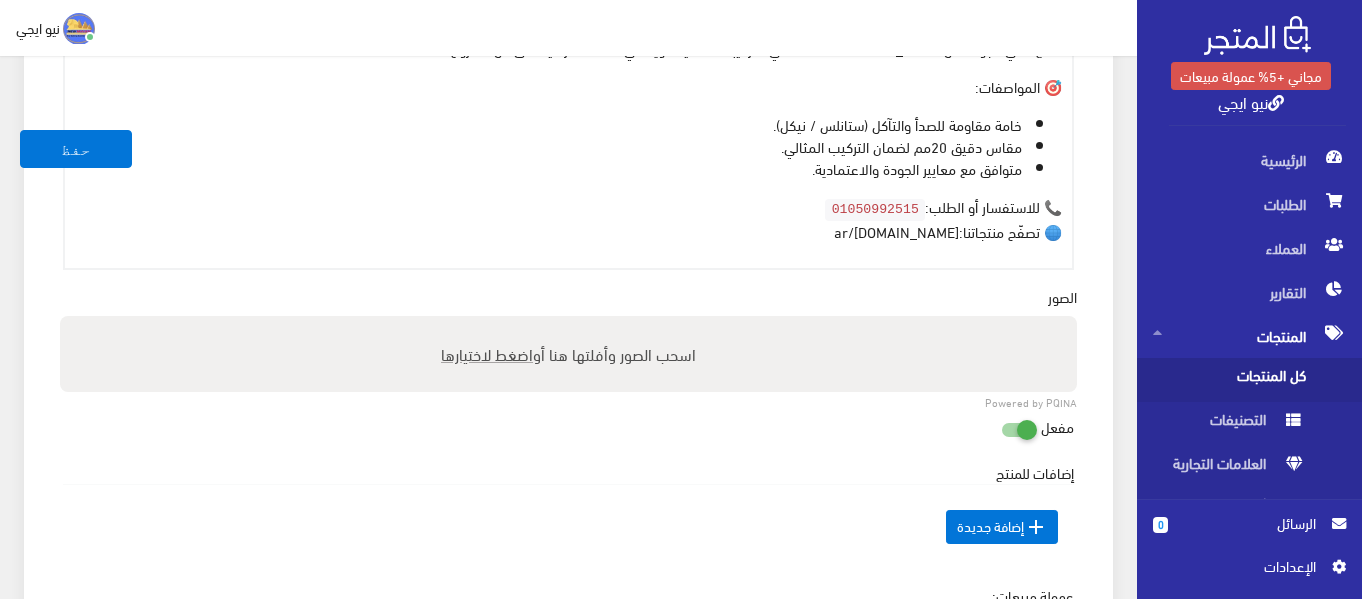 scroll, scrollTop: 900, scrollLeft: 0, axis: vertical 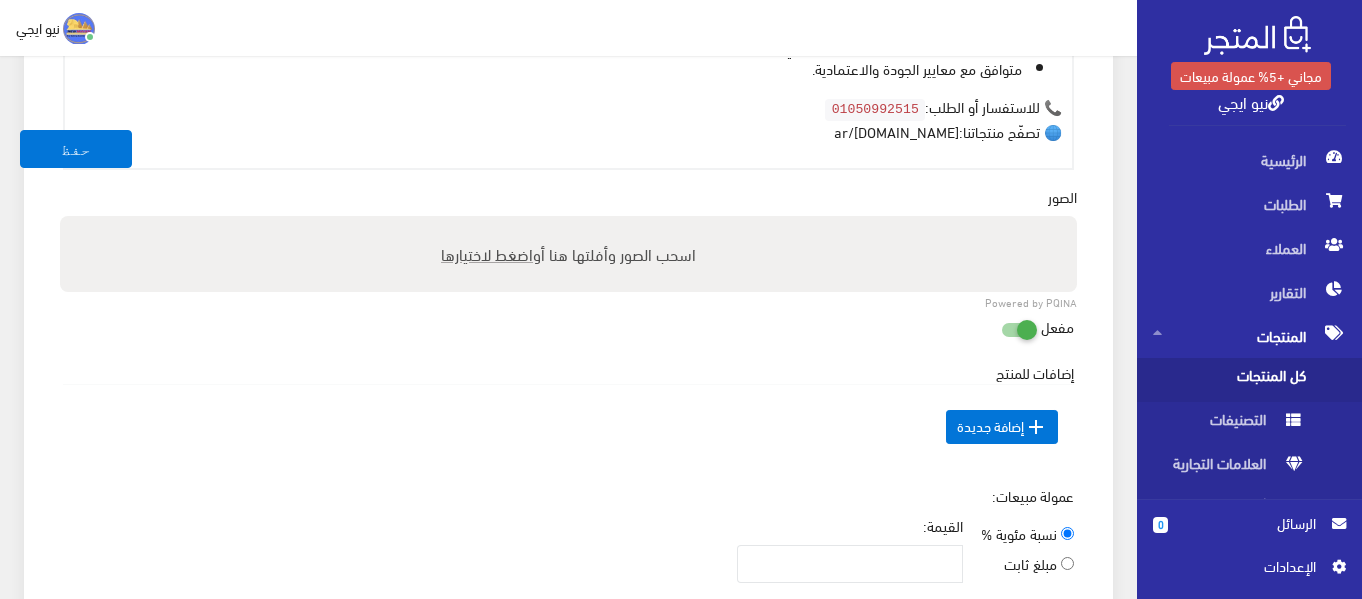 click on "اضغط لاختيارها" at bounding box center (487, 253) 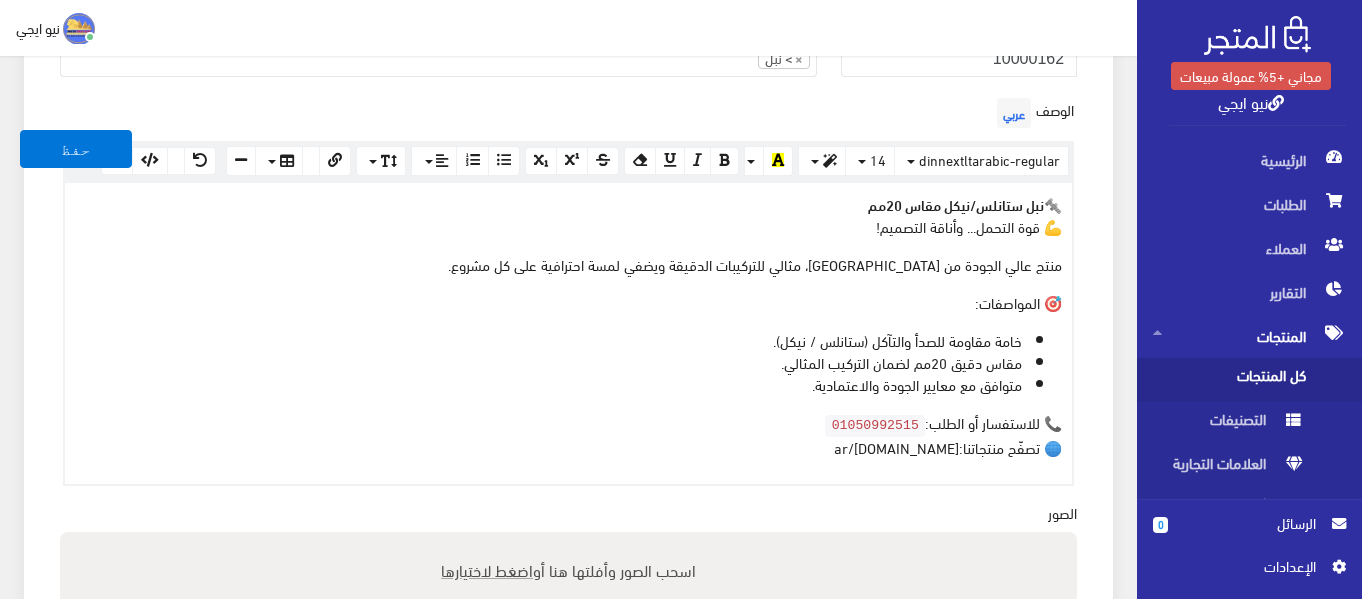 scroll, scrollTop: 284, scrollLeft: 0, axis: vertical 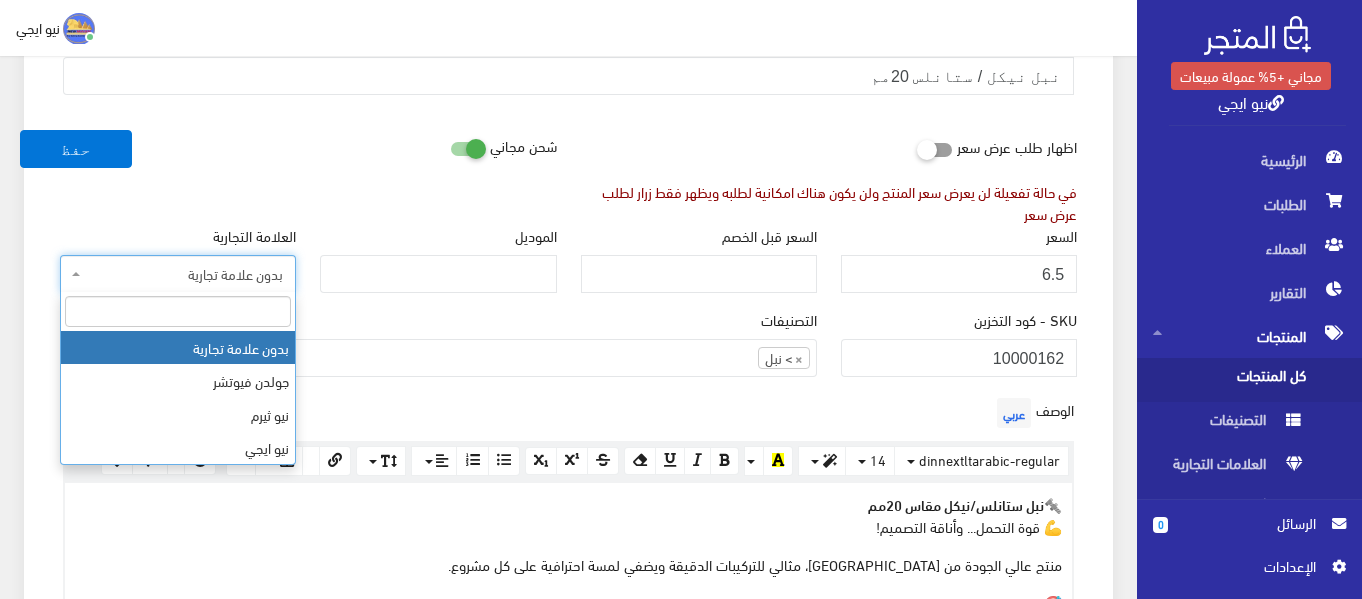 click on "بدون علامة تجارية" at bounding box center [184, 274] 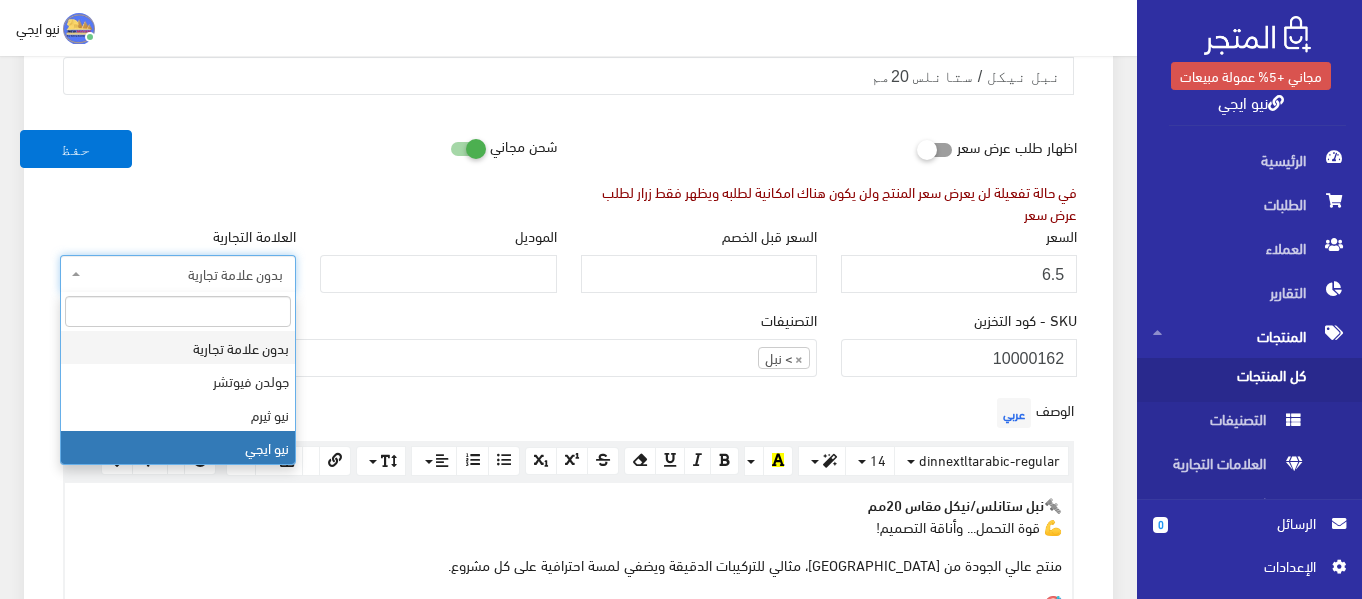 select on "3" 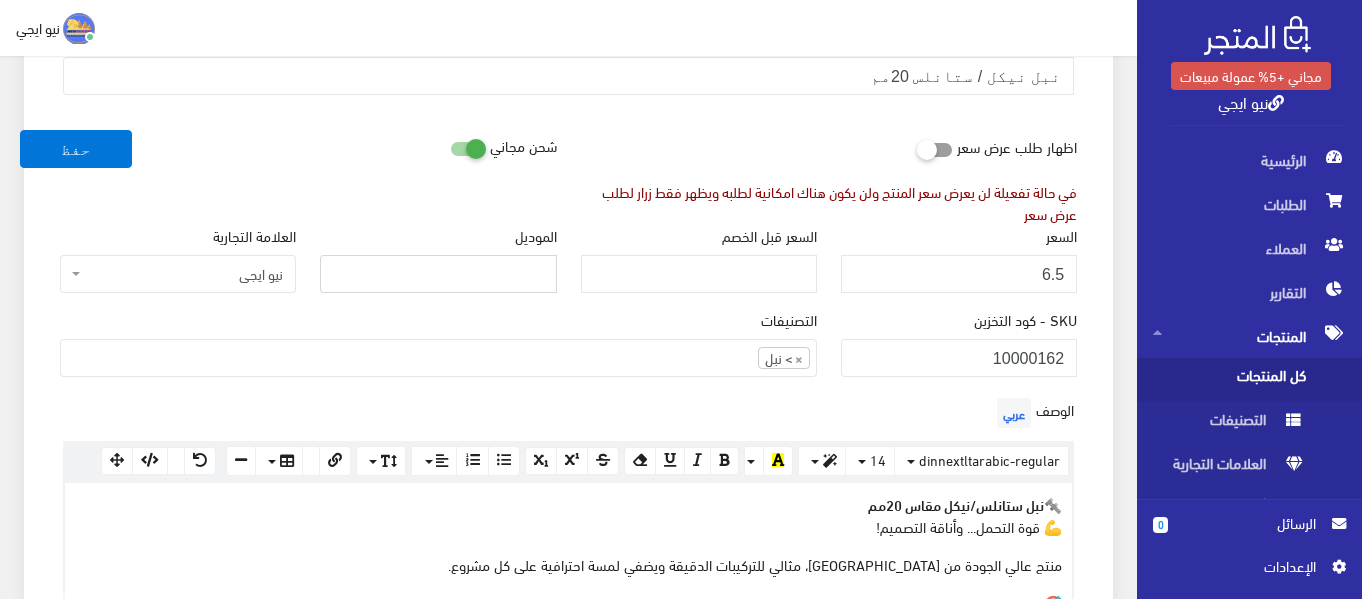 click on "الموديل" at bounding box center (438, 274) 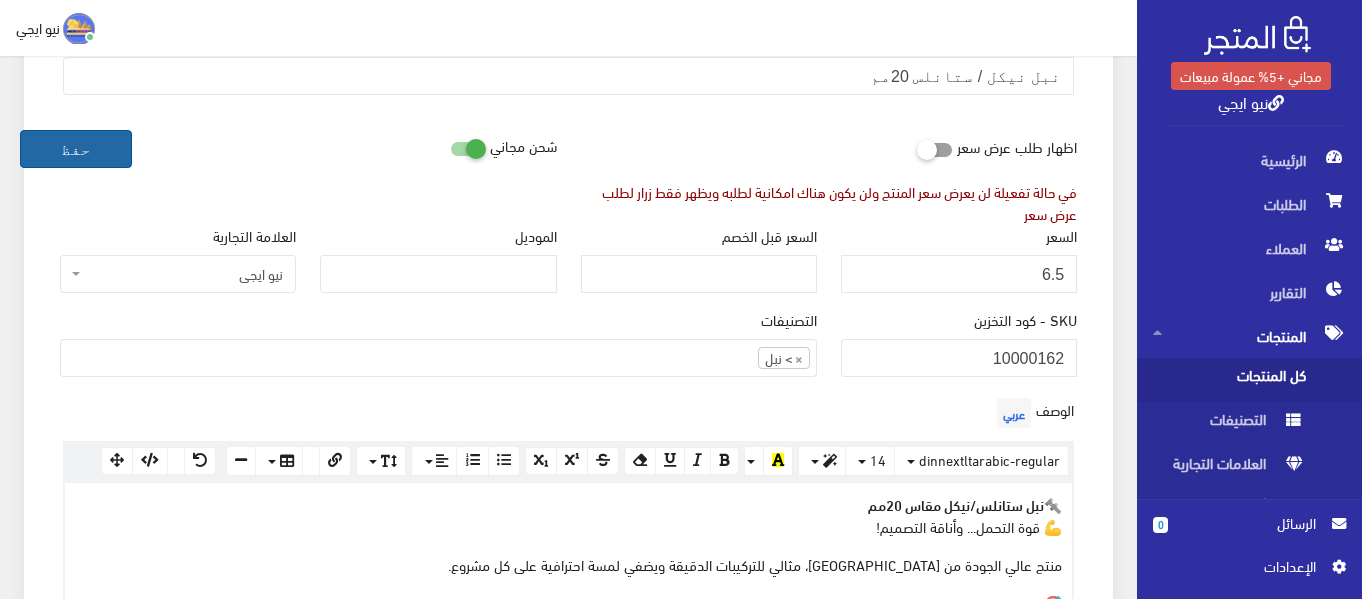 click on "حفظ" at bounding box center (76, 149) 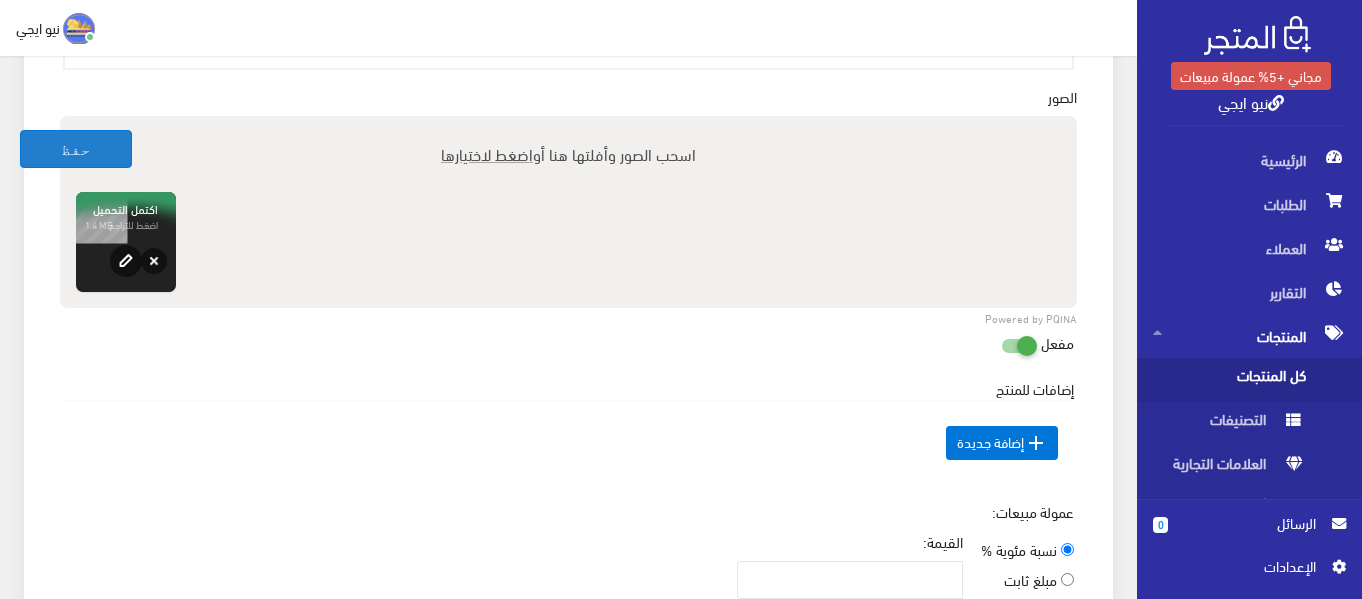 scroll, scrollTop: 1300, scrollLeft: 0, axis: vertical 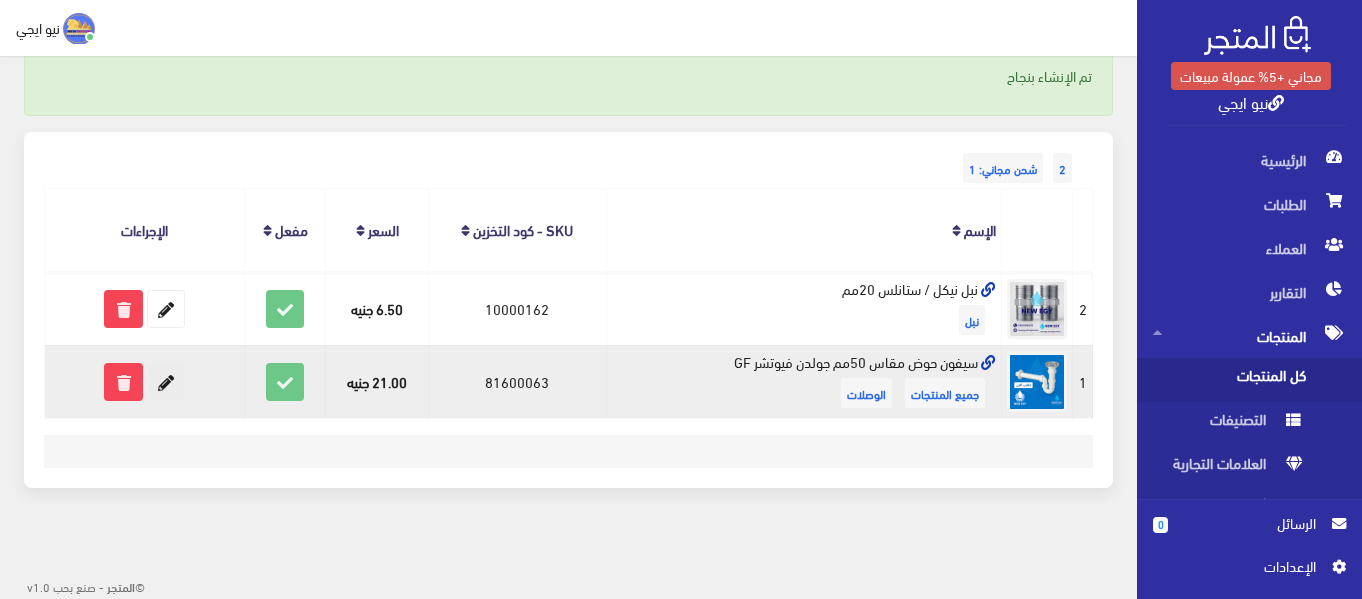 click at bounding box center (166, 382) 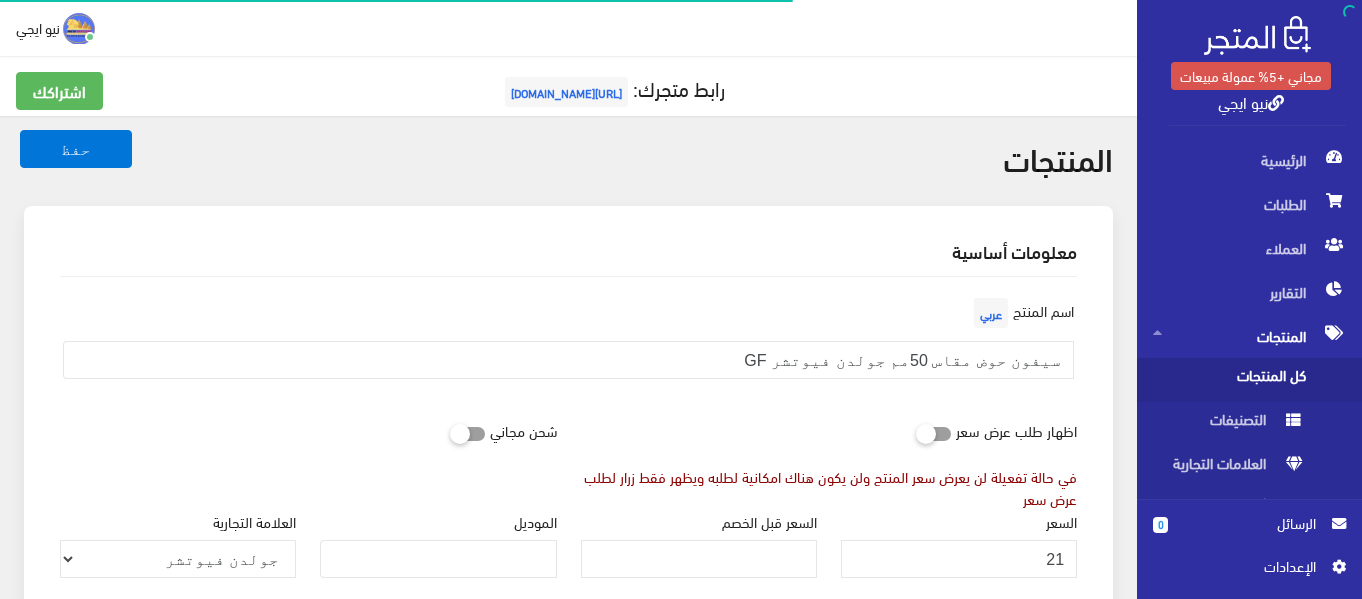 scroll, scrollTop: 0, scrollLeft: 0, axis: both 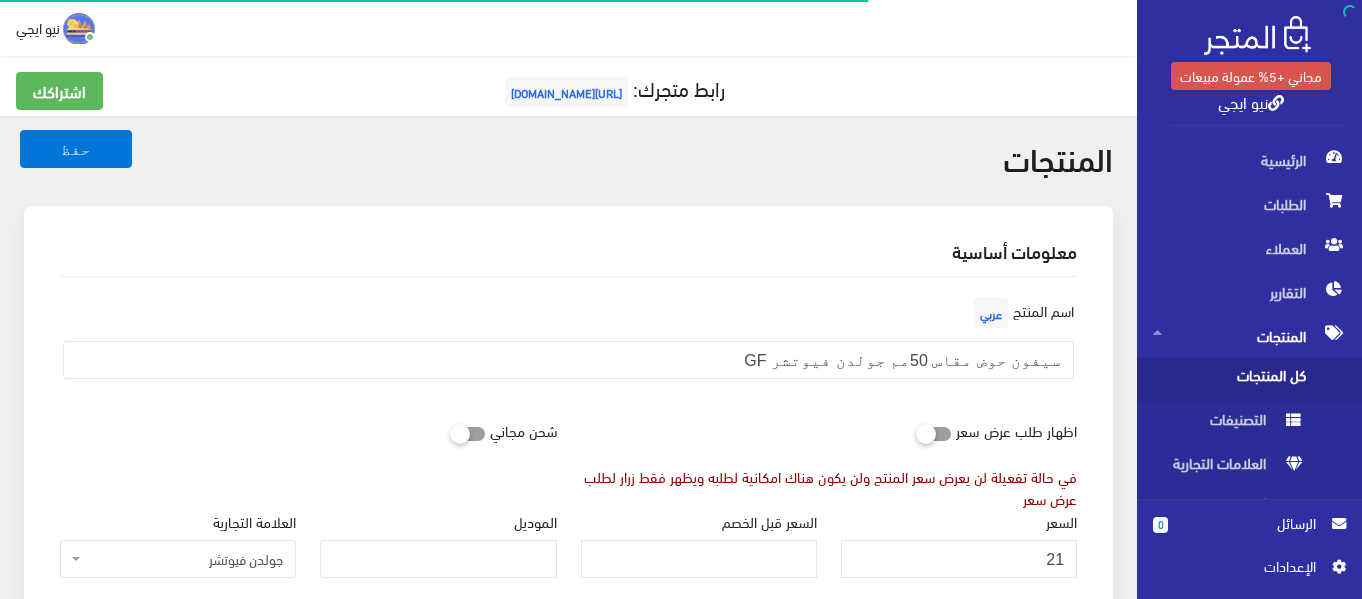 click on "شحن مجاني" at bounding box center [523, 430] 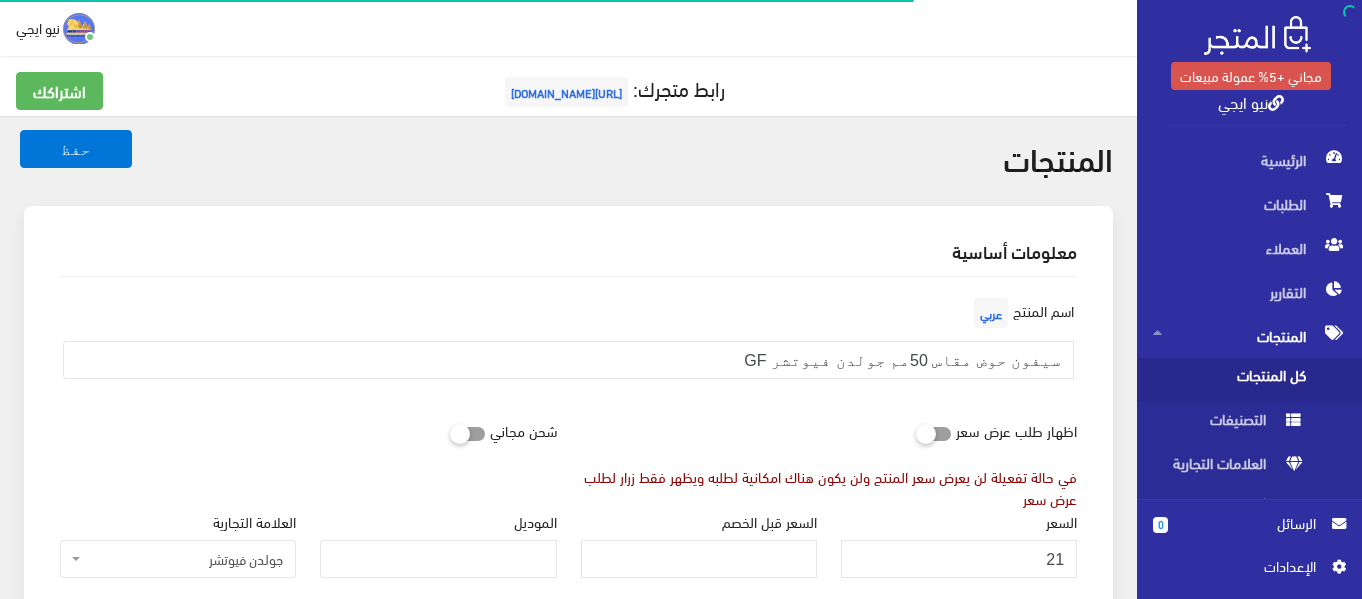 click at bounding box center [450, 433] 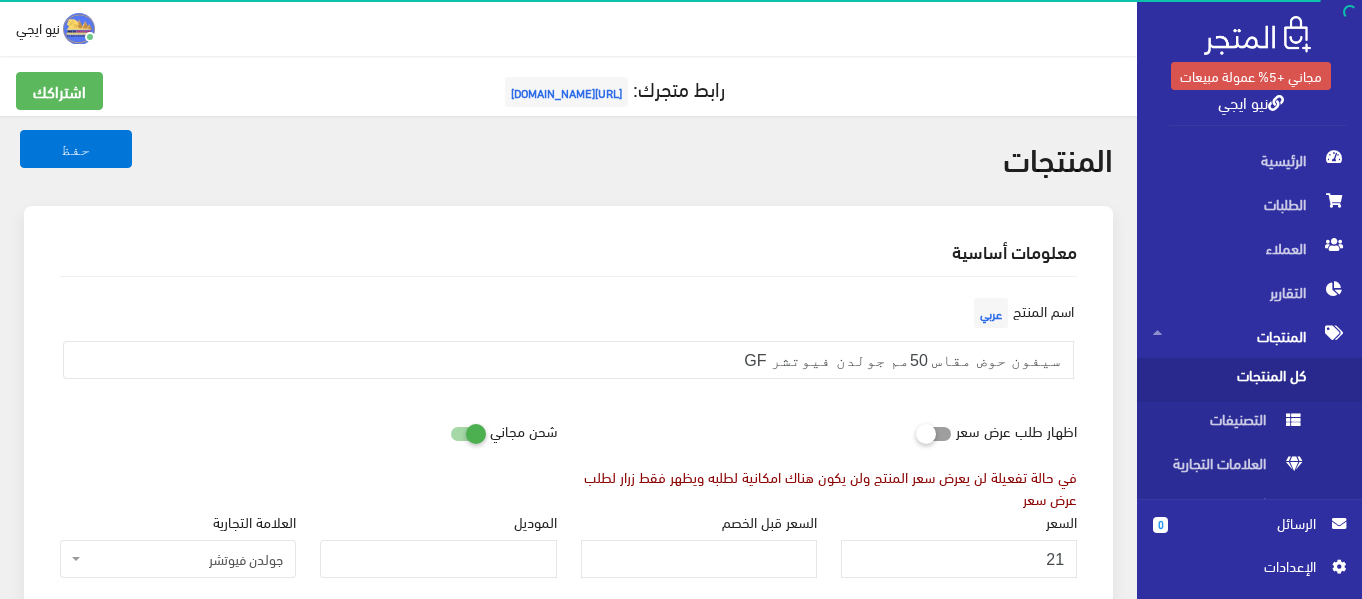 scroll, scrollTop: 300, scrollLeft: 0, axis: vertical 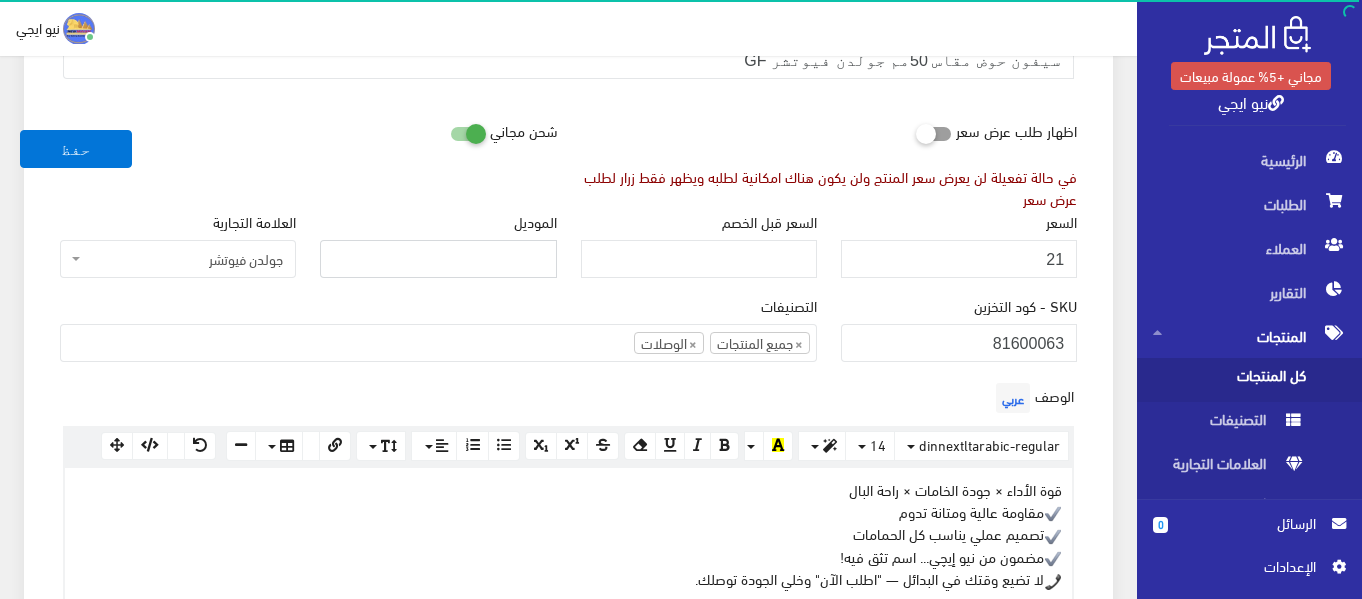 click on "الموديل" at bounding box center (438, 259) 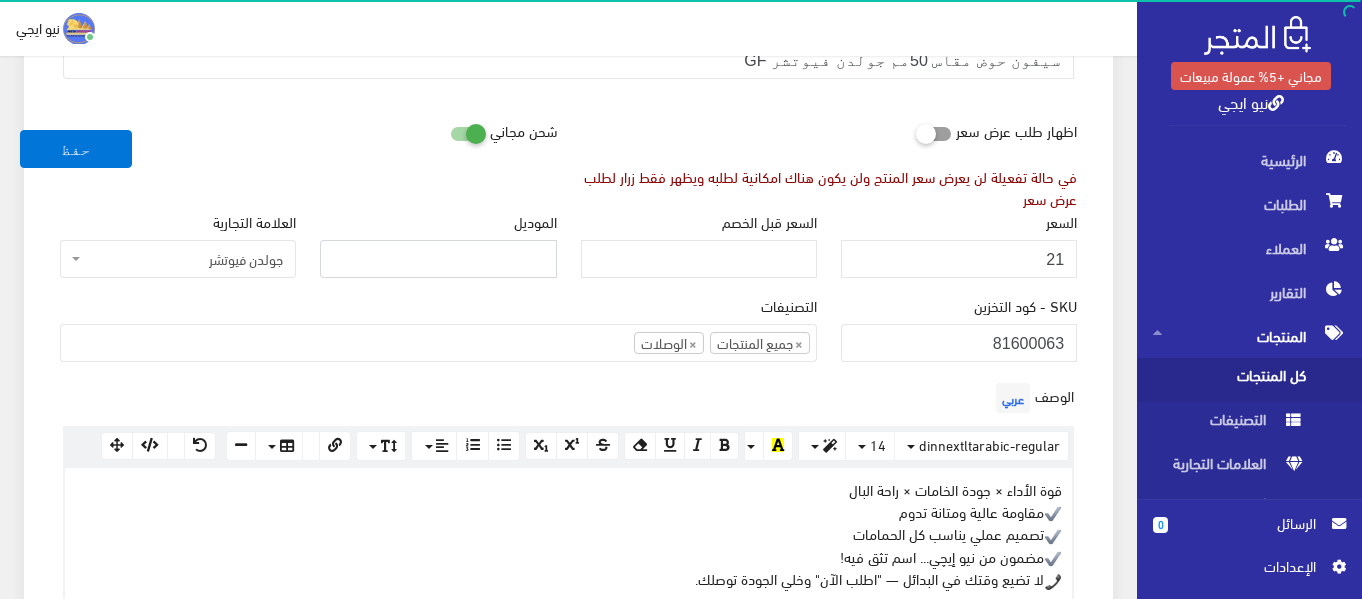 click on "الموديل" at bounding box center [438, 259] 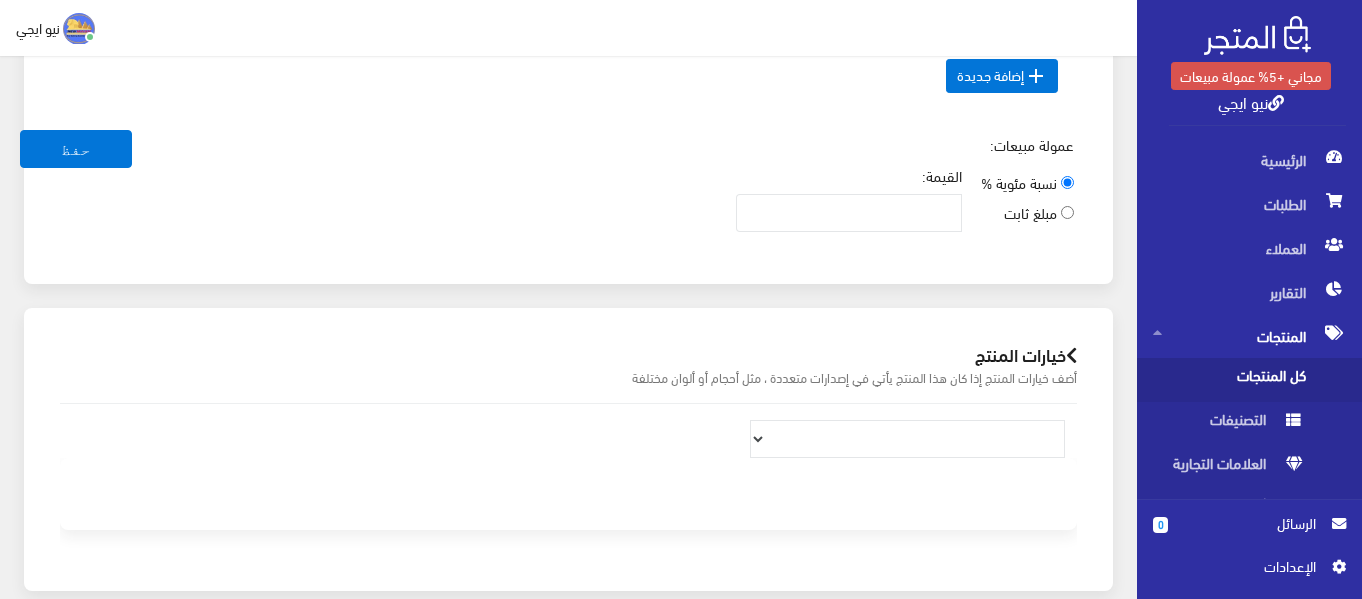 scroll, scrollTop: 1400, scrollLeft: 0, axis: vertical 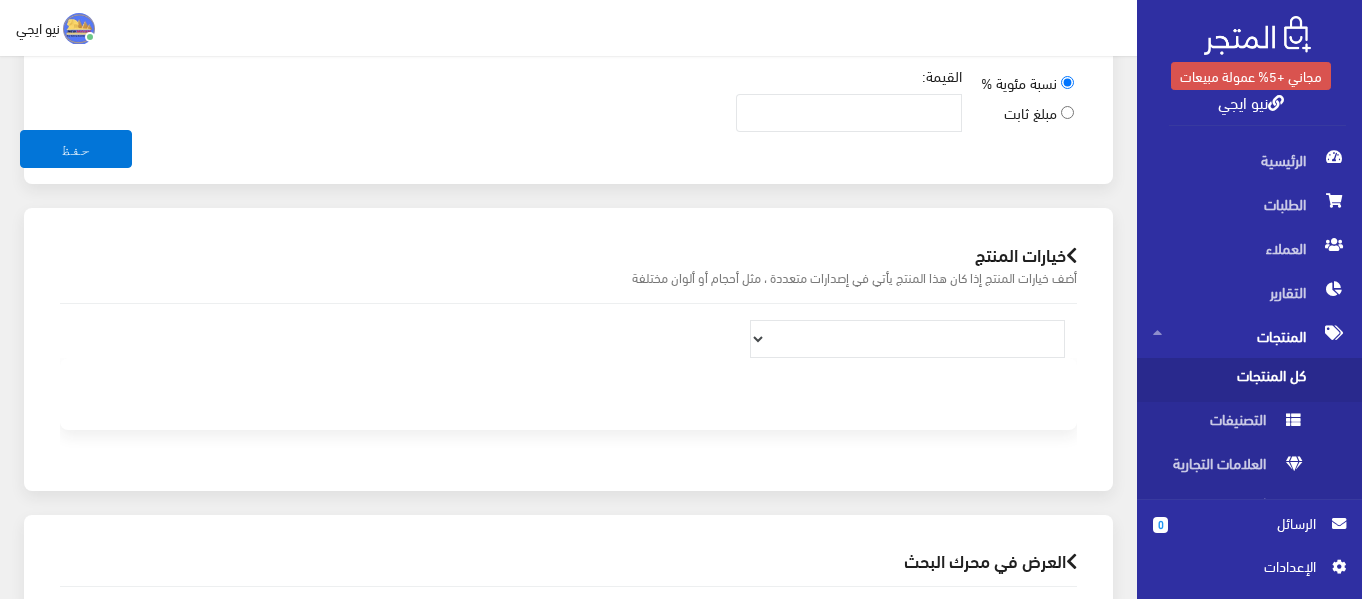 click on "القيمة:" at bounding box center [849, 98] 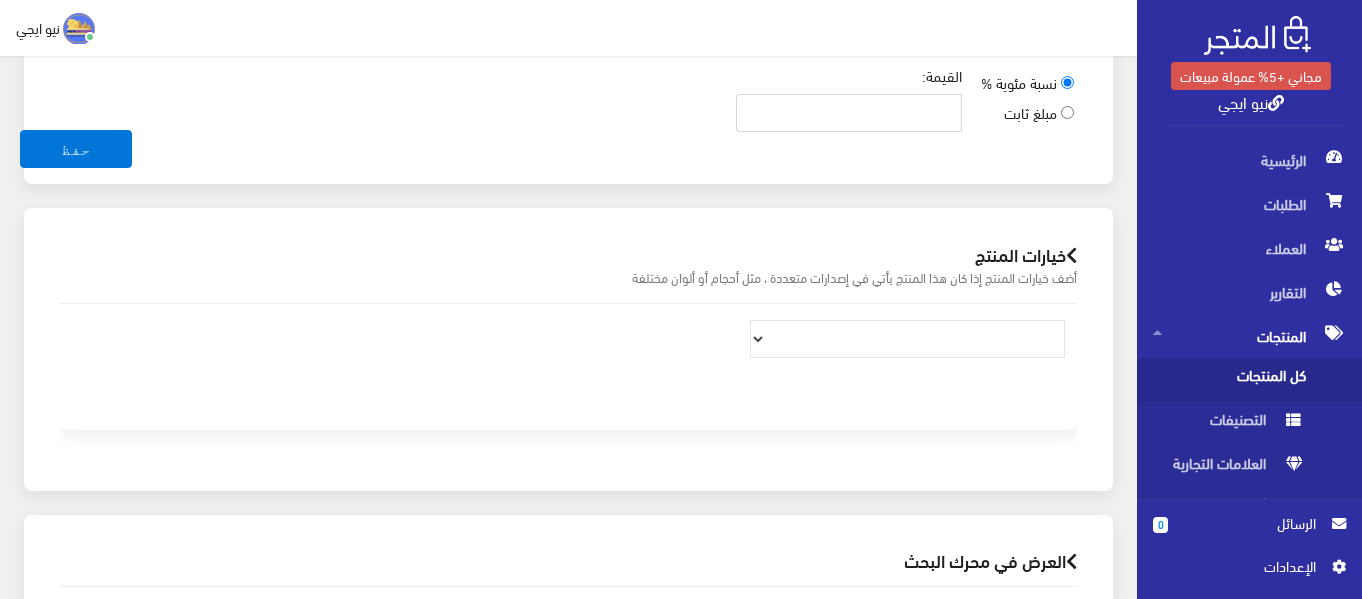 click on "القيمة:" at bounding box center [849, 113] 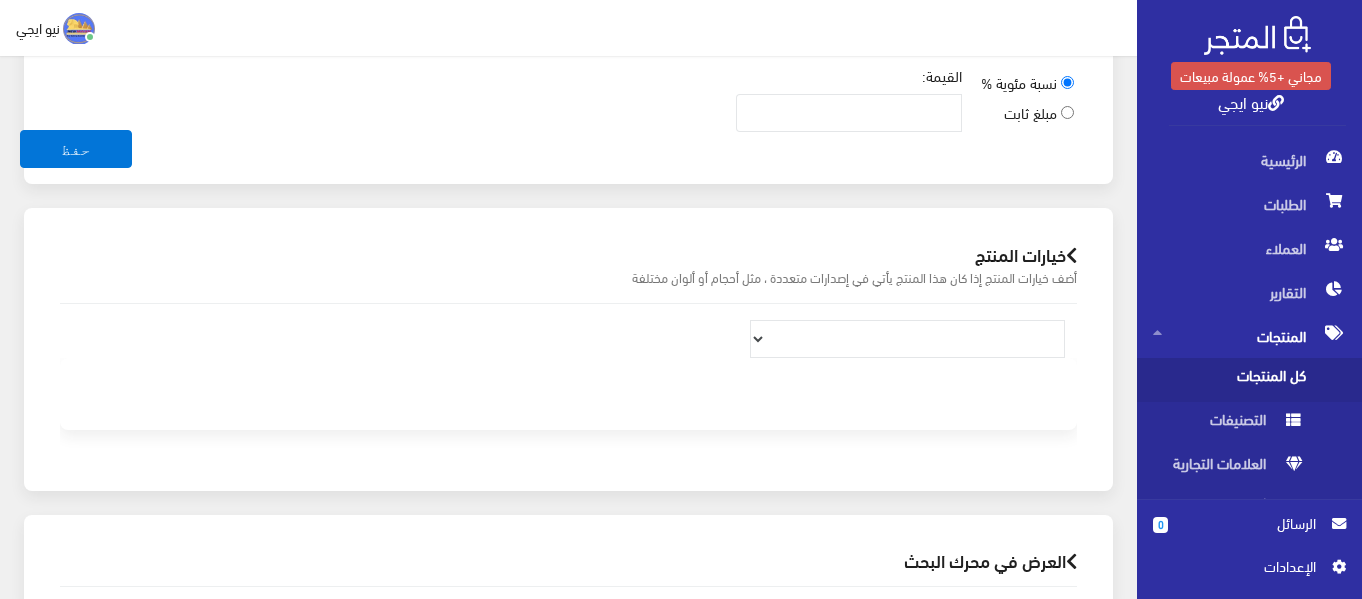 click on "مبلغ ثابت" at bounding box center [1039, 112] 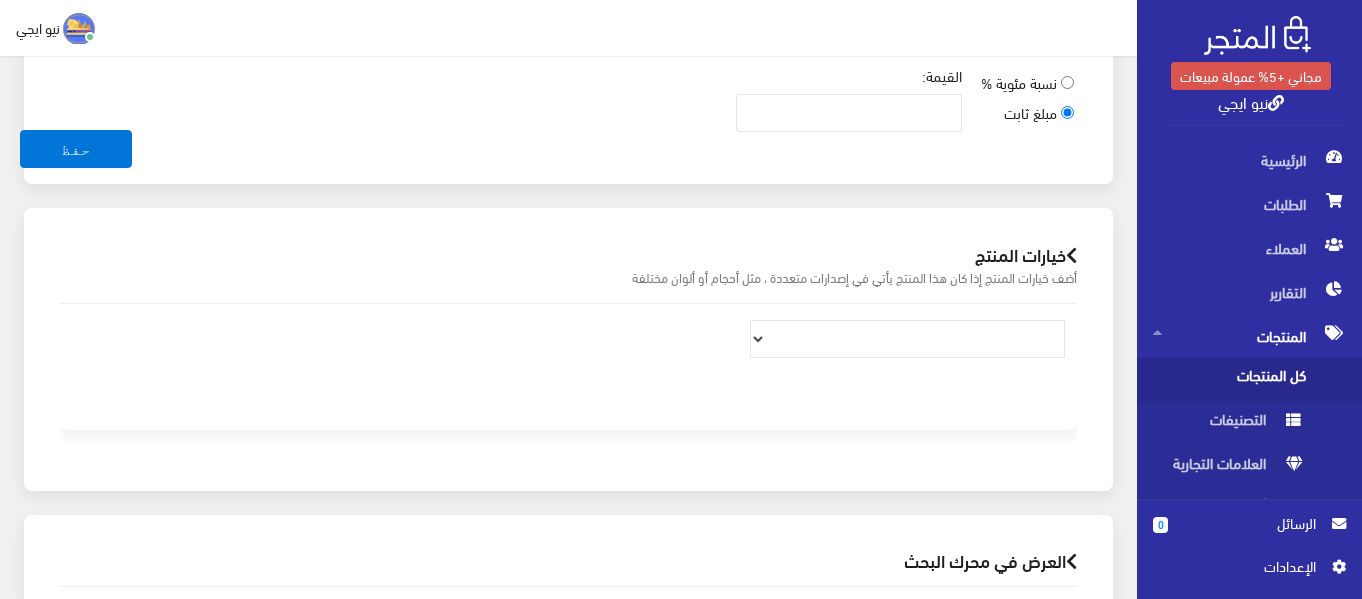click on "نسبة مئوية %" at bounding box center (1067, 82) 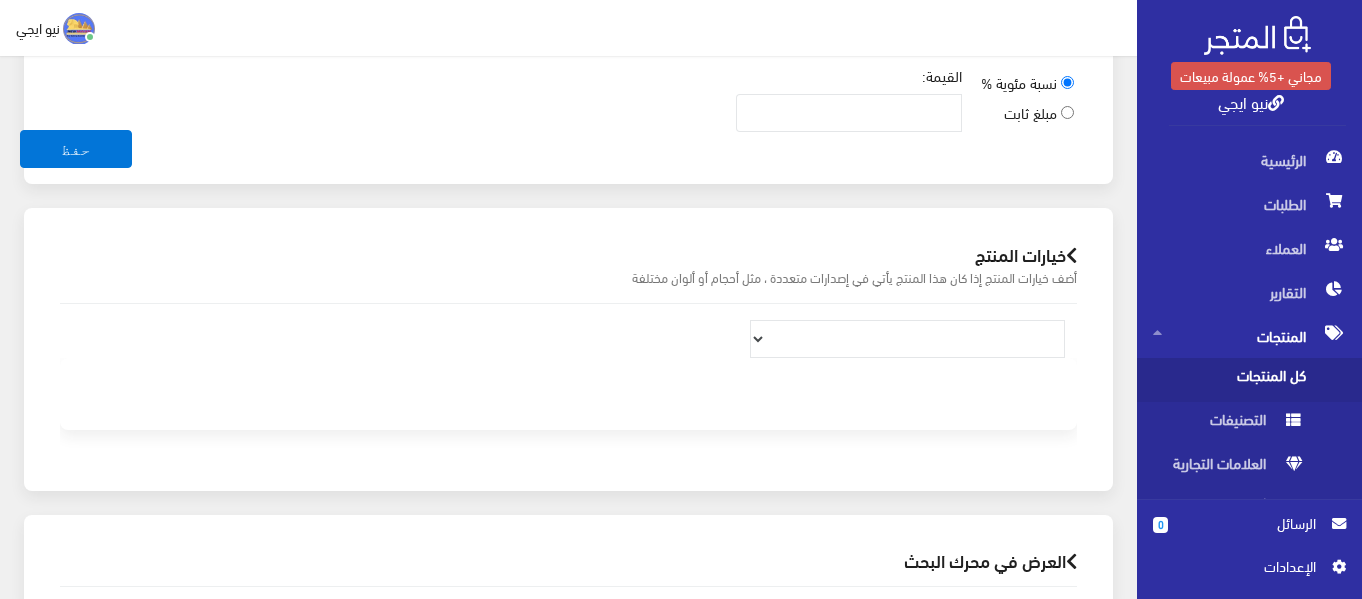 click on "نسبة مئوية %" at bounding box center [1067, 82] 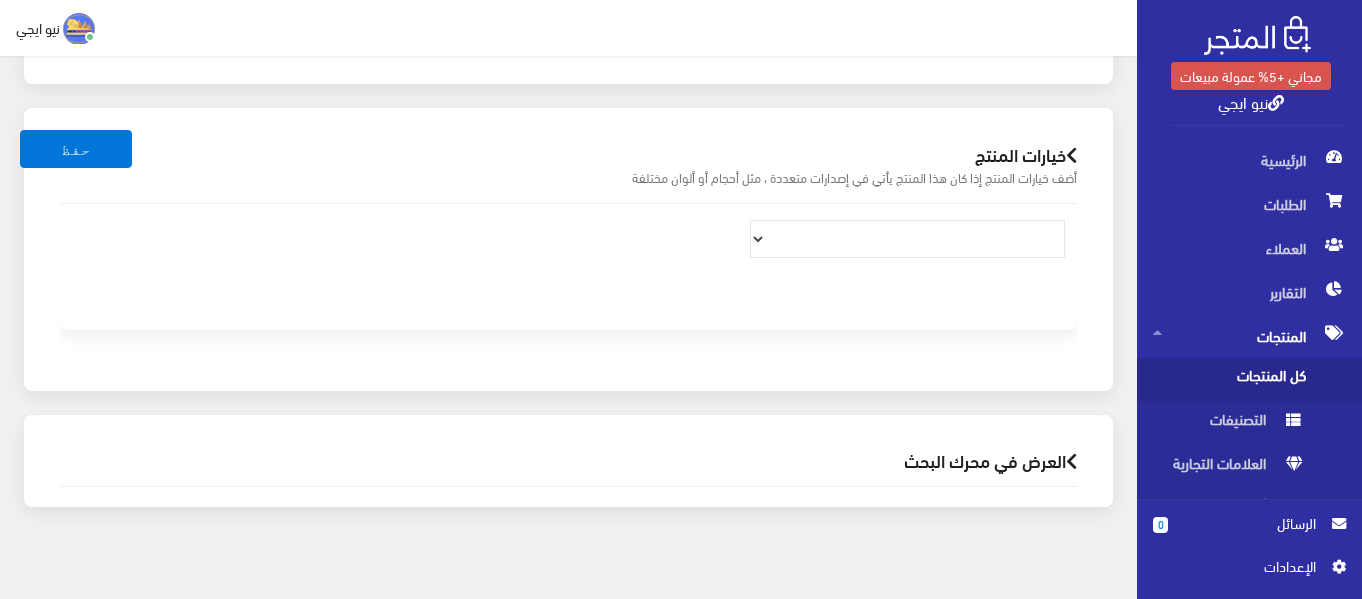 scroll, scrollTop: 1518, scrollLeft: 0, axis: vertical 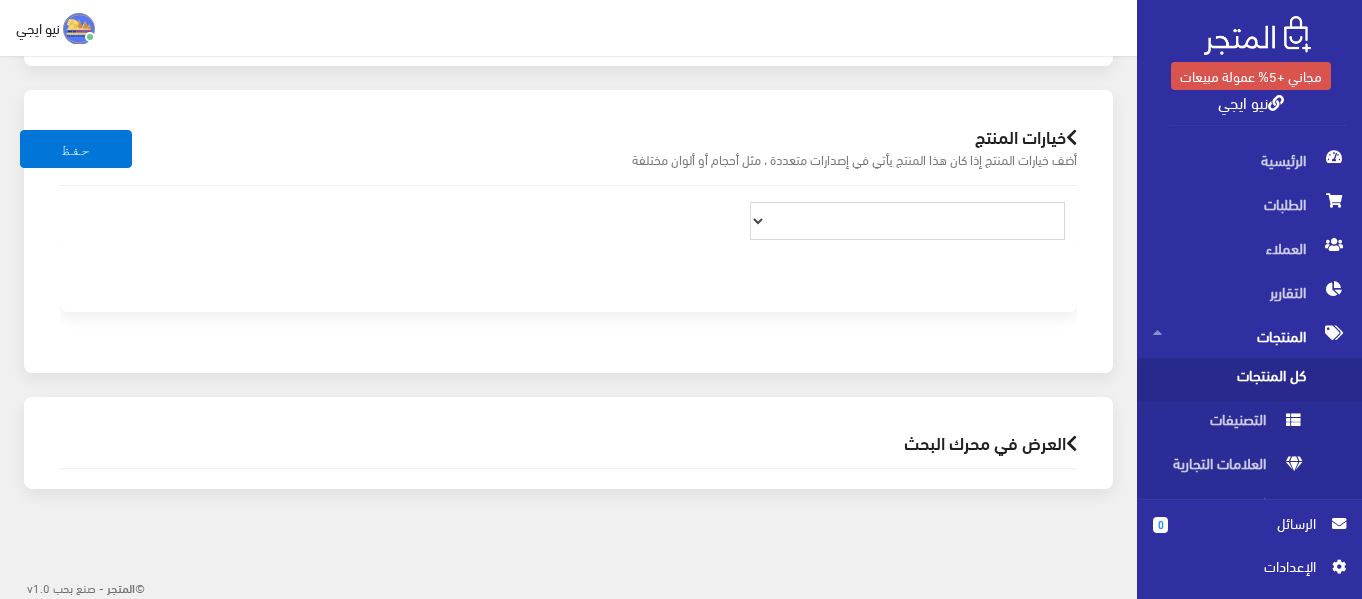 click at bounding box center (907, 221) 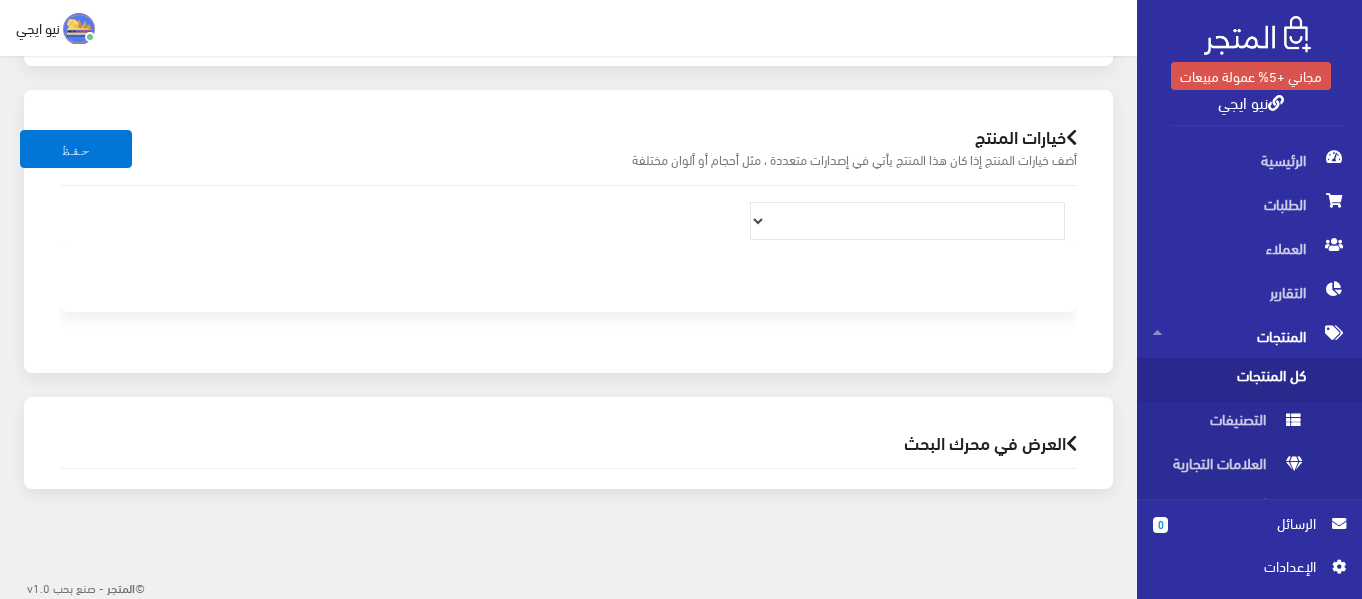 click on "العرض في محرك البحث" at bounding box center [568, 442] 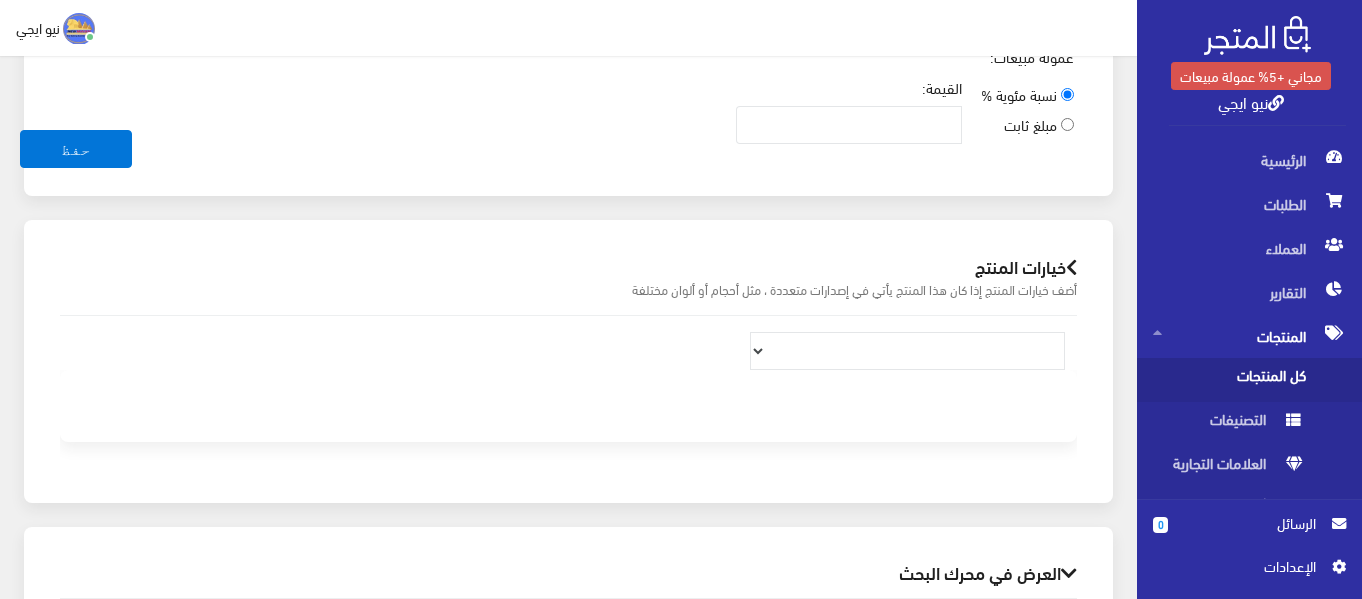 scroll, scrollTop: 1188, scrollLeft: 0, axis: vertical 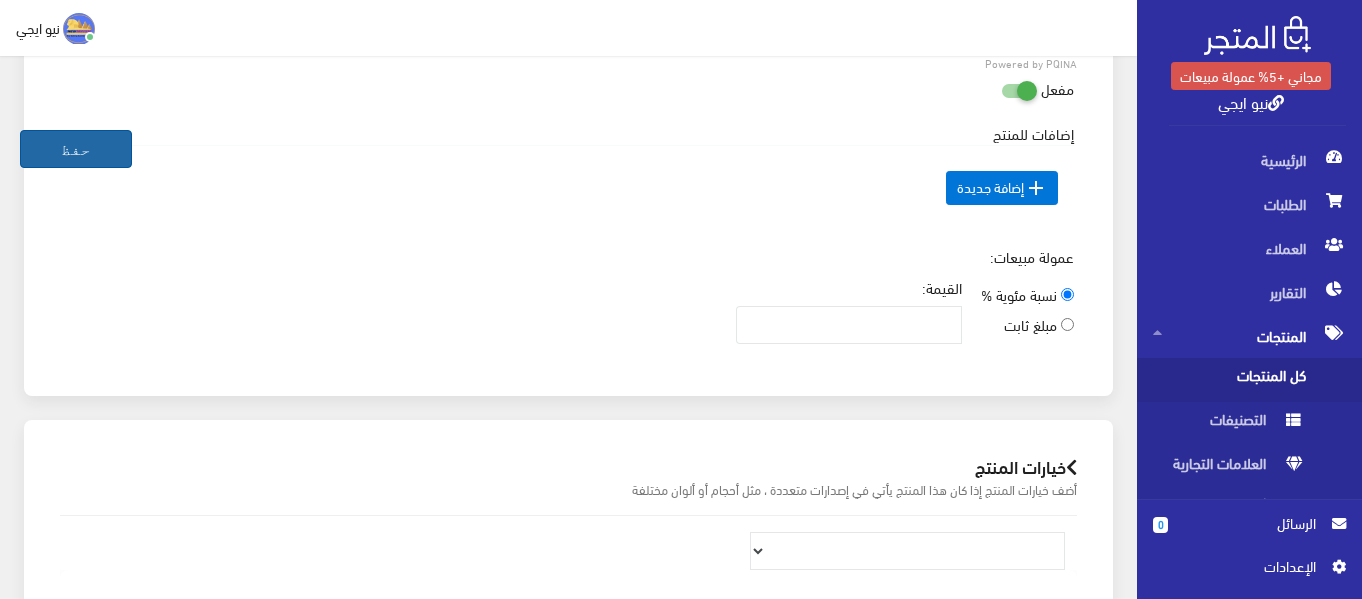 click on "حفظ" at bounding box center (76, 149) 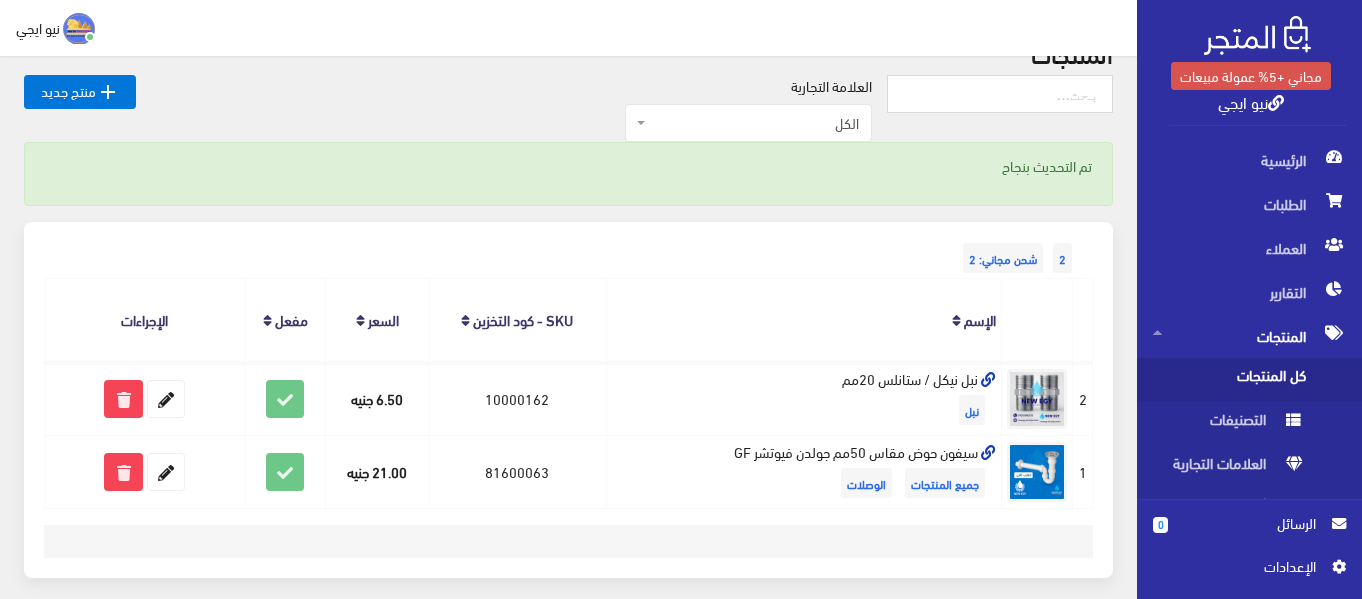 scroll, scrollTop: 190, scrollLeft: 0, axis: vertical 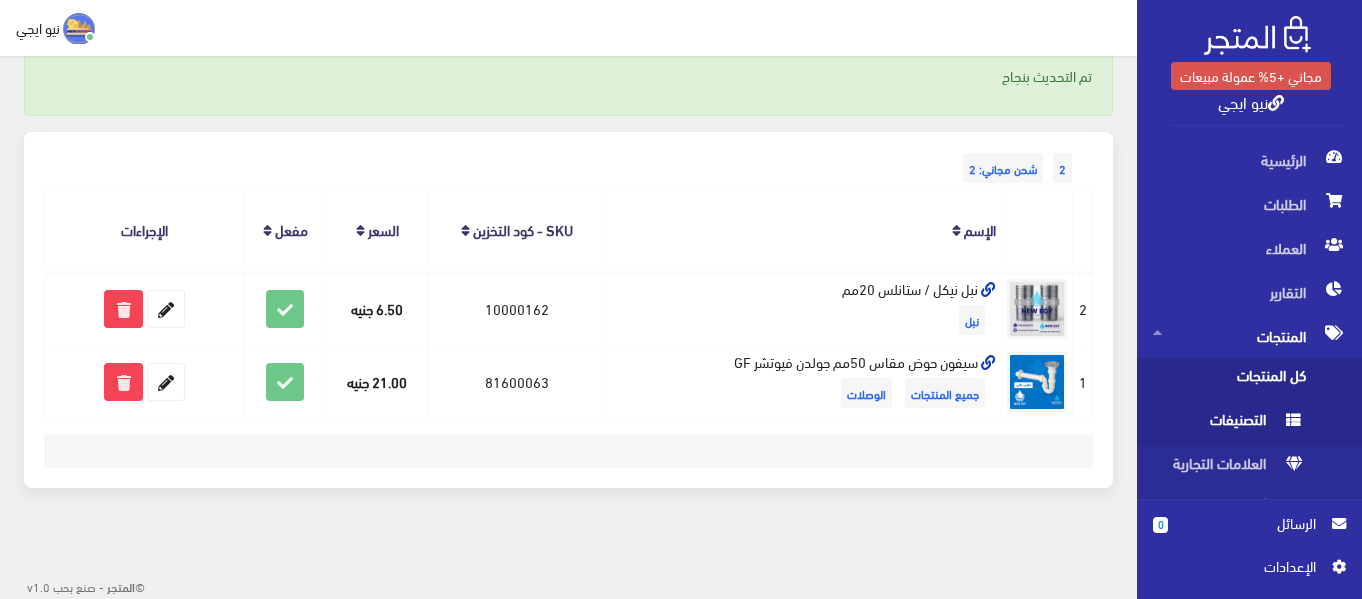 click on "التصنيفات" at bounding box center (1229, 424) 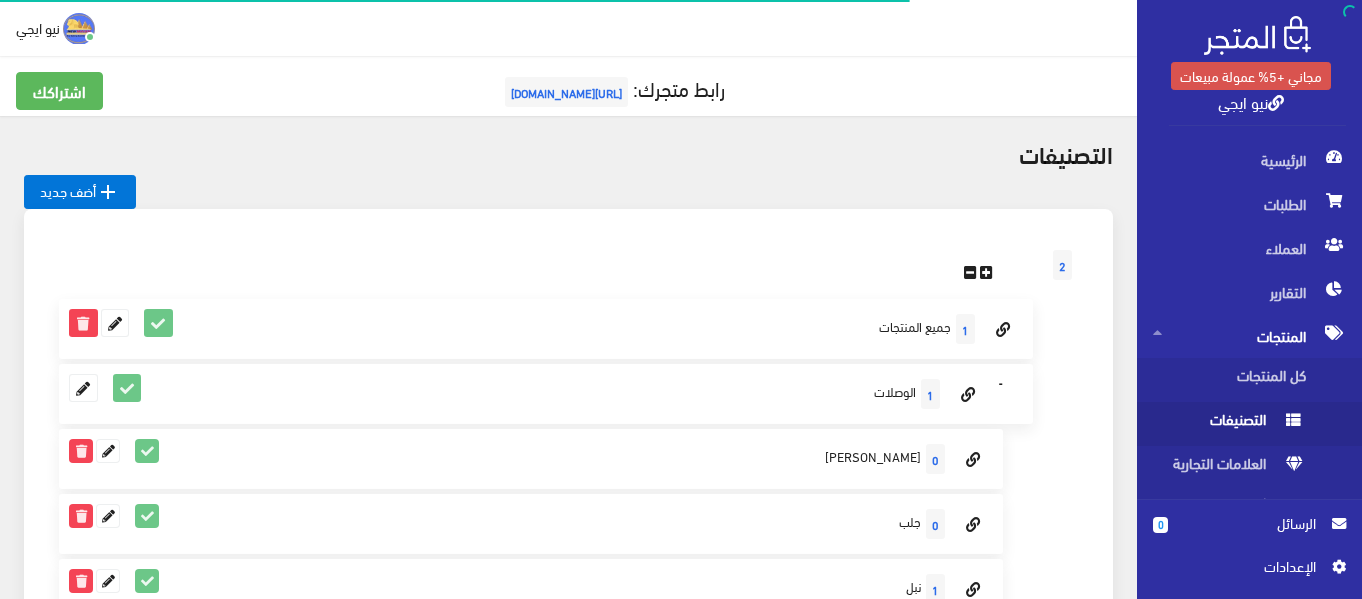 scroll, scrollTop: 100, scrollLeft: 0, axis: vertical 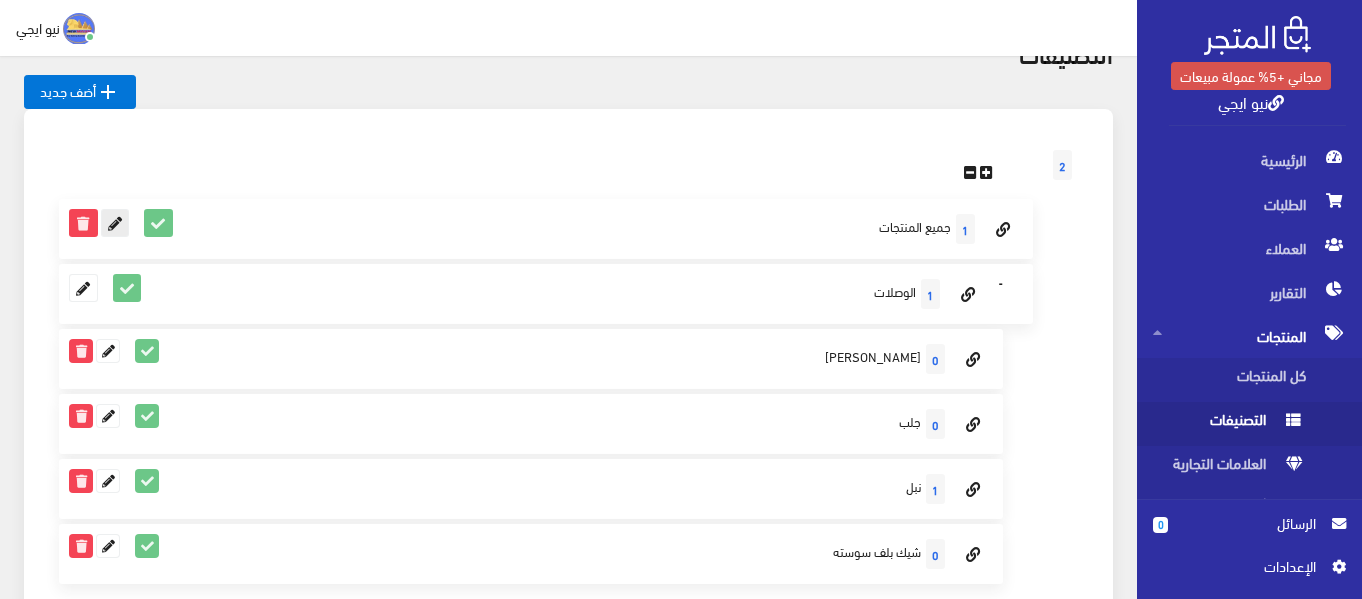 click at bounding box center [115, 223] 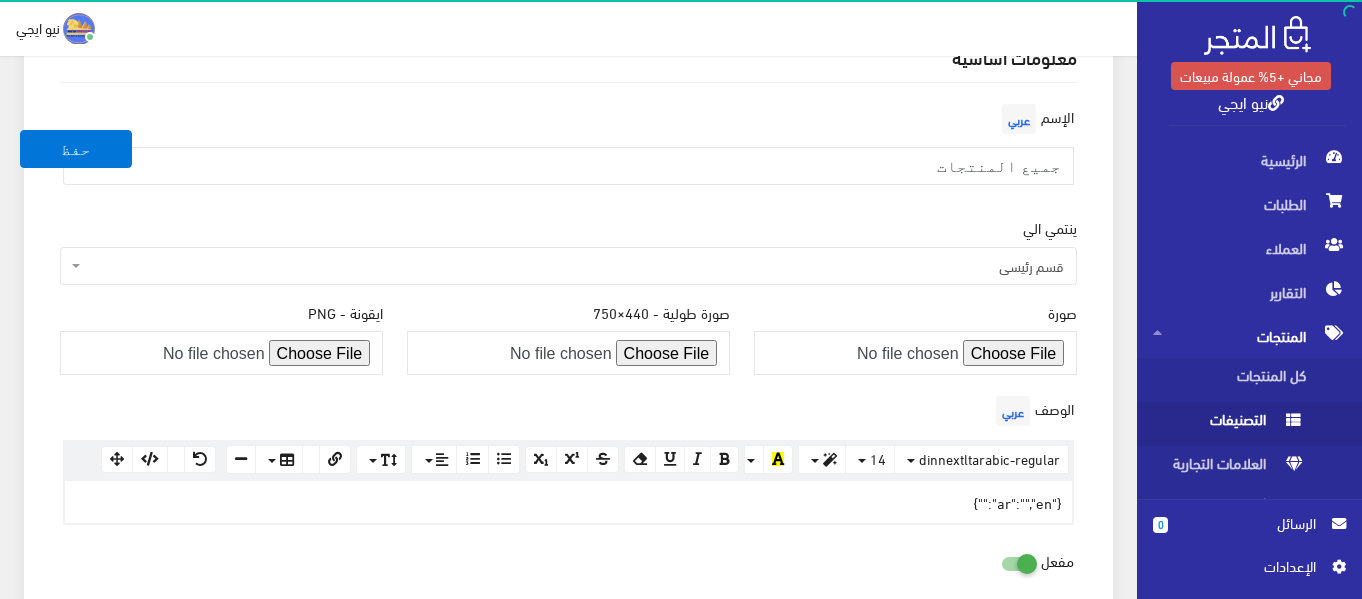 scroll, scrollTop: 300, scrollLeft: 0, axis: vertical 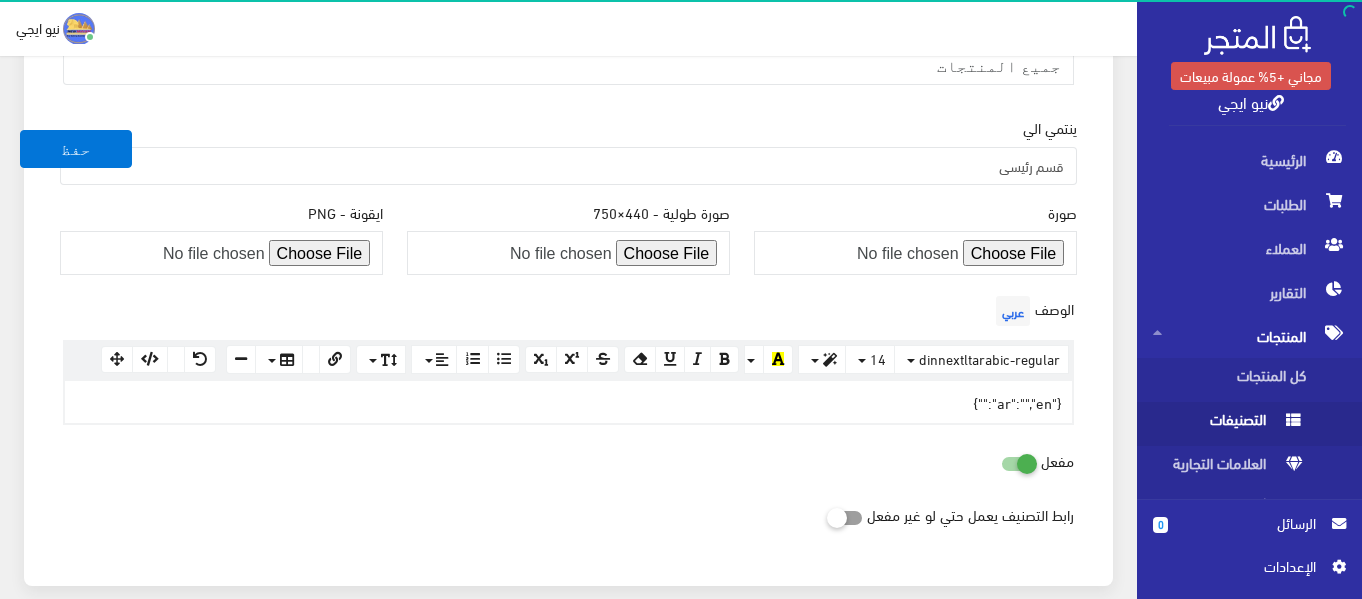 click on "التصنيفات" at bounding box center (1229, 424) 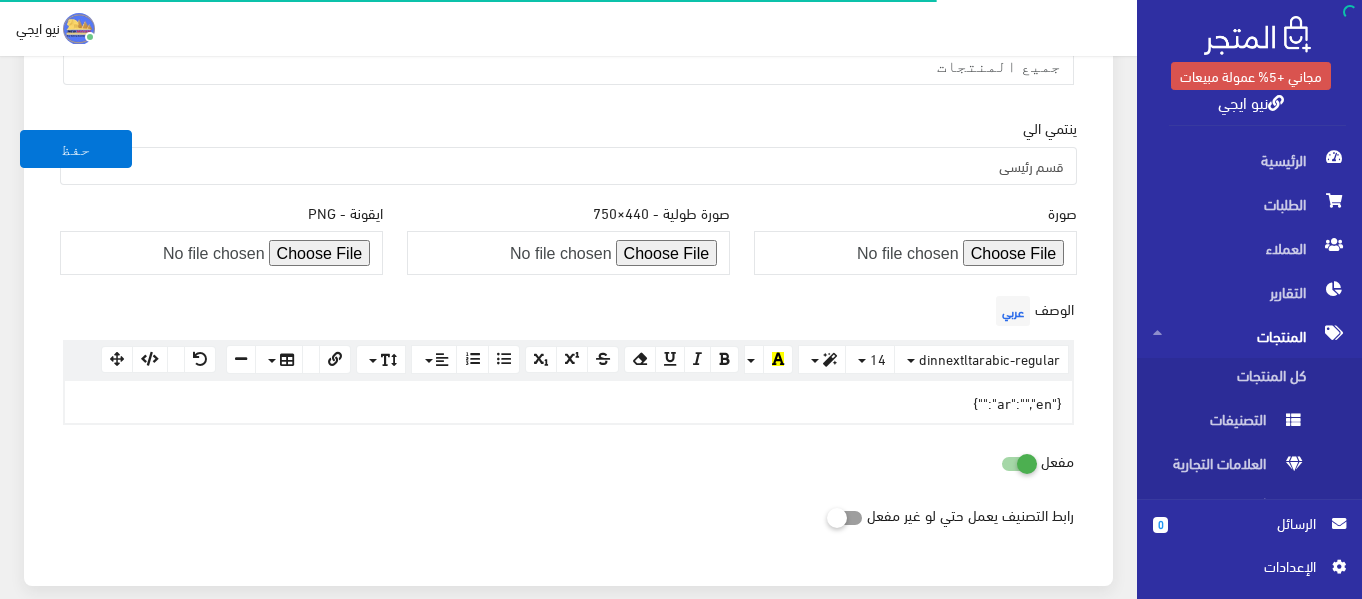 scroll, scrollTop: 0, scrollLeft: 0, axis: both 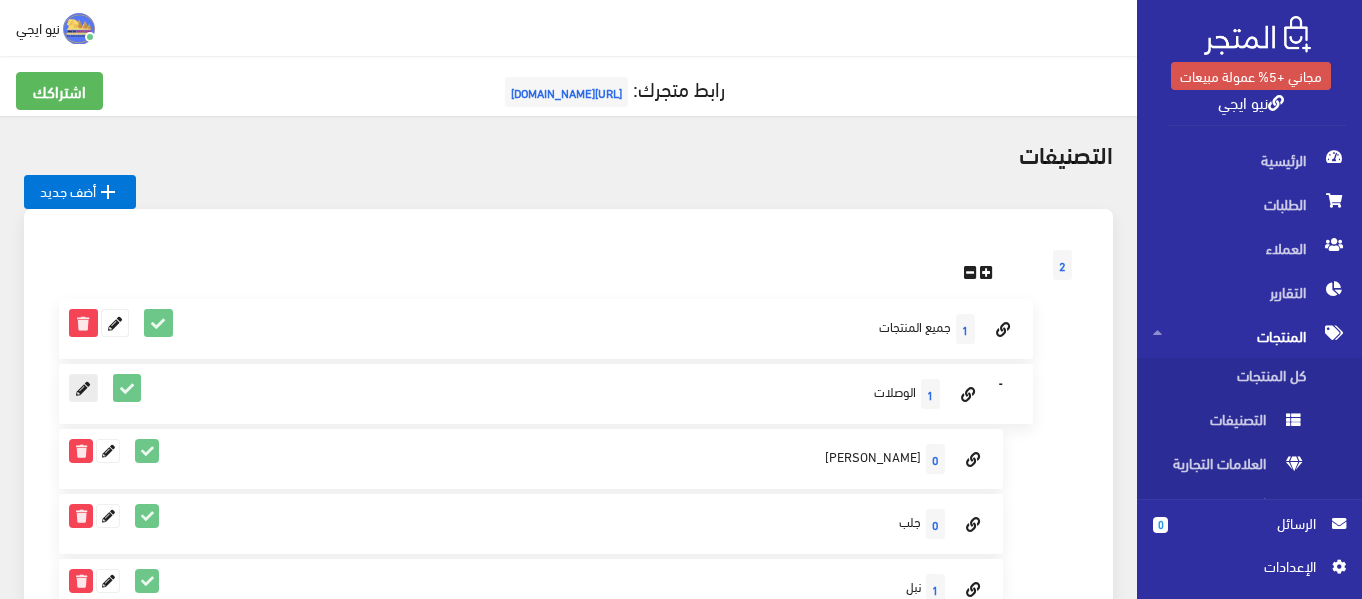 click at bounding box center (83, 388) 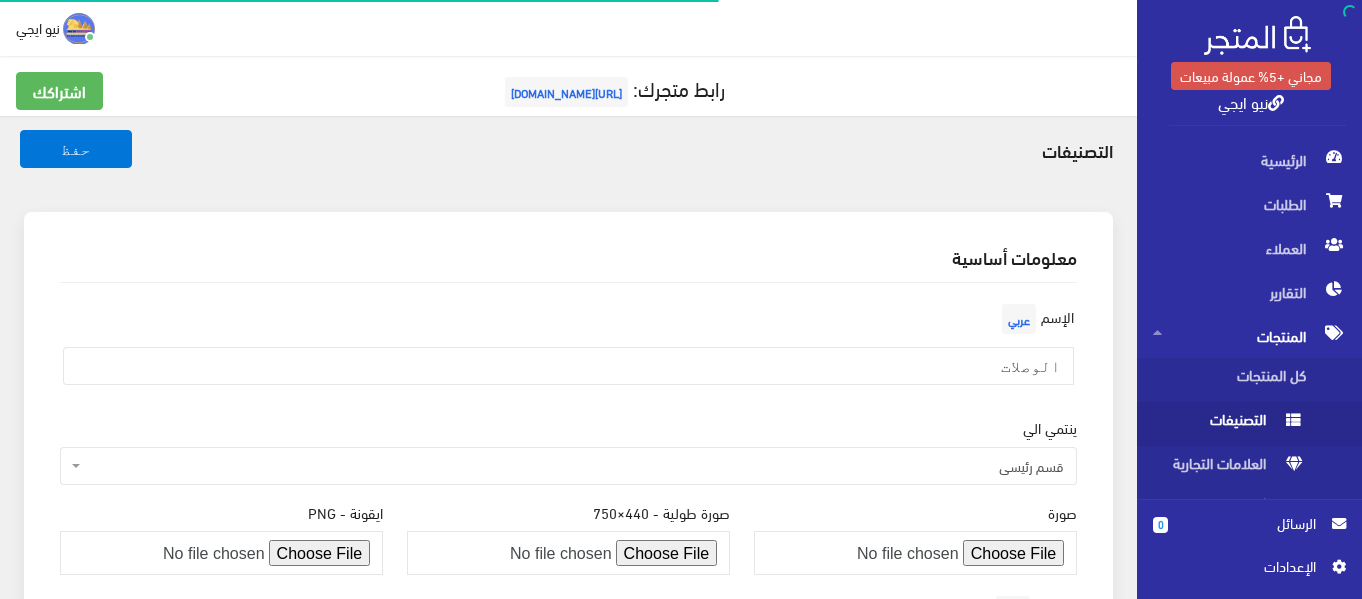 scroll, scrollTop: 0, scrollLeft: 0, axis: both 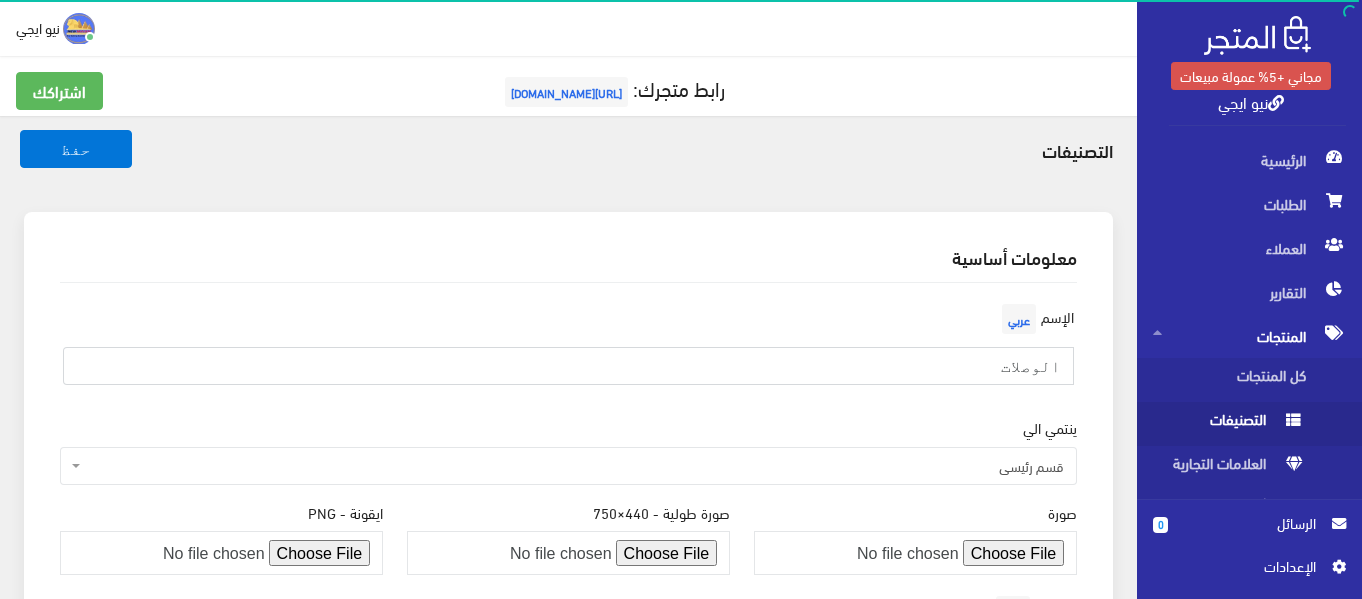 click on "الوصلات" at bounding box center [568, 366] 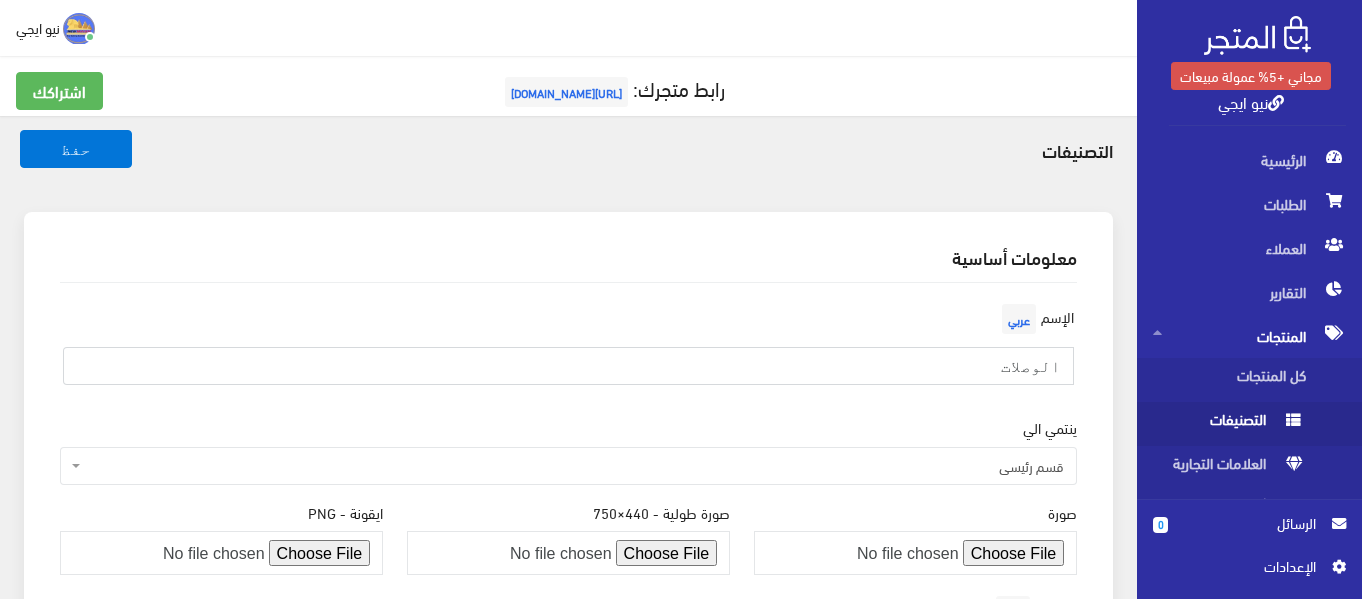 click on "الوصلات" at bounding box center [568, 366] 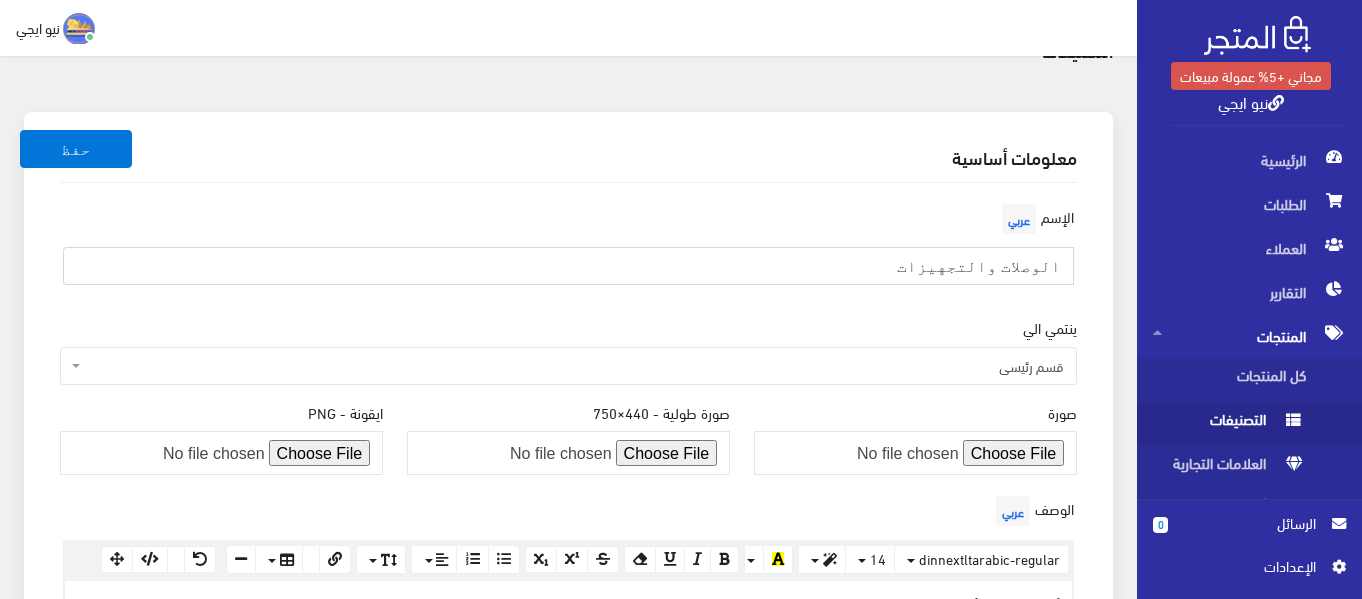 scroll, scrollTop: 200, scrollLeft: 0, axis: vertical 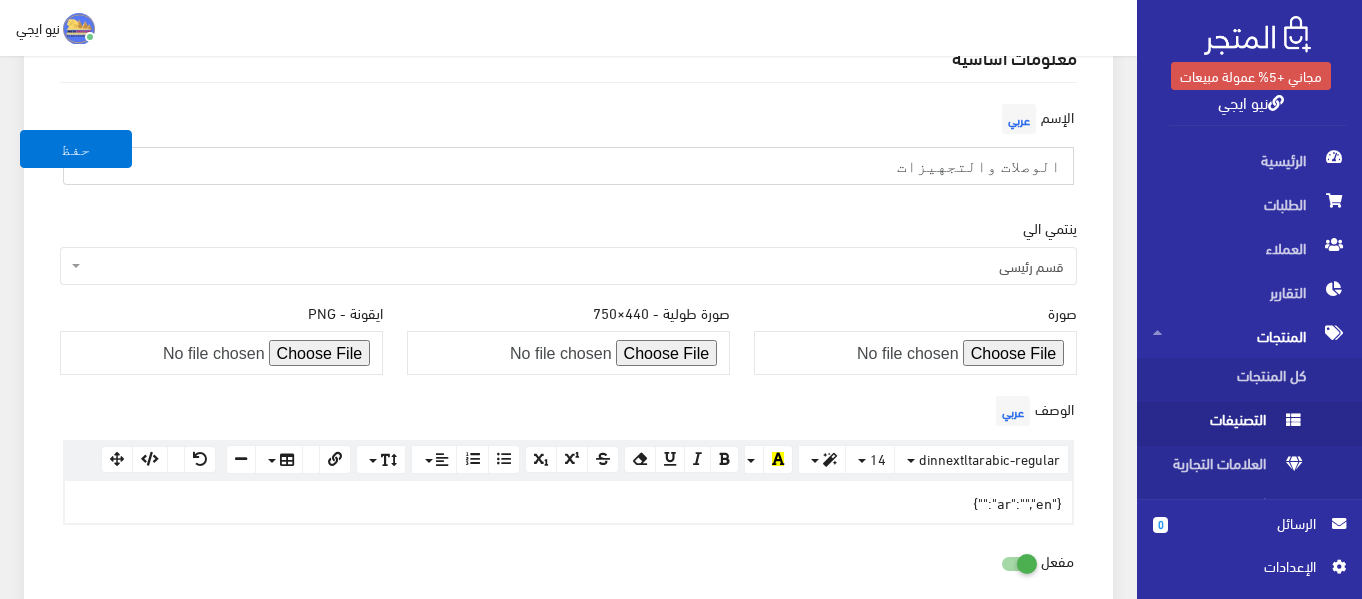 type on "الوصلات والتجهيزات" 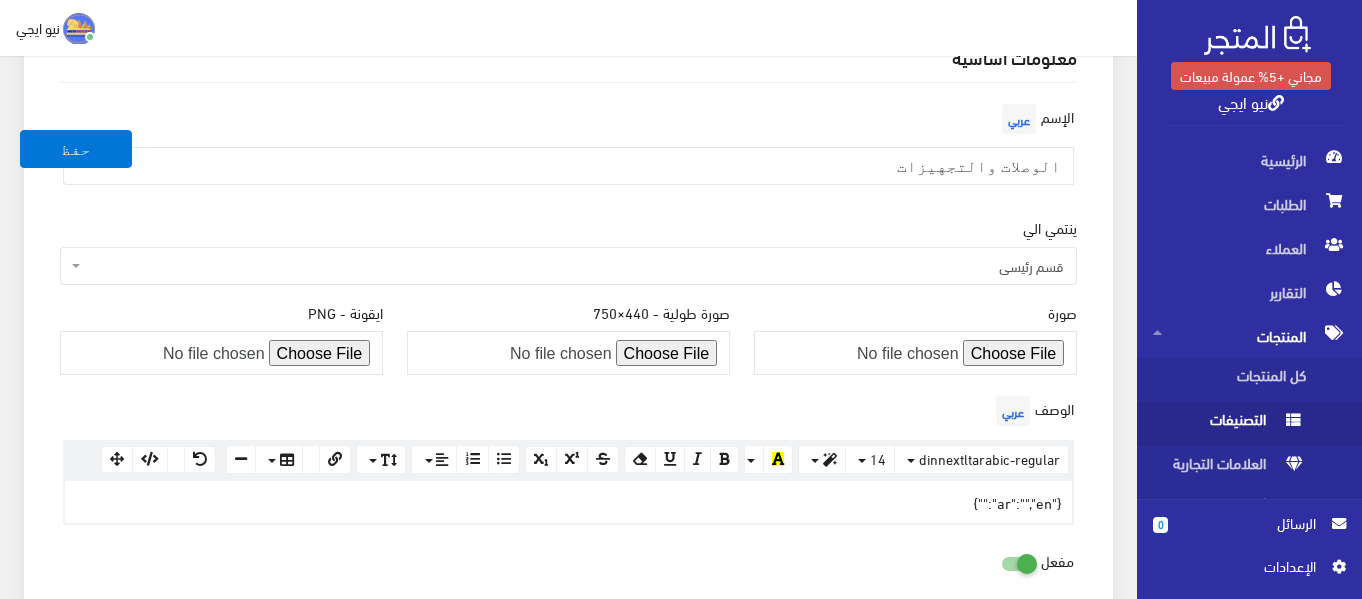 click on "قسم رئيسي" at bounding box center [574, 266] 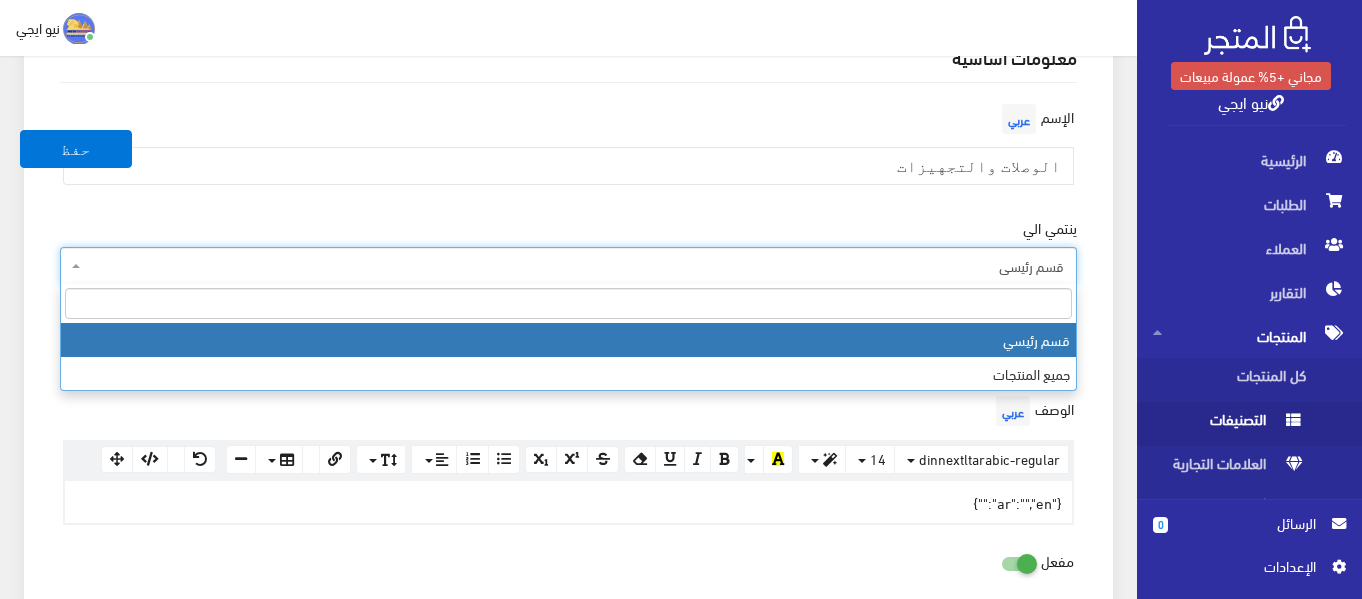 click on "قسم رئيسي" at bounding box center (574, 266) 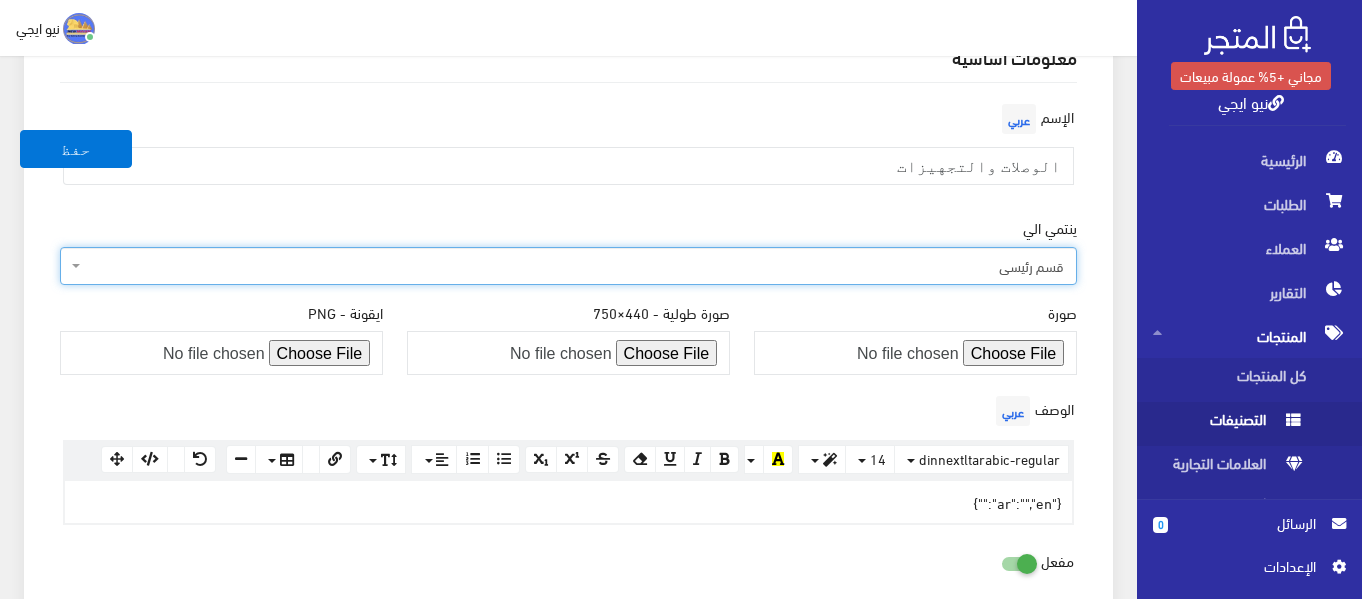 click on "قسم رئيسي" at bounding box center (574, 266) 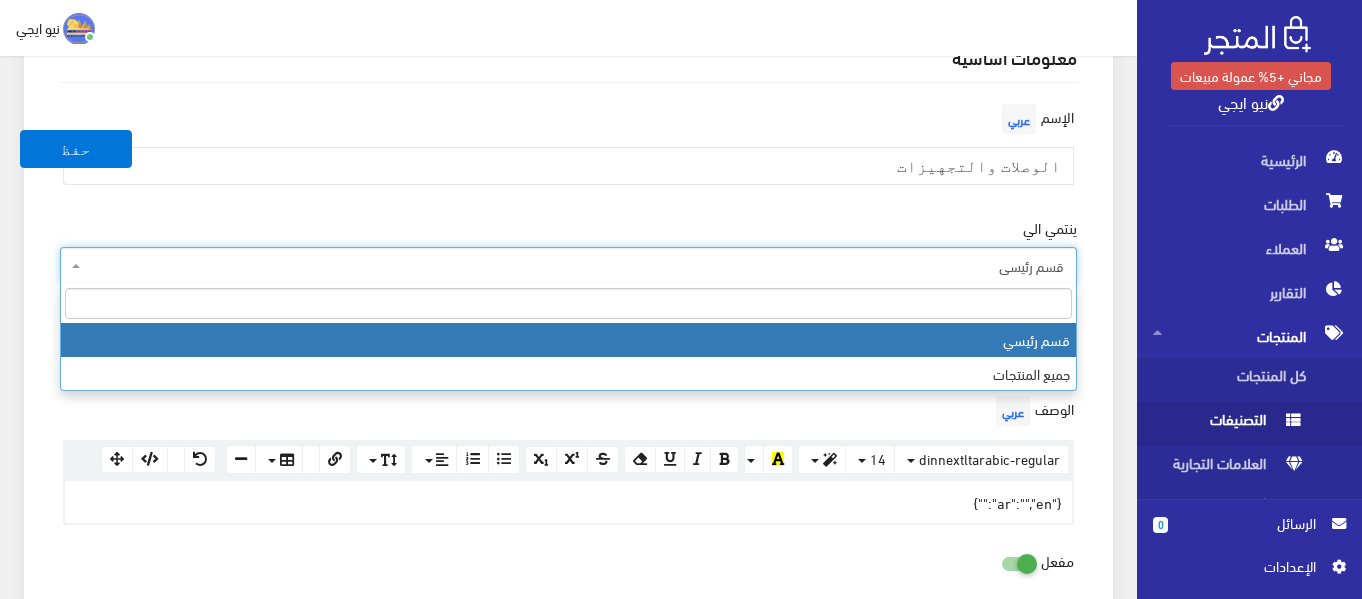 click on "قسم رئيسي" at bounding box center [574, 266] 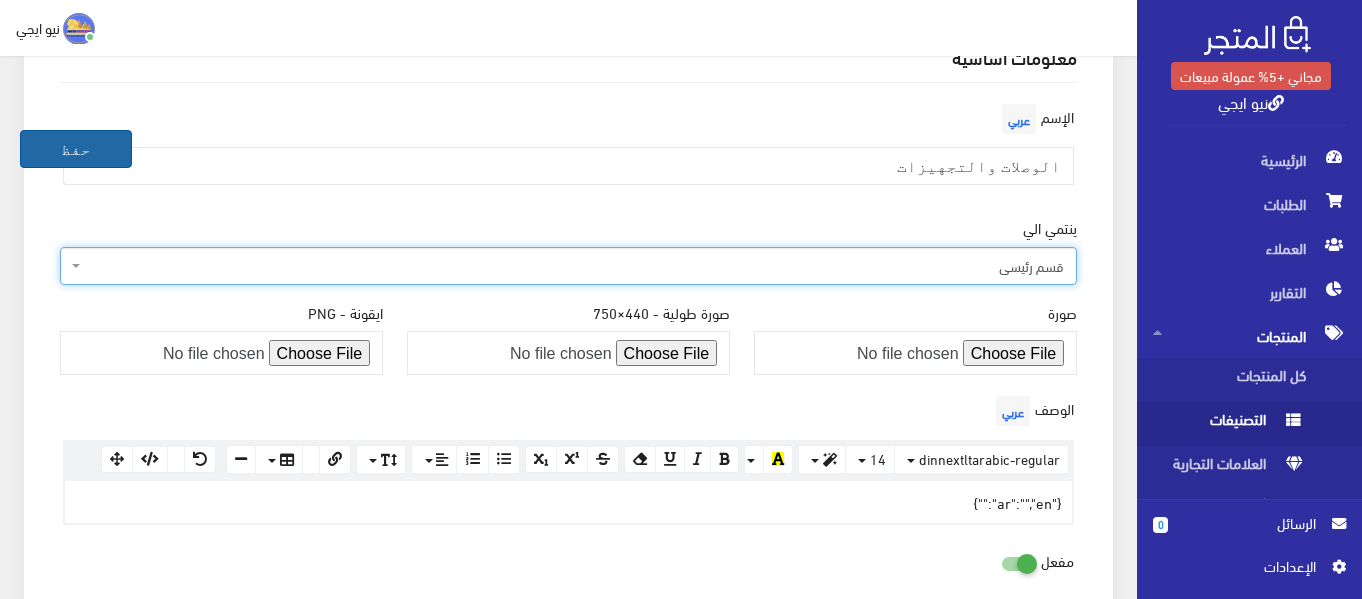 click on "حفظ" at bounding box center (76, 149) 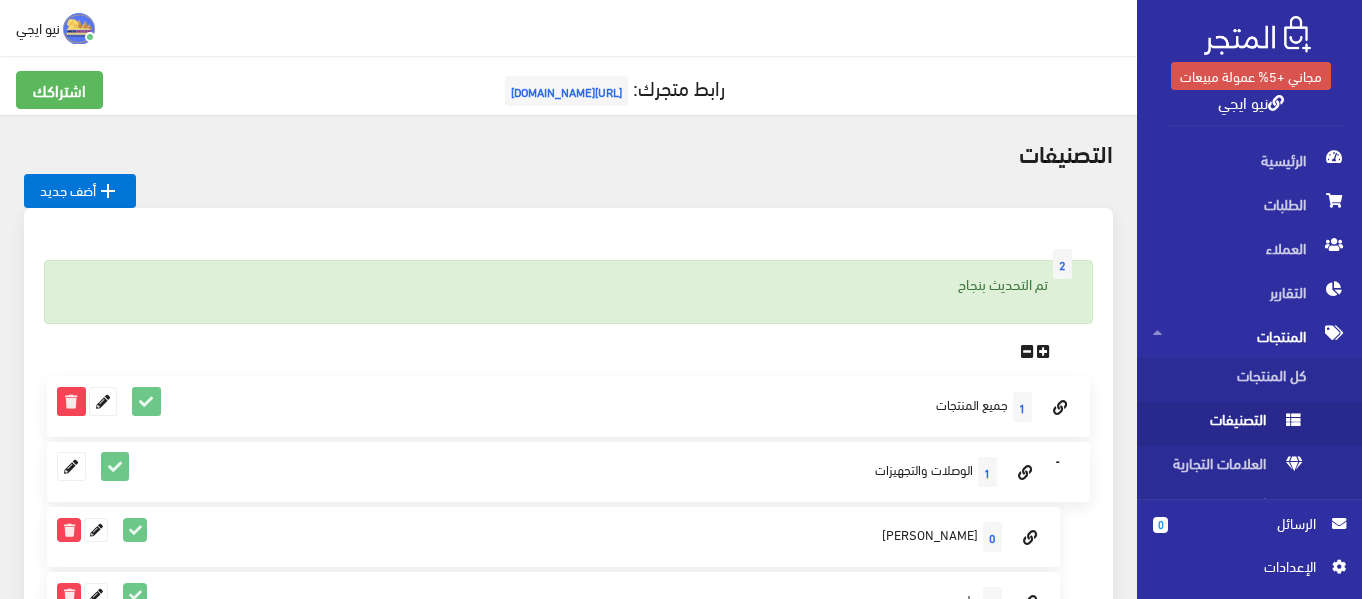 scroll, scrollTop: 0, scrollLeft: 0, axis: both 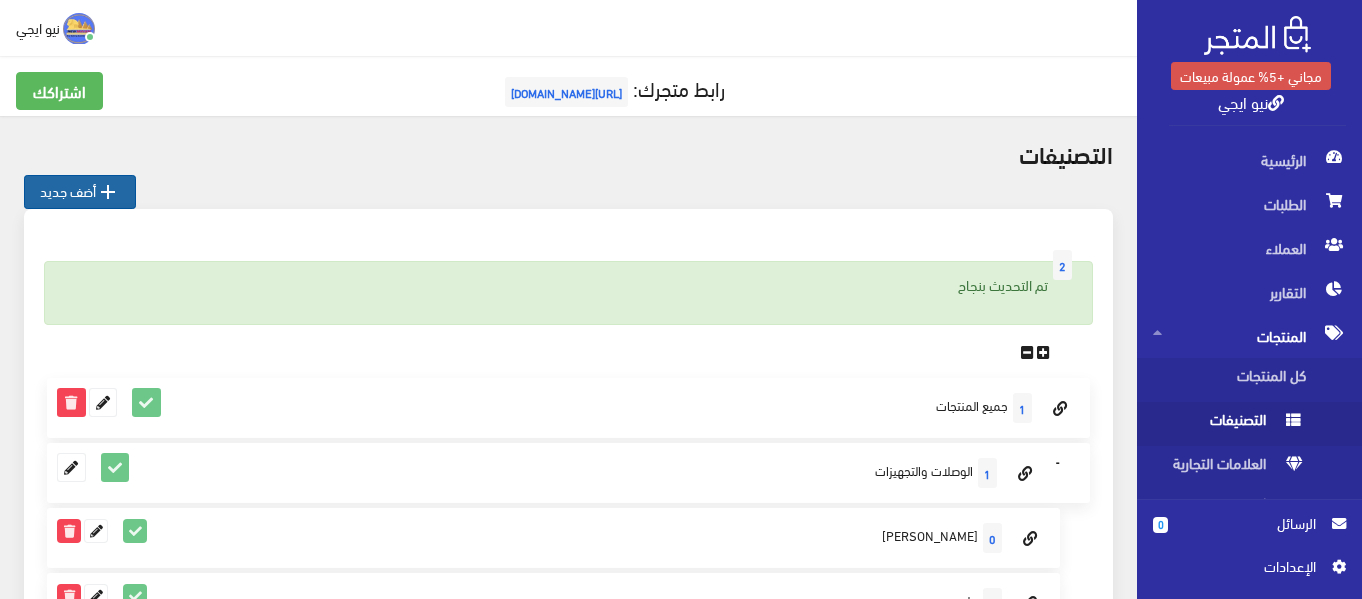 click on "  أضف جديد" at bounding box center [80, 192] 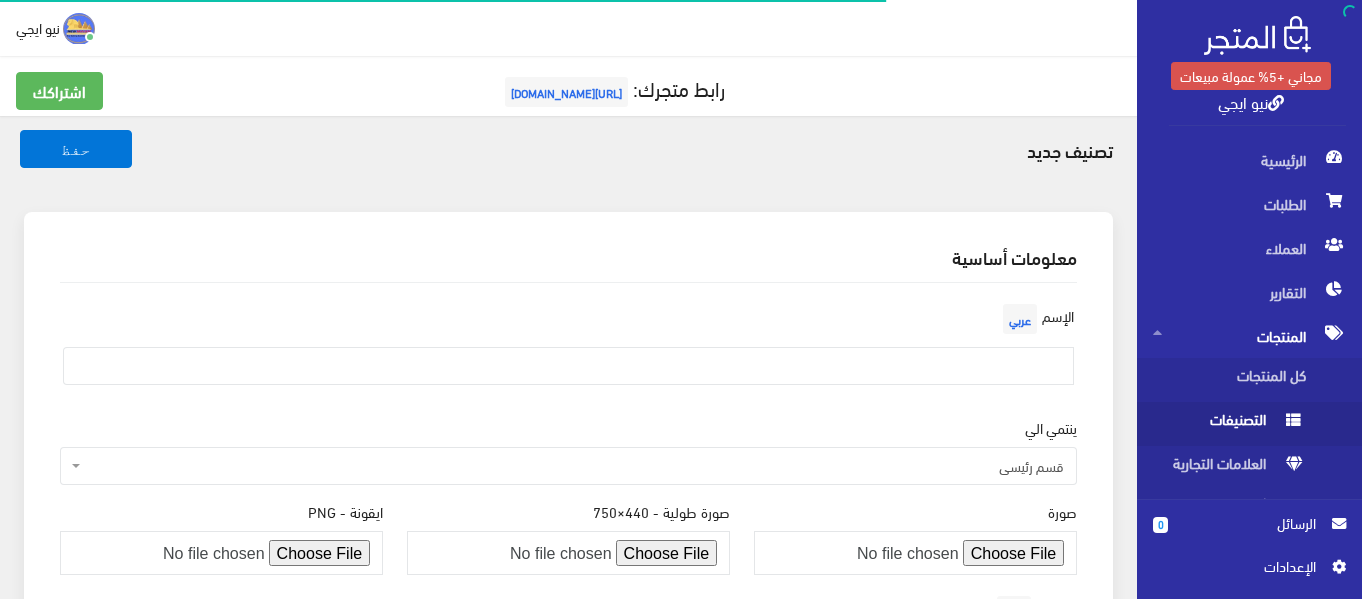scroll, scrollTop: 0, scrollLeft: 0, axis: both 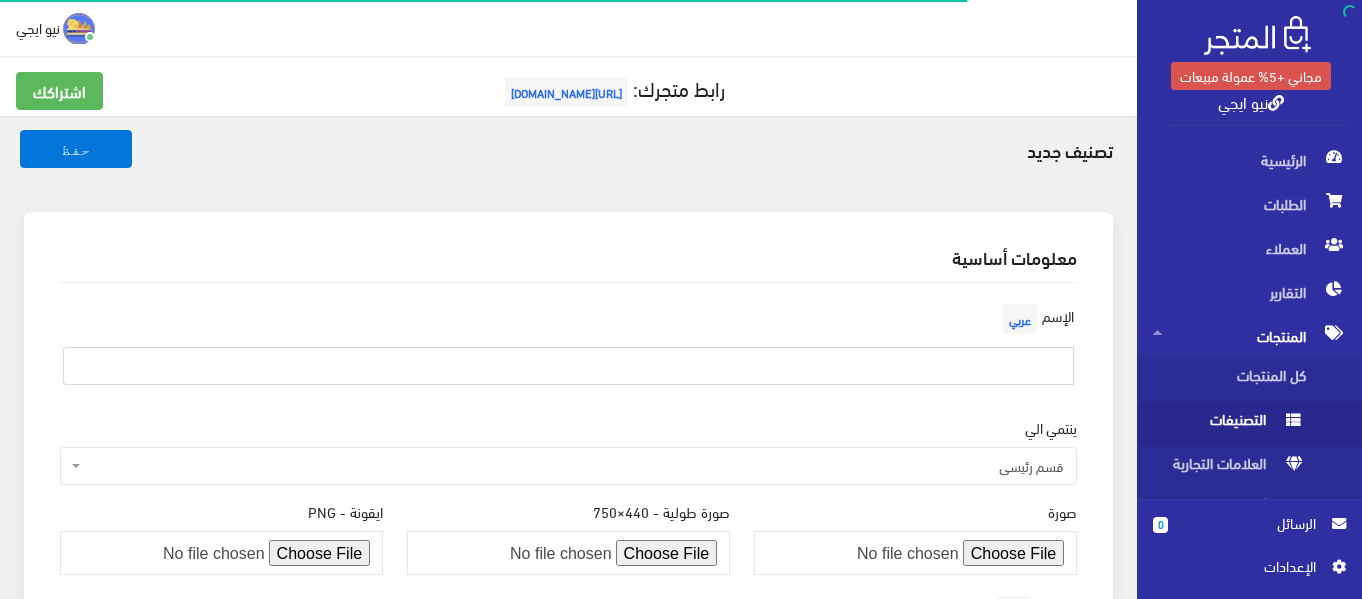 click at bounding box center [568, 366] 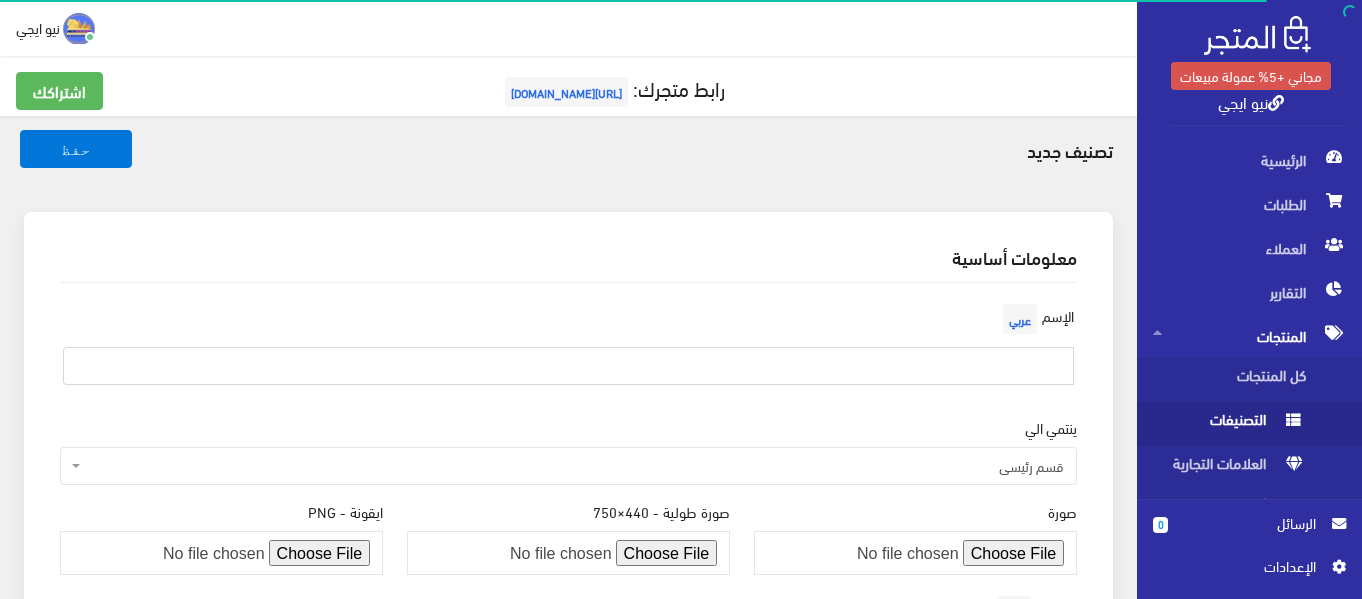 paste on "خلاطات وصنابير" 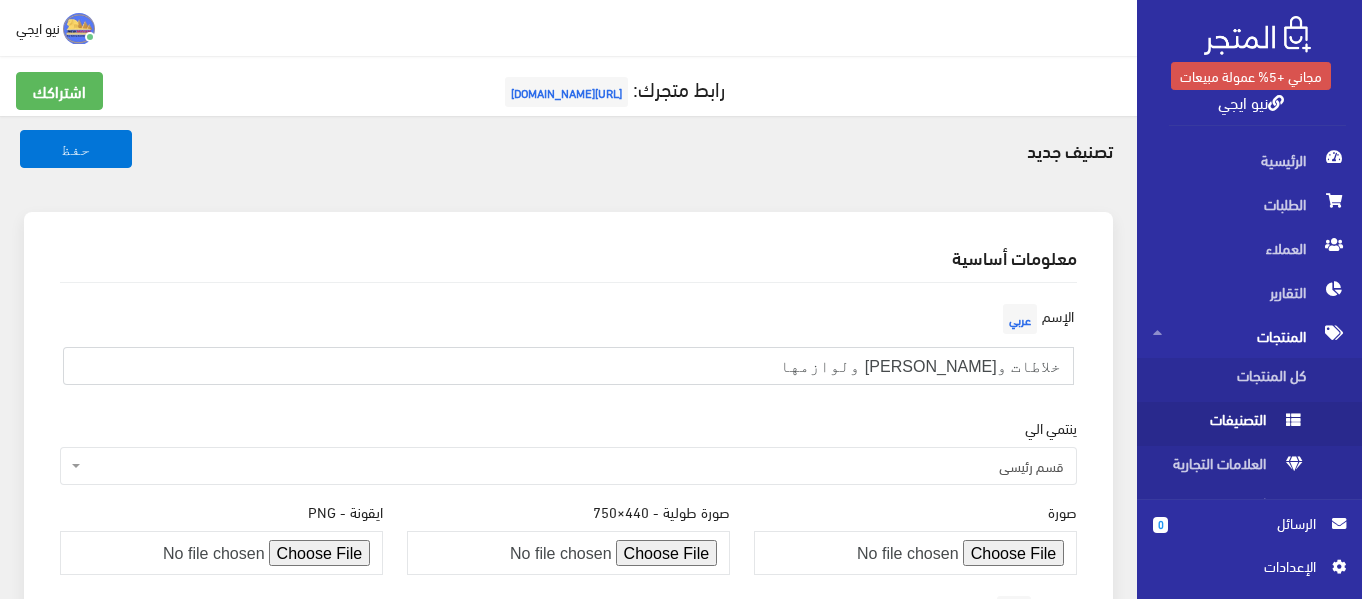 click on "خلاطات وصنابير ولوازمها" at bounding box center [568, 366] 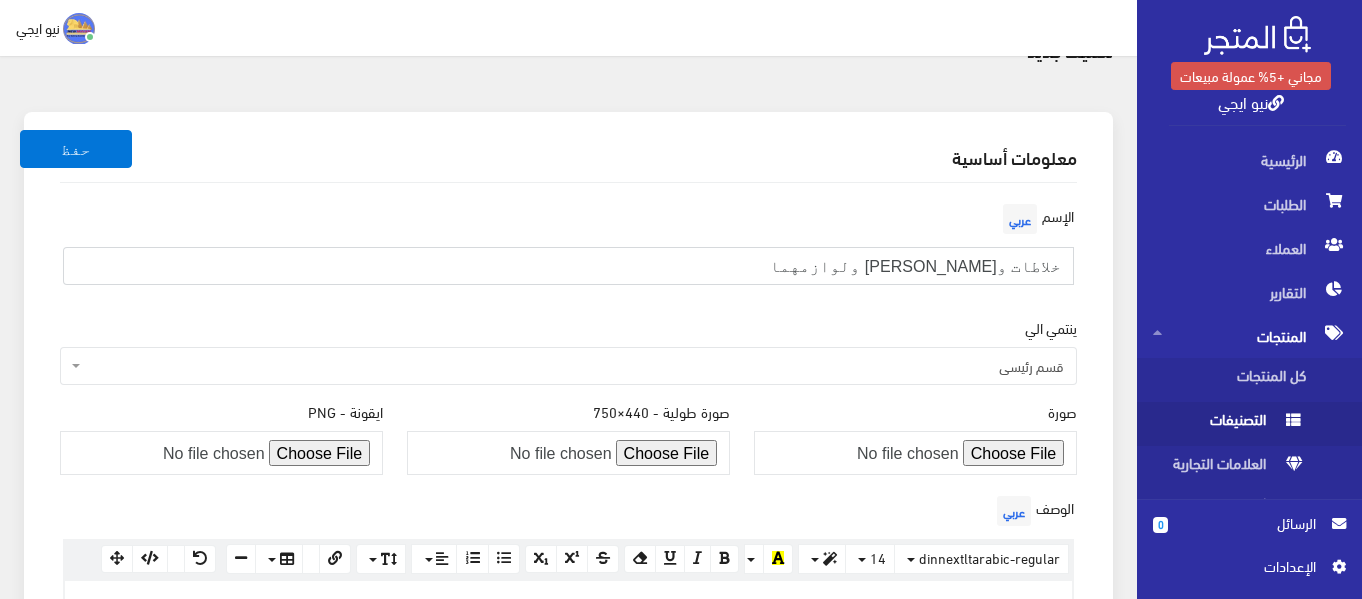 scroll, scrollTop: 200, scrollLeft: 0, axis: vertical 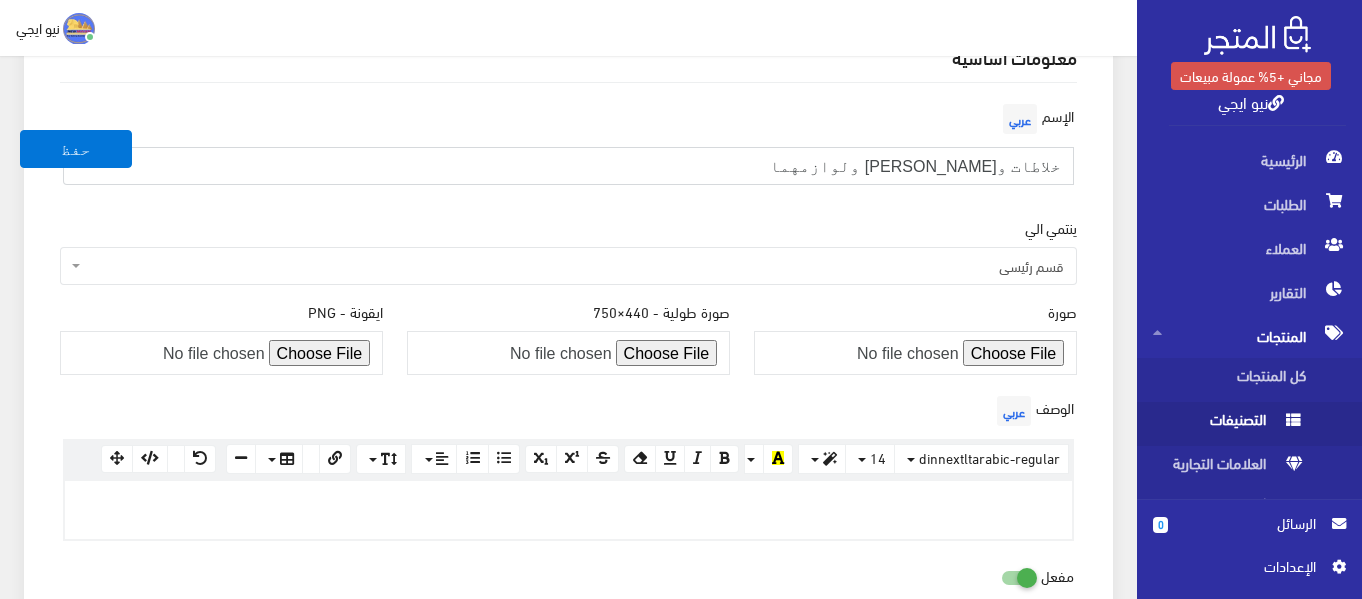 type on "خلاطات و[PERSON_NAME] ولوازمهما" 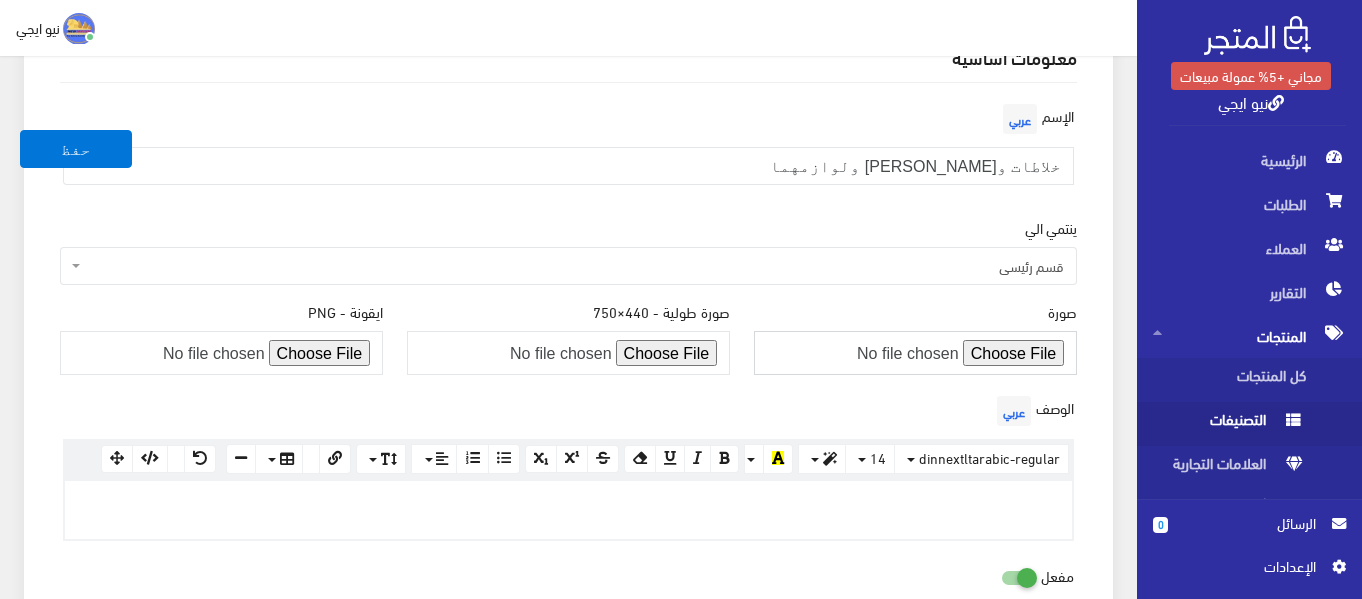 click at bounding box center (915, 353) 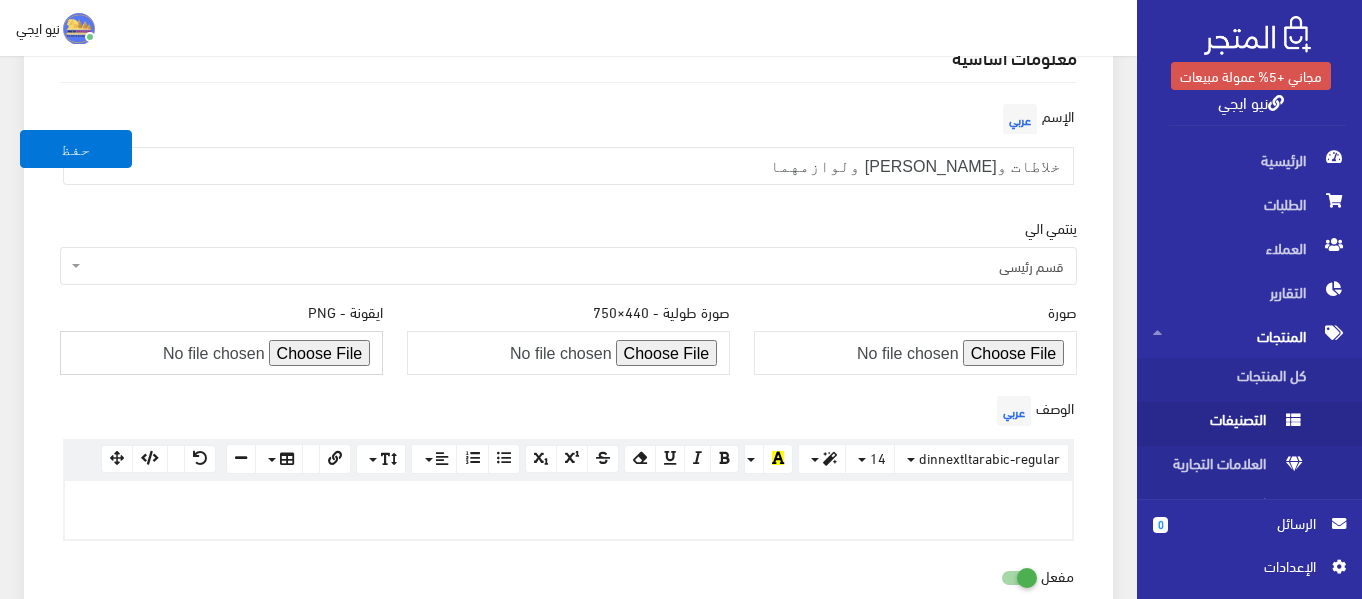 click at bounding box center (221, 353) 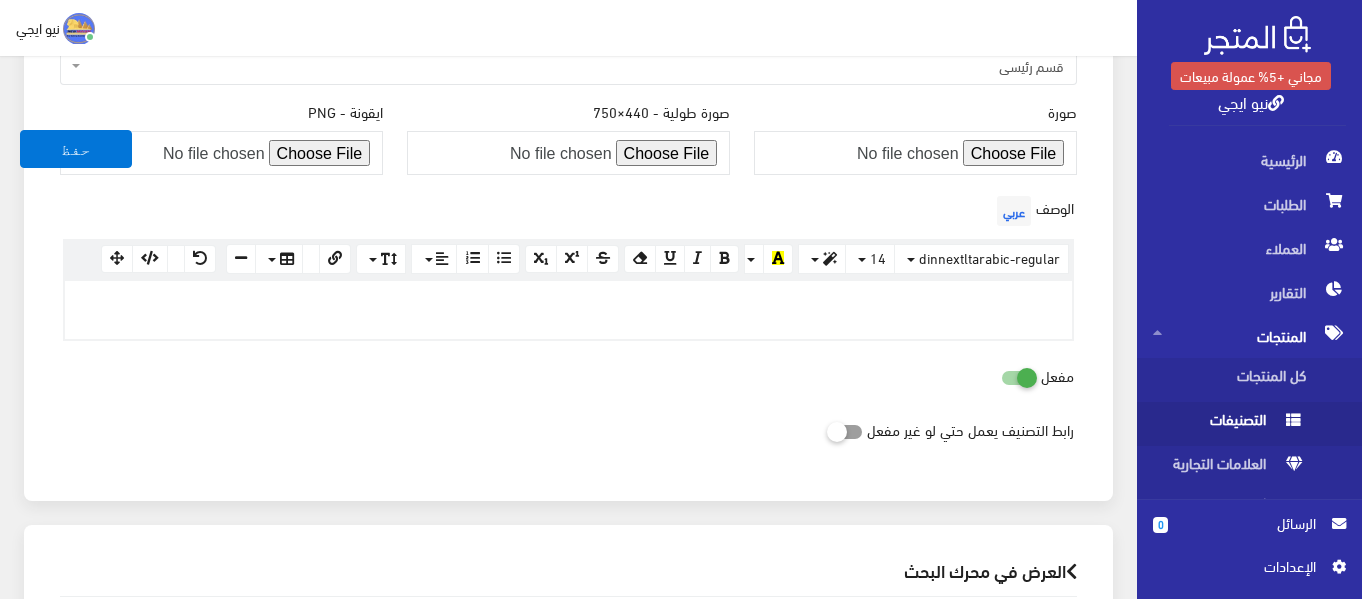 click at bounding box center (568, 302) 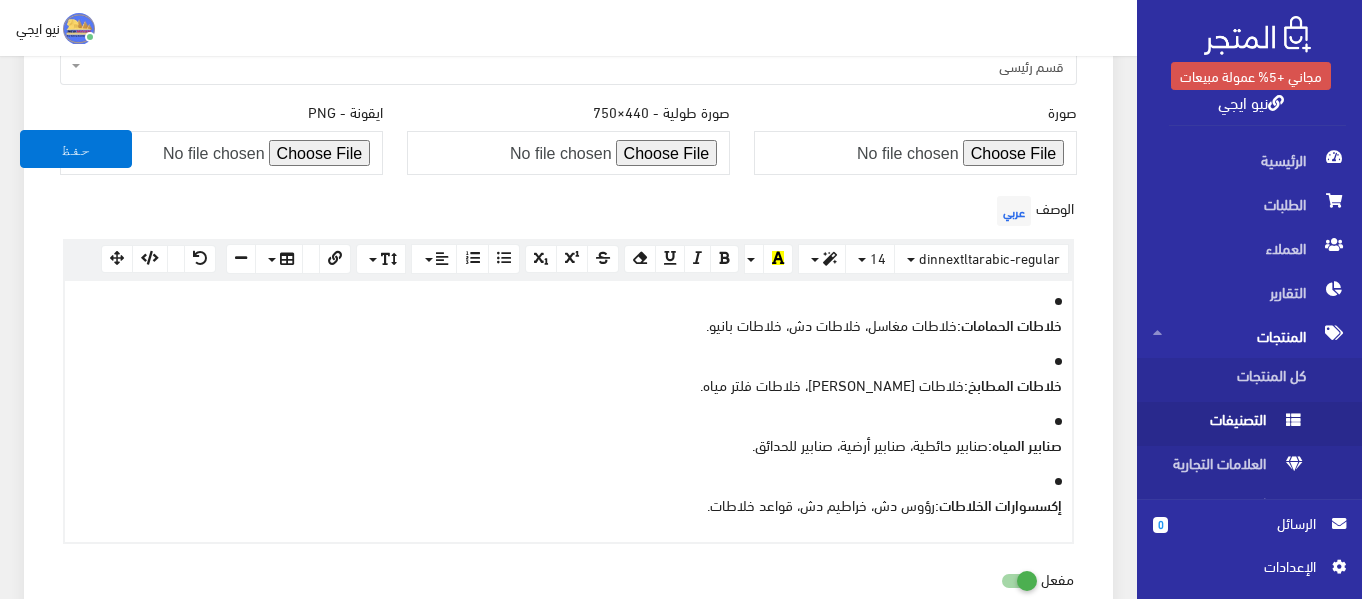 click on "خلاطات المطابخ:" at bounding box center (1013, 384) 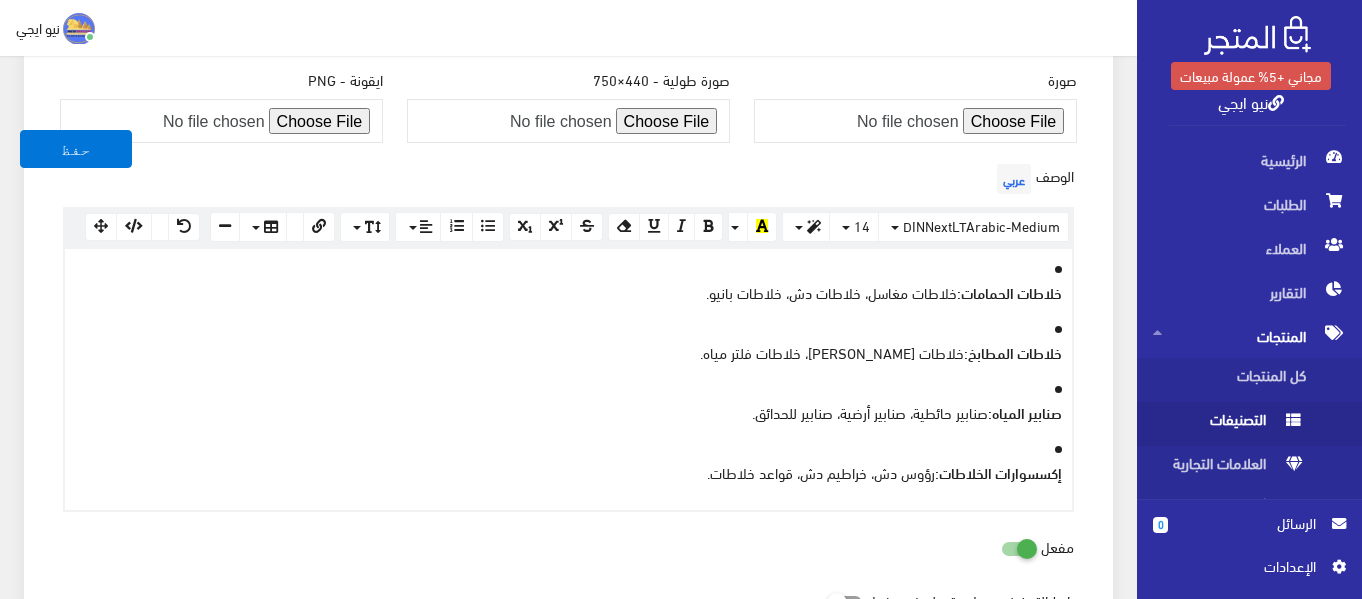 scroll, scrollTop: 132, scrollLeft: 0, axis: vertical 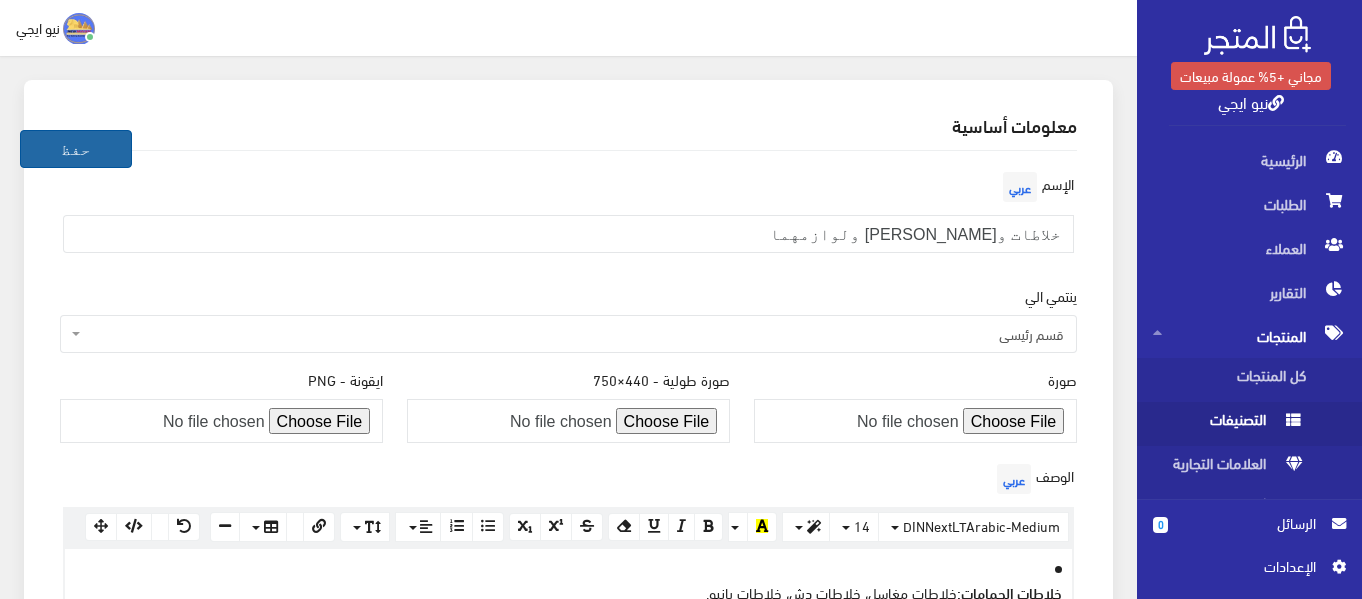 click on "حفظ" at bounding box center (76, 149) 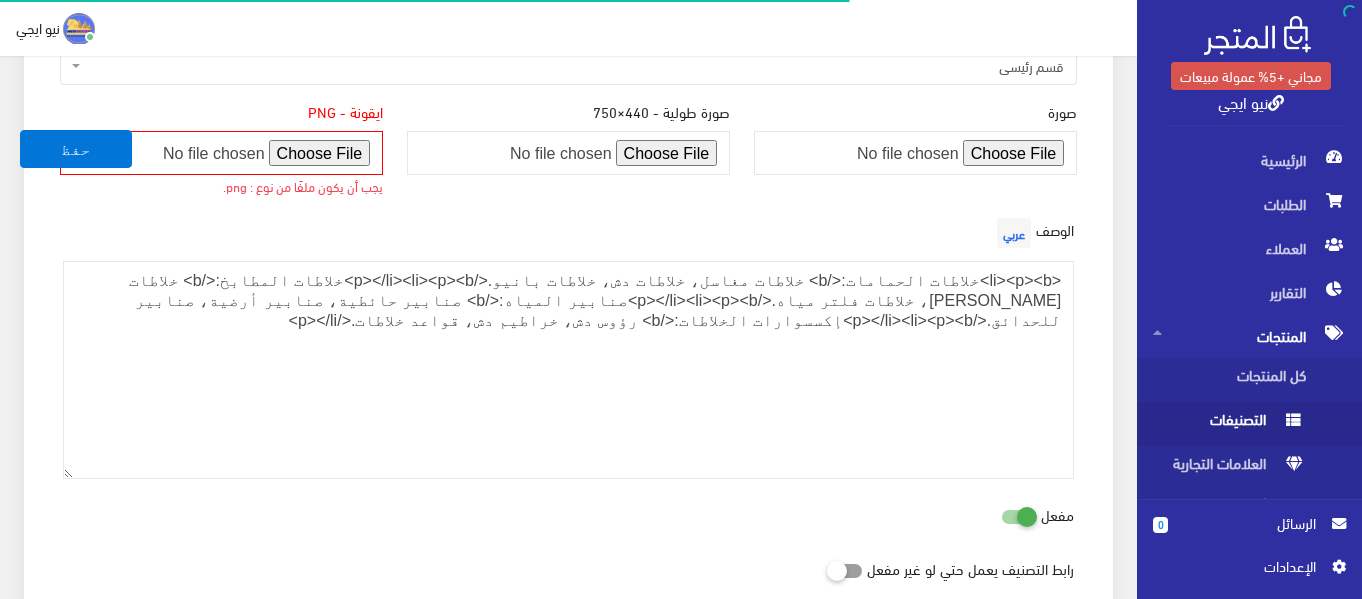scroll, scrollTop: 200, scrollLeft: 0, axis: vertical 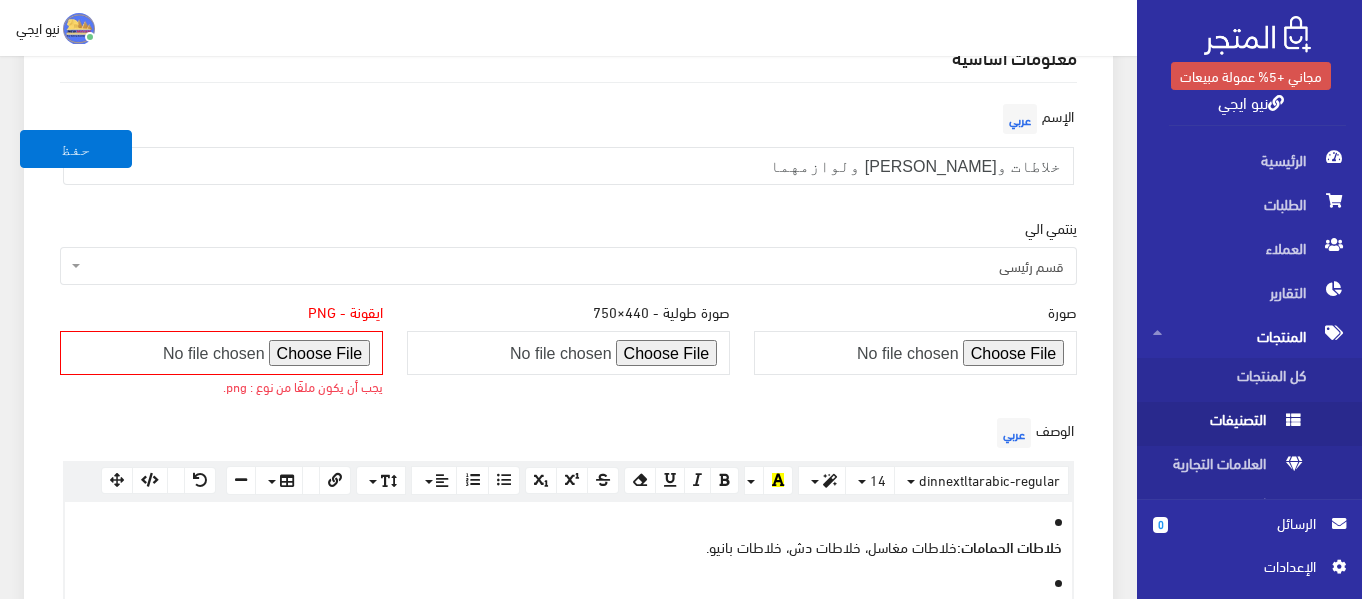 click at bounding box center (221, 353) 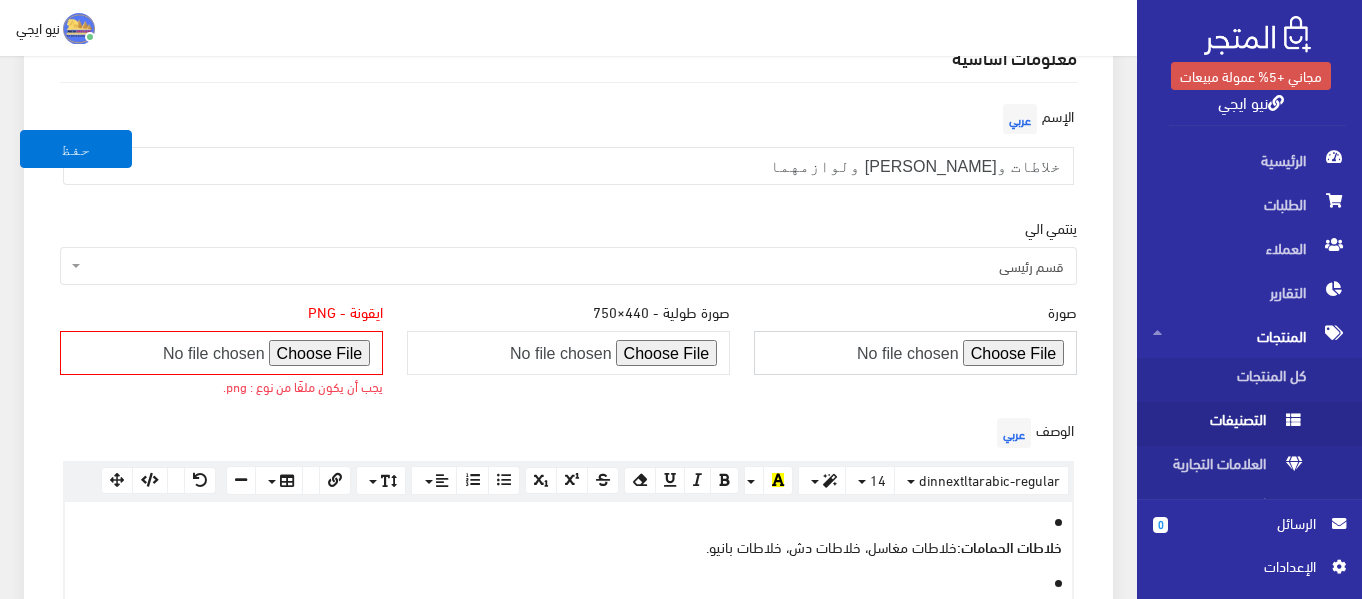 click at bounding box center (915, 353) 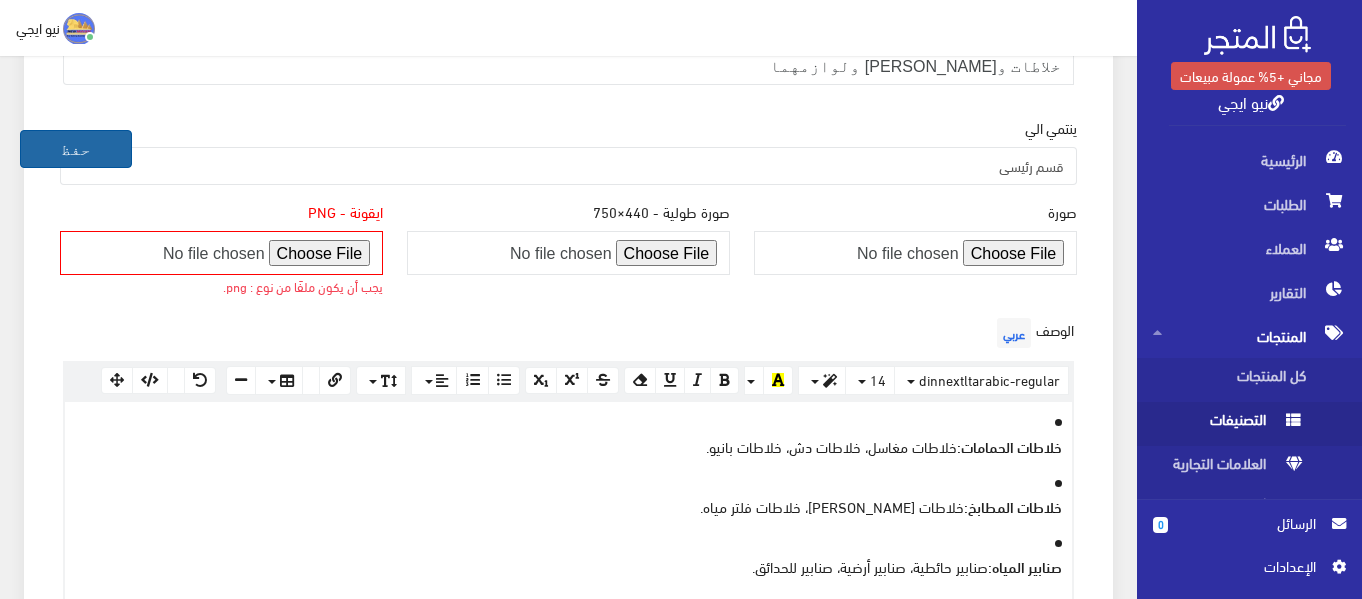 click on "حفظ" at bounding box center (76, 149) 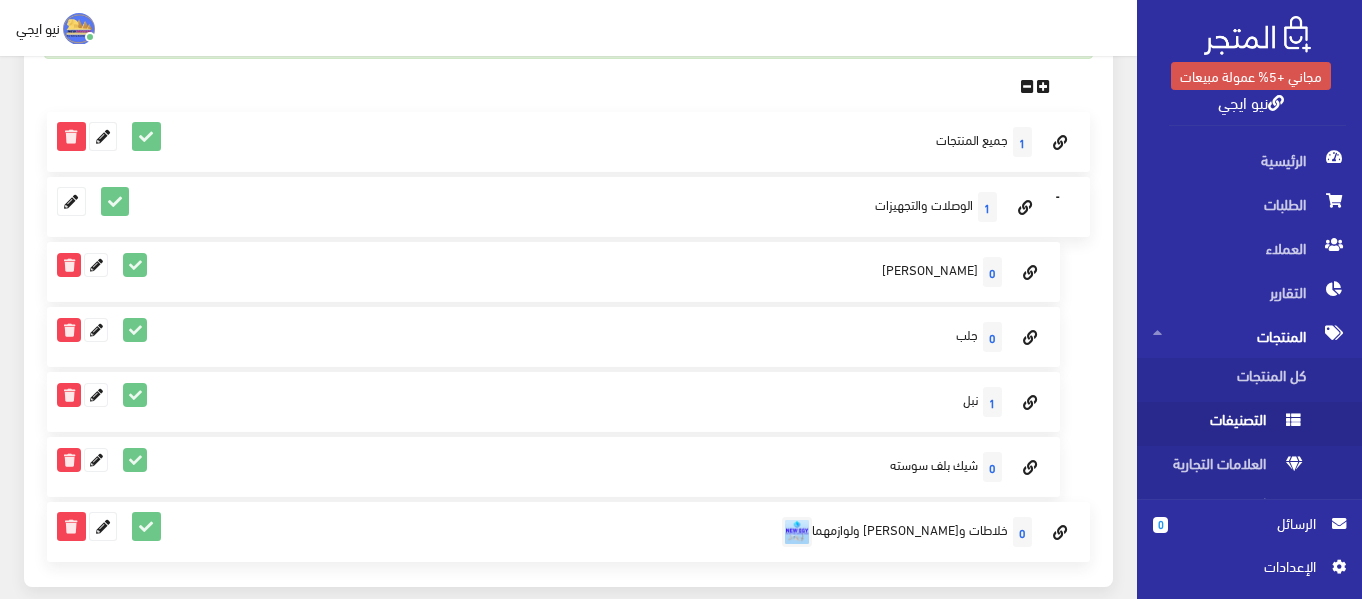 scroll, scrollTop: 0, scrollLeft: 0, axis: both 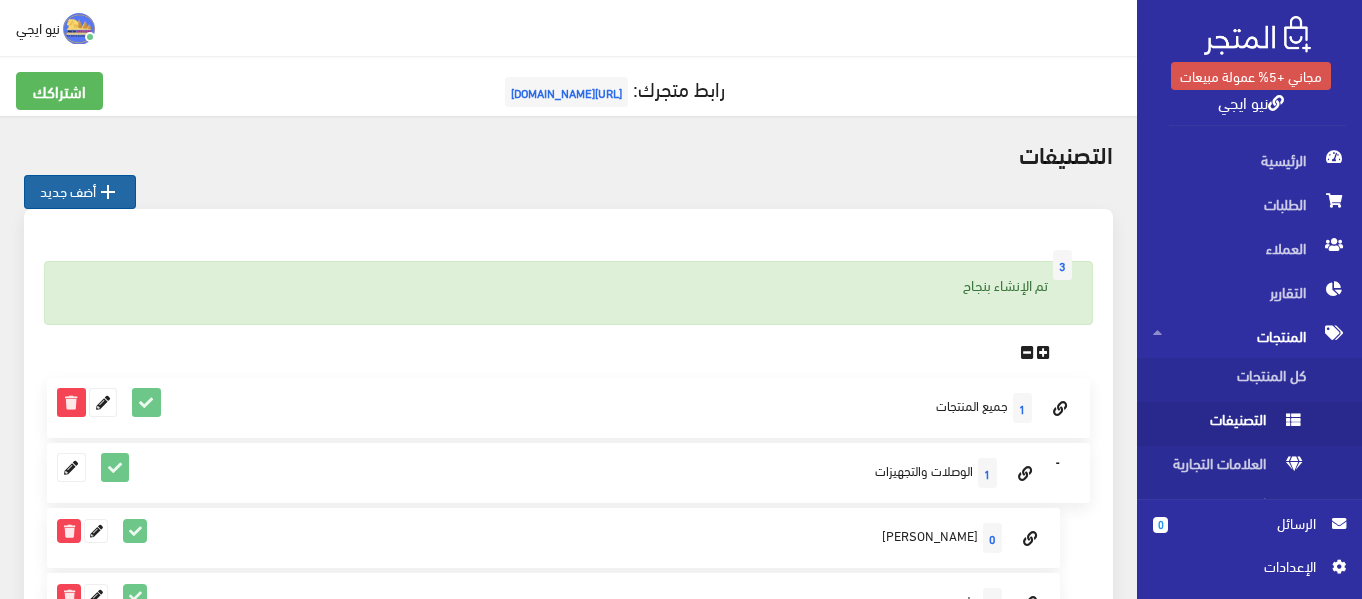 click on "  أضف جديد" at bounding box center (80, 192) 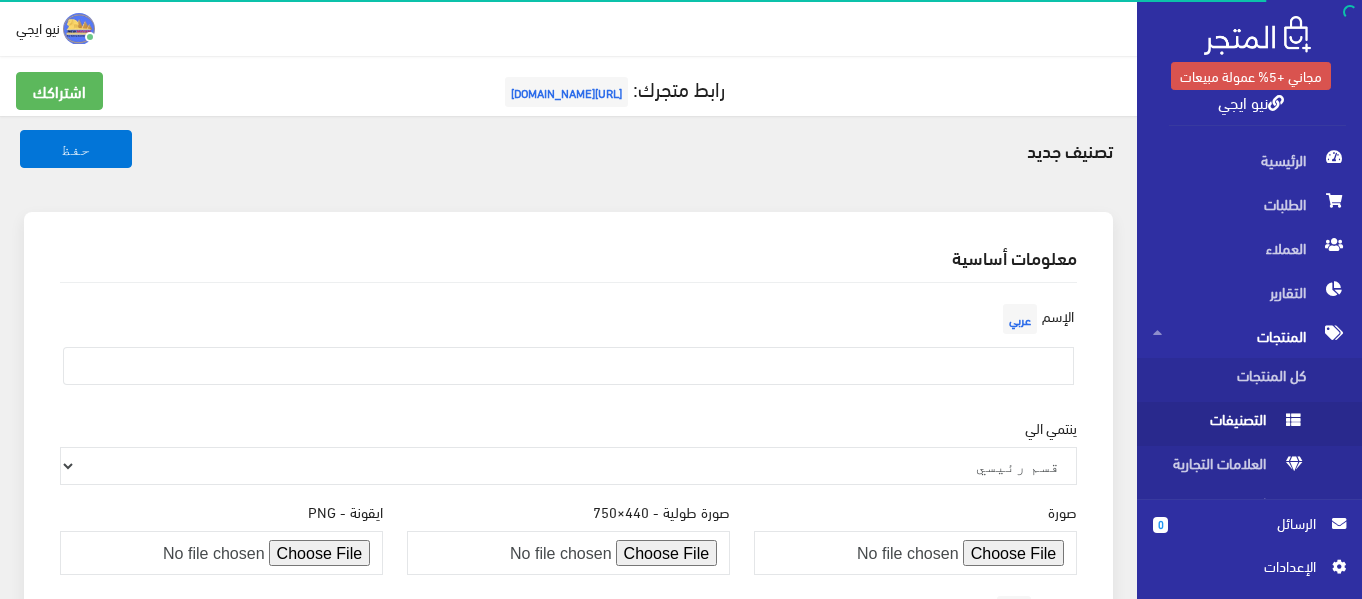 scroll, scrollTop: 0, scrollLeft: 0, axis: both 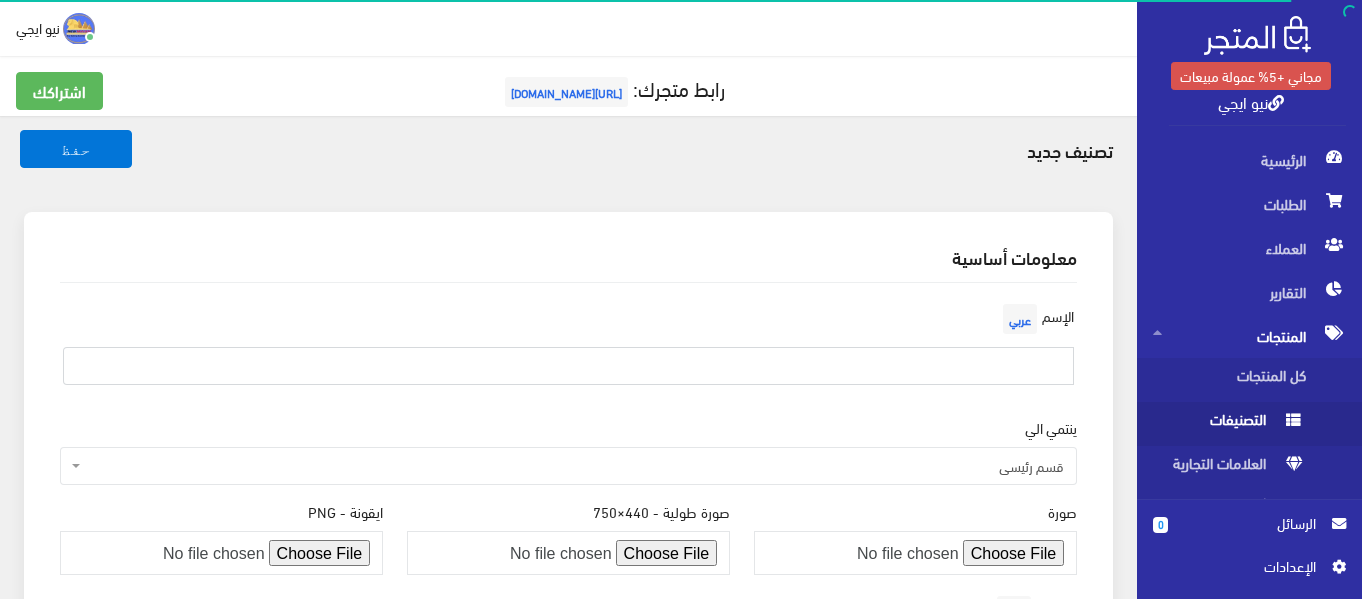 click at bounding box center (568, 366) 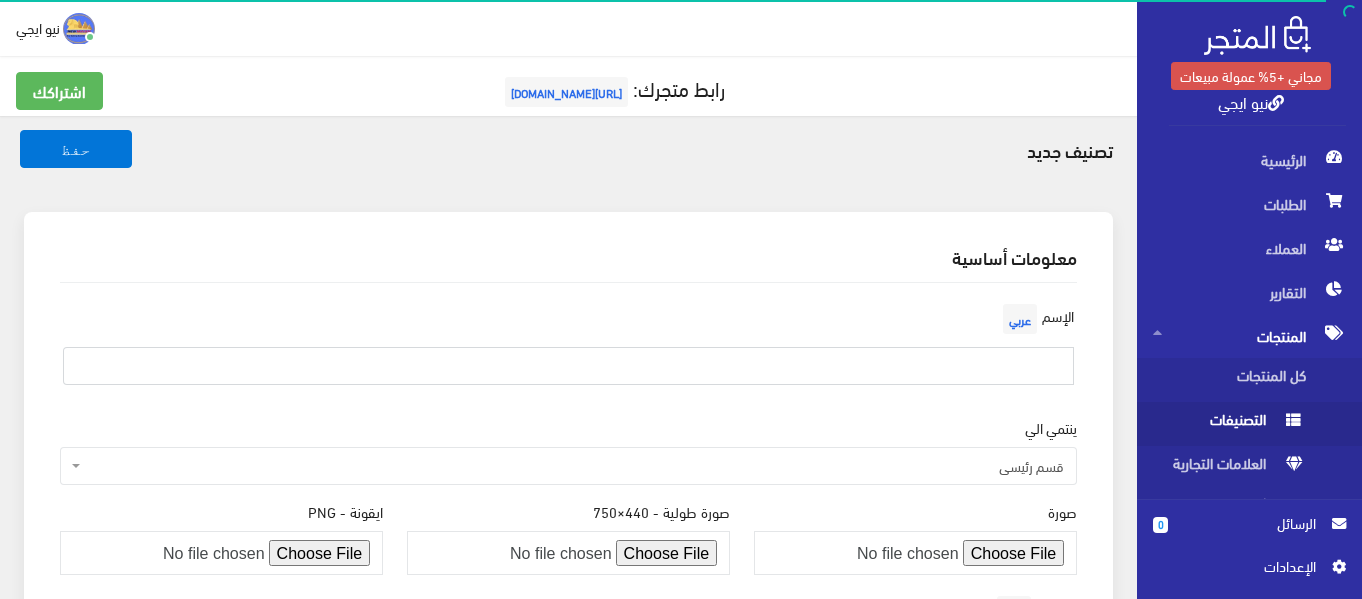 paste on "مواد منع التسرب واللحام" 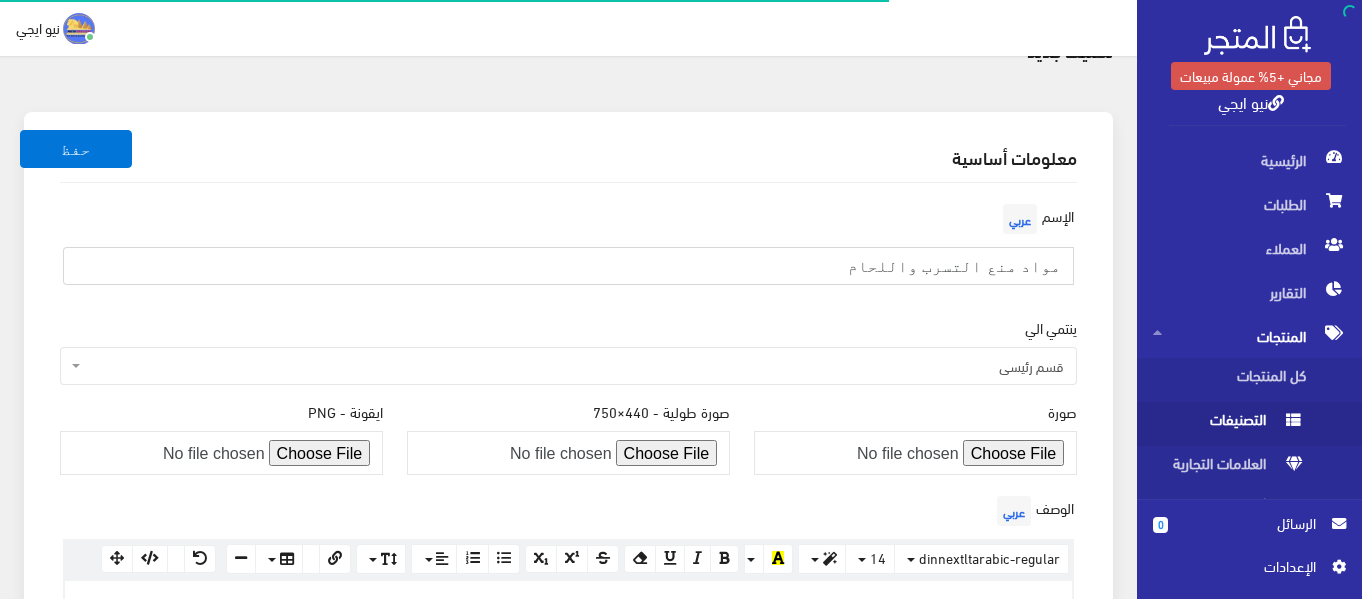 scroll, scrollTop: 200, scrollLeft: 0, axis: vertical 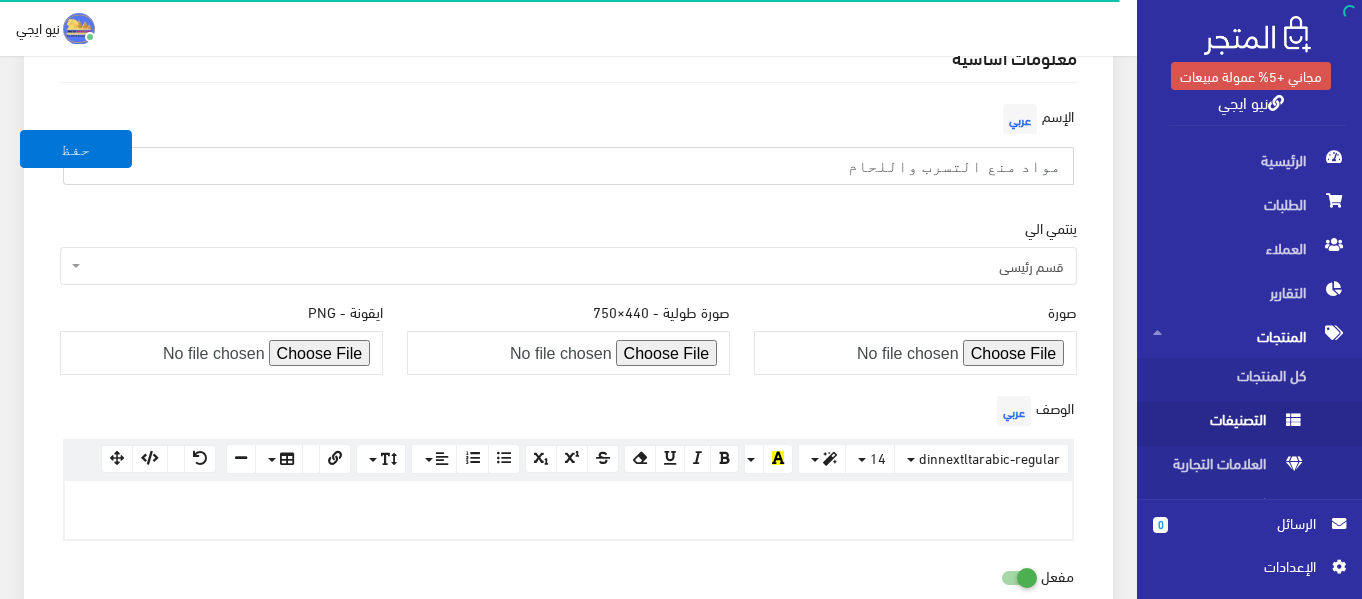 type on "مواد منع التسرب واللحام" 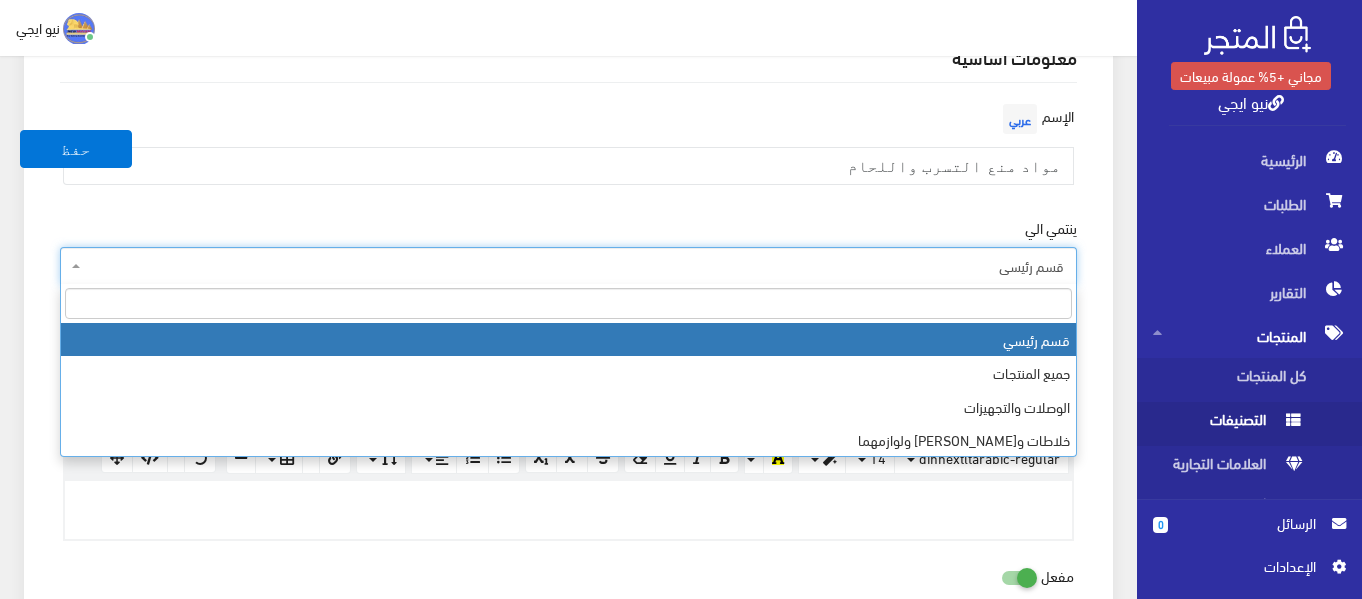 click on "قسم رئيسي" at bounding box center (574, 266) 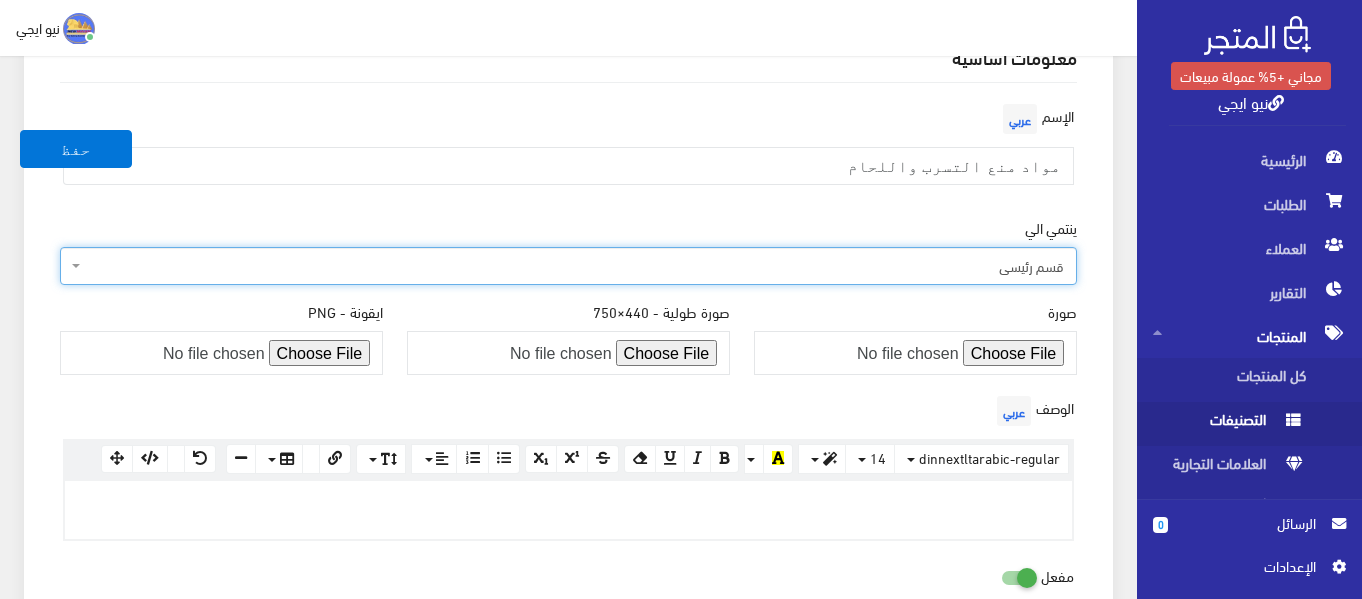 scroll, scrollTop: 300, scrollLeft: 0, axis: vertical 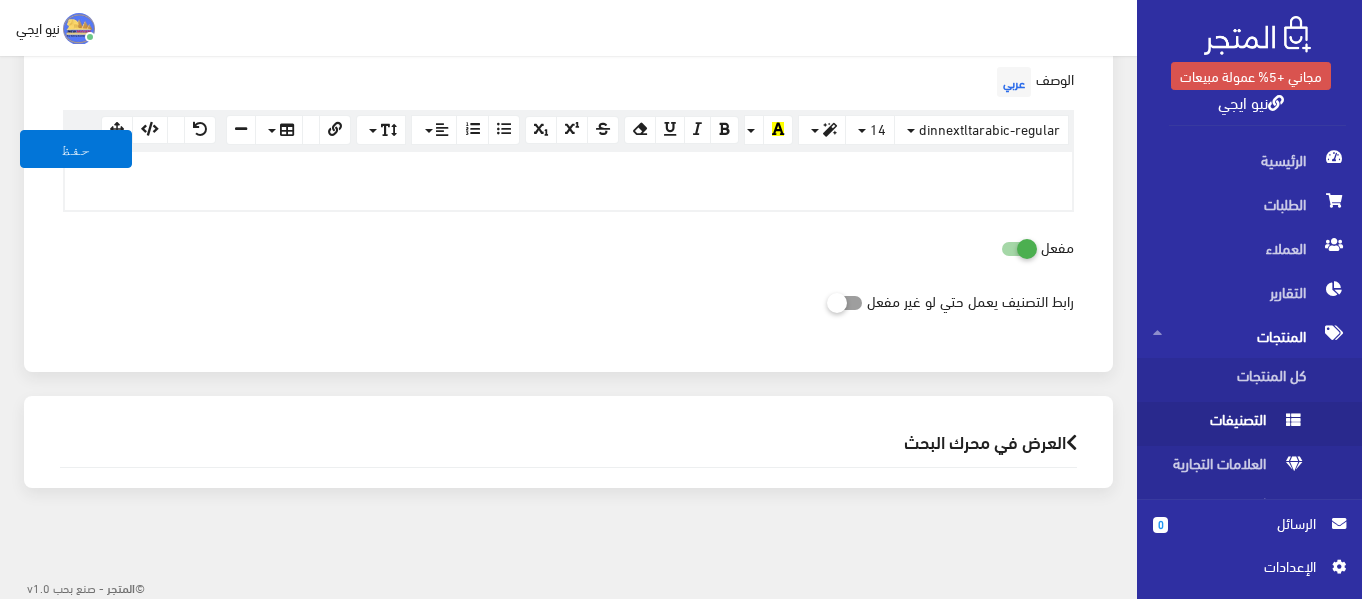 click at bounding box center [568, 173] 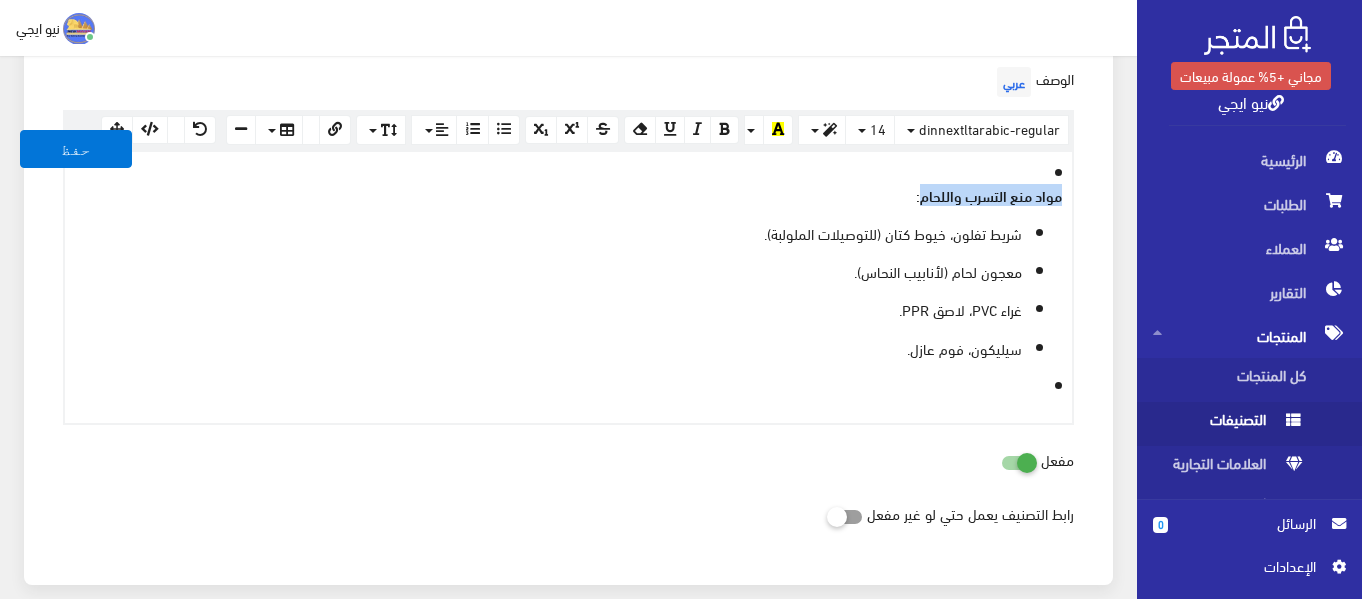 drag, startPoint x: 924, startPoint y: 195, endPoint x: 1102, endPoint y: 155, distance: 182.43903 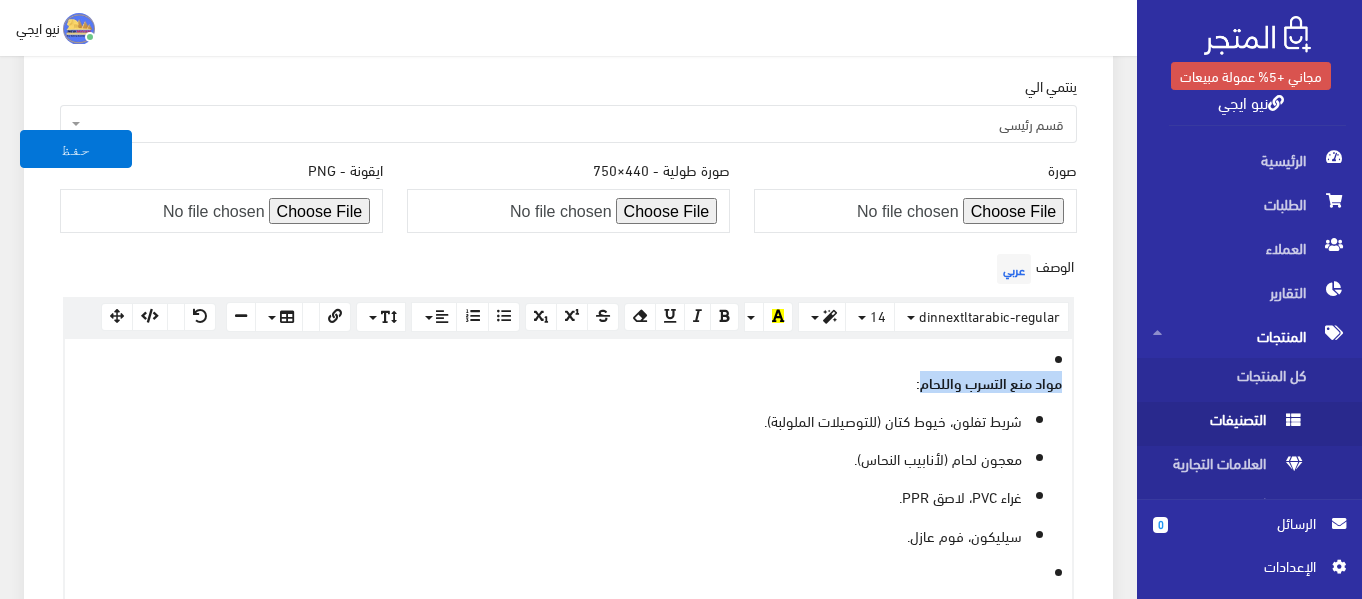 scroll, scrollTop: 142, scrollLeft: 0, axis: vertical 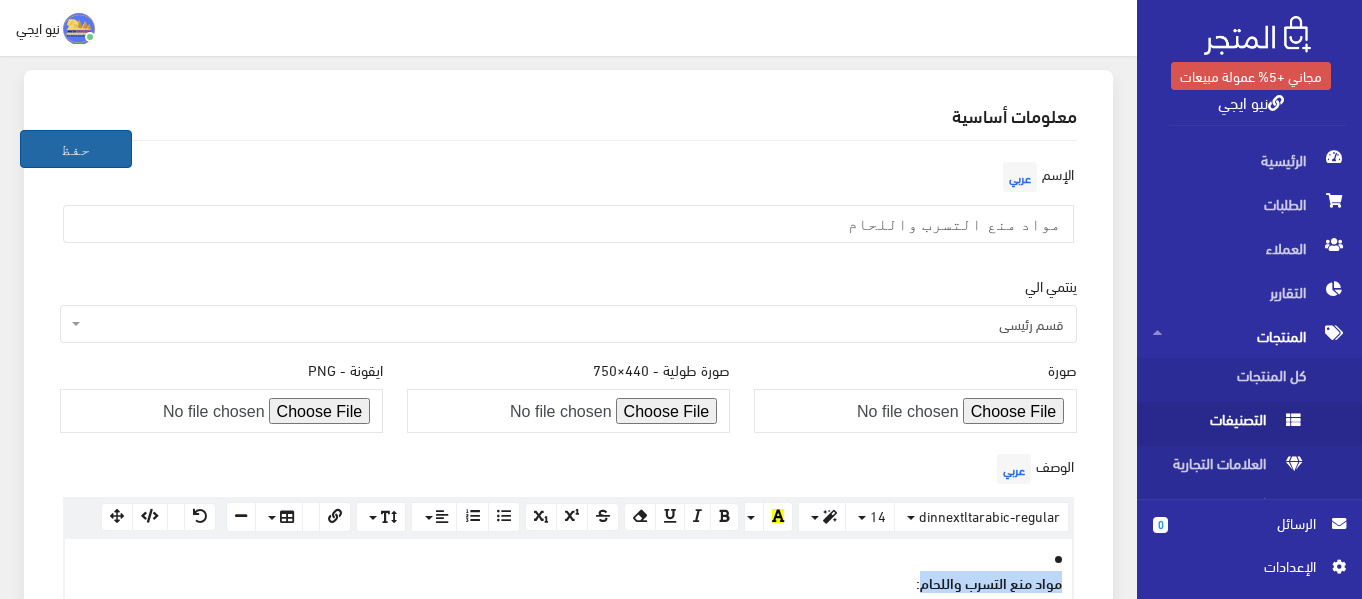 click on "حفظ" at bounding box center [76, 149] 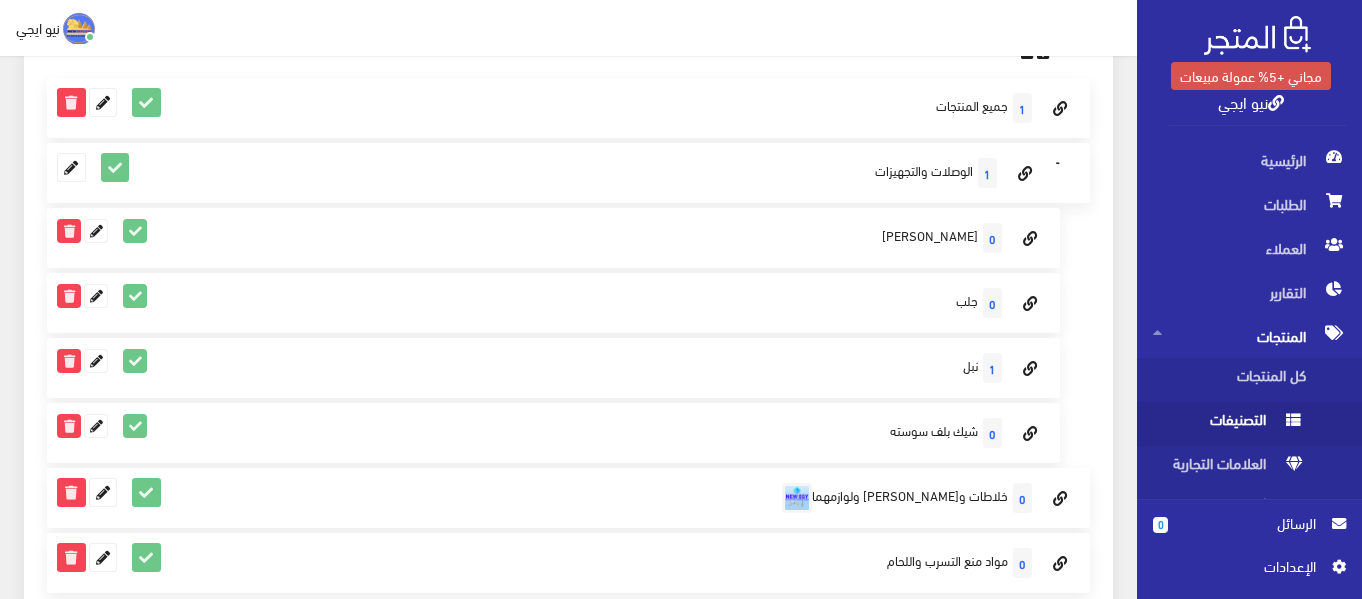 scroll, scrollTop: 400, scrollLeft: 0, axis: vertical 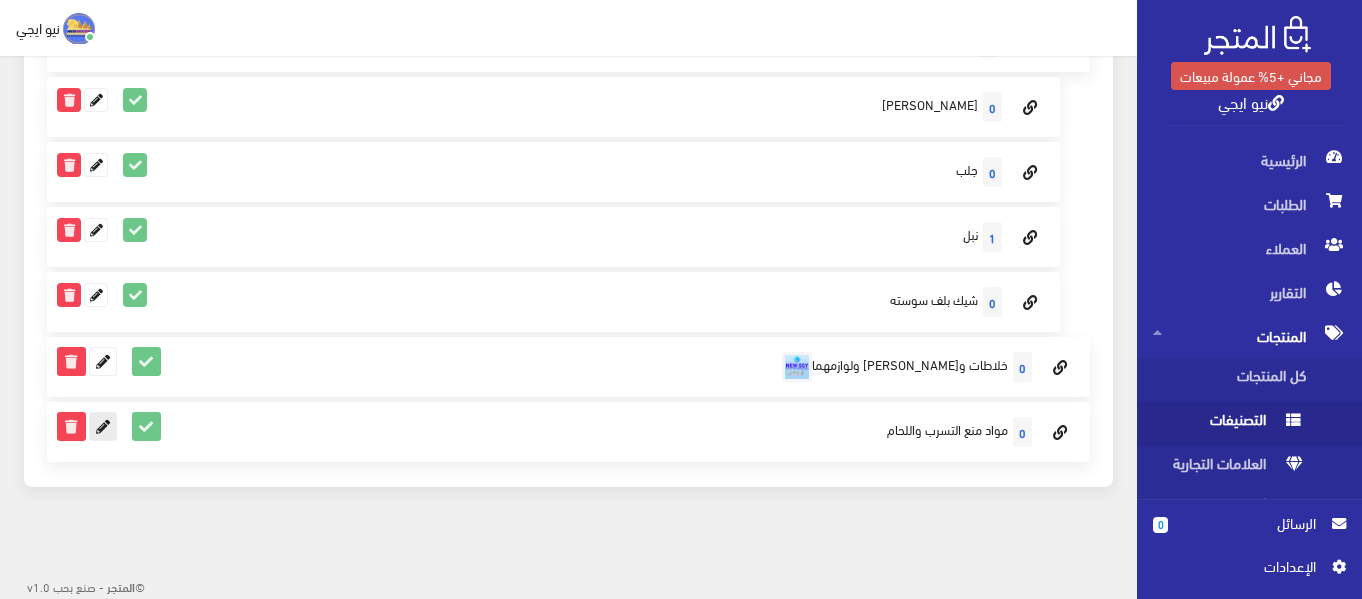 click at bounding box center (103, 426) 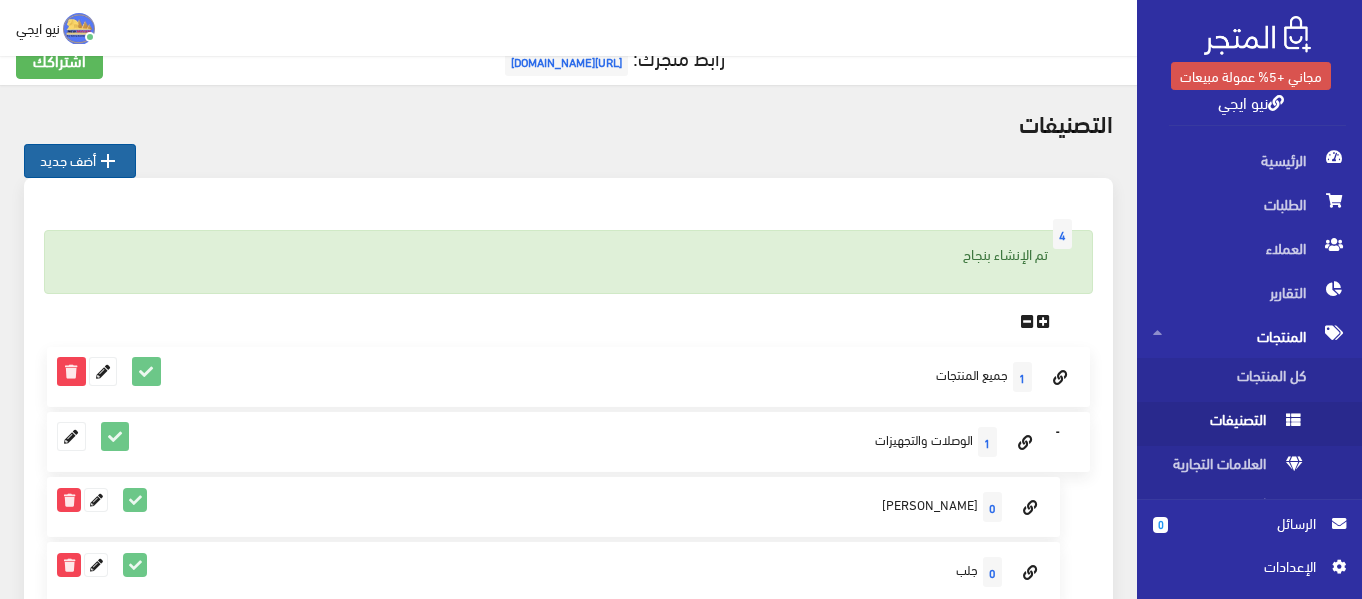 scroll, scrollTop: 0, scrollLeft: 0, axis: both 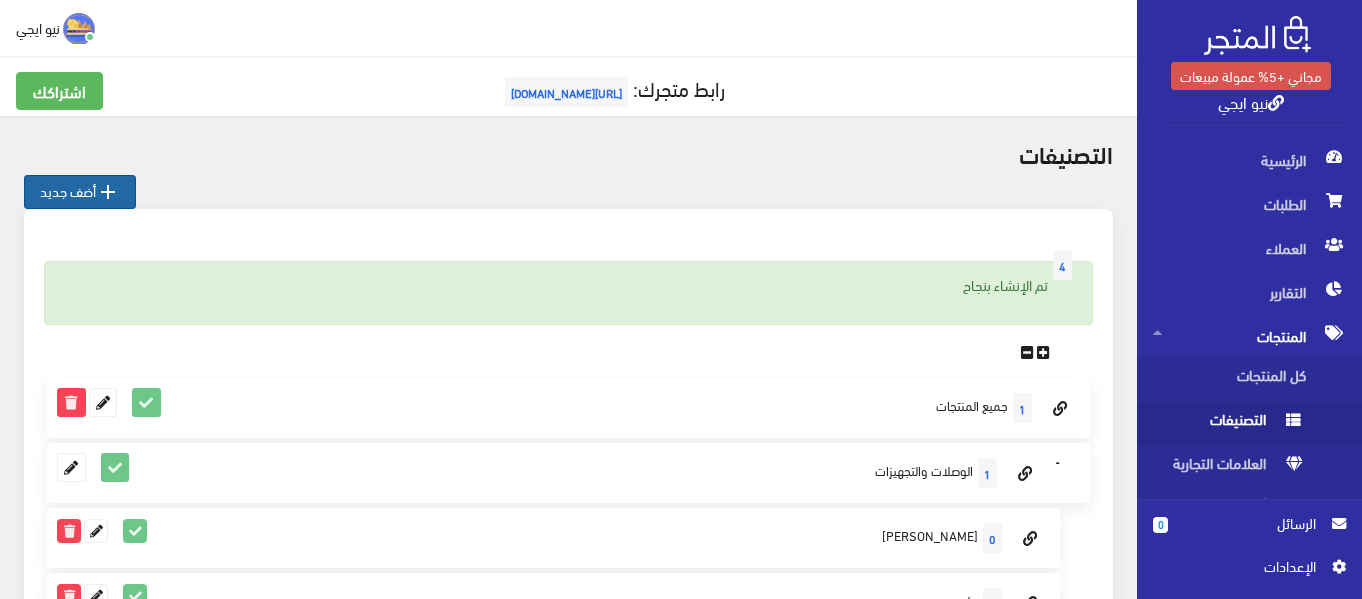 click on "  أضف جديد" at bounding box center (80, 192) 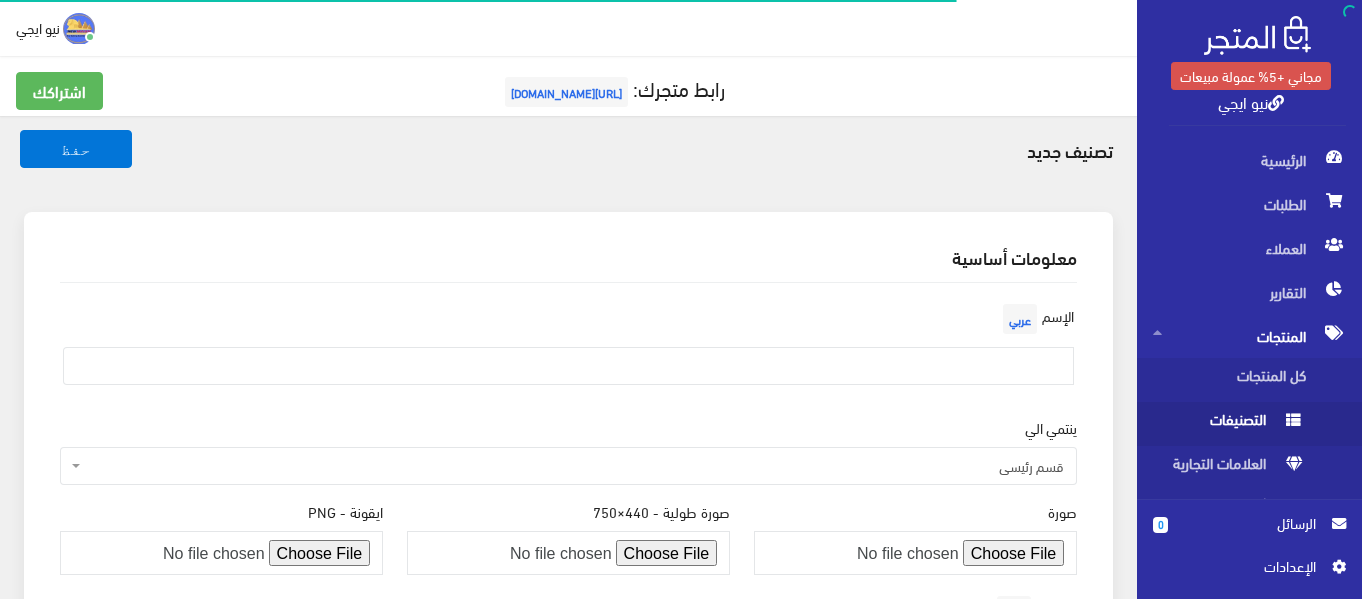 scroll, scrollTop: 200, scrollLeft: 0, axis: vertical 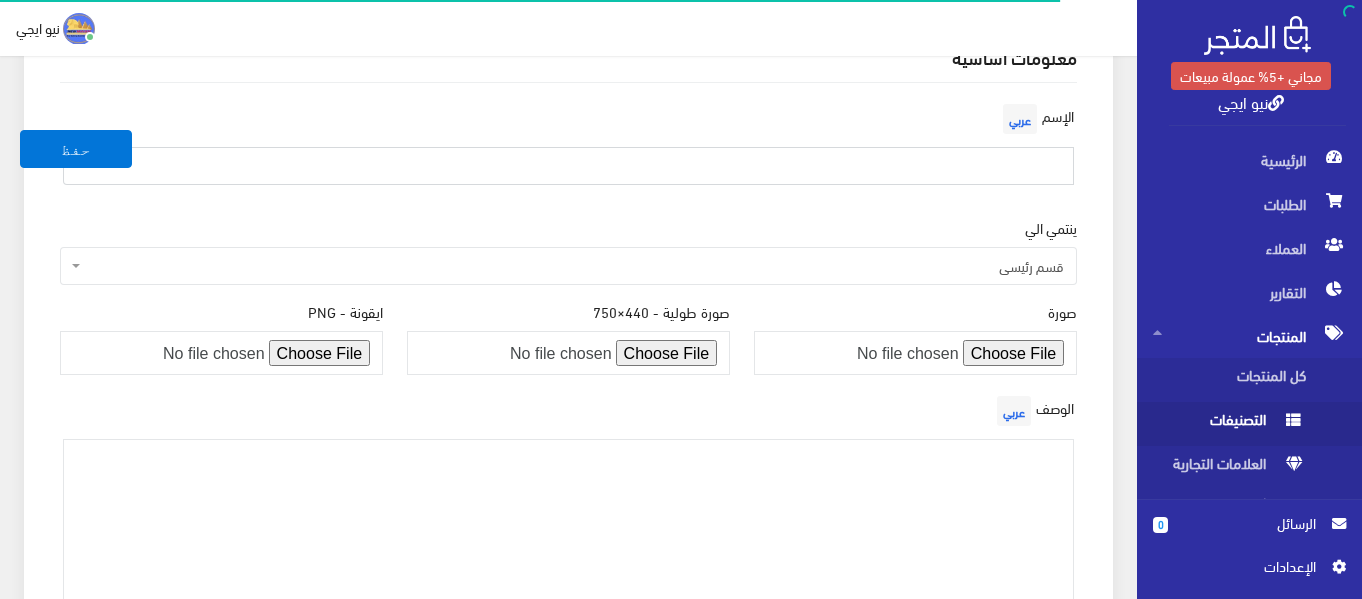 click at bounding box center [568, 166] 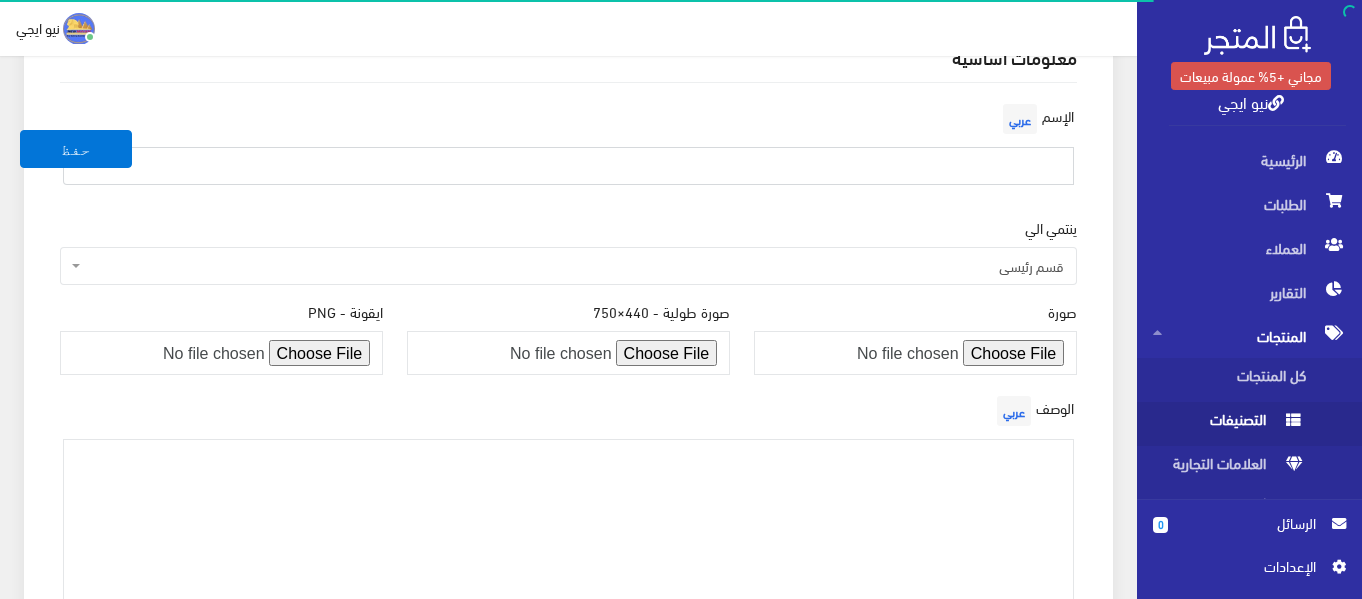 paste on "شريط تفلون، خيوط كتان (للتوصيلات الملولبة)" 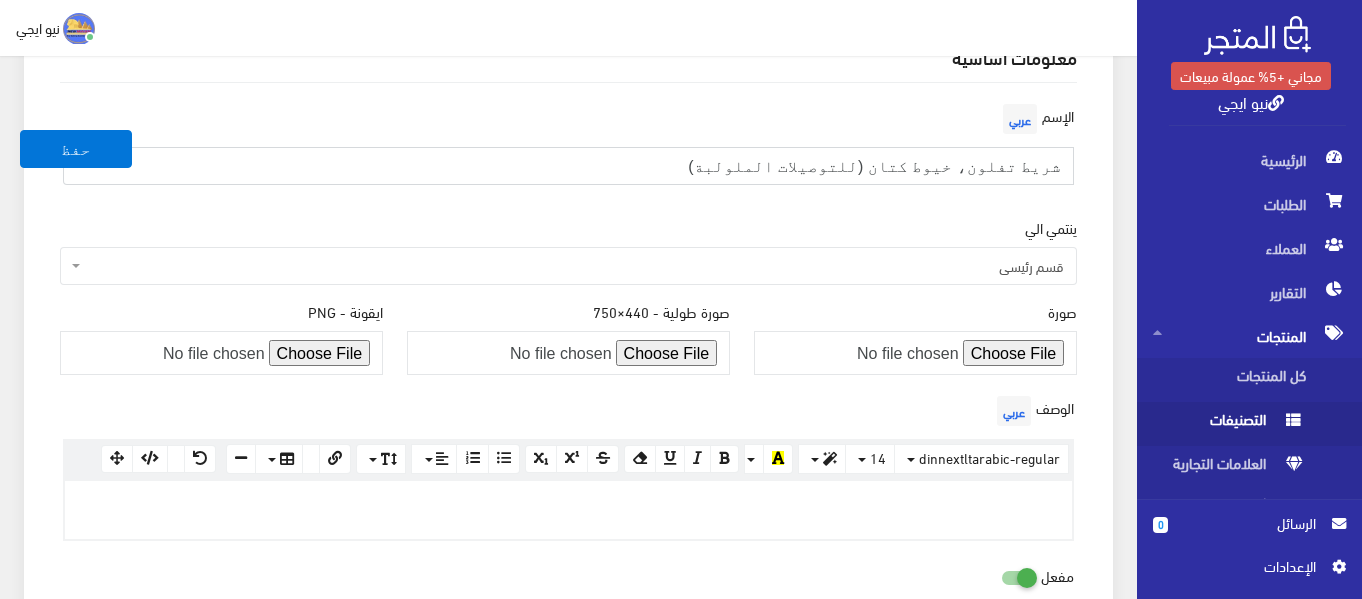 type on "شريط تفلون، خيوط كتان (للتوصيلات الملولبة)" 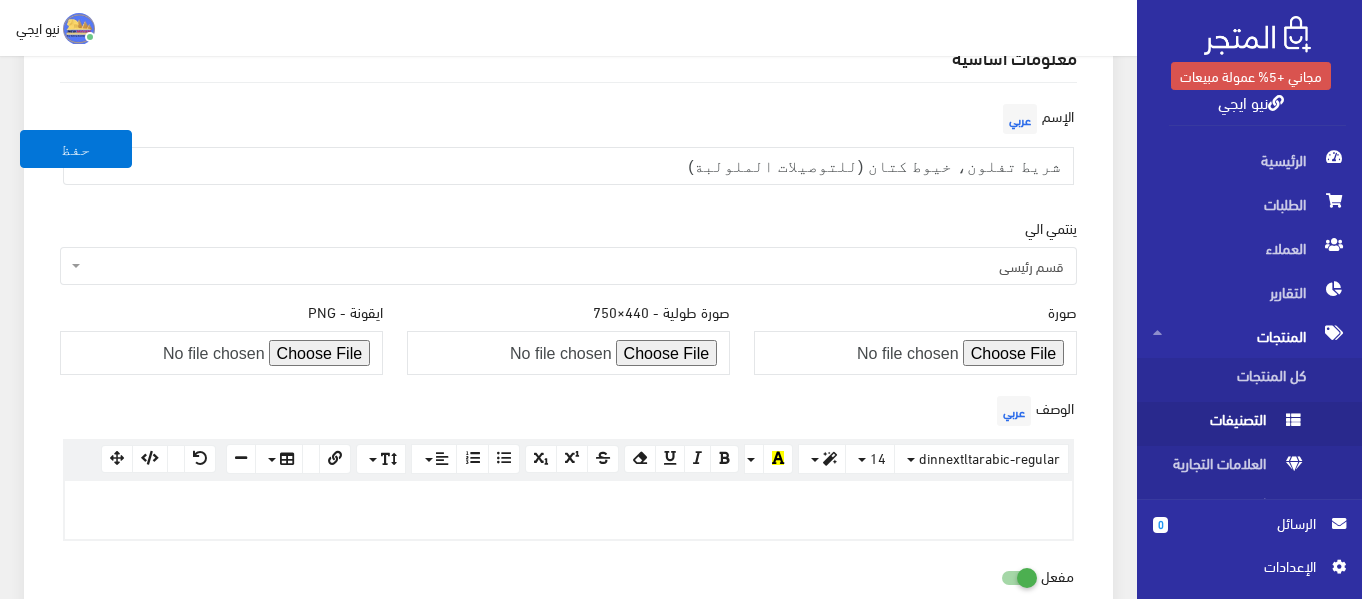 click on "قسم رئيسي" at bounding box center [574, 266] 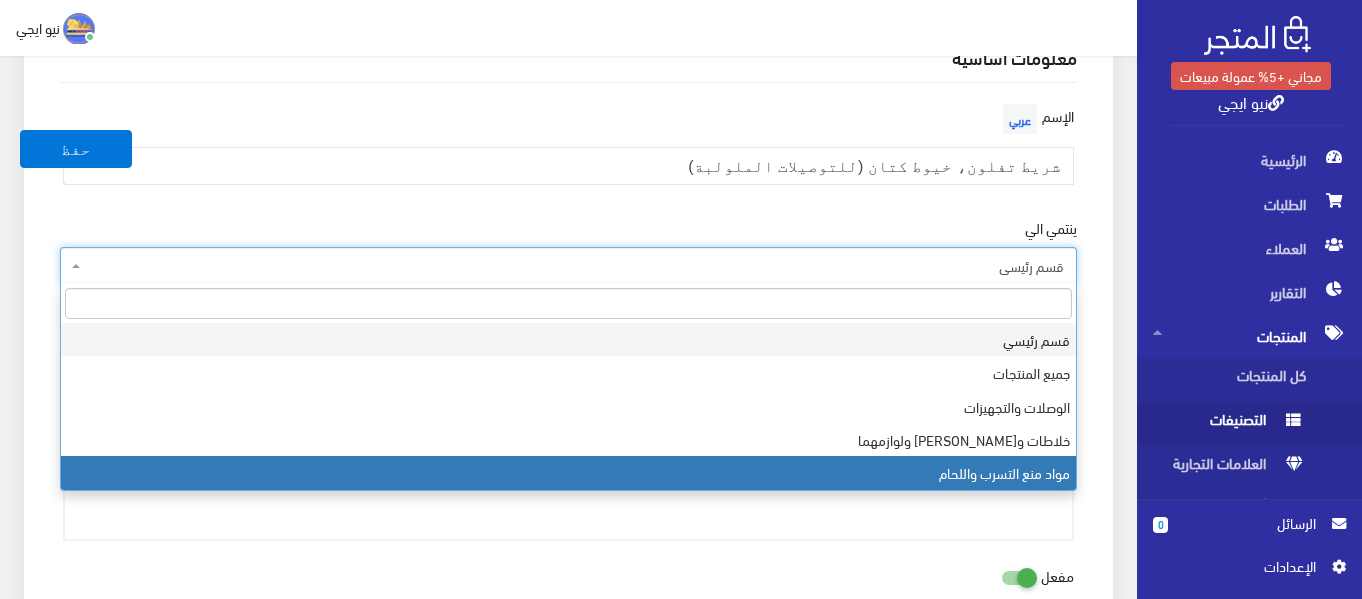 select on "8" 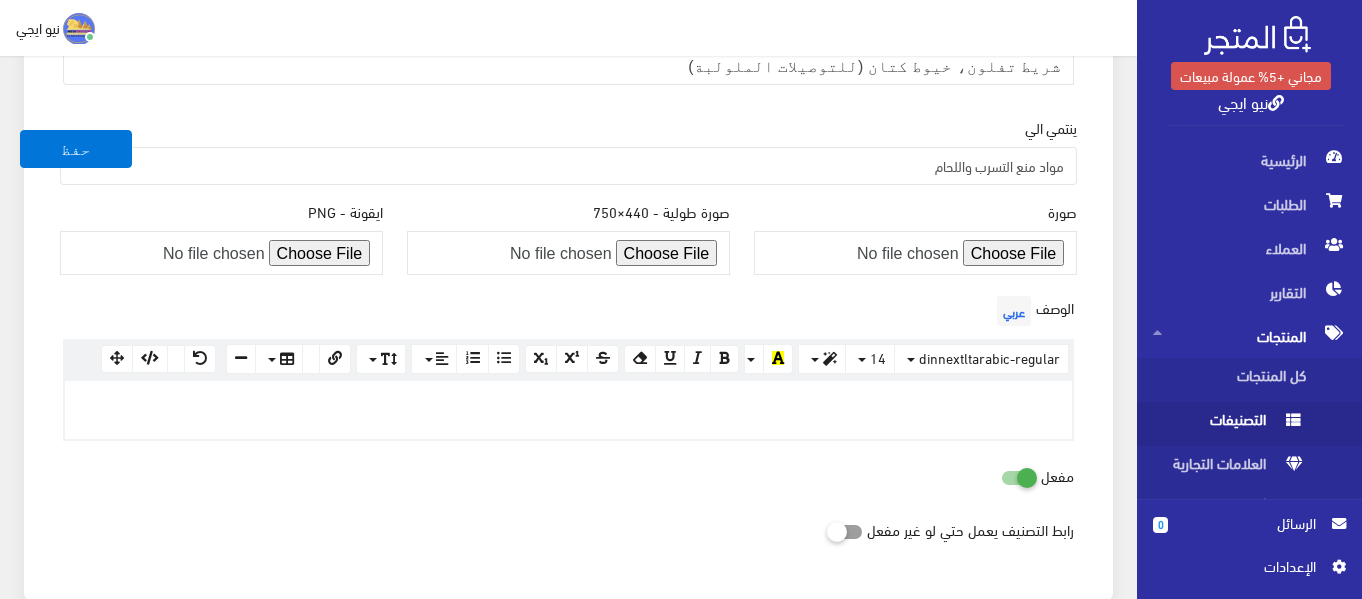 scroll, scrollTop: 200, scrollLeft: 0, axis: vertical 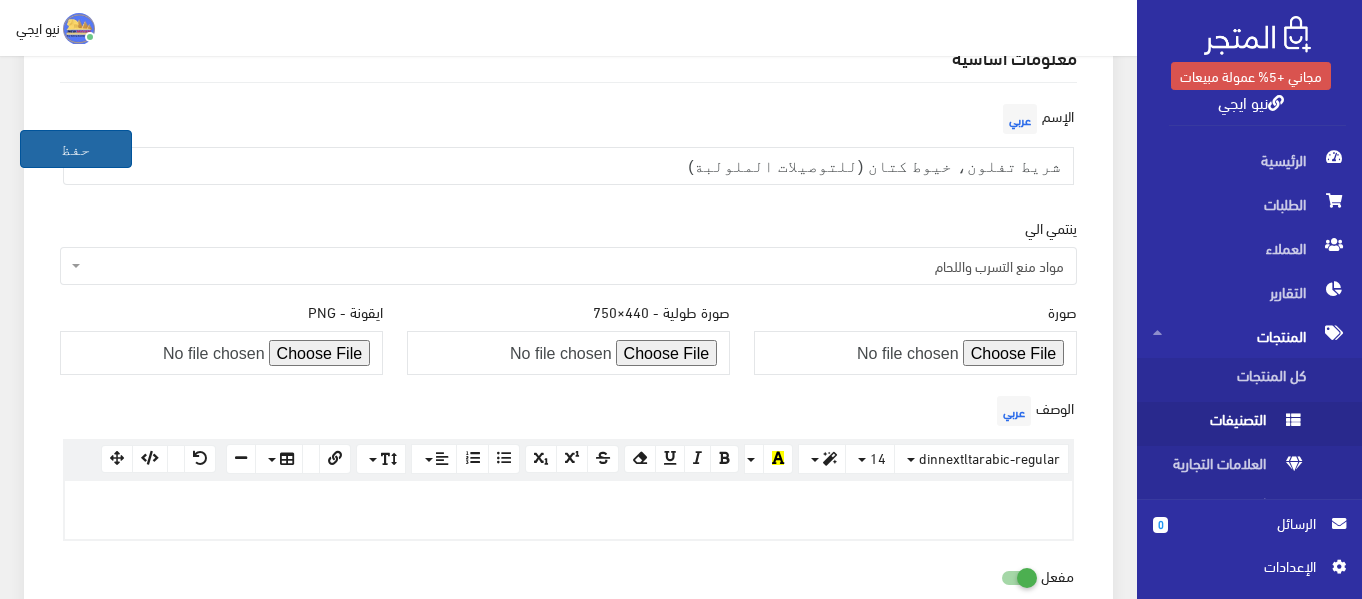 click on "حفظ" at bounding box center [76, 149] 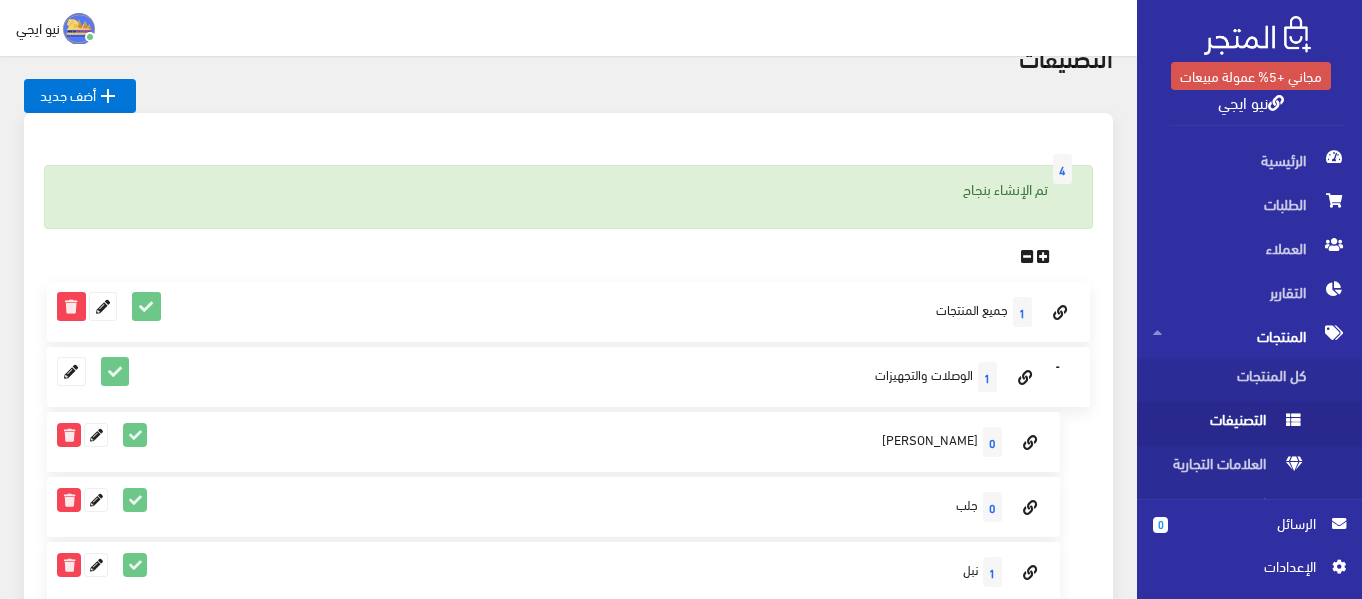 scroll, scrollTop: 0, scrollLeft: 0, axis: both 